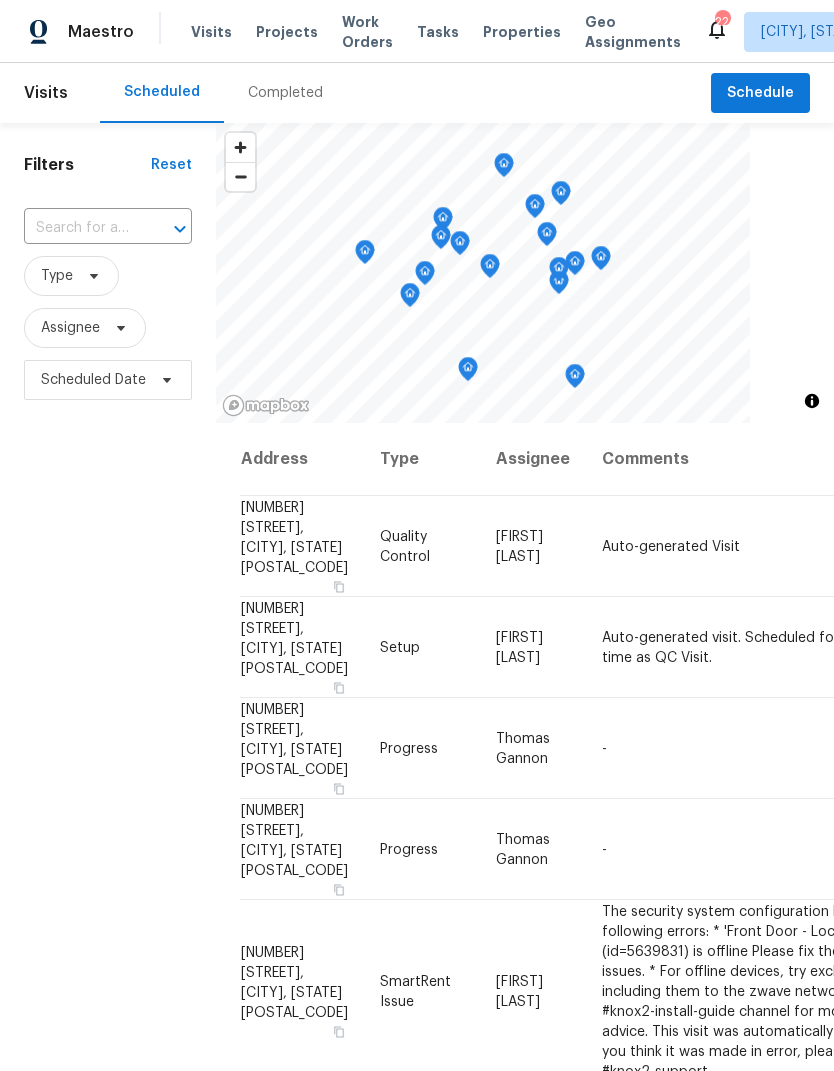 scroll, scrollTop: 0, scrollLeft: 0, axis: both 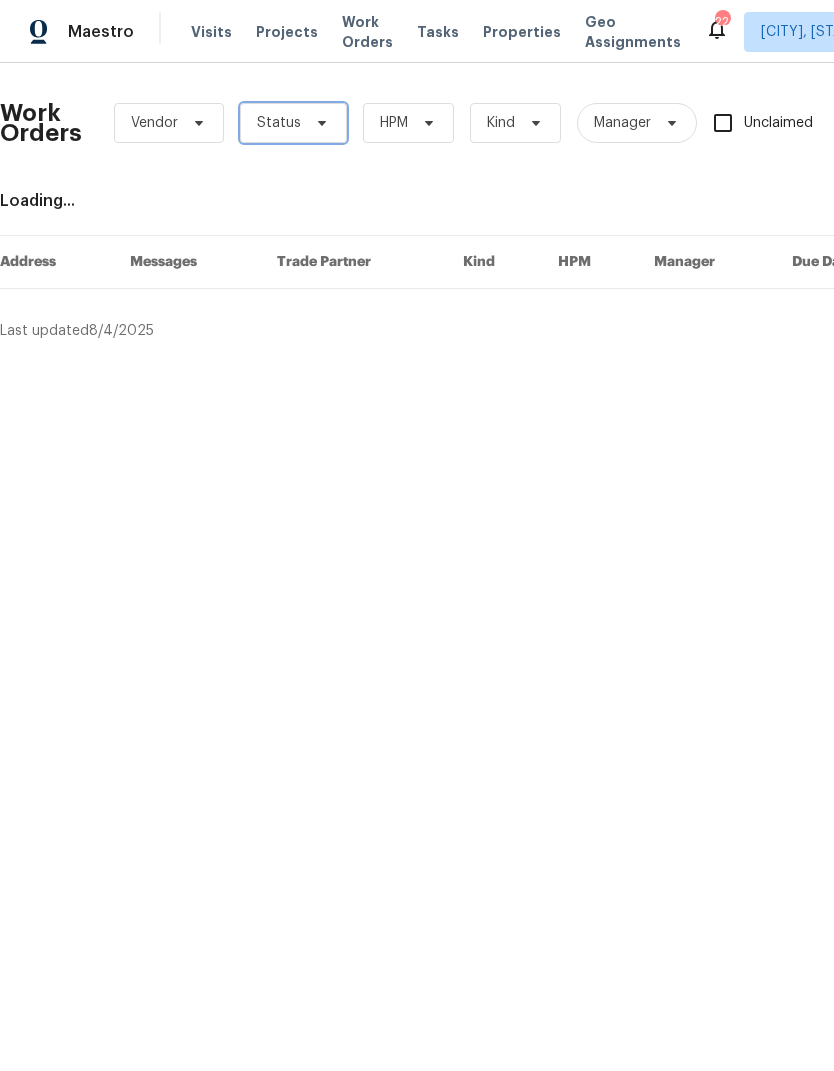 click at bounding box center (319, 123) 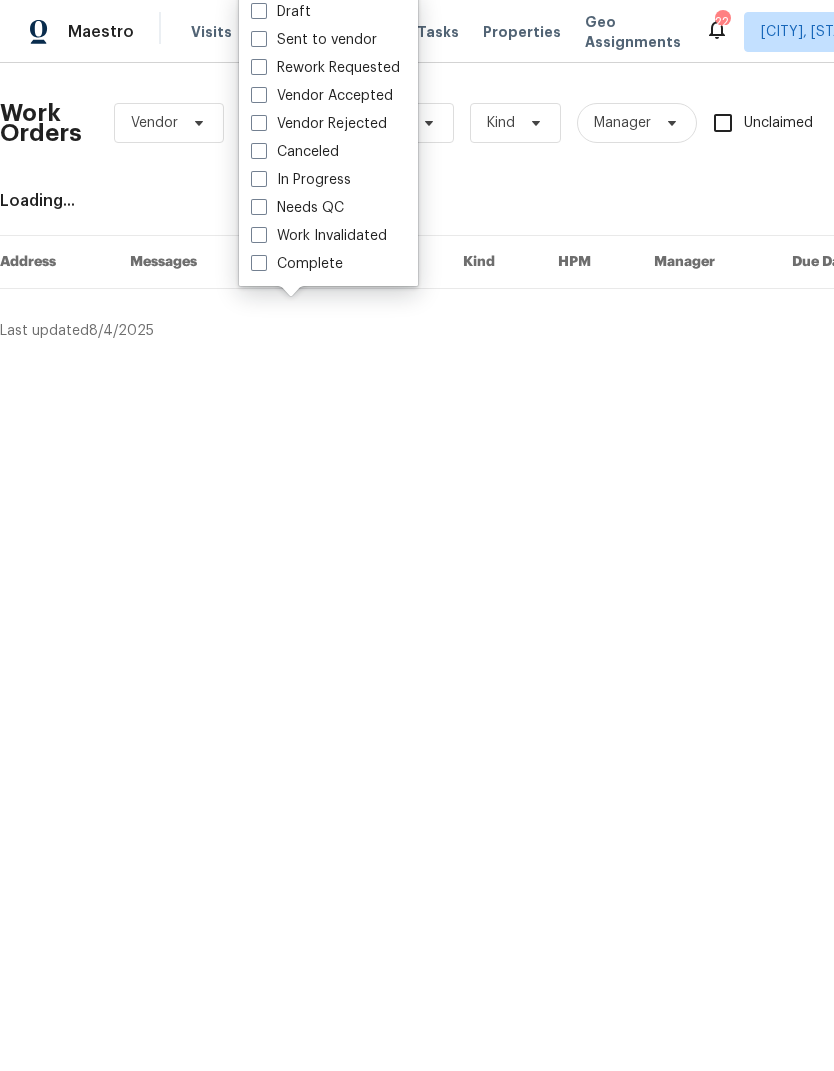 click on "Needs QC" at bounding box center (297, 208) 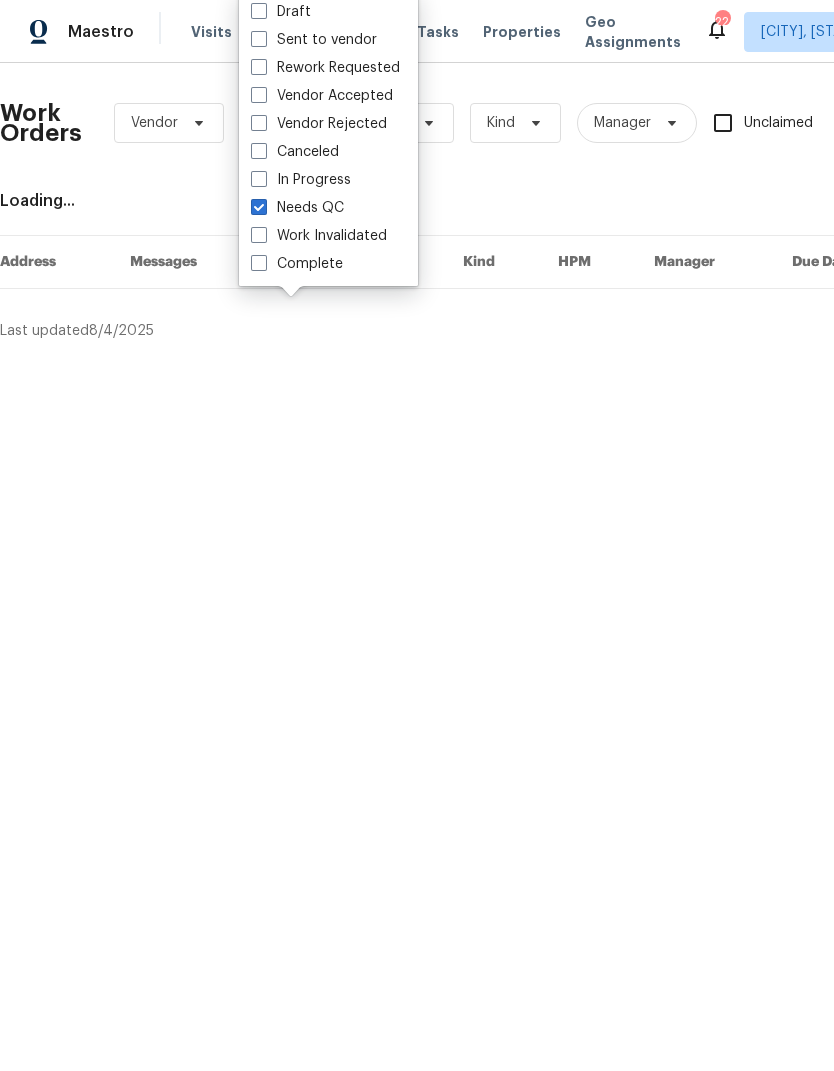 checkbox on "true" 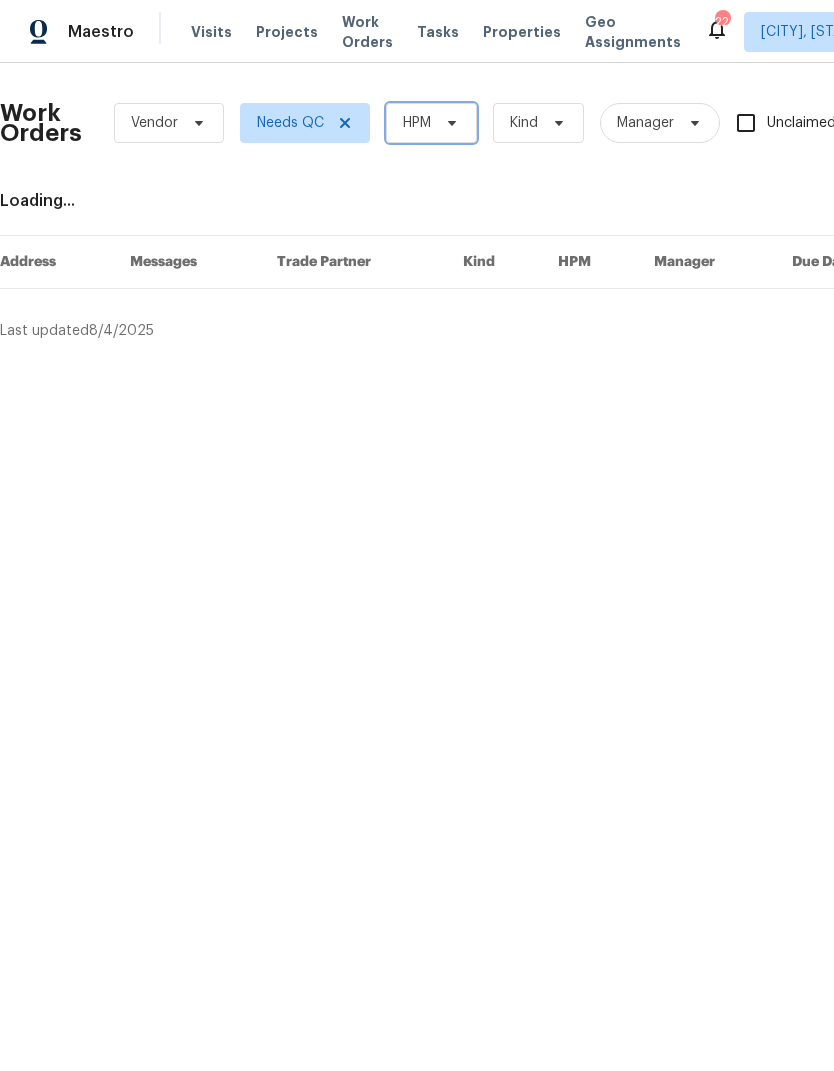 click at bounding box center (449, 123) 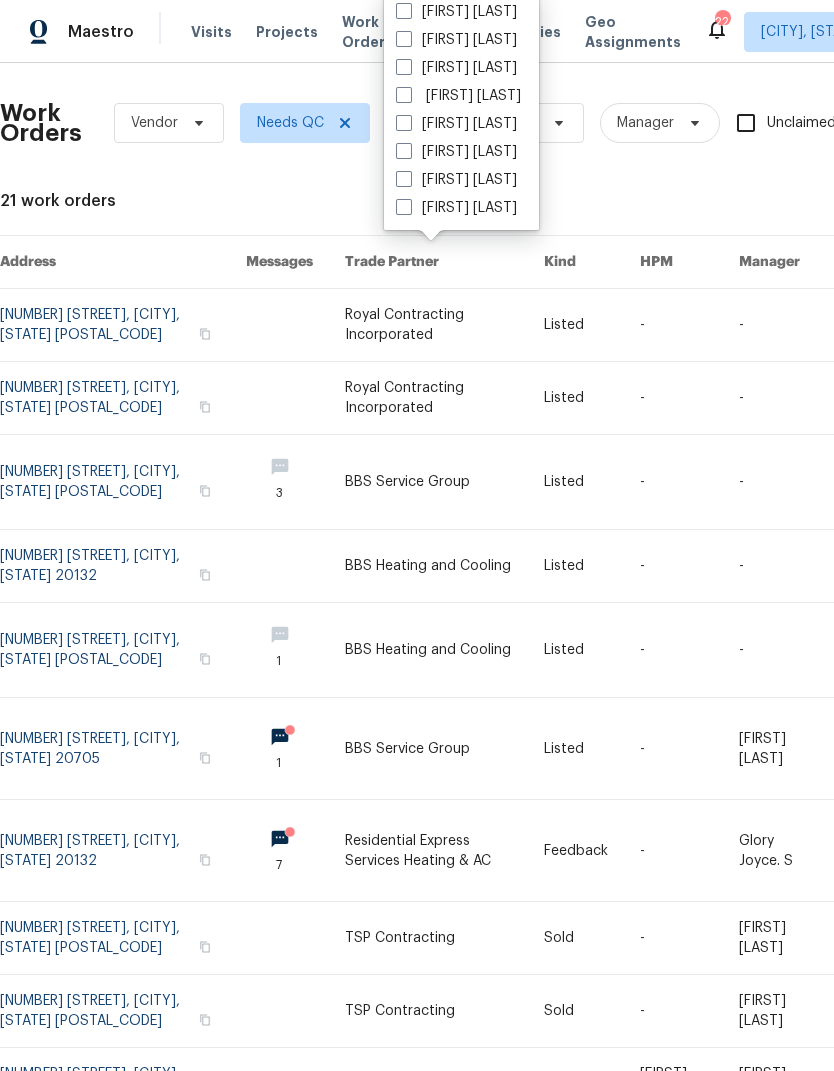 click at bounding box center [404, 179] 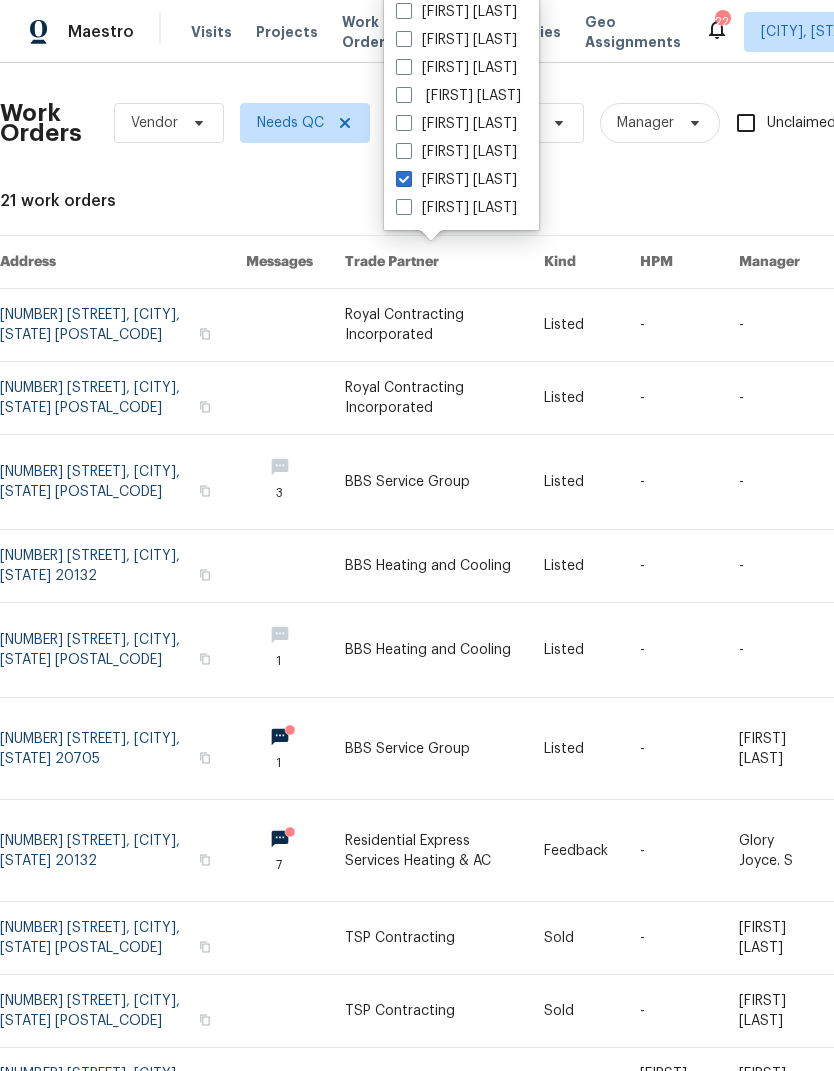 checkbox on "true" 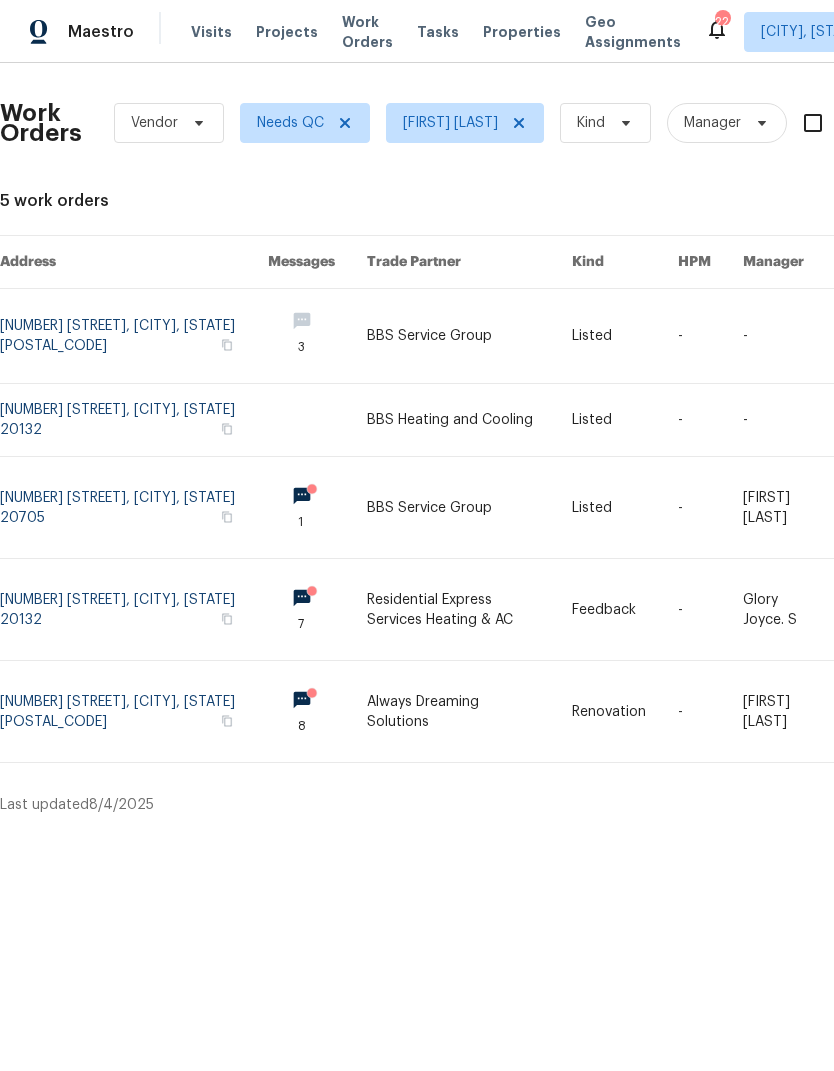 scroll, scrollTop: 0, scrollLeft: 0, axis: both 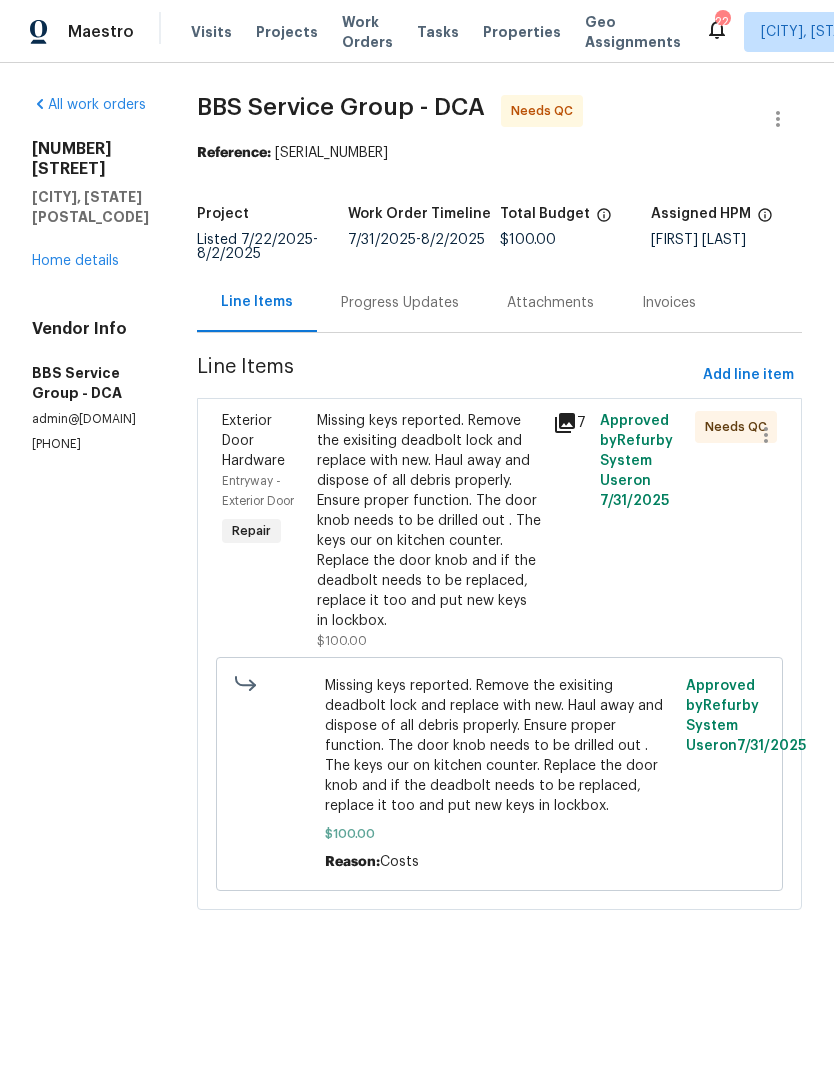 click on "Missing keys reported. Remove the exisiting deadbolt lock and replace with new. Haul away and dispose of all debris properly. Ensure proper function. The door knob needs to be drilled out . The keys our on kitchen counter. Replace the door knob and if the deadbolt needs to be replaced, replace it too and put new keys in lockbox." at bounding box center [429, 521] 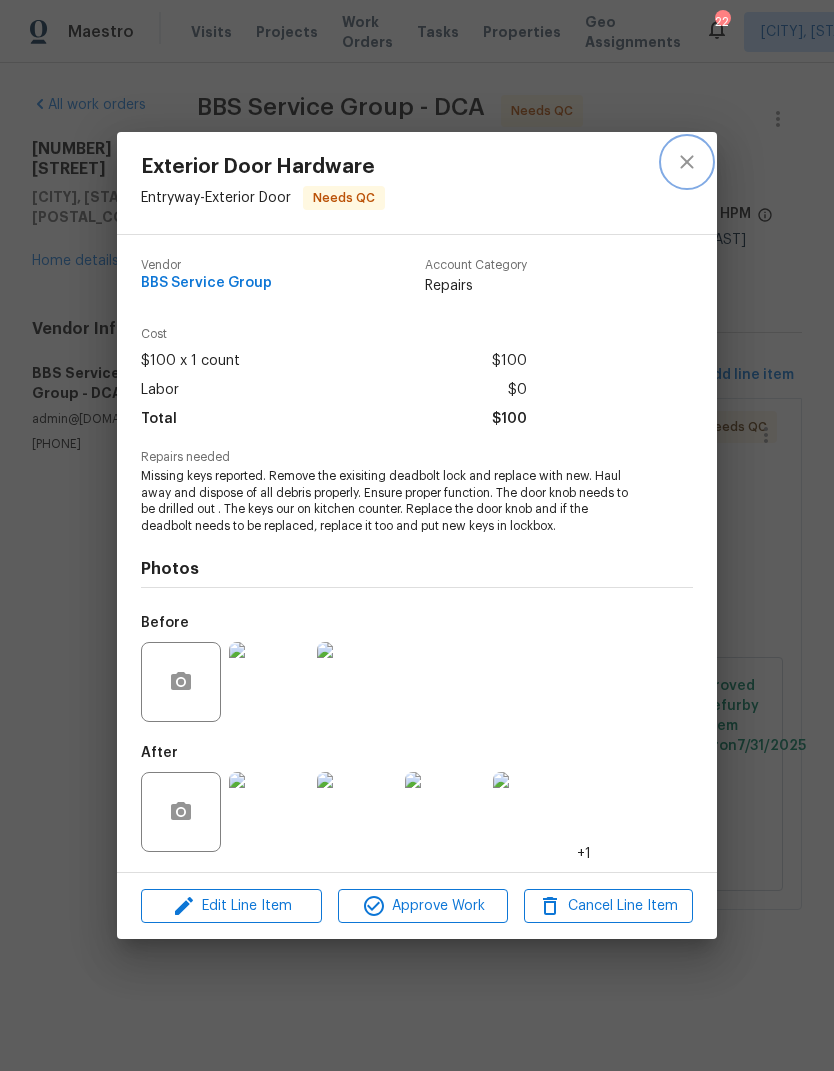 click at bounding box center [687, 162] 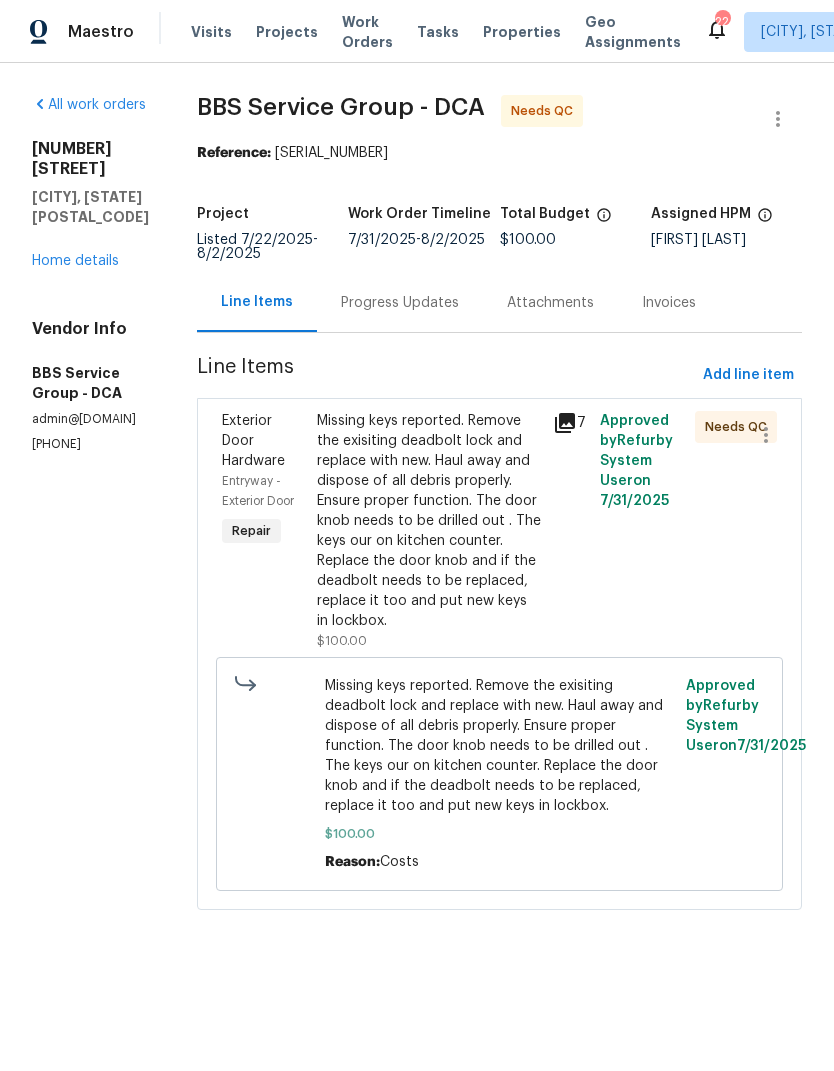 click 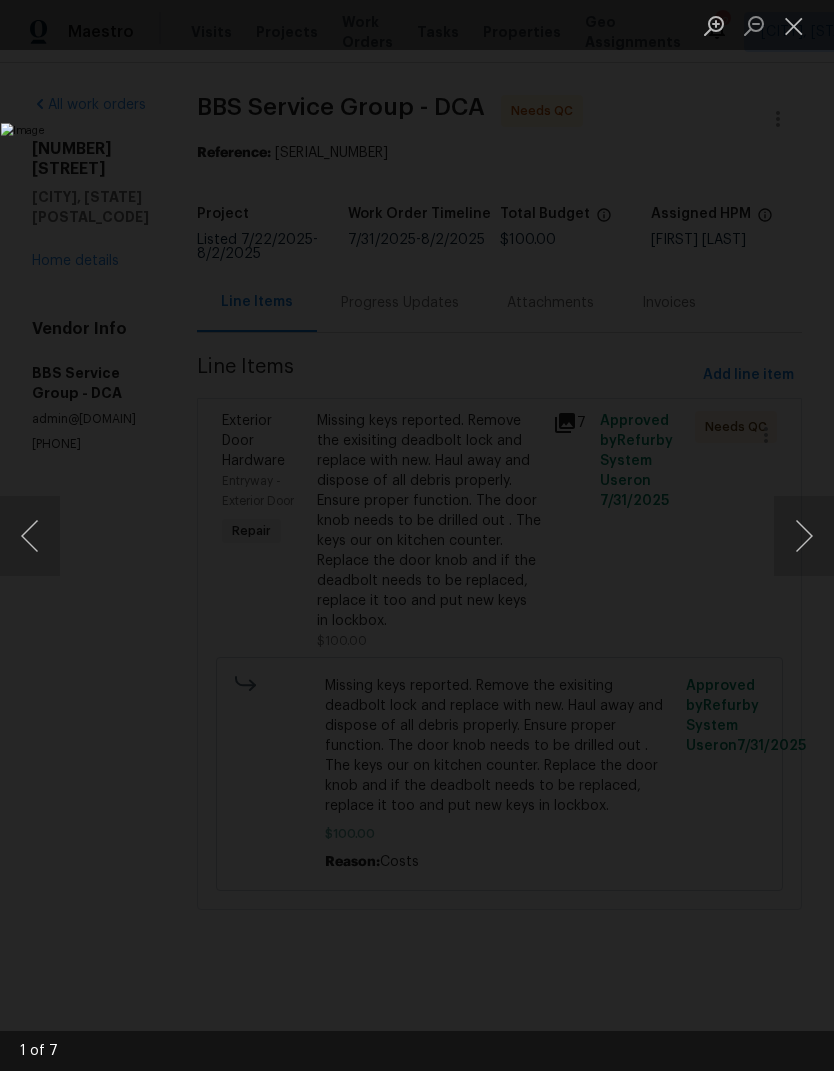 click at bounding box center [794, 25] 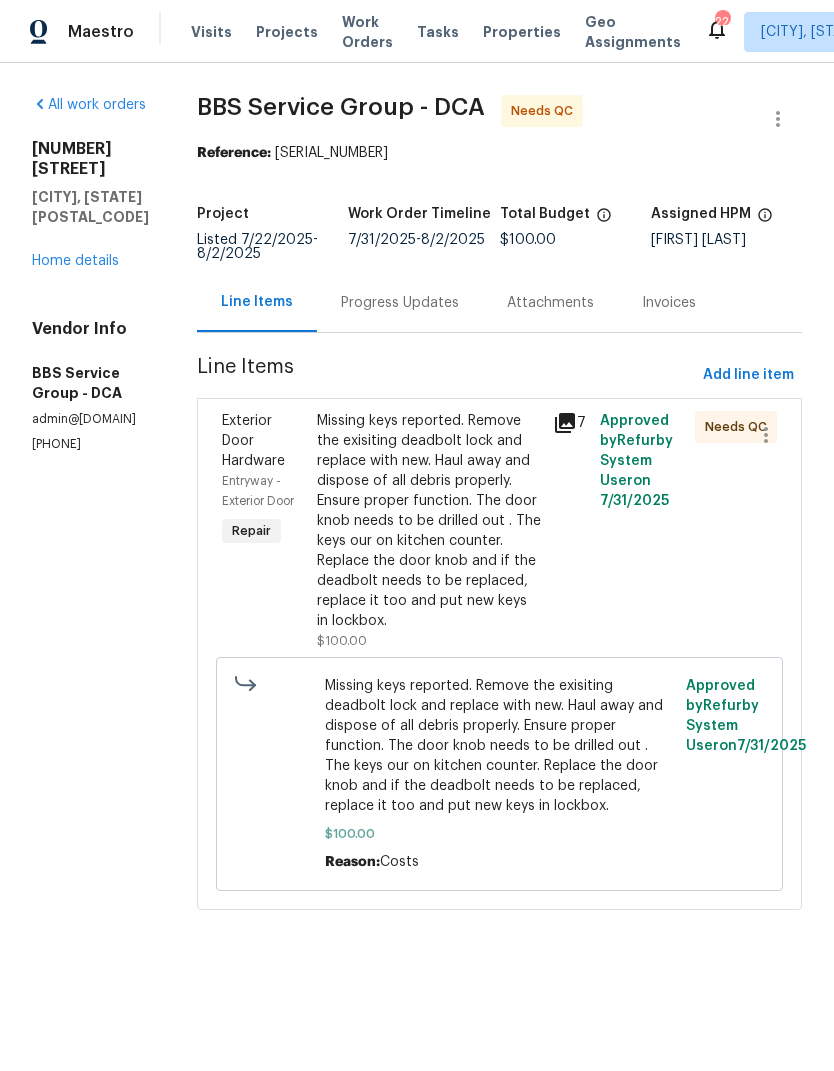 click 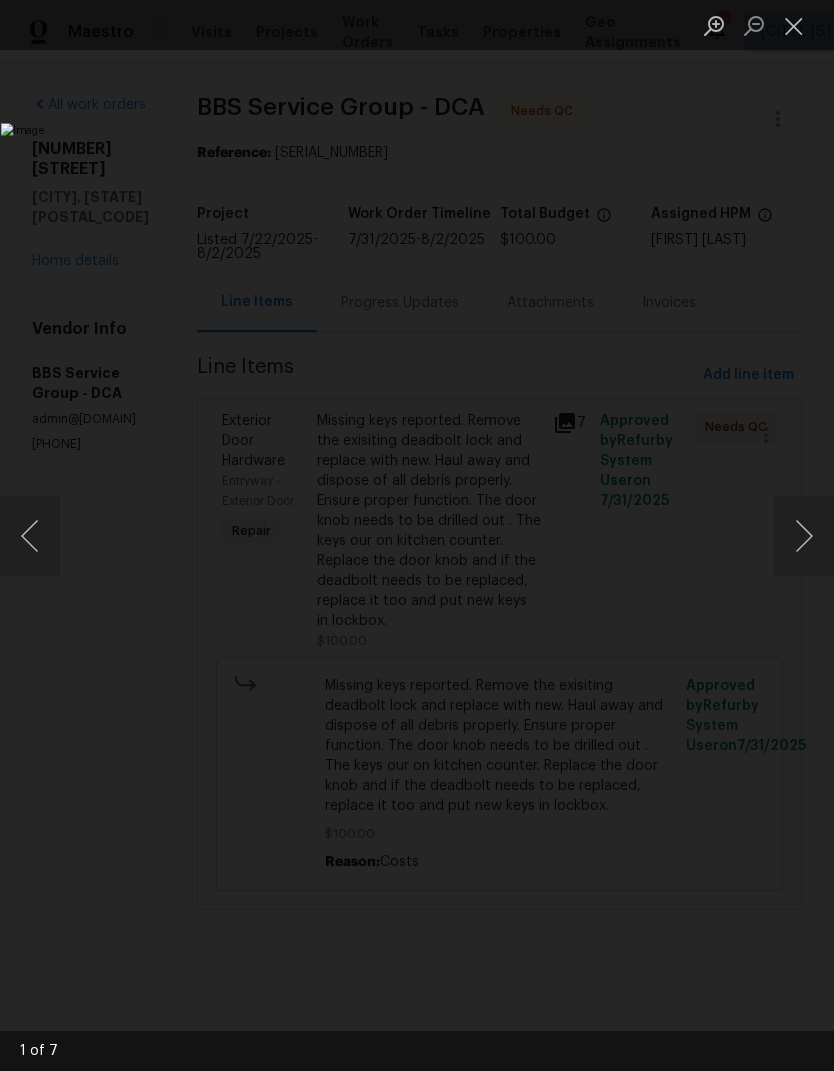 click at bounding box center [804, 536] 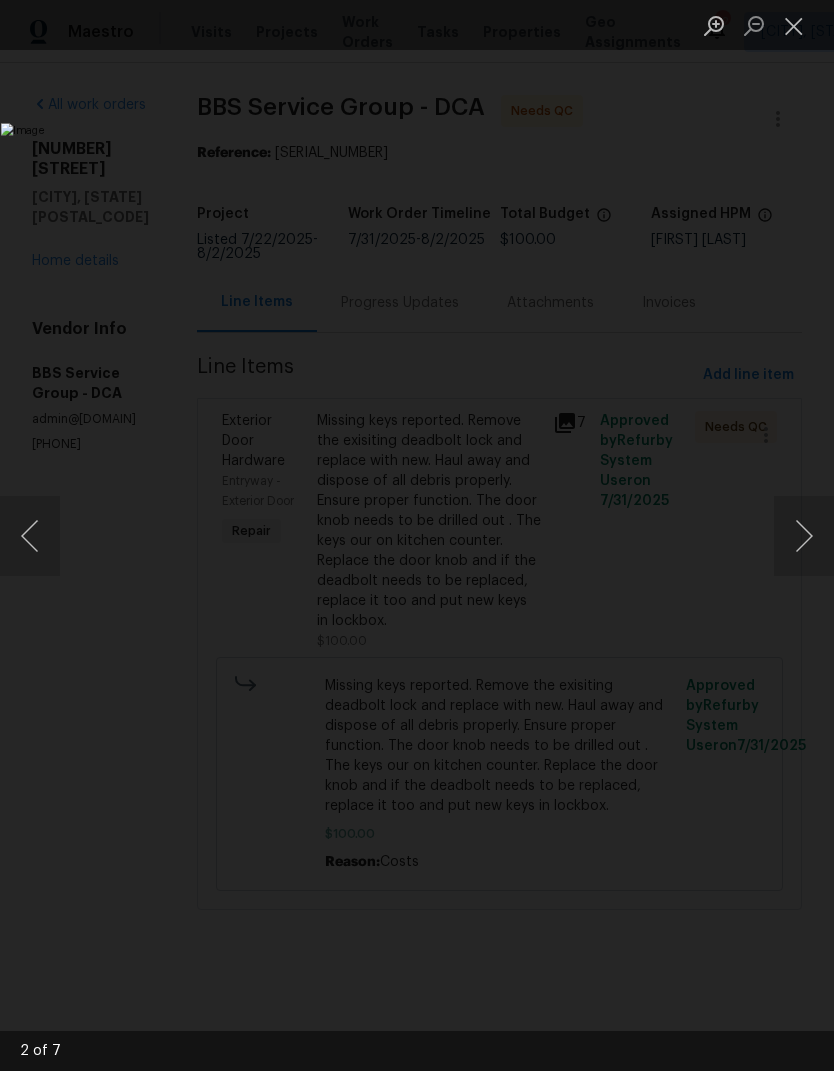 click at bounding box center [804, 536] 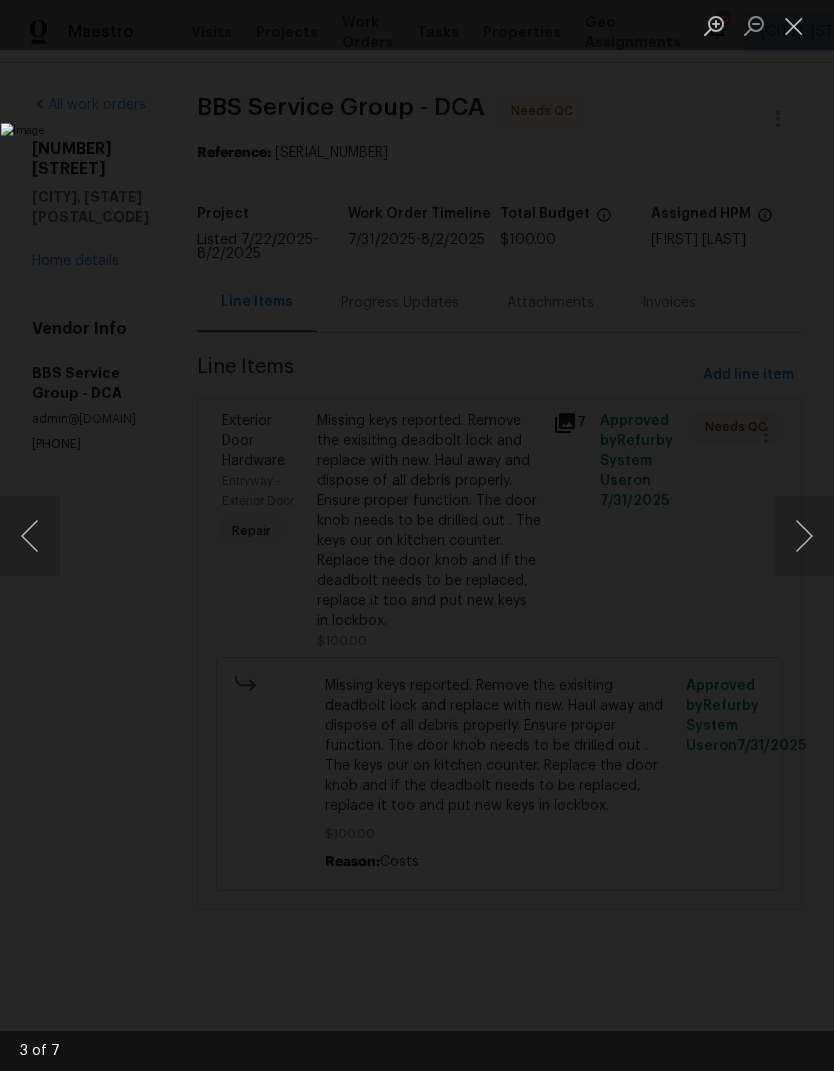 click at bounding box center (804, 536) 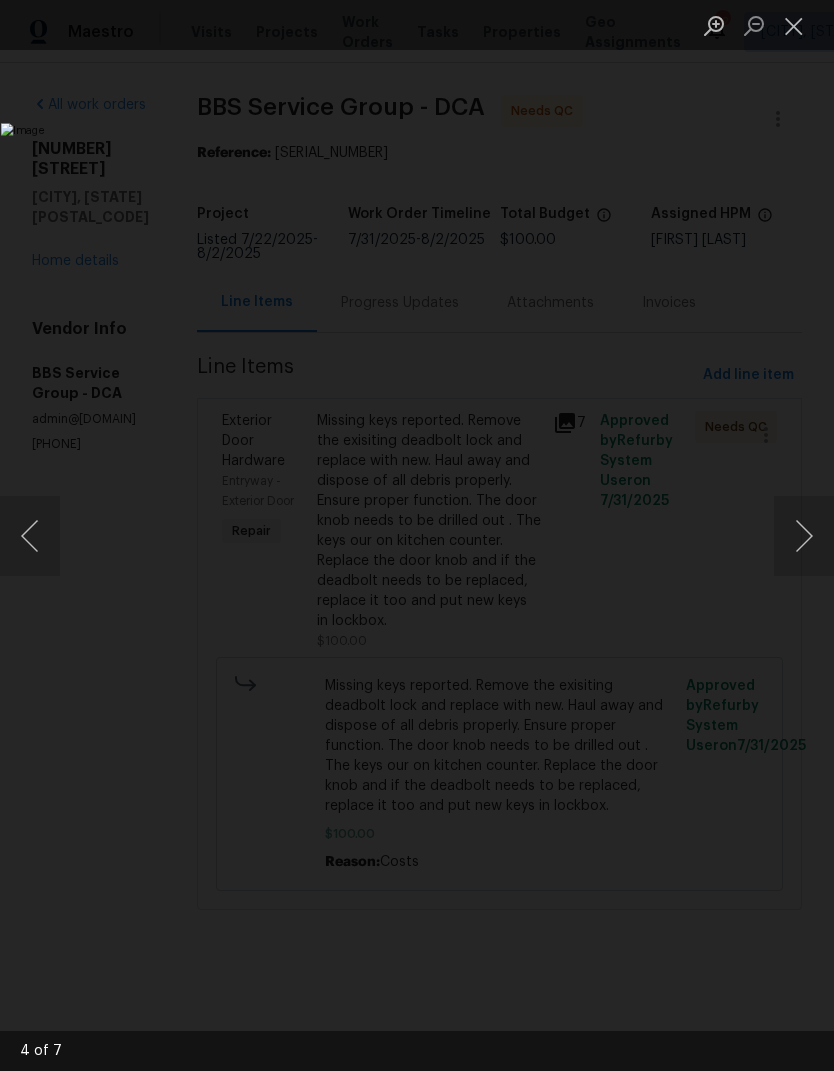 click at bounding box center [804, 536] 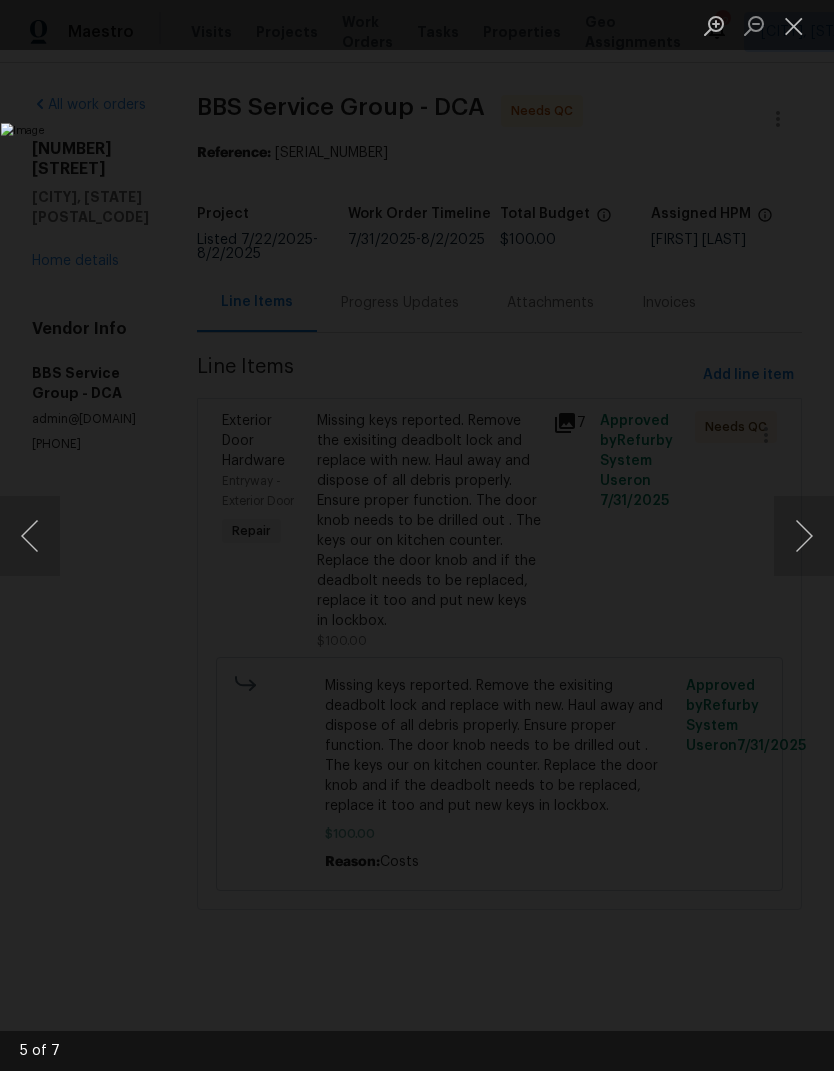 click at bounding box center (804, 536) 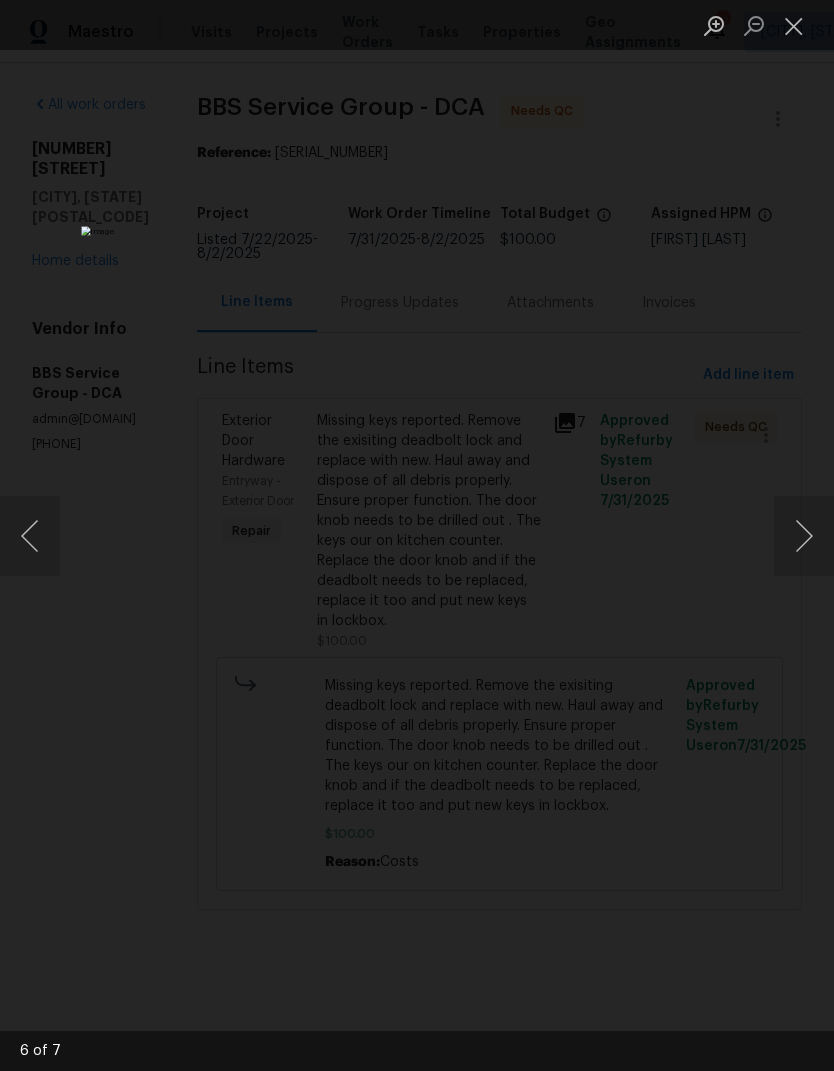 click at bounding box center (804, 536) 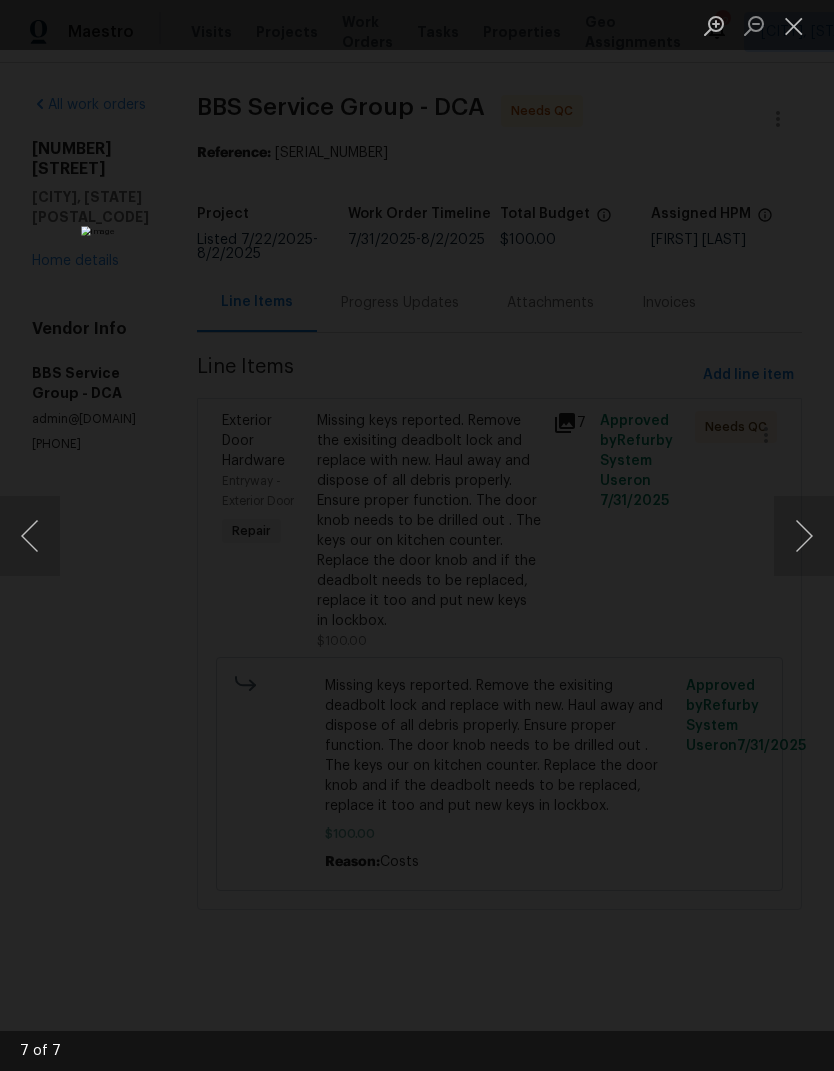 click at bounding box center [794, 25] 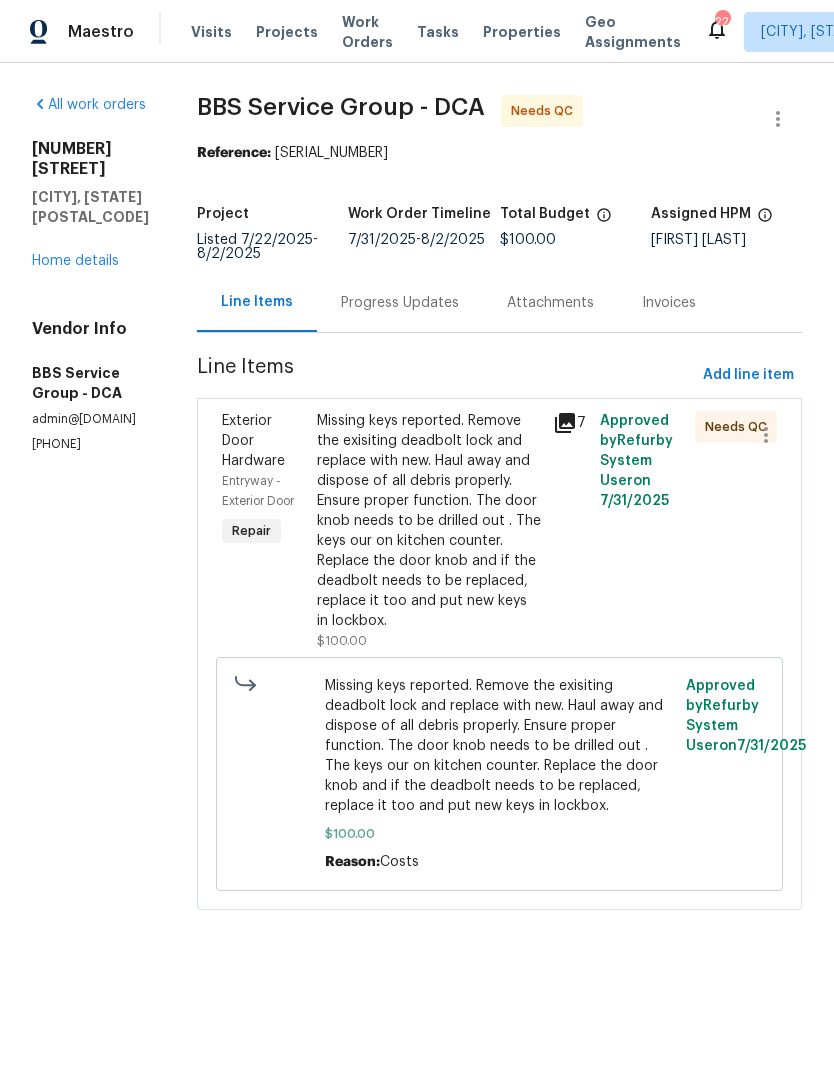click on "Missing keys reported. Remove the exisiting deadbolt lock and replace with new. Haul away and dispose of all debris properly. Ensure proper function. The door knob needs to be drilled out . The keys our on kitchen counter. Replace the door knob and if the deadbolt needs to be replaced, replace it too and put new keys in lockbox." at bounding box center [429, 521] 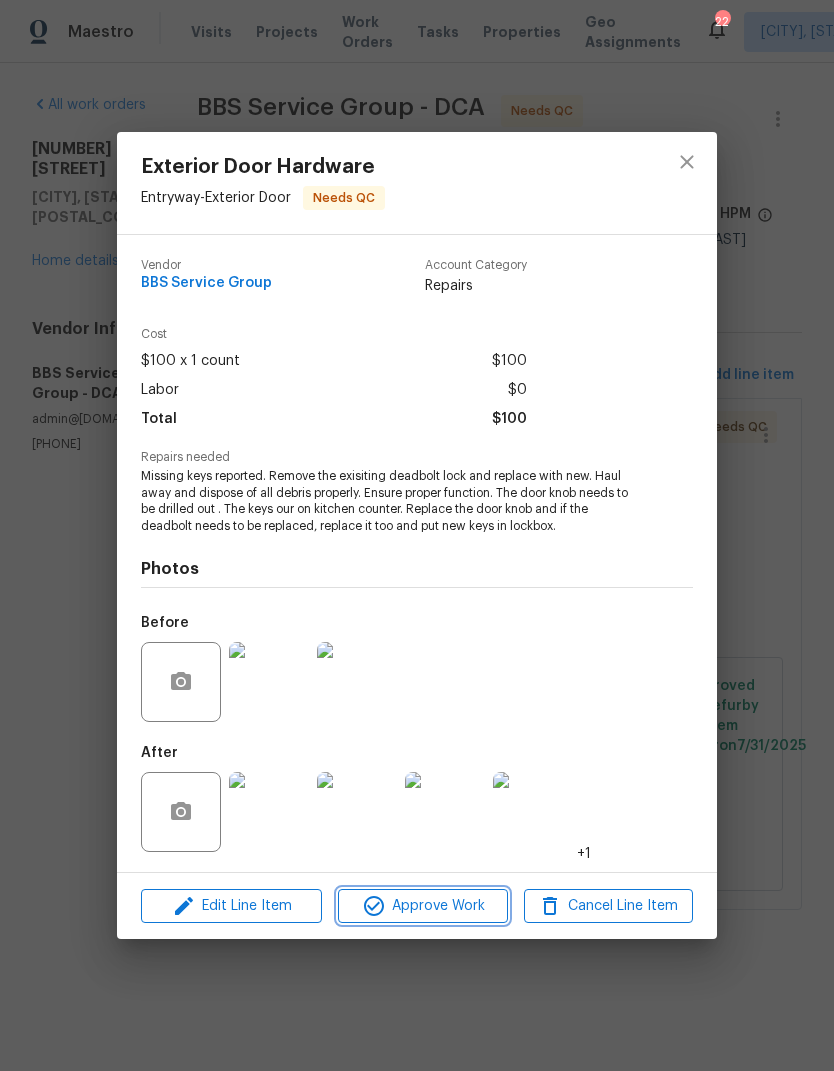 click on "Approve Work" at bounding box center (422, 906) 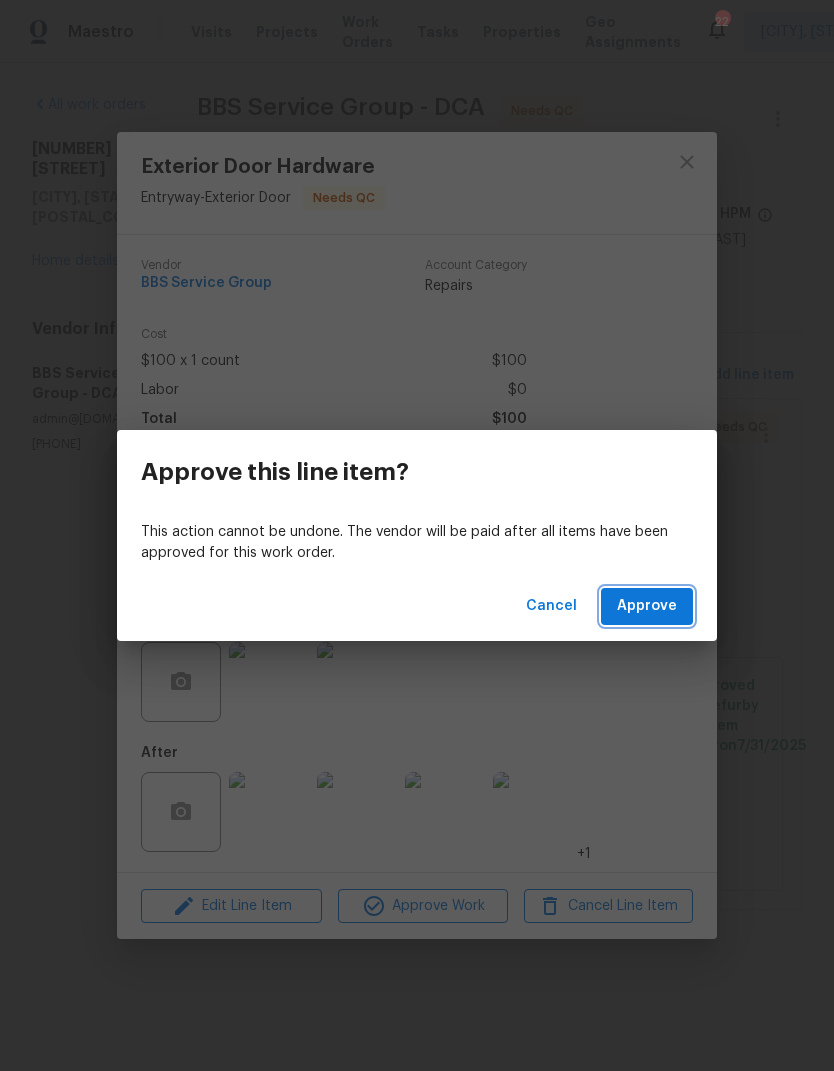 click on "Approve" at bounding box center [647, 606] 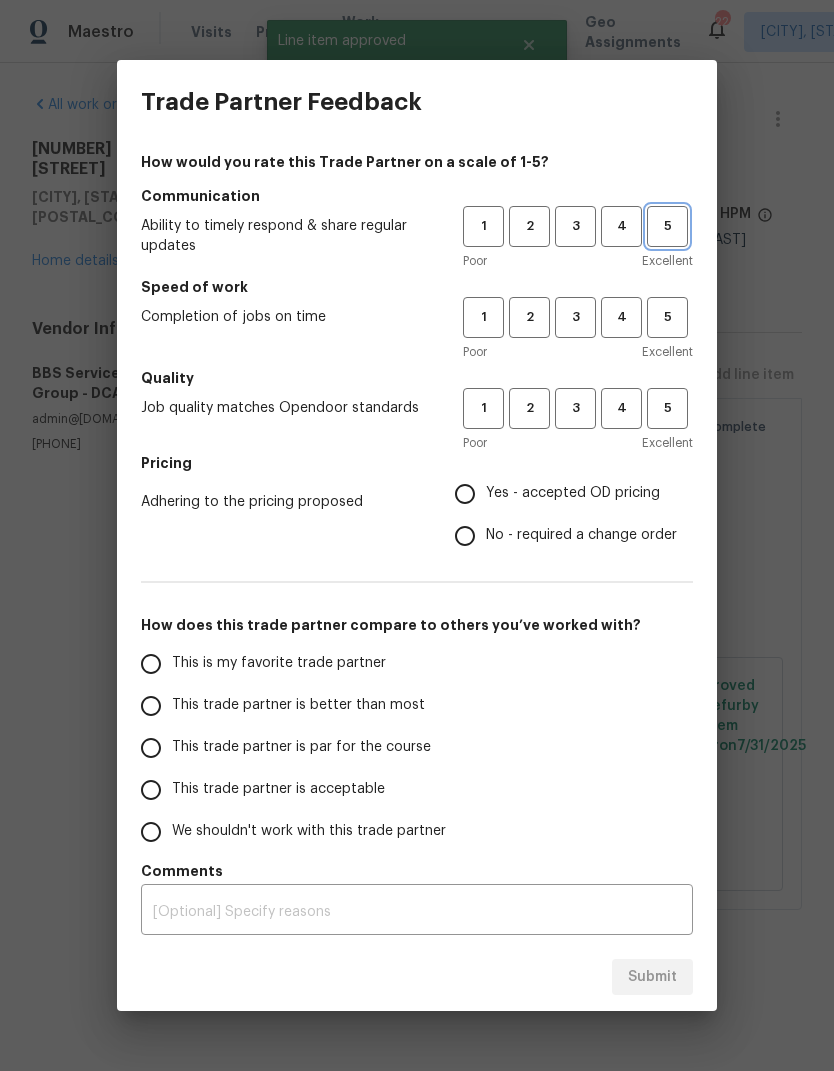 click on "5" at bounding box center [667, 226] 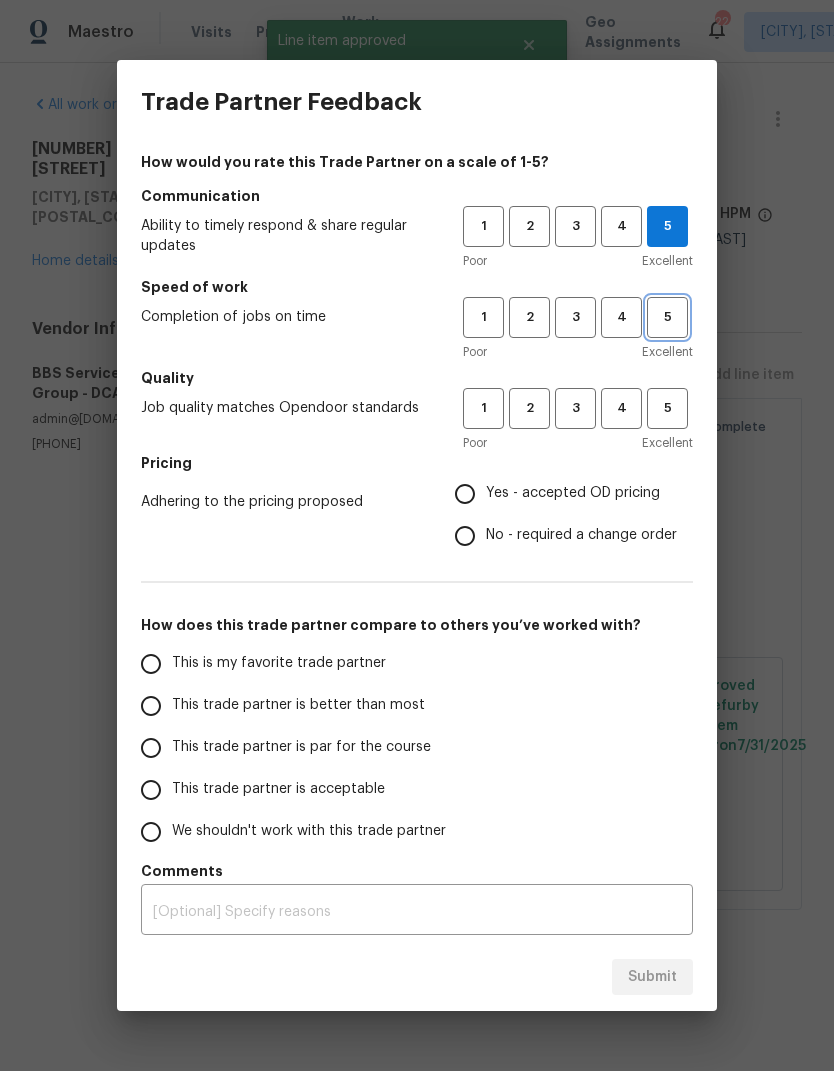 click on "5" at bounding box center (667, 317) 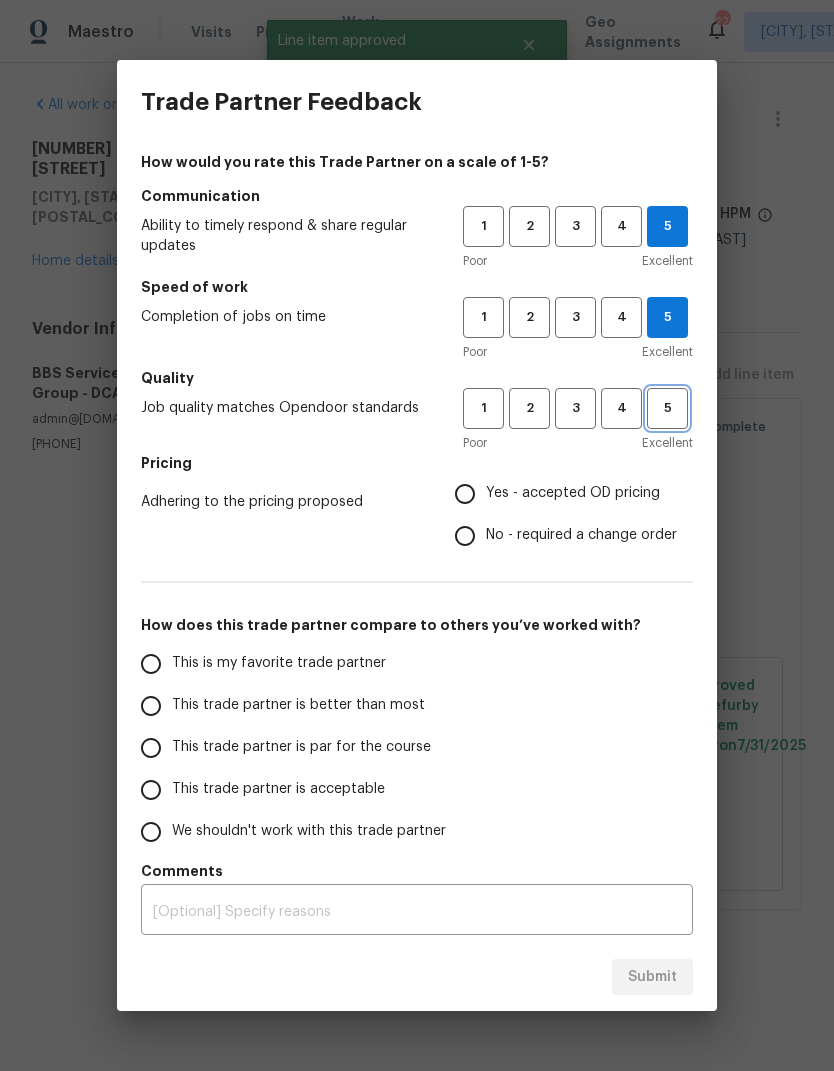 click on "5" at bounding box center [667, 408] 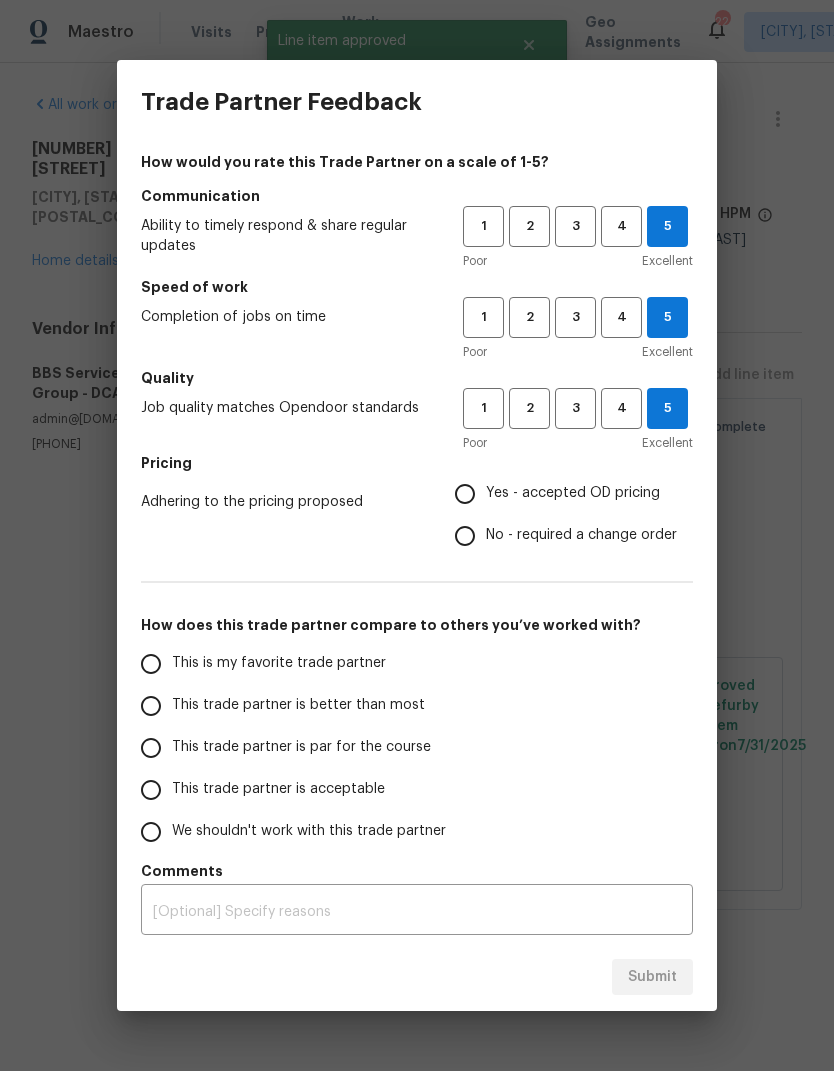 click on "Yes - accepted OD pricing" at bounding box center (465, 494) 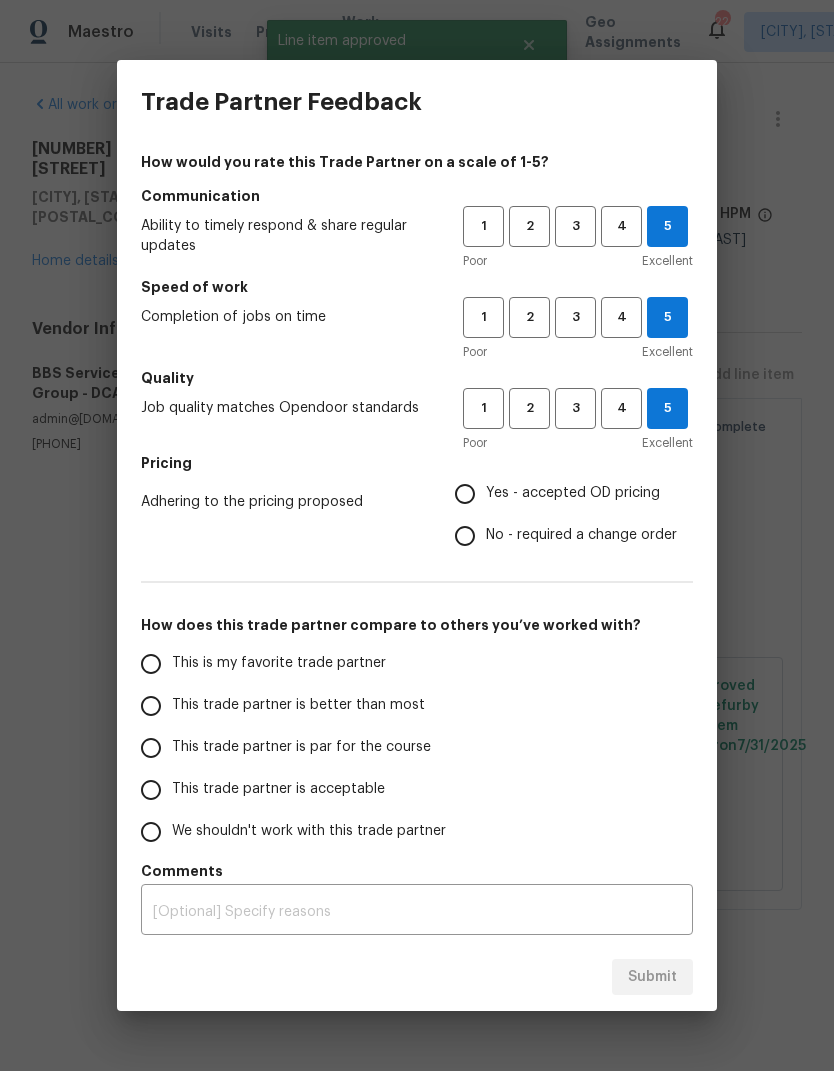 radio on "true" 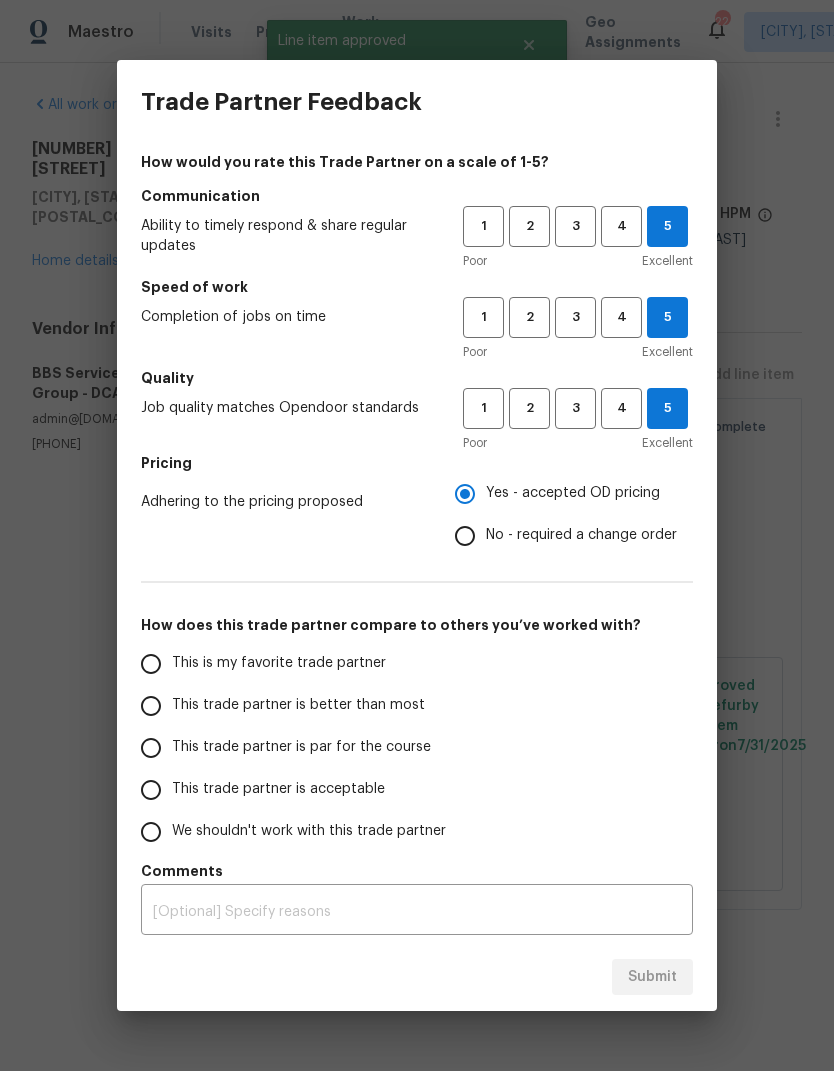 click on "This trade partner is better than most" at bounding box center (151, 706) 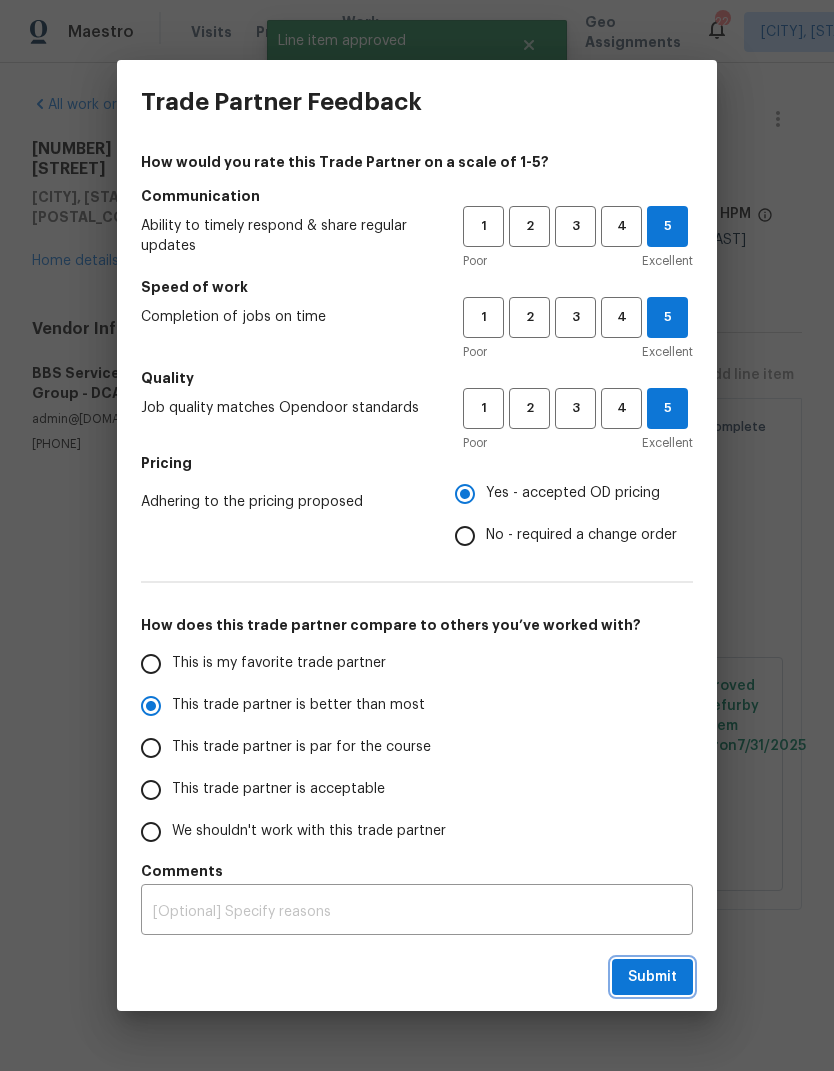 click on "Submit" at bounding box center (652, 977) 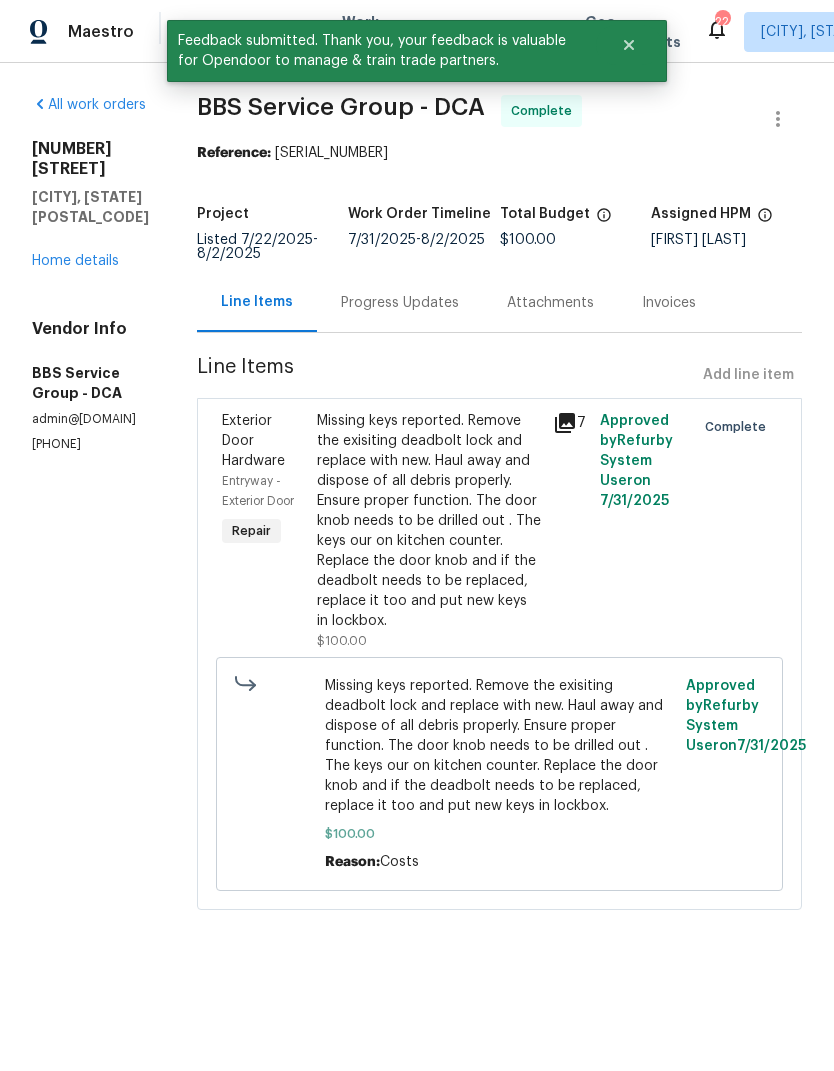 click on "All work orders" at bounding box center [89, 105] 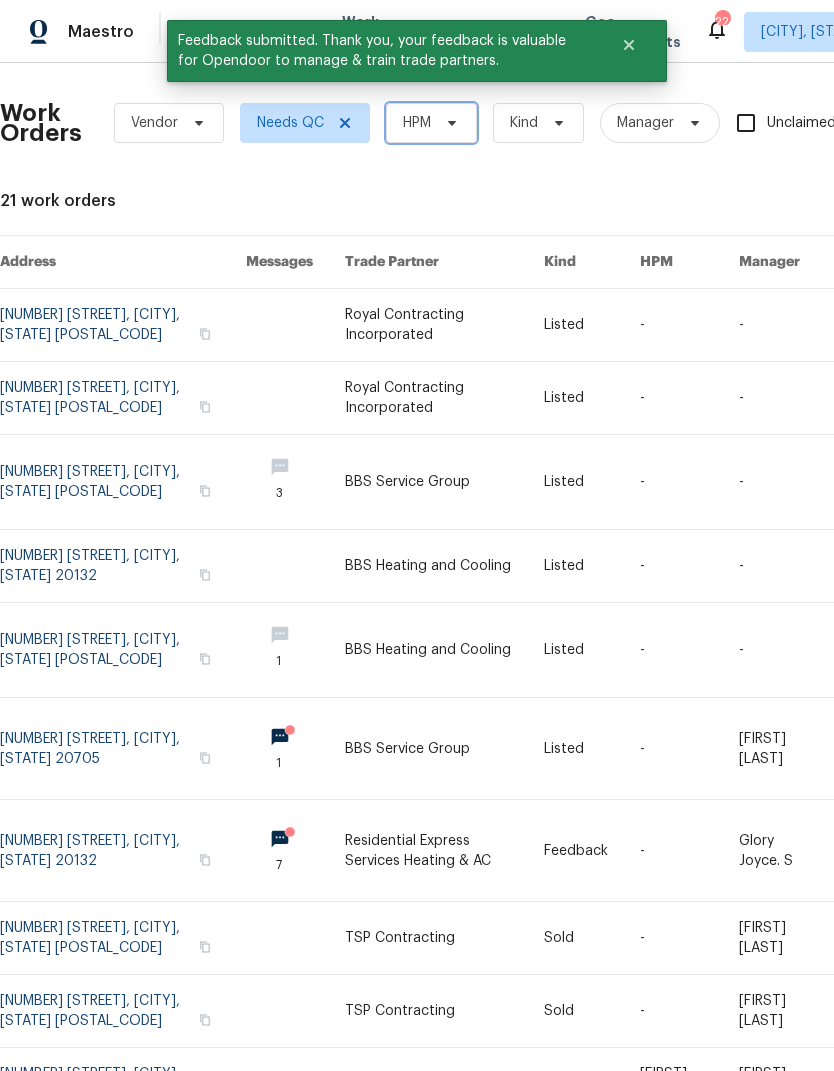 click 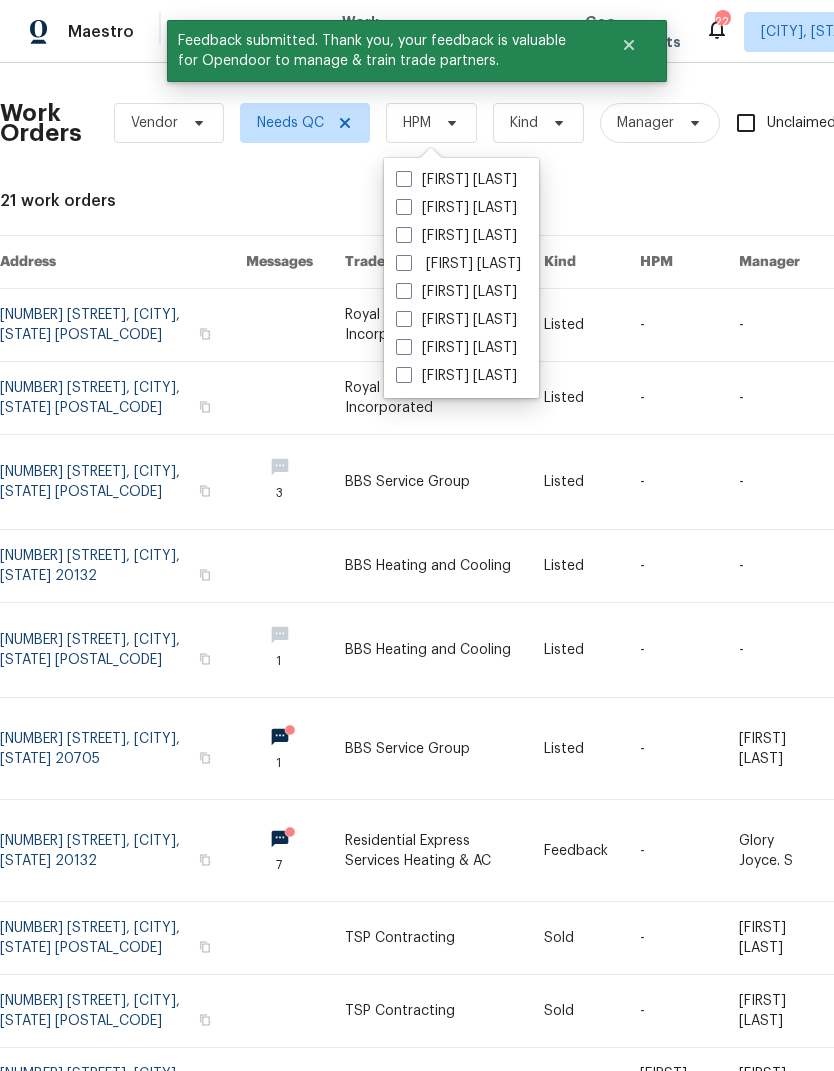 click at bounding box center (404, 347) 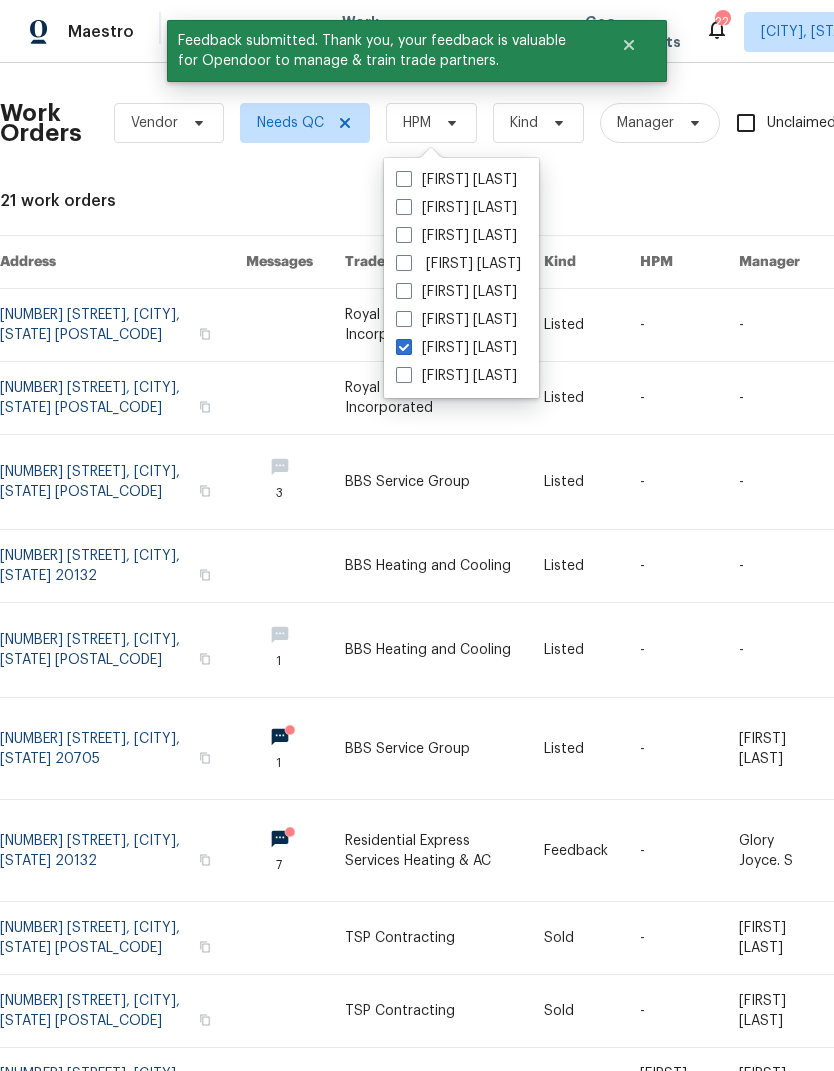 checkbox on "true" 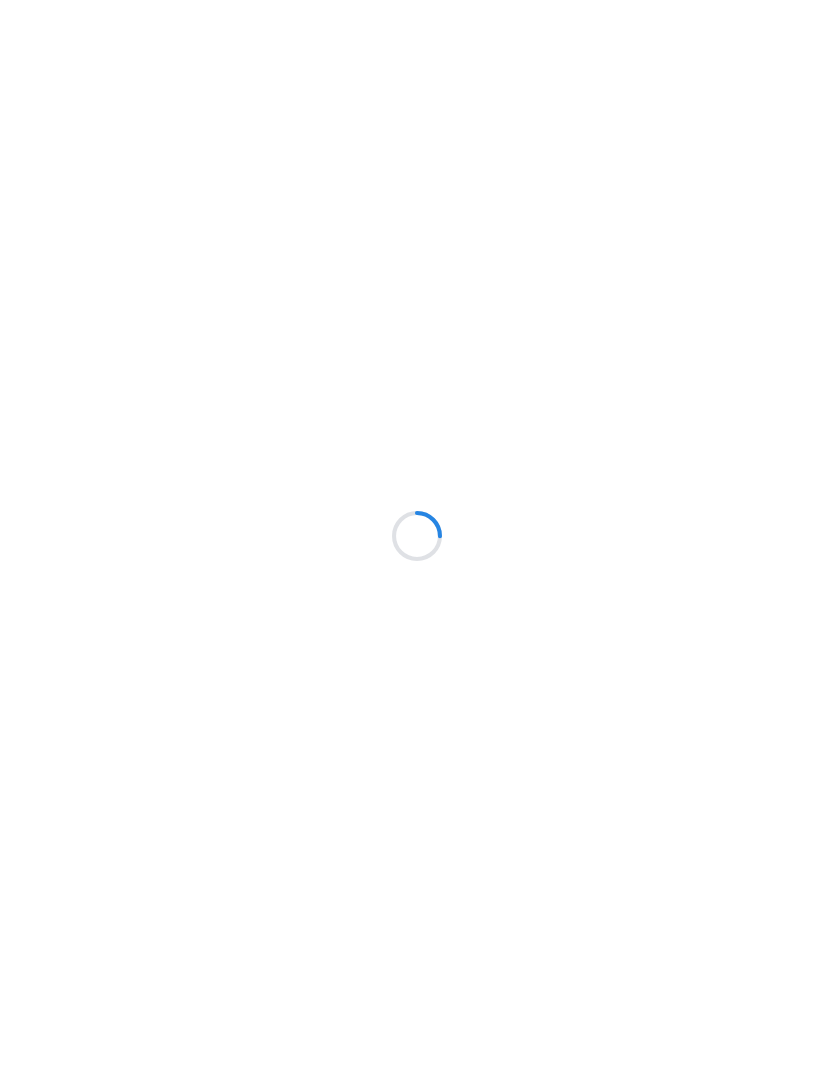 scroll, scrollTop: 0, scrollLeft: 0, axis: both 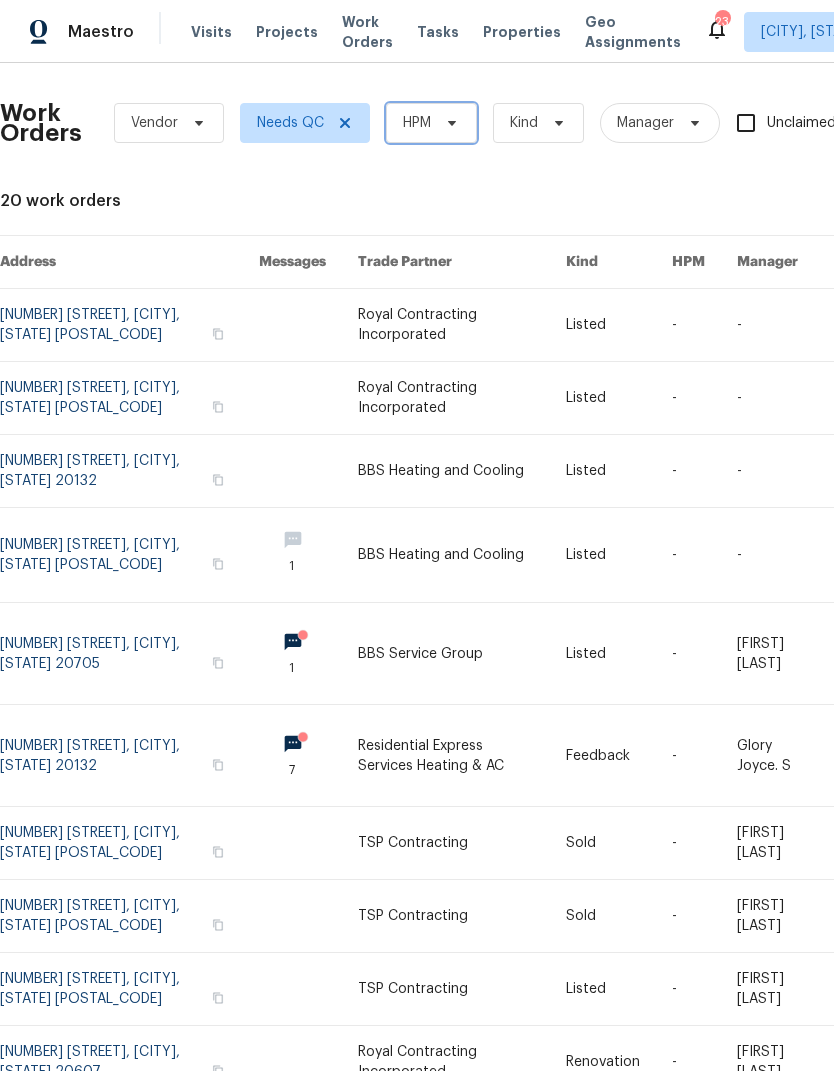 click at bounding box center (449, 123) 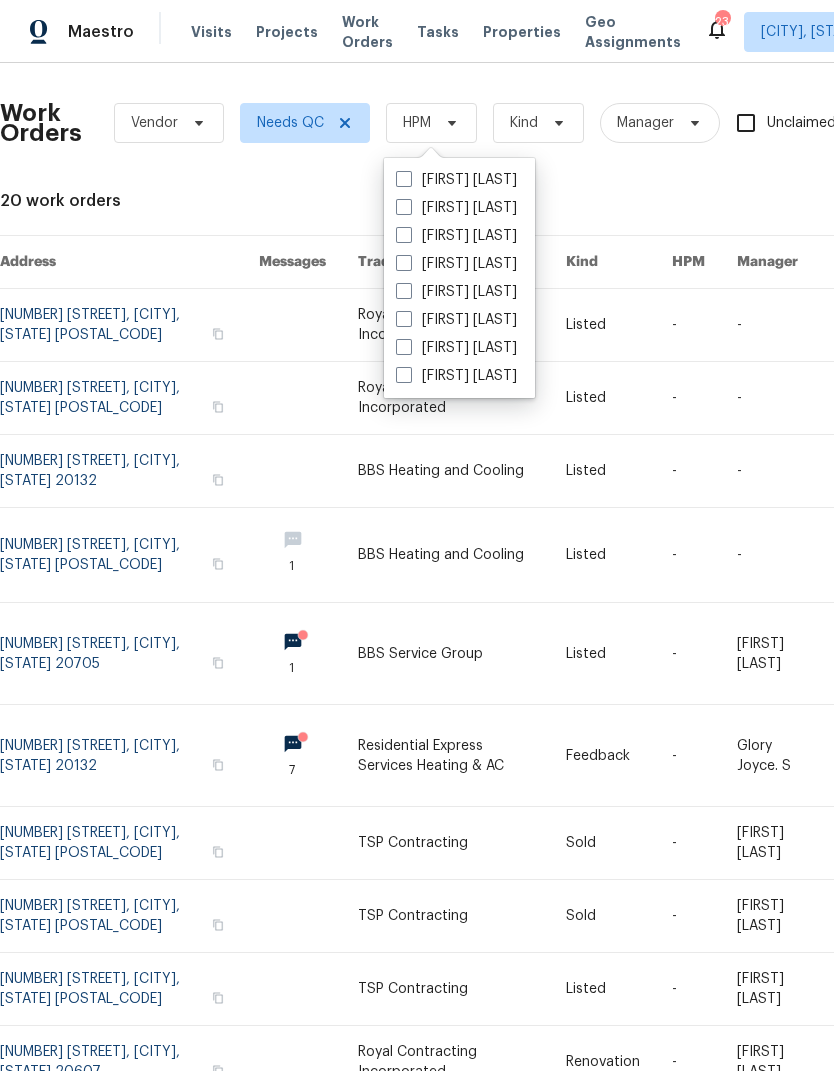 click at bounding box center (404, 347) 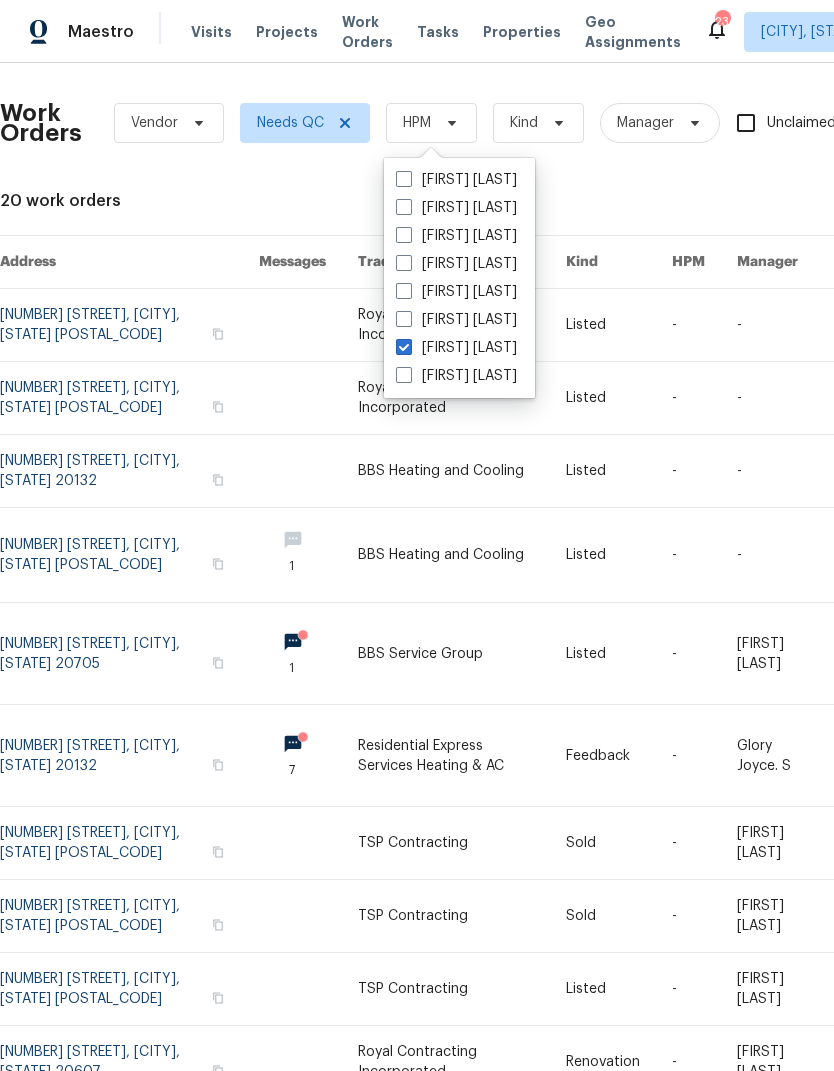 checkbox on "true" 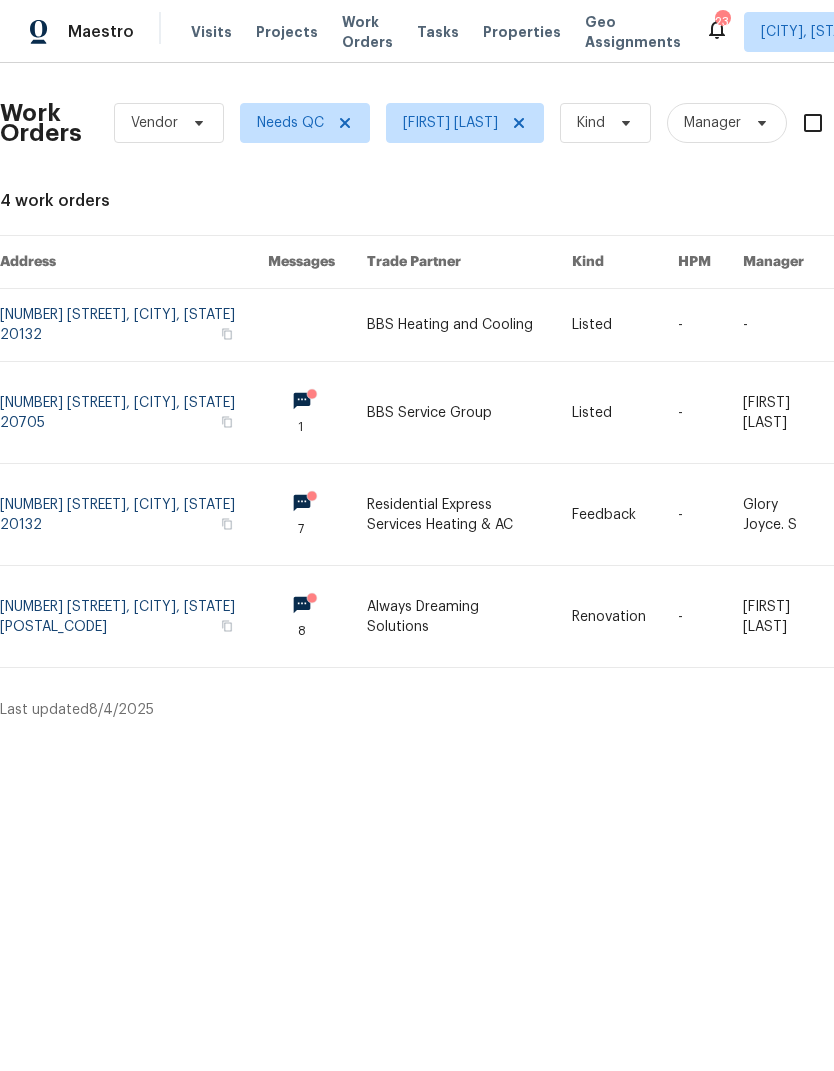 scroll, scrollTop: 0, scrollLeft: 0, axis: both 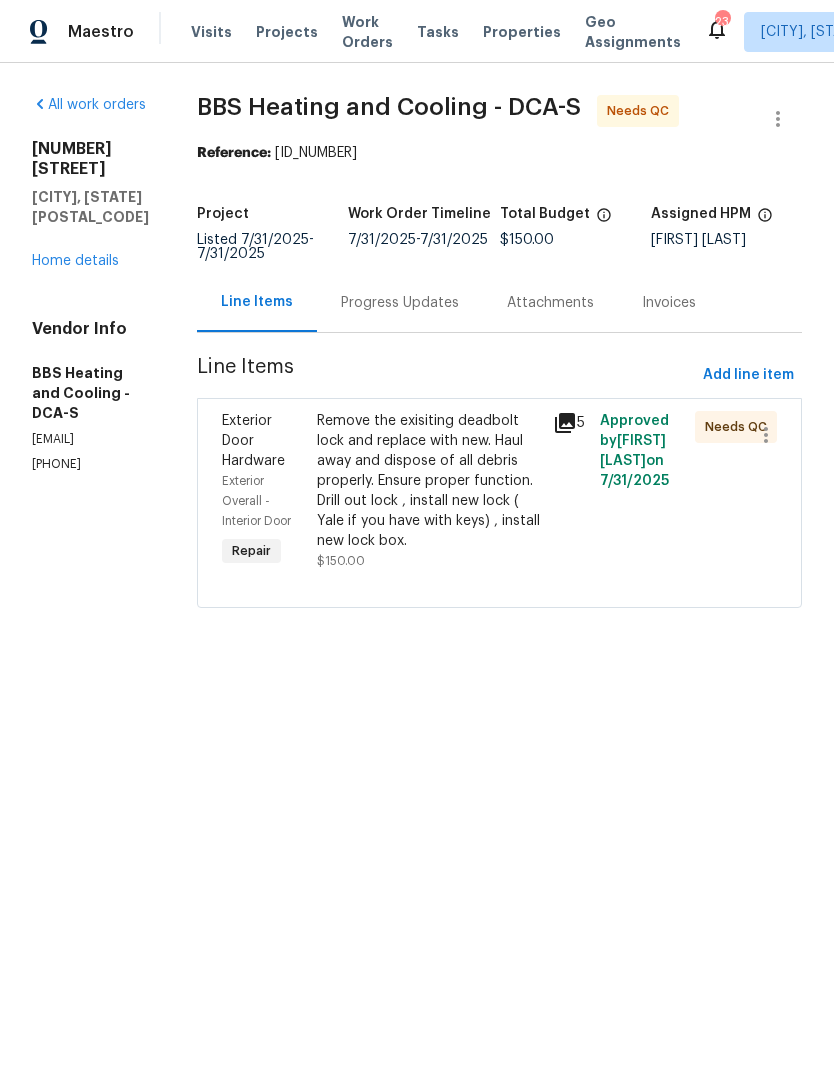 click on "Remove the exisiting deadbolt lock and replace with new. Haul away and dispose of all debris properly. Ensure proper function.
Drill out lock , install new lock ( Yale if you have with keys) , install new lock box." at bounding box center (429, 481) 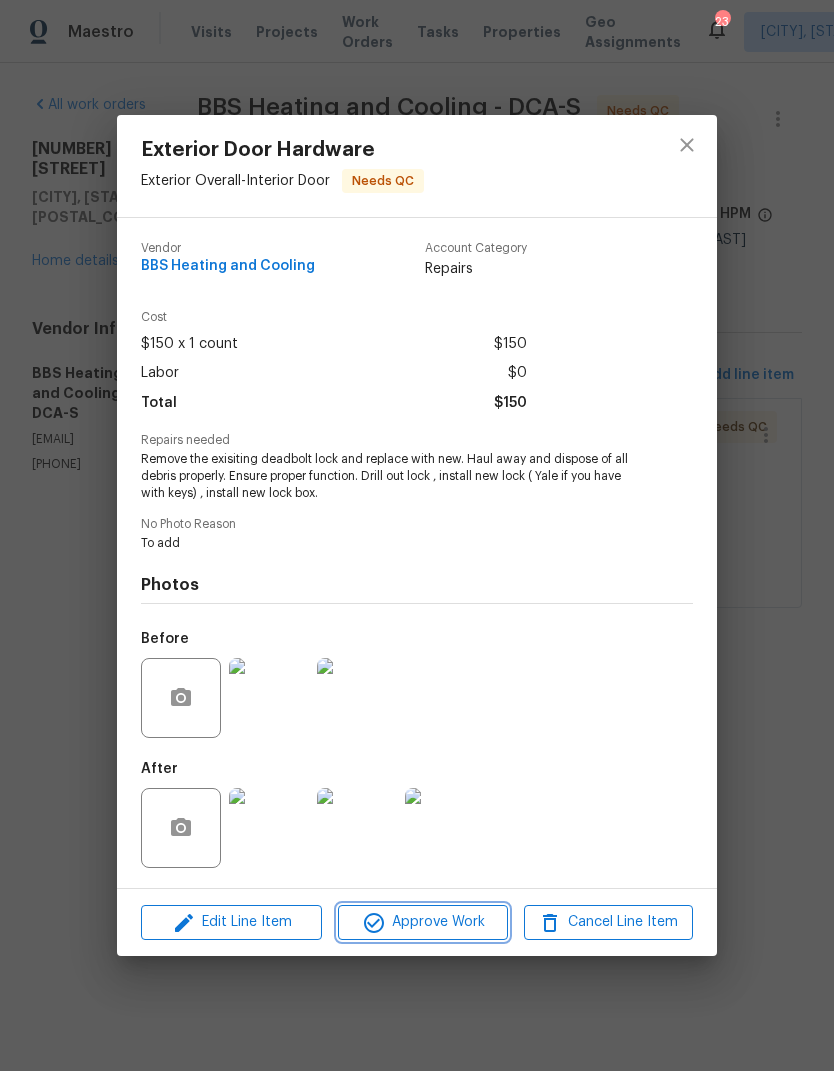 click on "Approve Work" at bounding box center [422, 922] 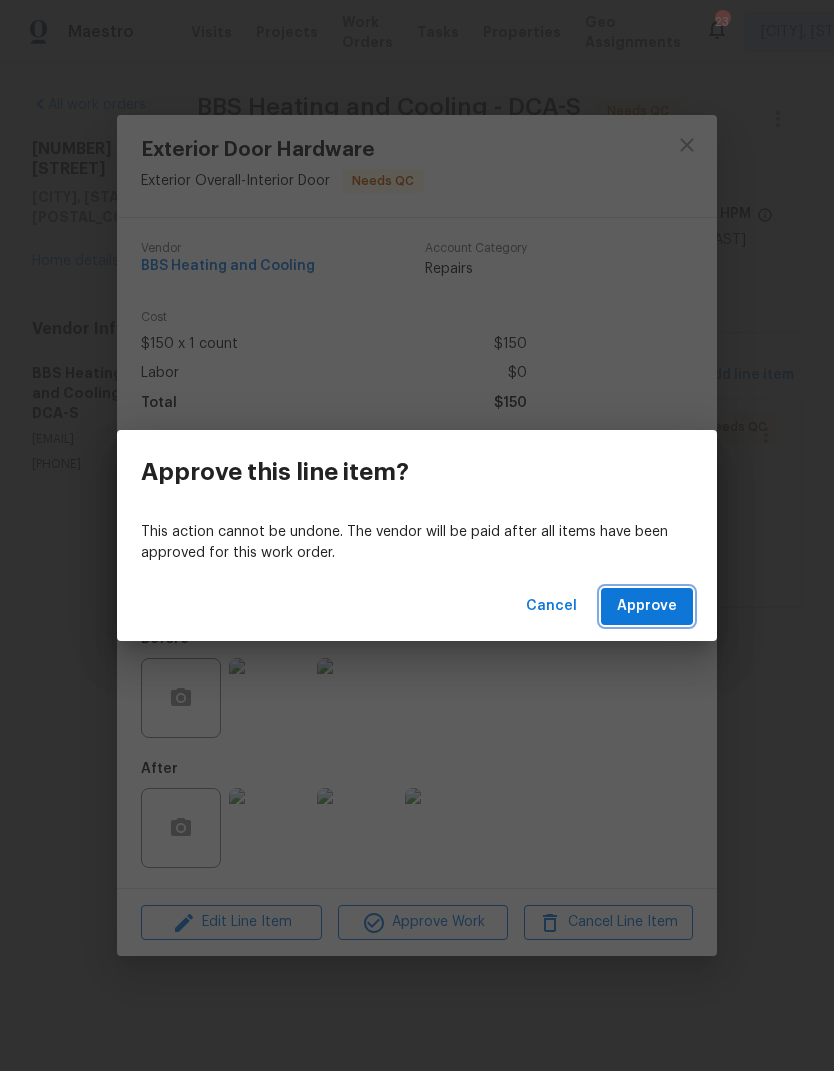 click on "Approve" at bounding box center (647, 606) 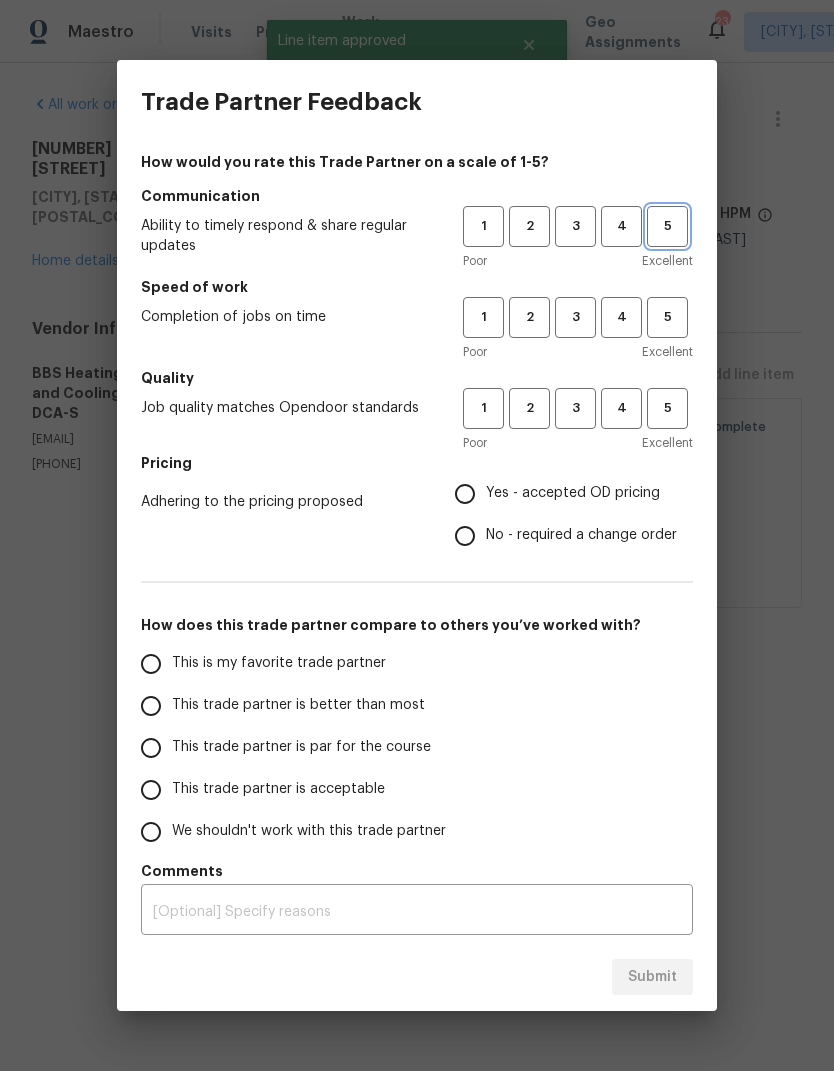 click on "5" at bounding box center (667, 226) 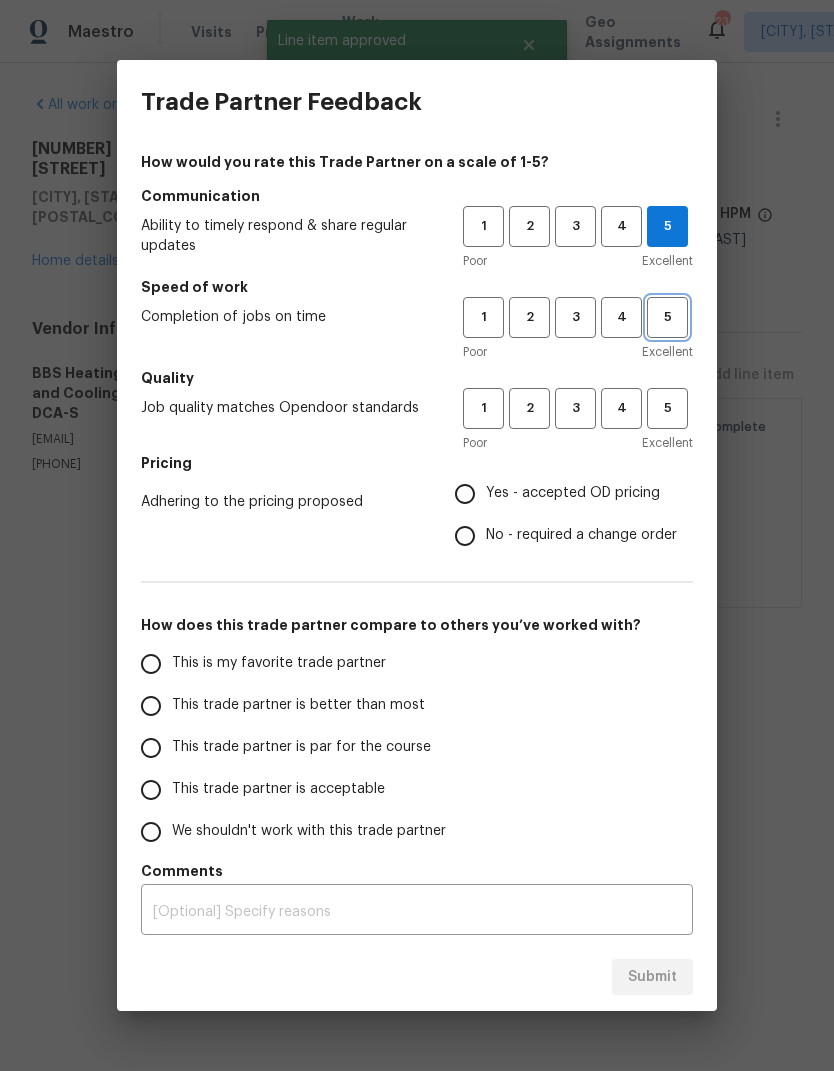click on "5" at bounding box center [667, 317] 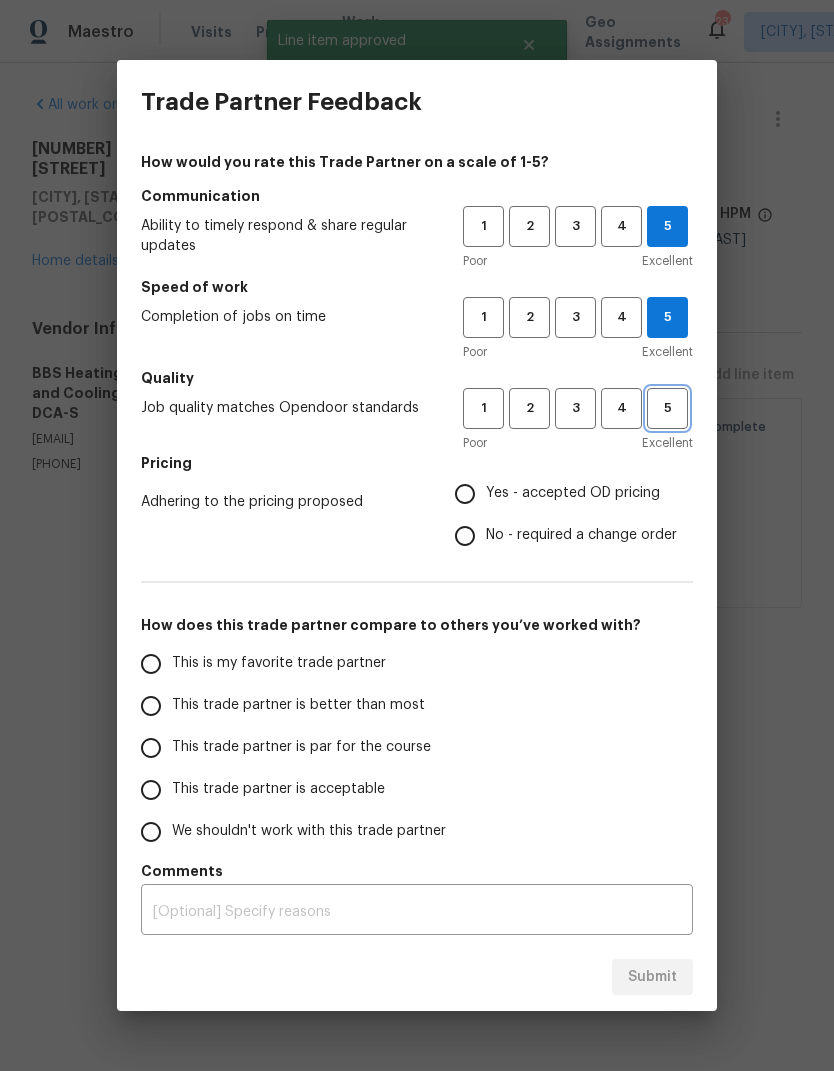 click on "5" at bounding box center [667, 408] 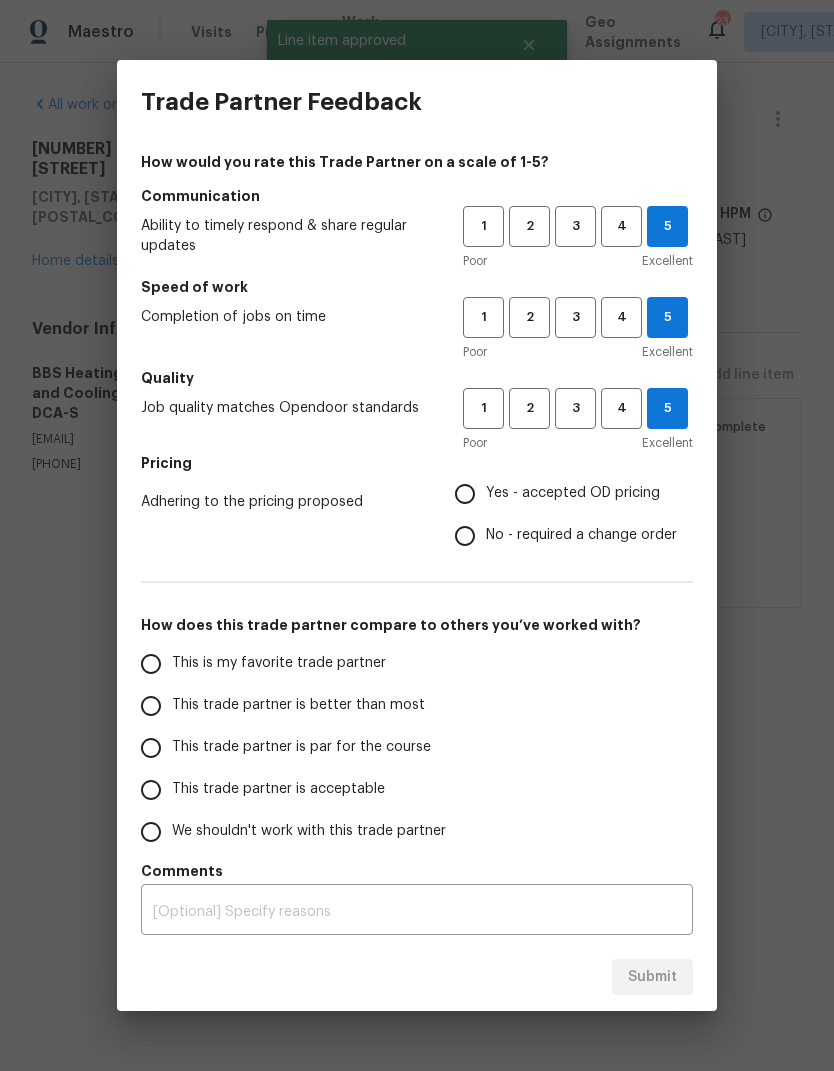 click on "Yes - accepted OD pricing" at bounding box center (465, 494) 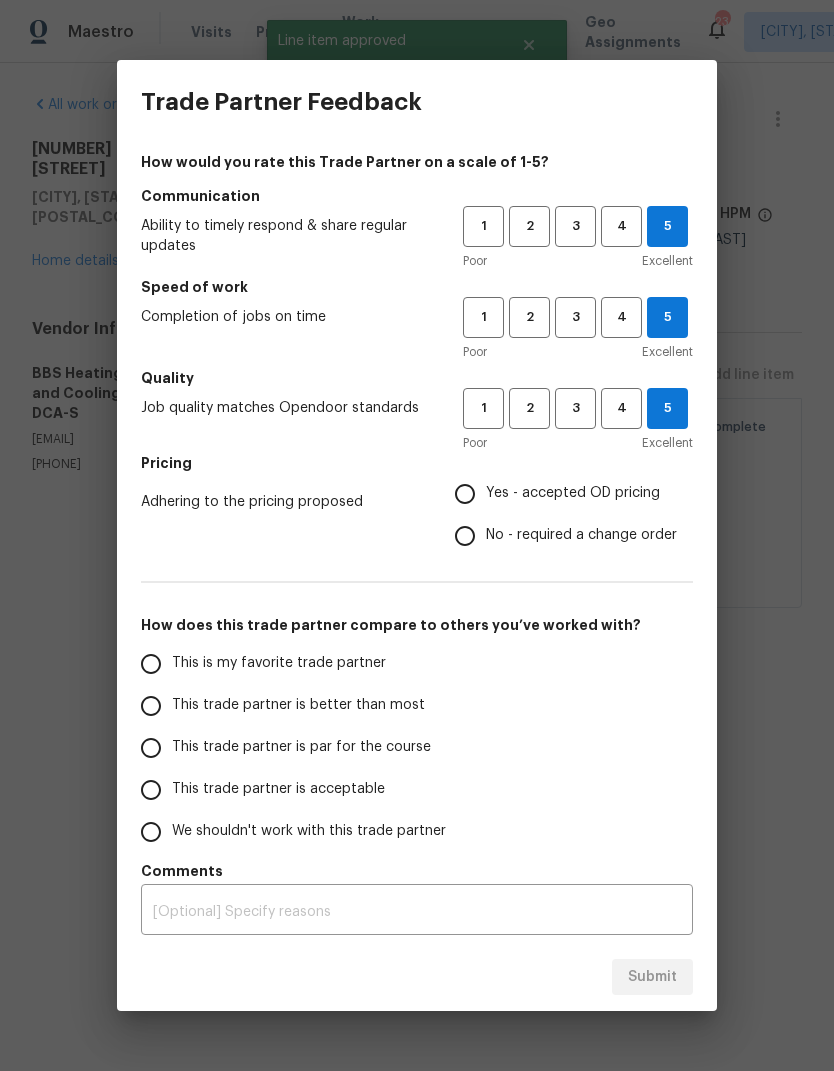 radio on "true" 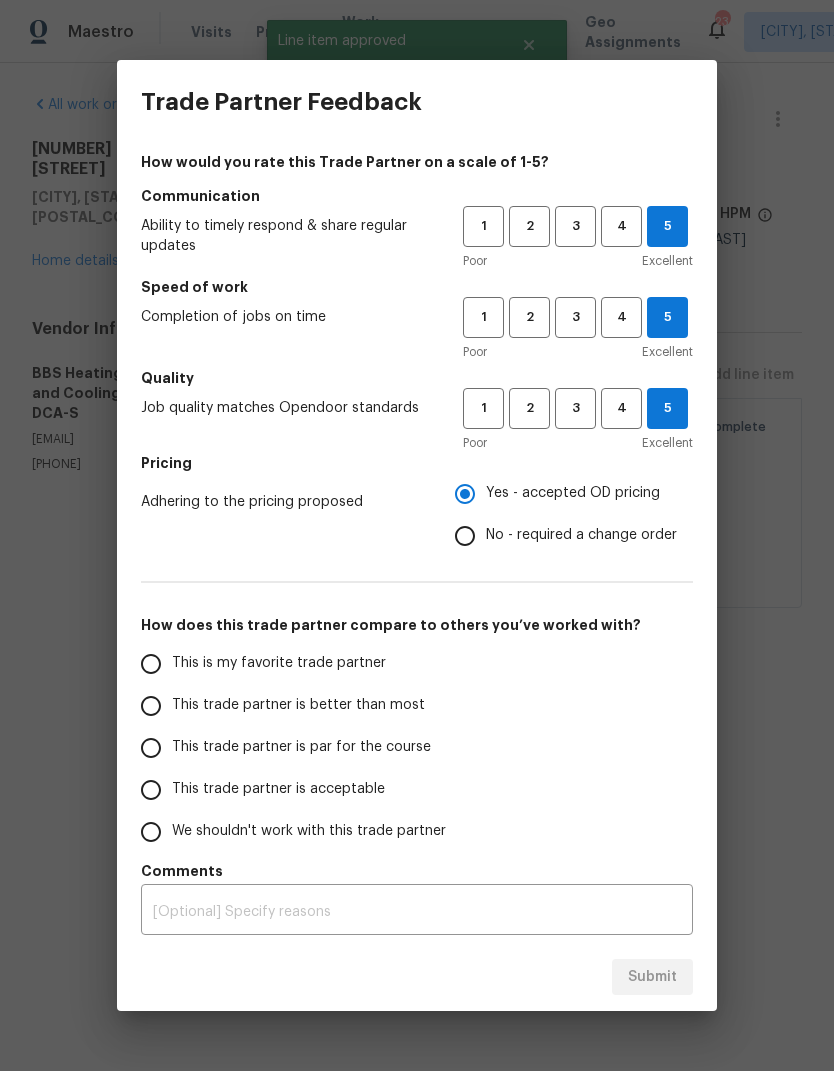 click on "This is my favorite trade partner" at bounding box center [151, 664] 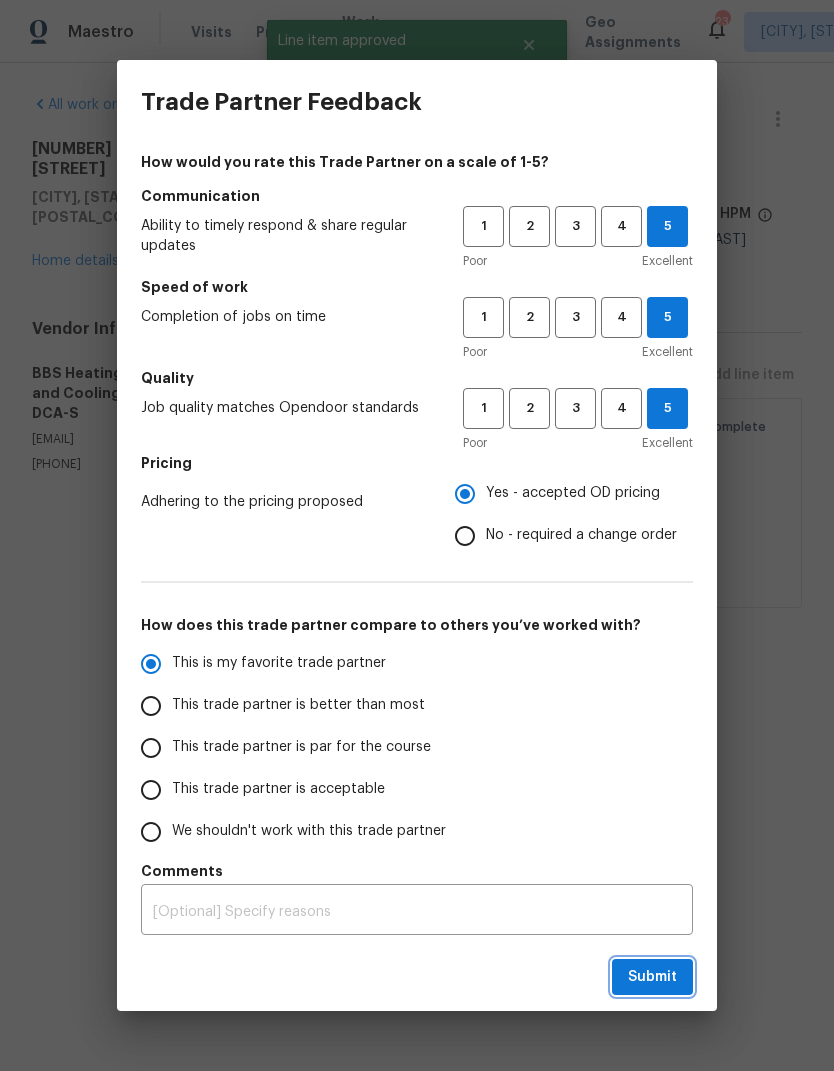 click on "Submit" at bounding box center [652, 977] 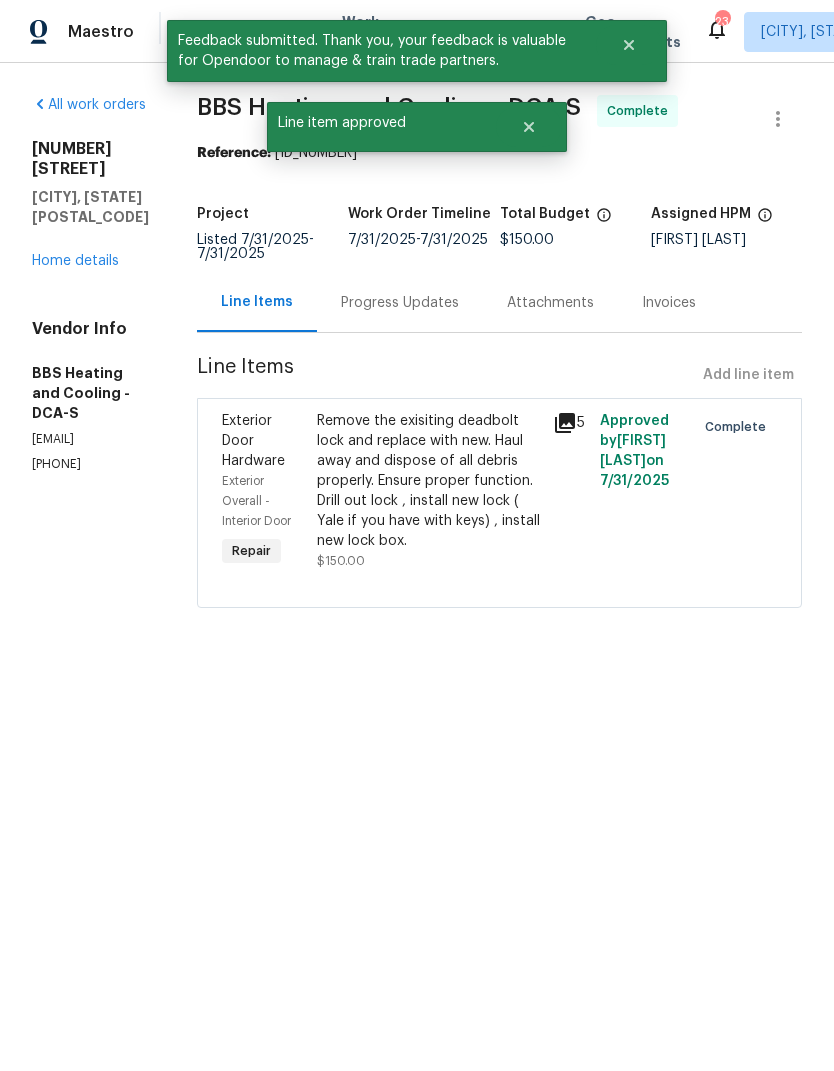 click on "All work orders" at bounding box center [89, 105] 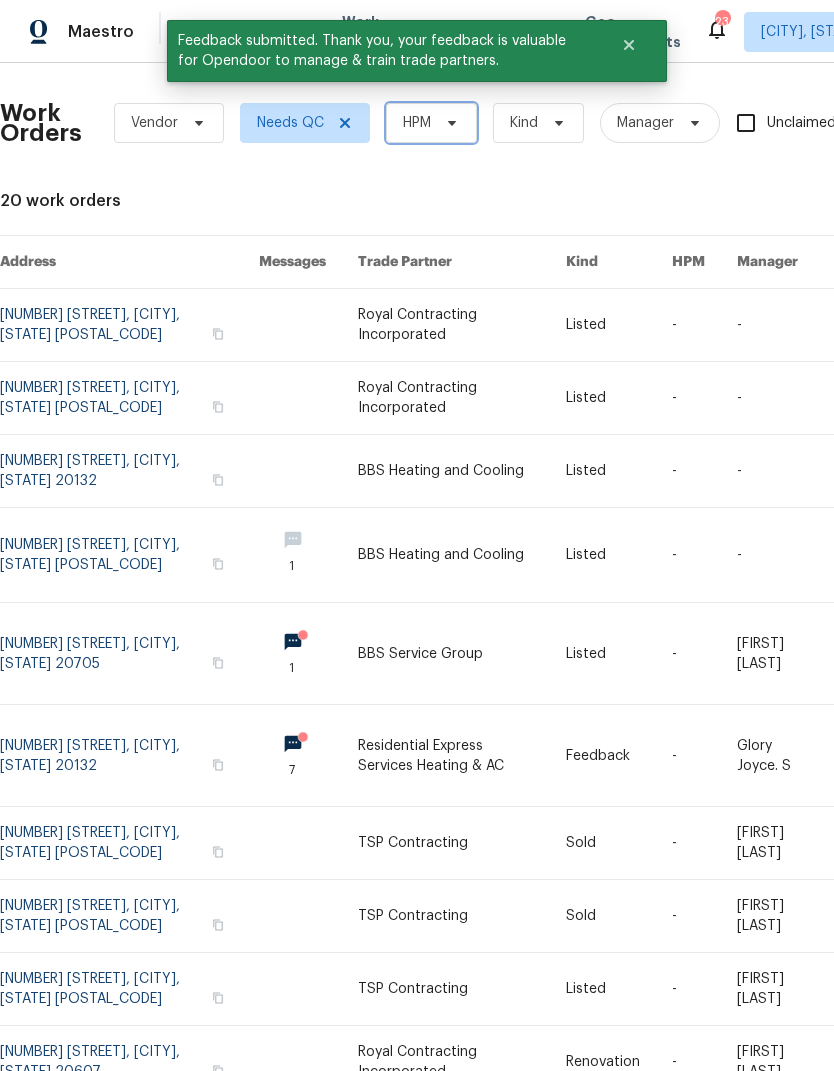 click on "HPM" at bounding box center (431, 123) 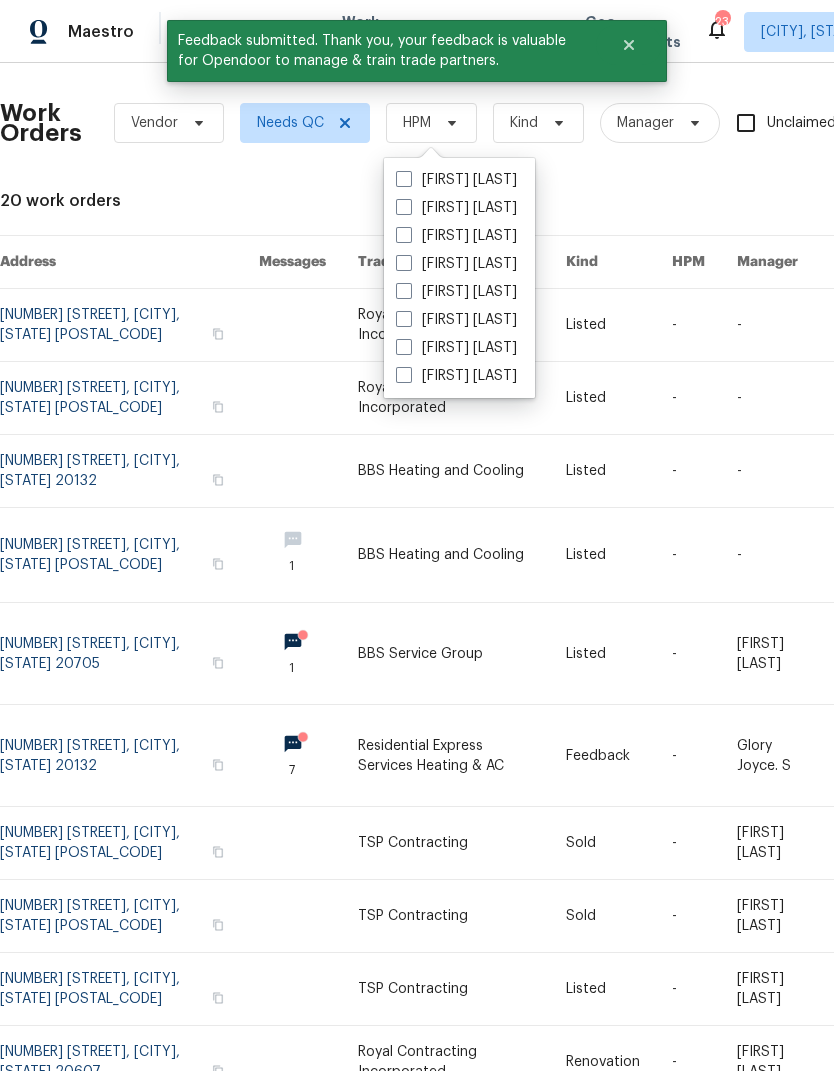 click at bounding box center [404, 347] 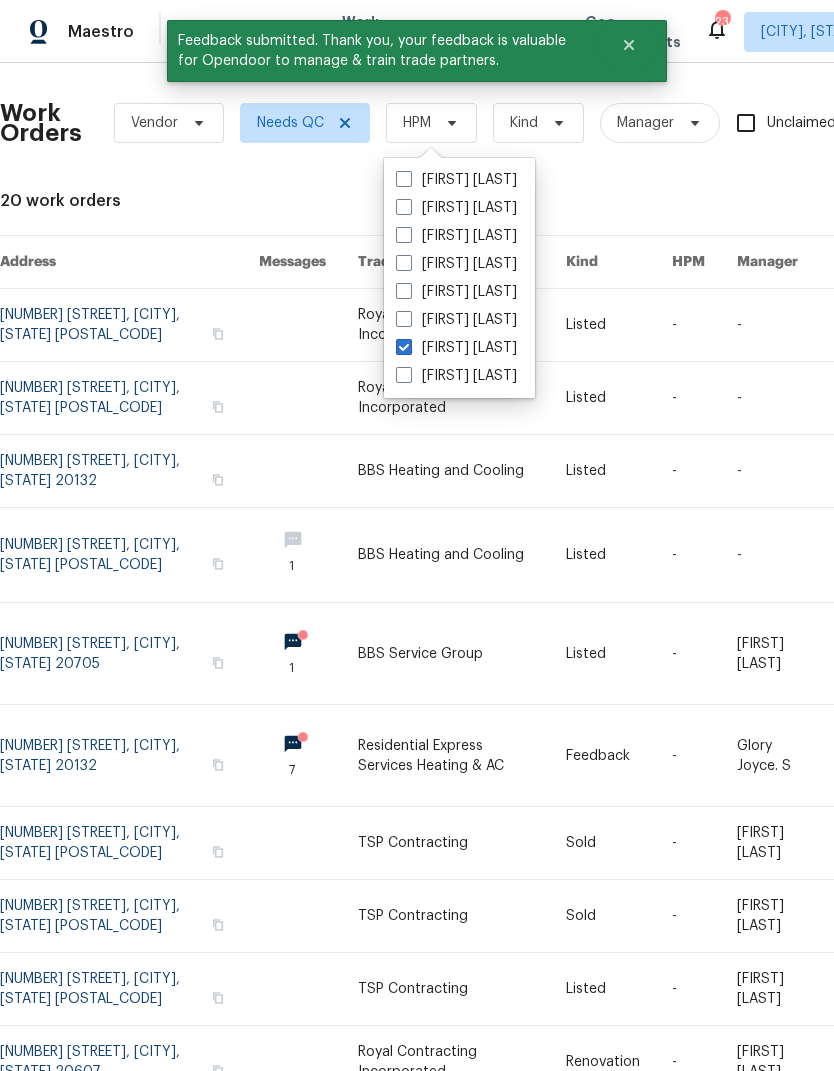 checkbox on "true" 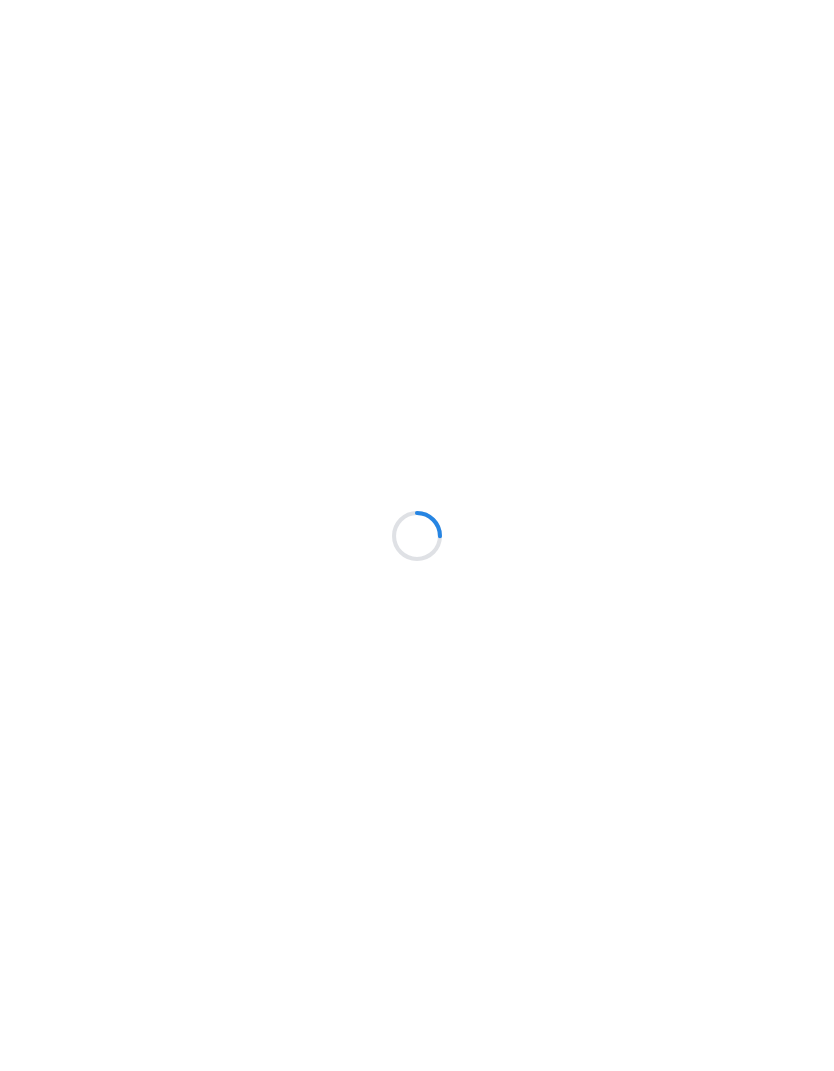 scroll, scrollTop: 0, scrollLeft: 0, axis: both 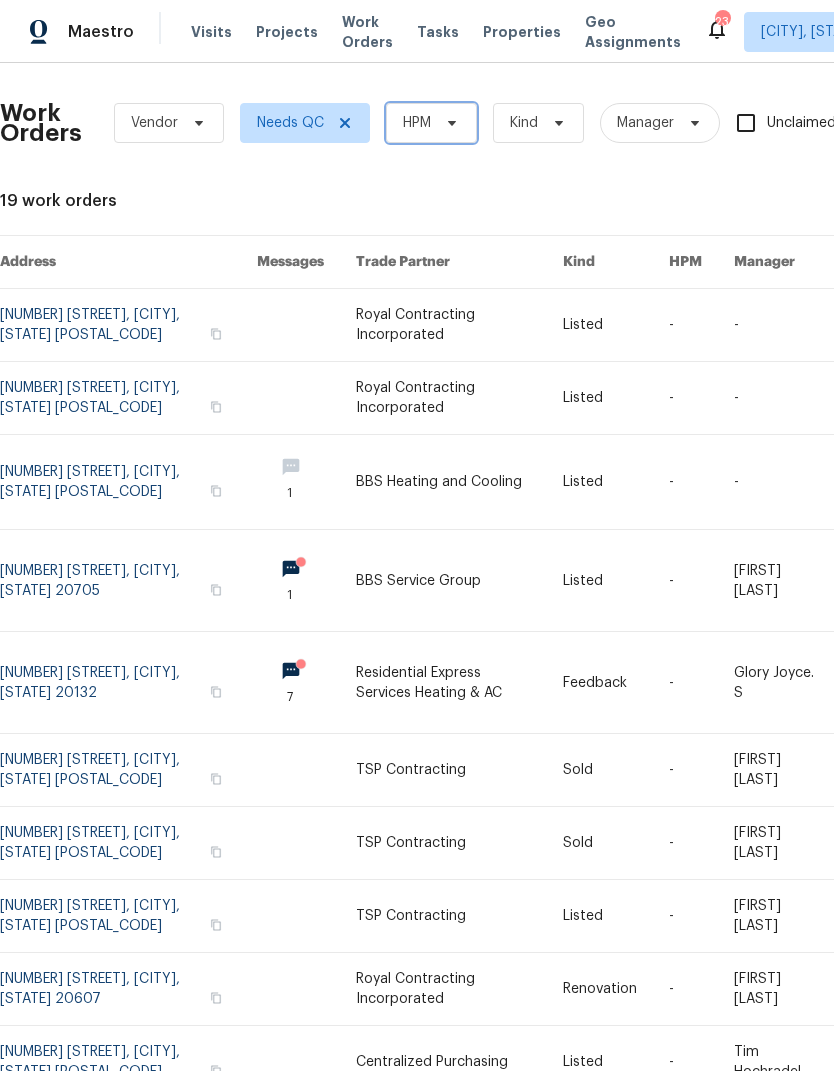 click at bounding box center (449, 123) 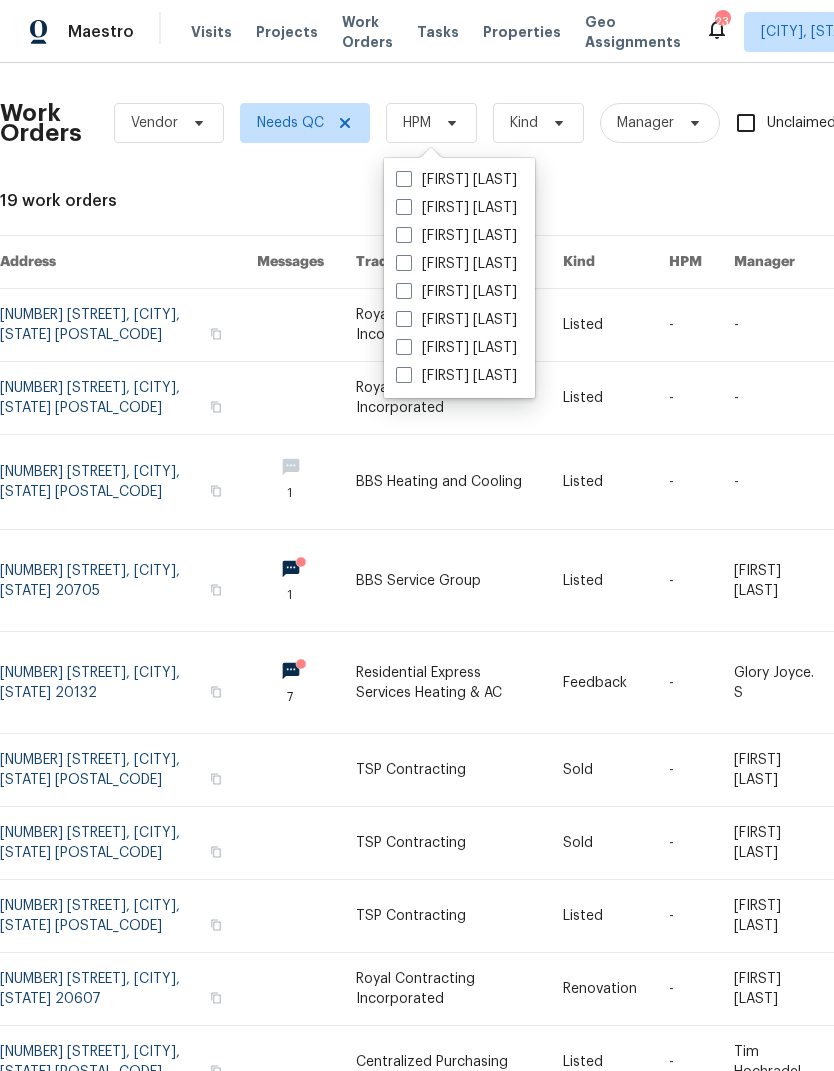click at bounding box center (404, 347) 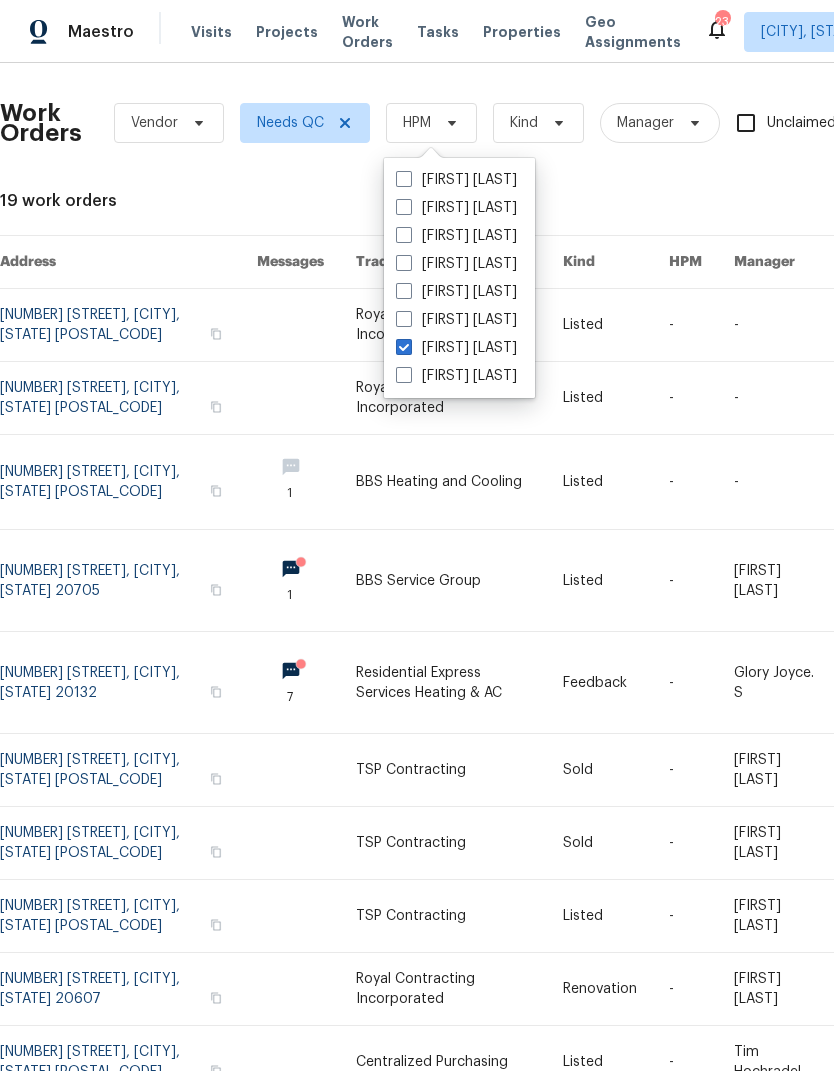 checkbox on "true" 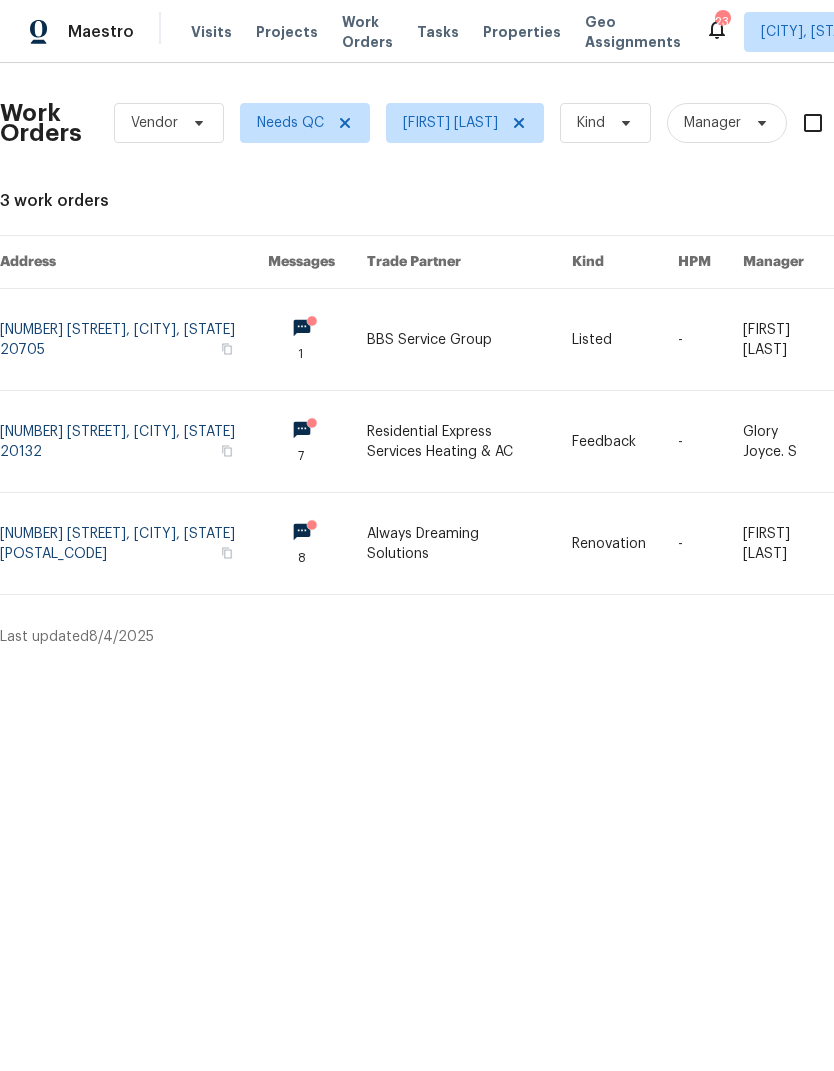 scroll, scrollTop: 0, scrollLeft: 0, axis: both 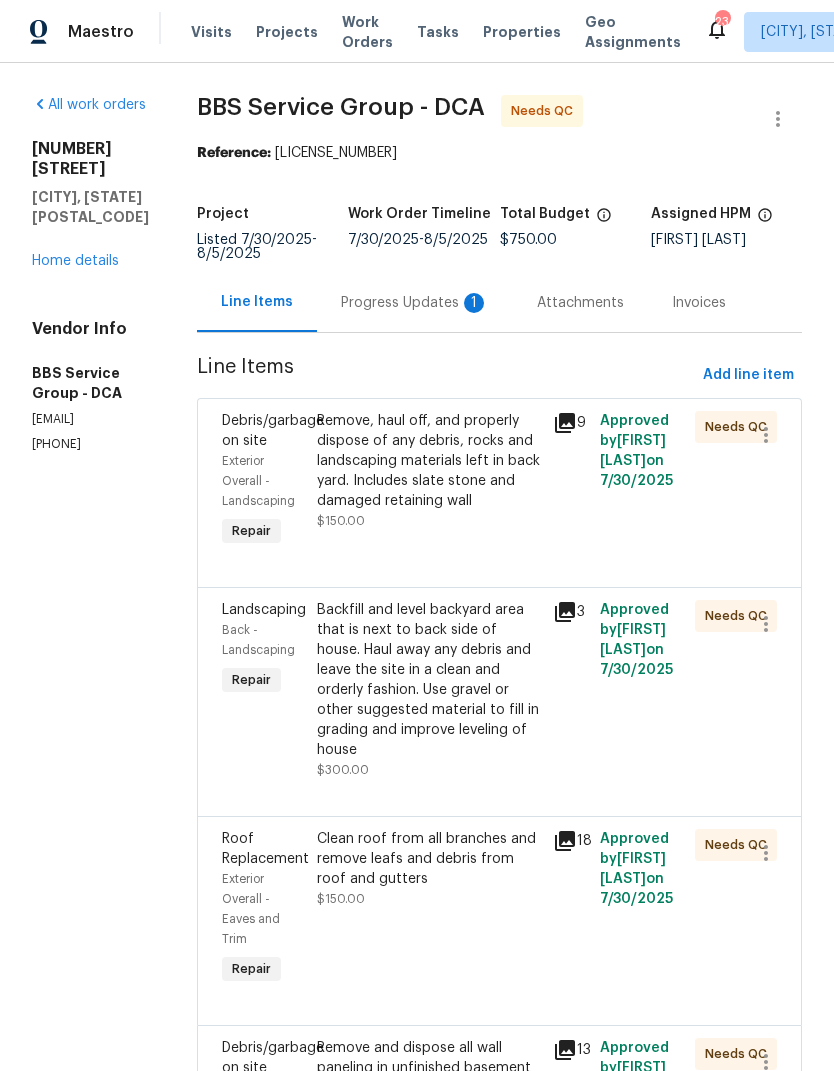 click on "Remove, haul off, and properly dispose of any debris, rocks and landscaping materials left in back yard. Includes slate stone and damaged retaining wall" at bounding box center [429, 461] 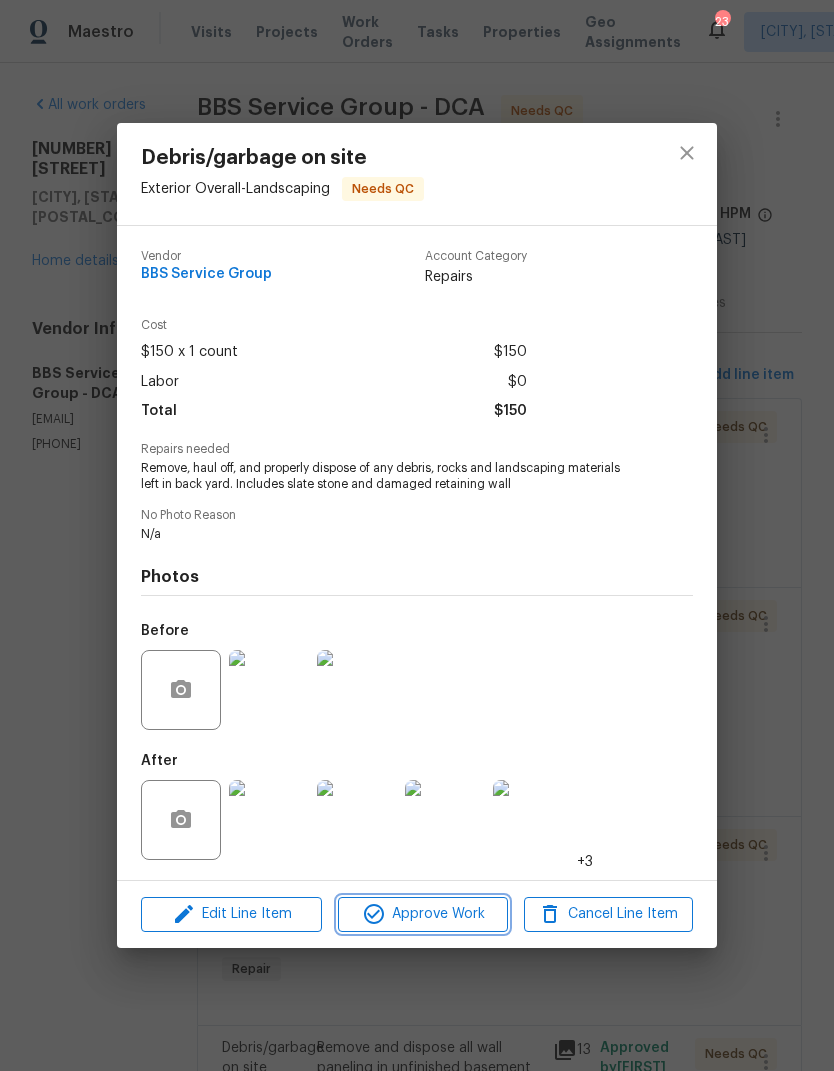 click on "Approve Work" at bounding box center [422, 914] 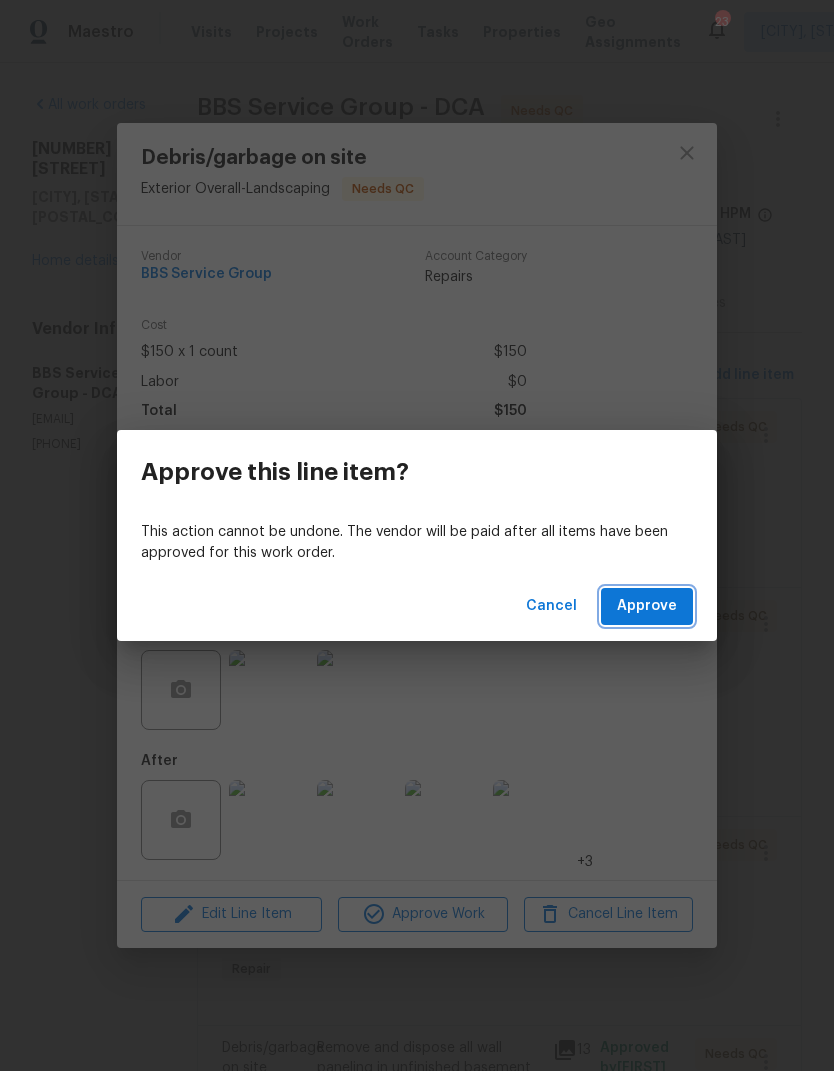 click on "Approve" at bounding box center (647, 606) 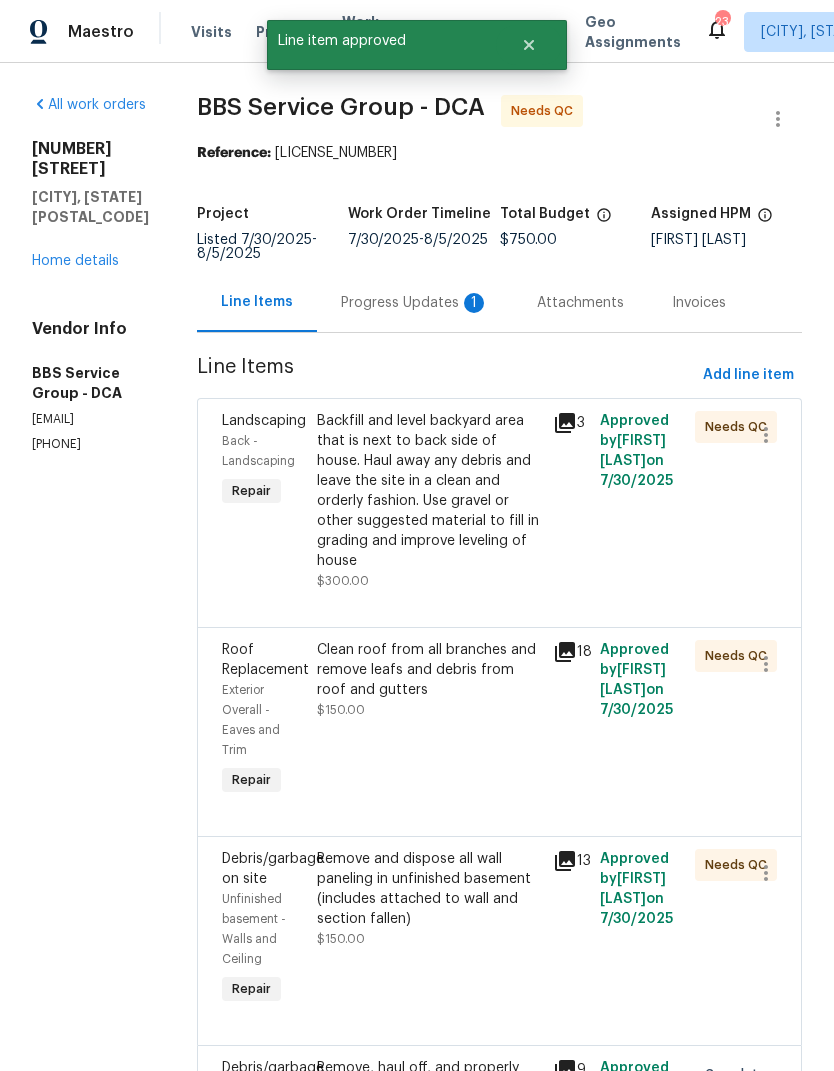 click on "Backfill and level backyard area that is next to back side of house. Haul away any debris and leave the site in a clean and orderly fashion. Use gravel or other suggested material to fill in grading and improve leveling of house" at bounding box center [429, 491] 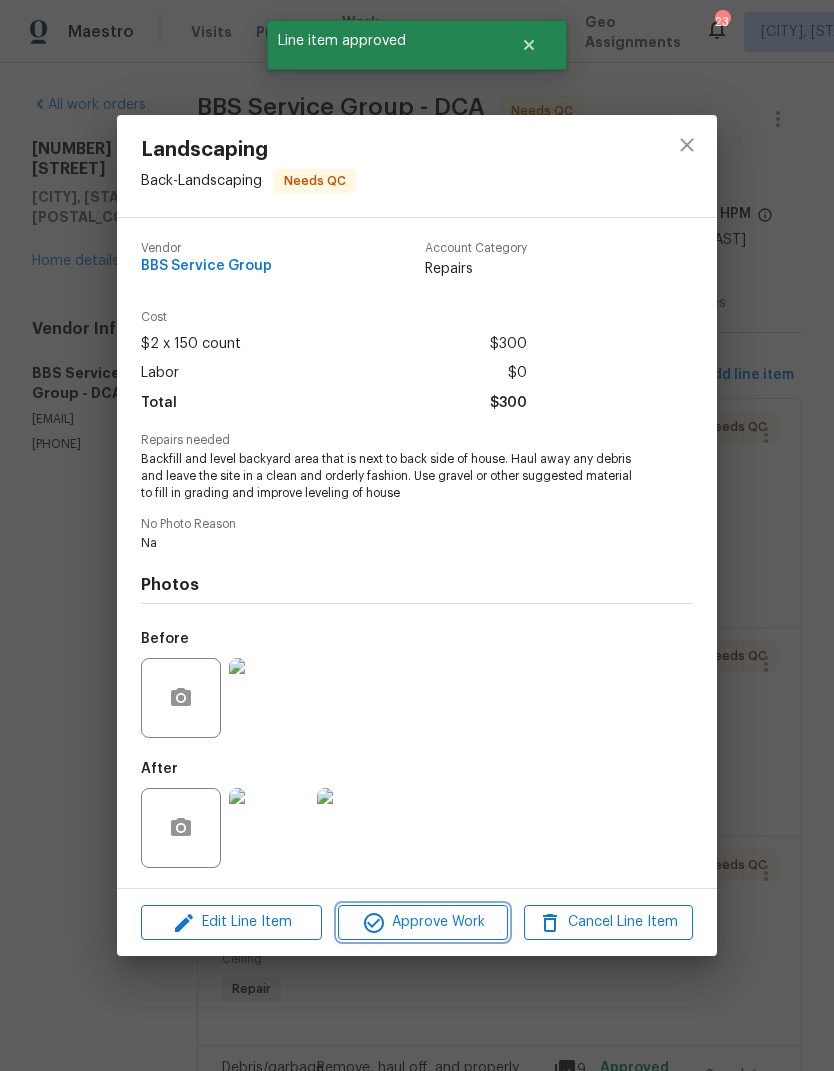 click on "Approve Work" at bounding box center (422, 922) 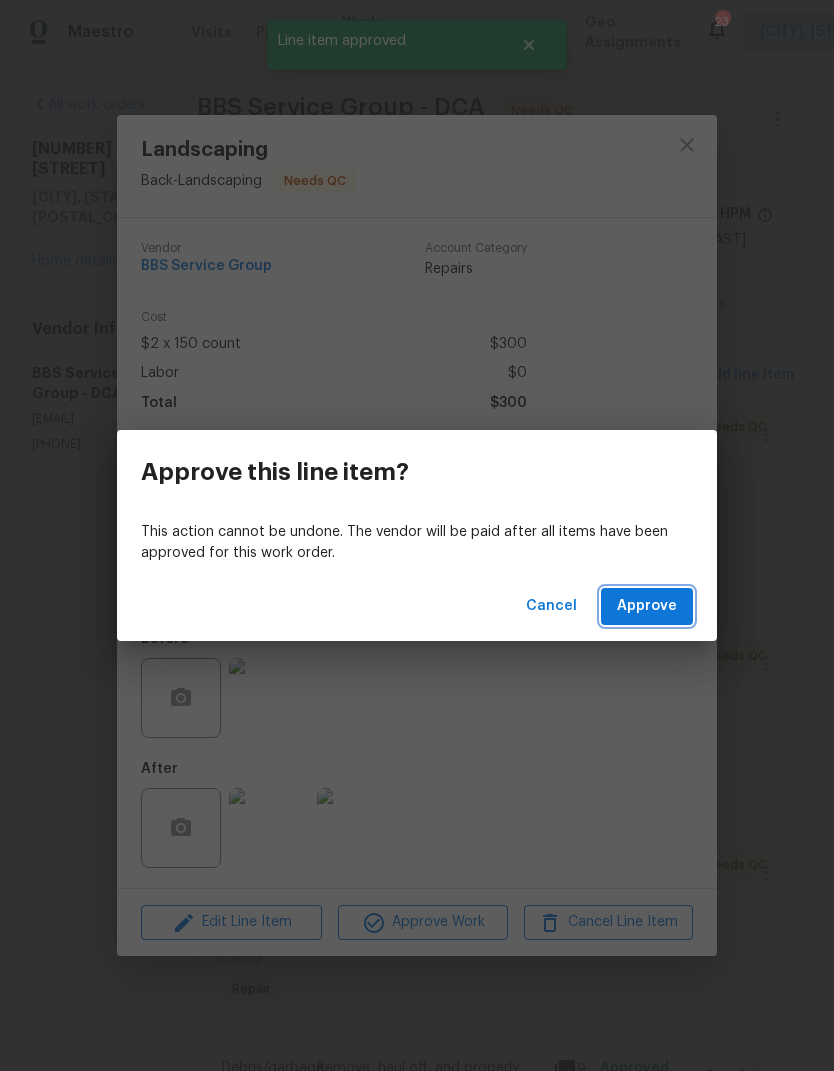 click on "Approve" at bounding box center [647, 606] 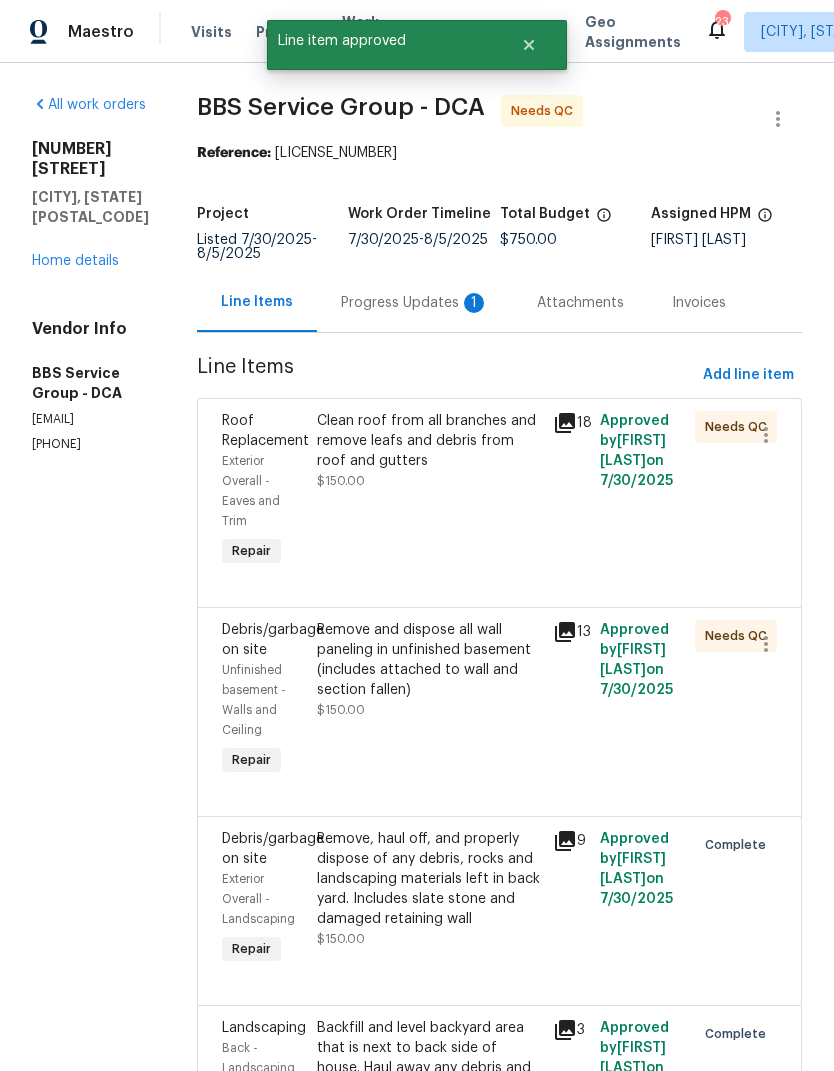 click on "Clean roof from all branches and remove leafs and debris from roof and gutters" at bounding box center [429, 441] 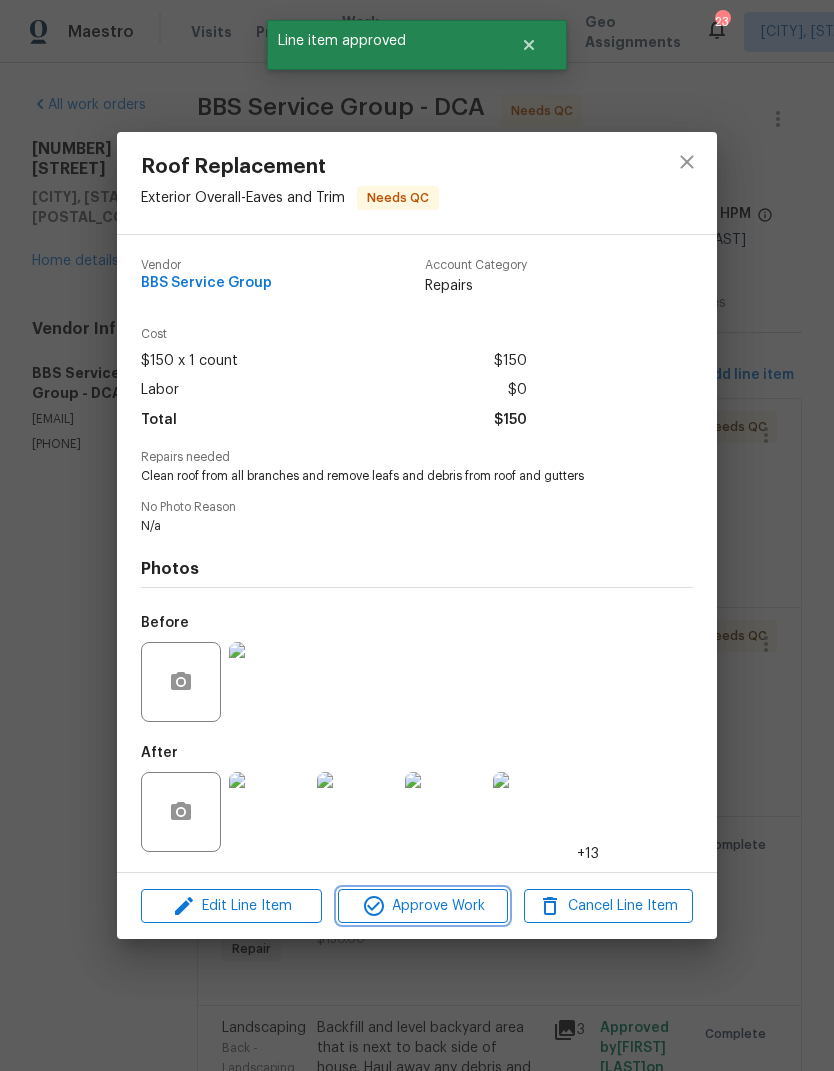 click on "Approve Work" at bounding box center [422, 906] 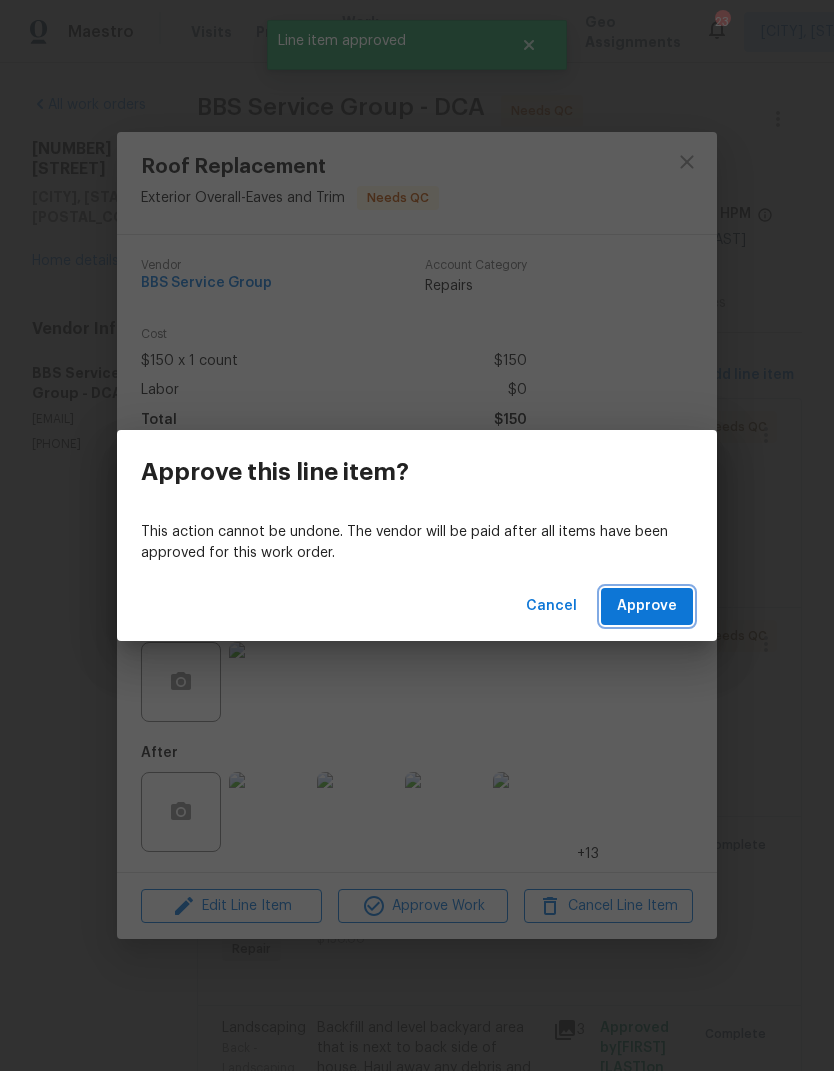 click on "Approve" at bounding box center (647, 606) 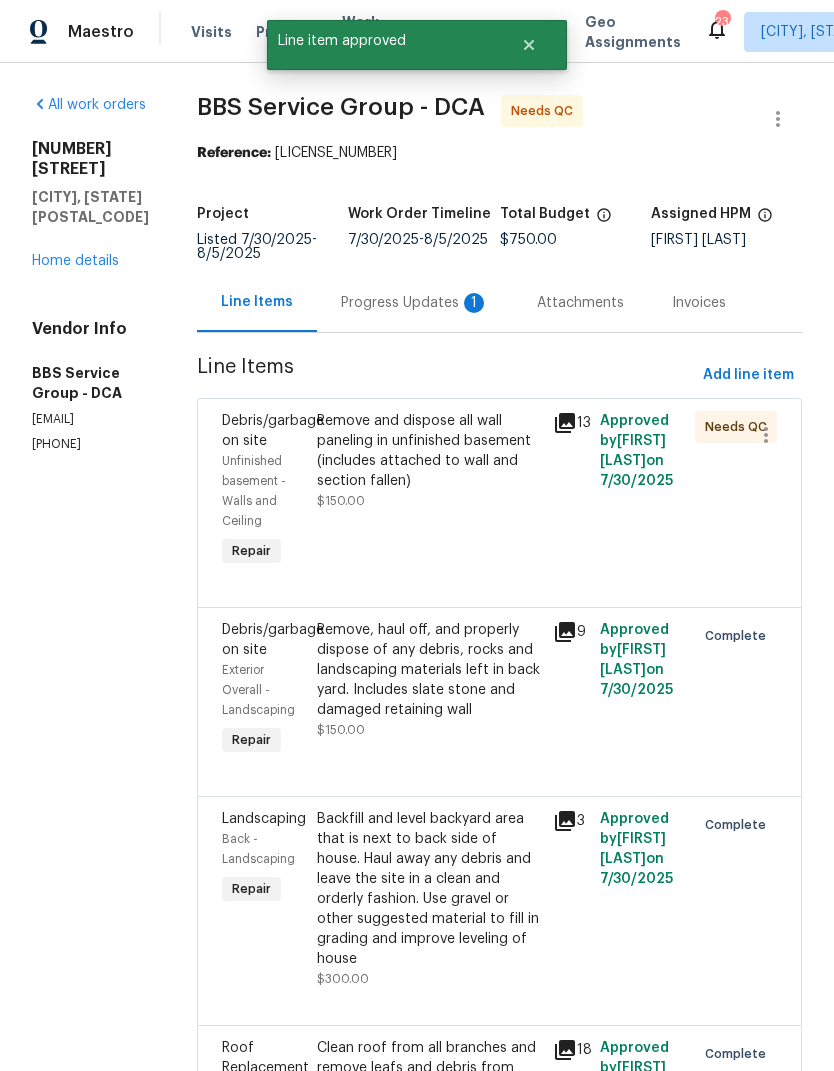 click on "Remove and dispose all wall paneling in unfinished basement (includes attached to wall and section fallen)" at bounding box center [429, 451] 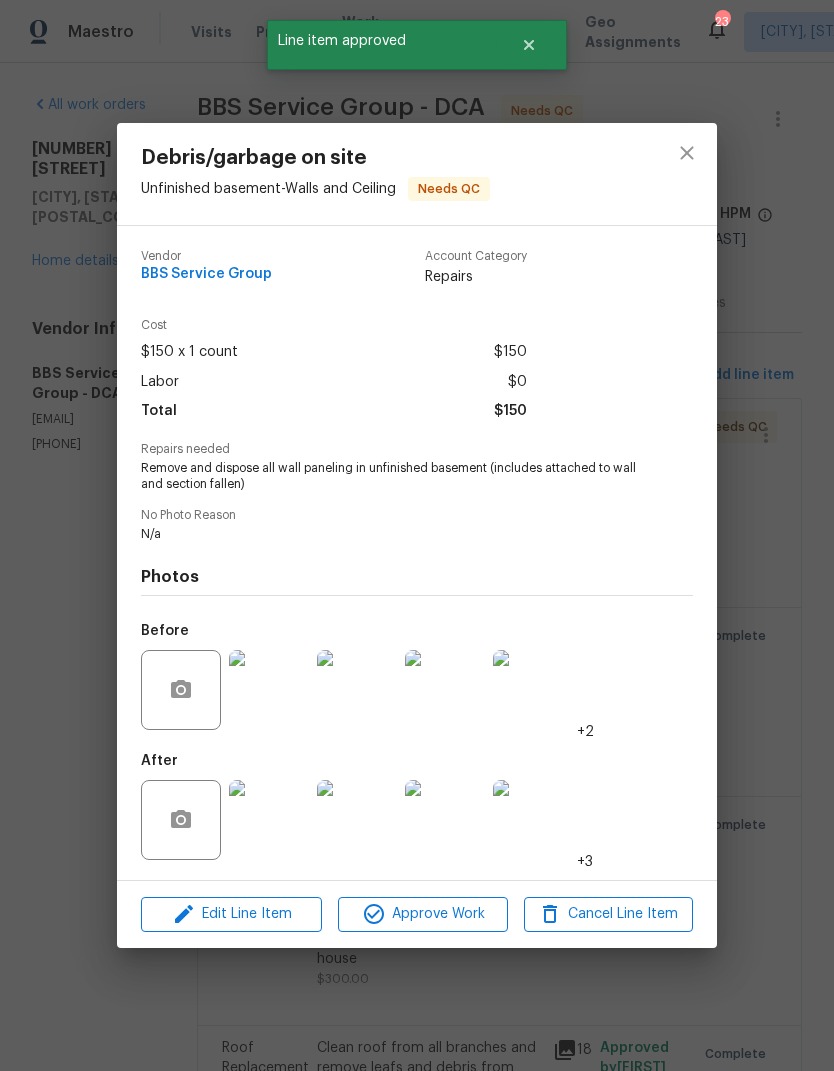 click at bounding box center (269, 820) 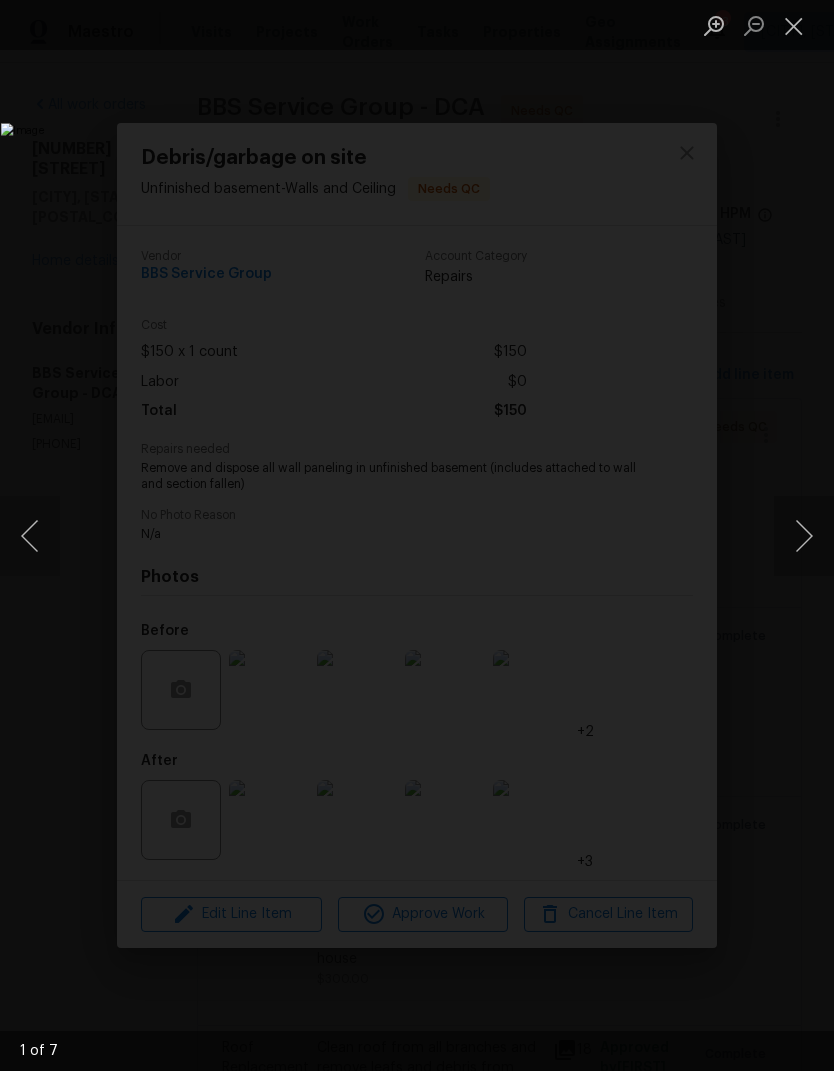 click at bounding box center [804, 536] 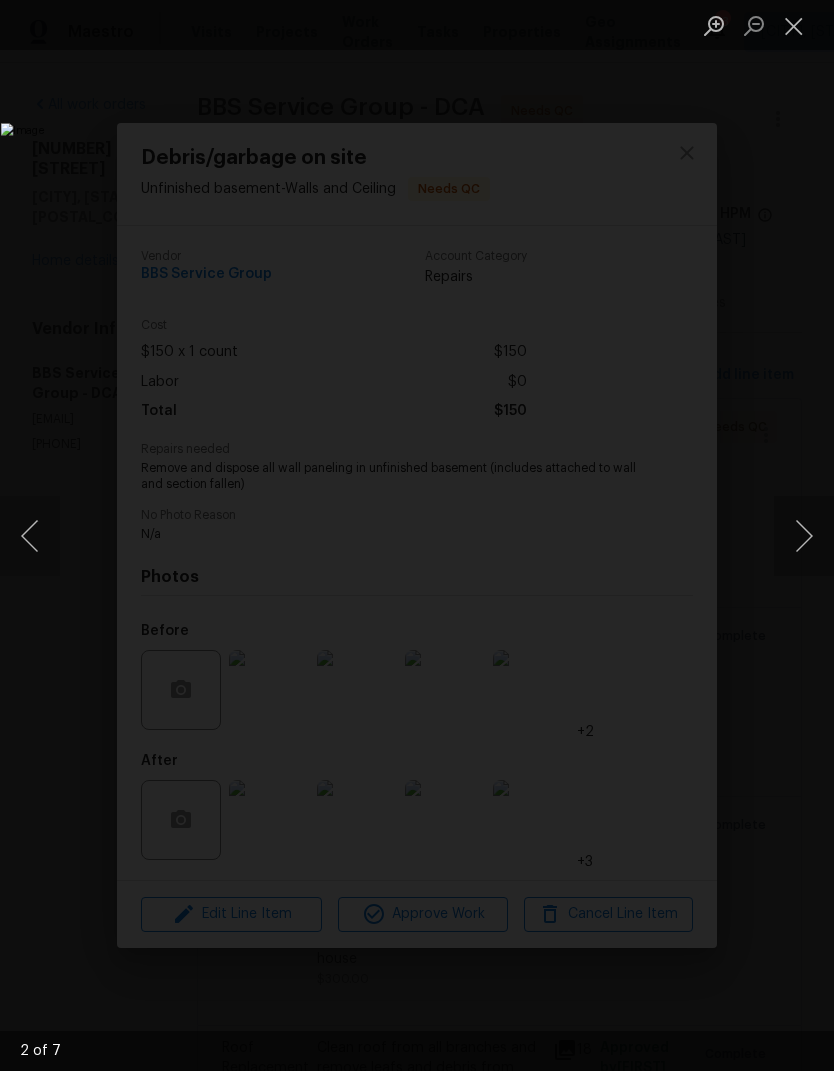 click at bounding box center (804, 536) 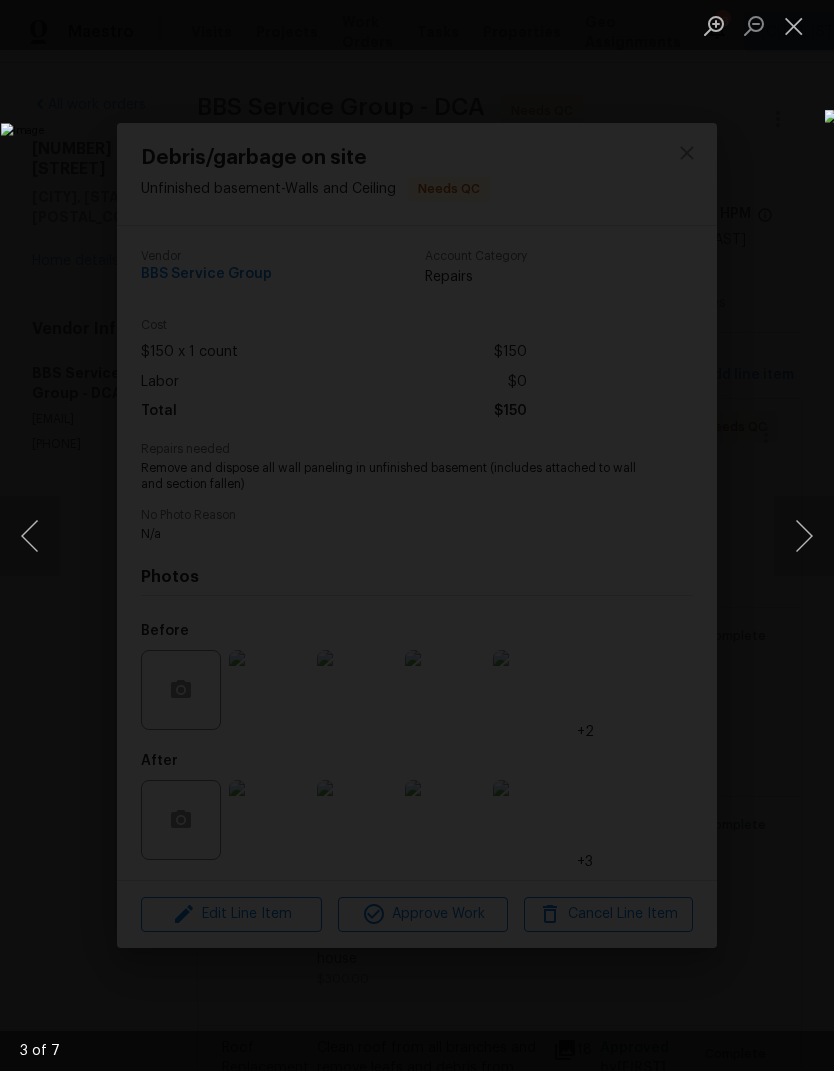 click at bounding box center [794, 25] 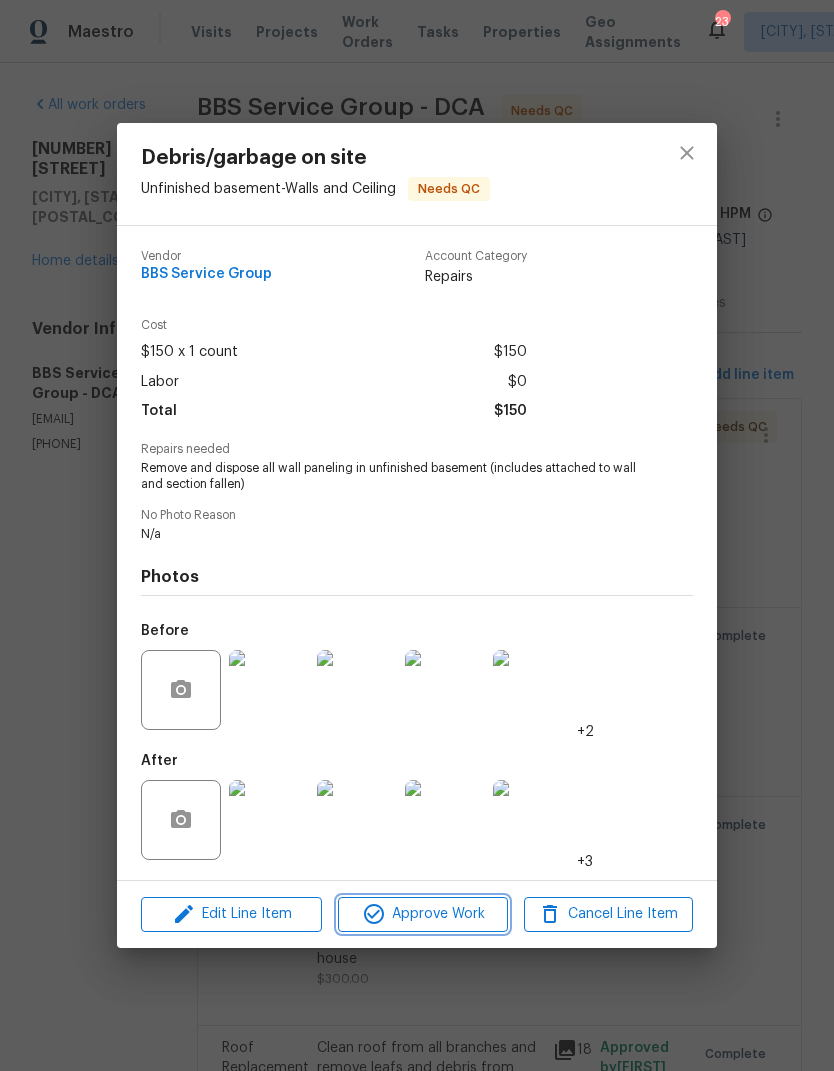 click on "Approve Work" at bounding box center [422, 914] 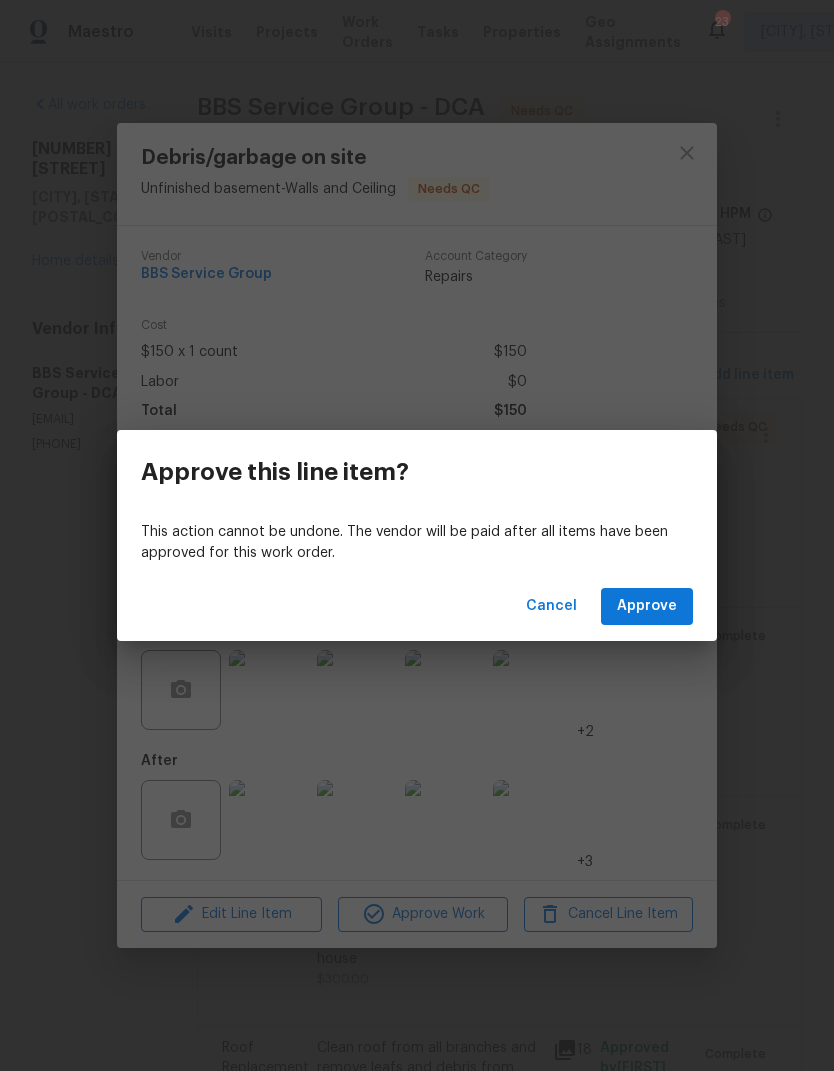 click on "Cancel Approve" at bounding box center (417, 606) 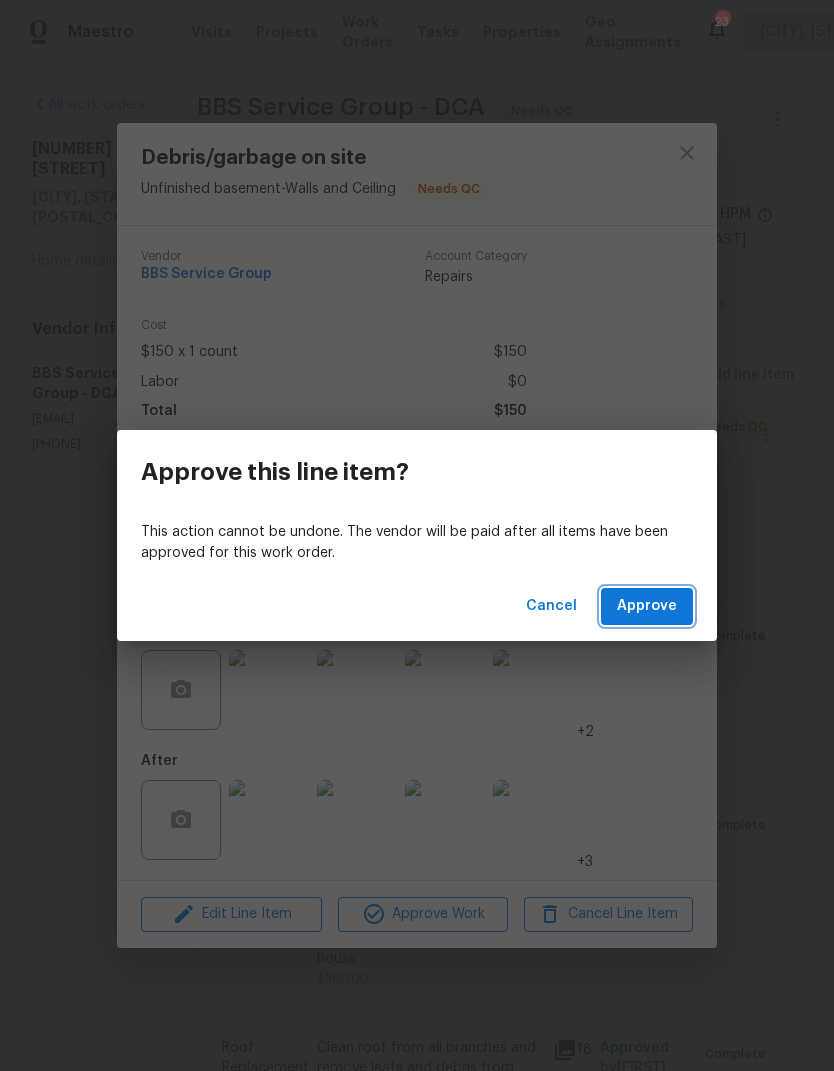 click on "Approve" at bounding box center [647, 606] 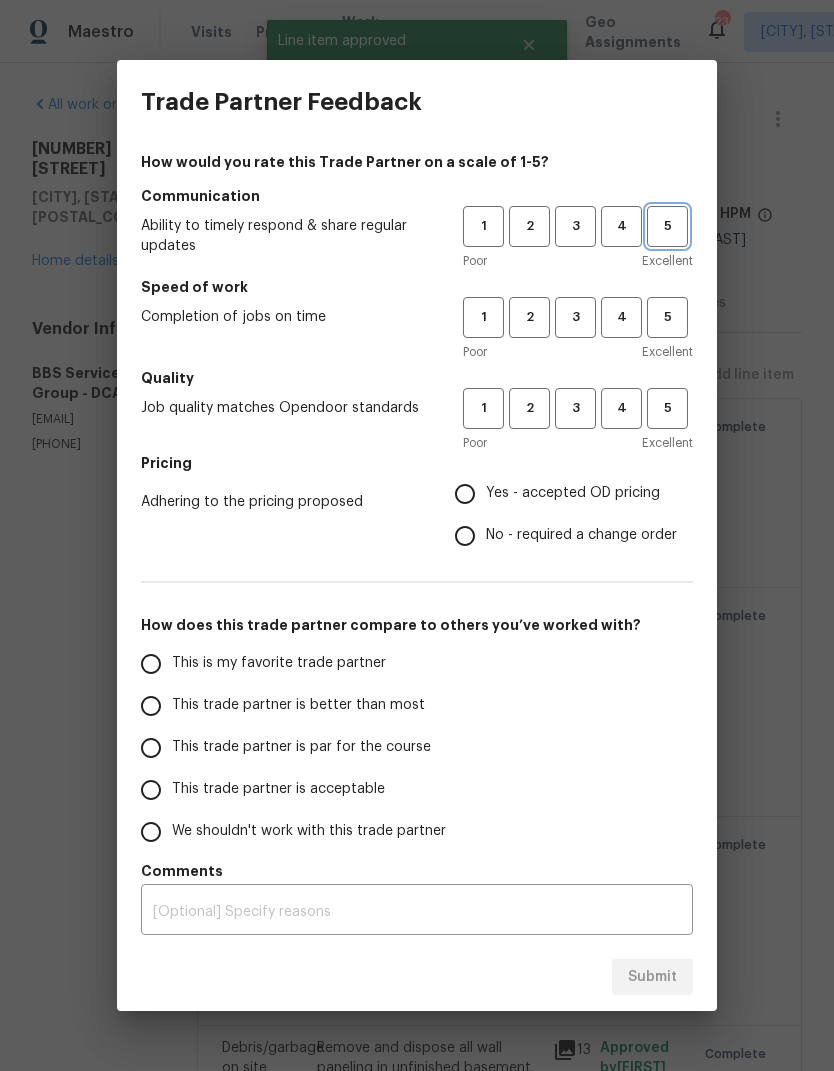 click on "5" at bounding box center (667, 226) 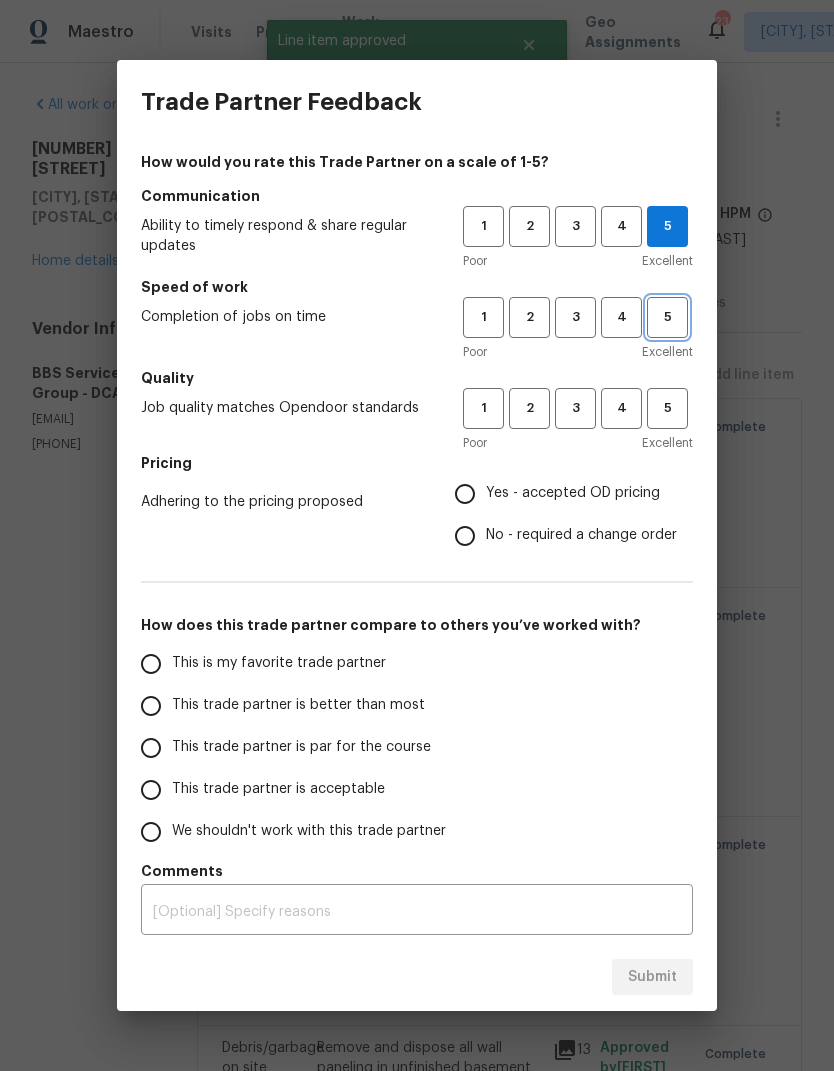 click on "5" at bounding box center [667, 317] 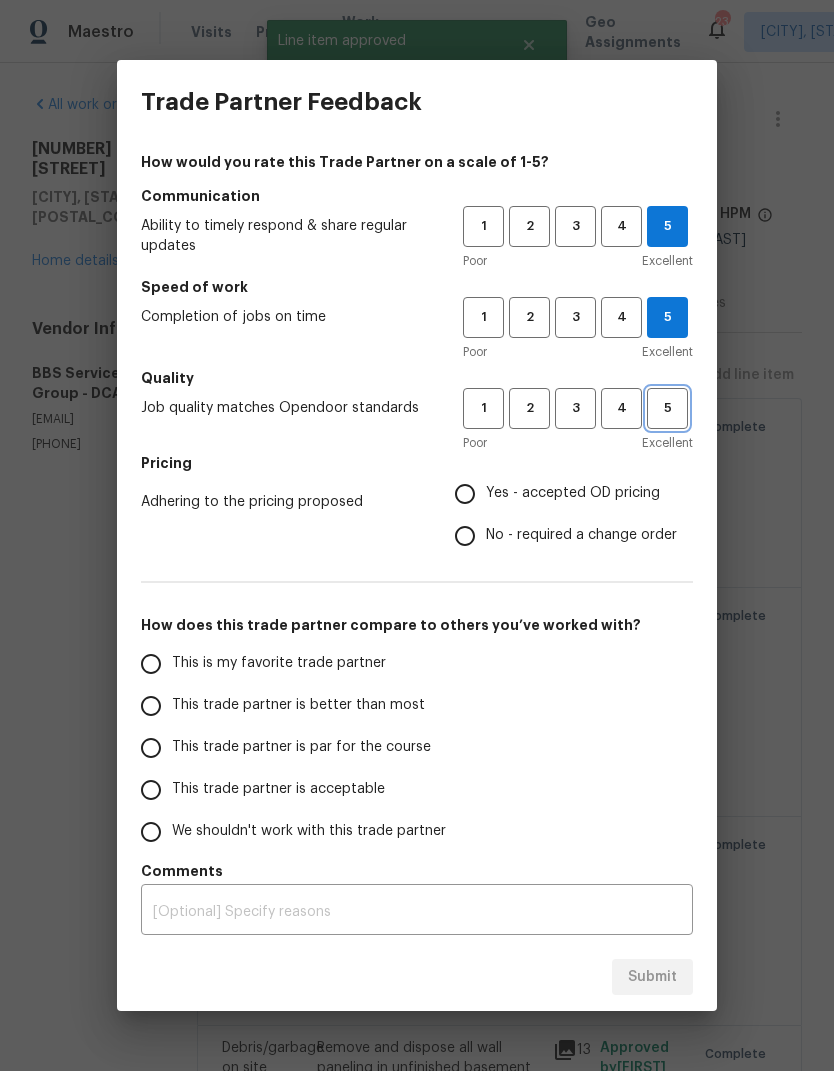 click on "5" at bounding box center (667, 408) 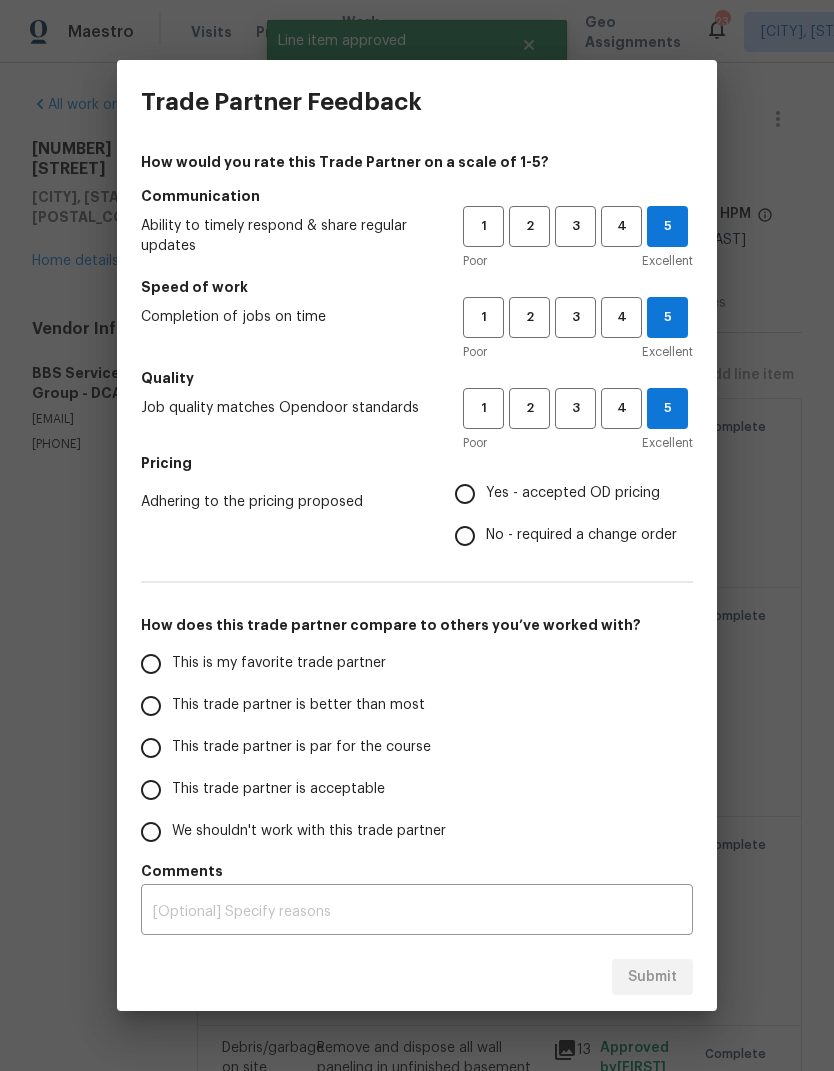 click on "Yes - accepted OD pricing" at bounding box center (560, 494) 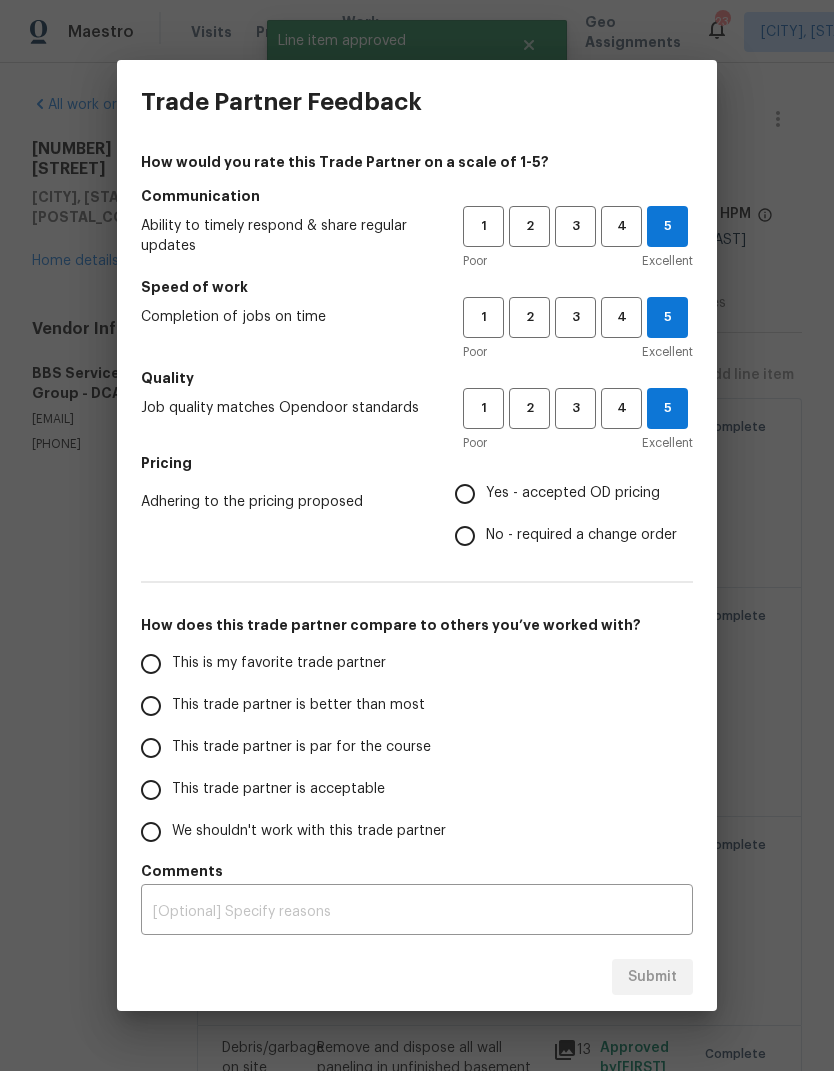 click on "Yes - accepted OD pricing" at bounding box center (465, 494) 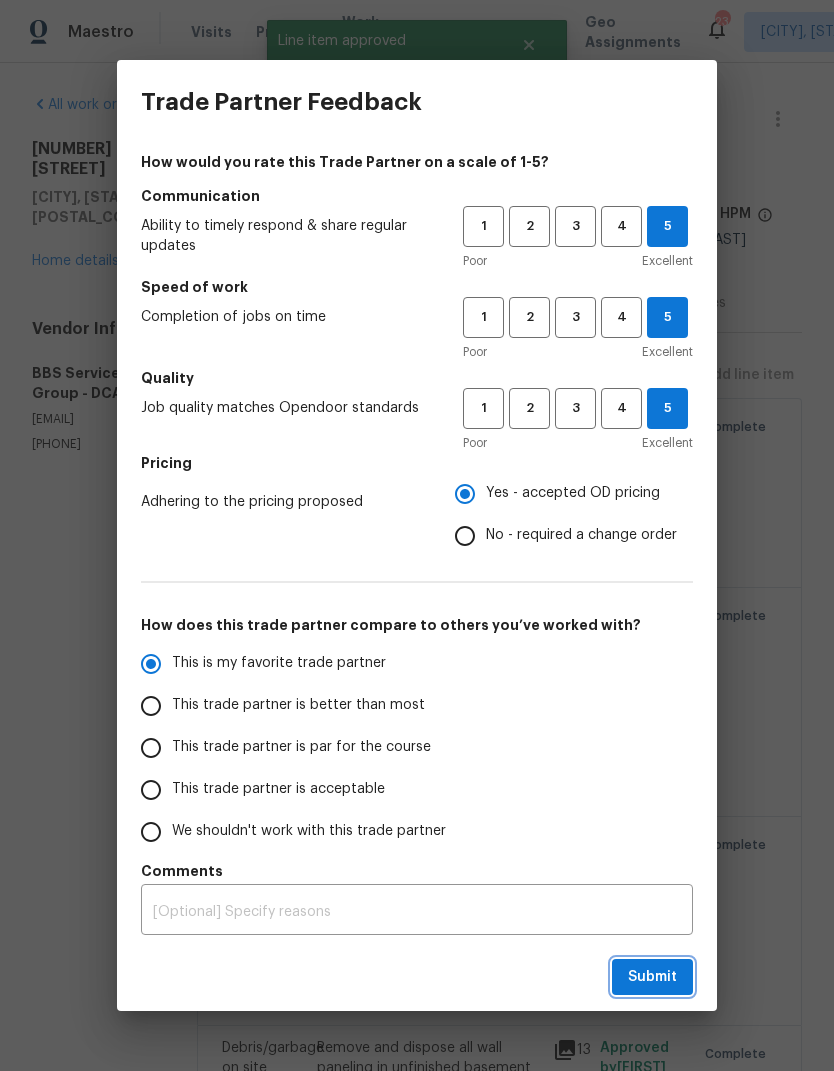 click on "Submit" at bounding box center (652, 977) 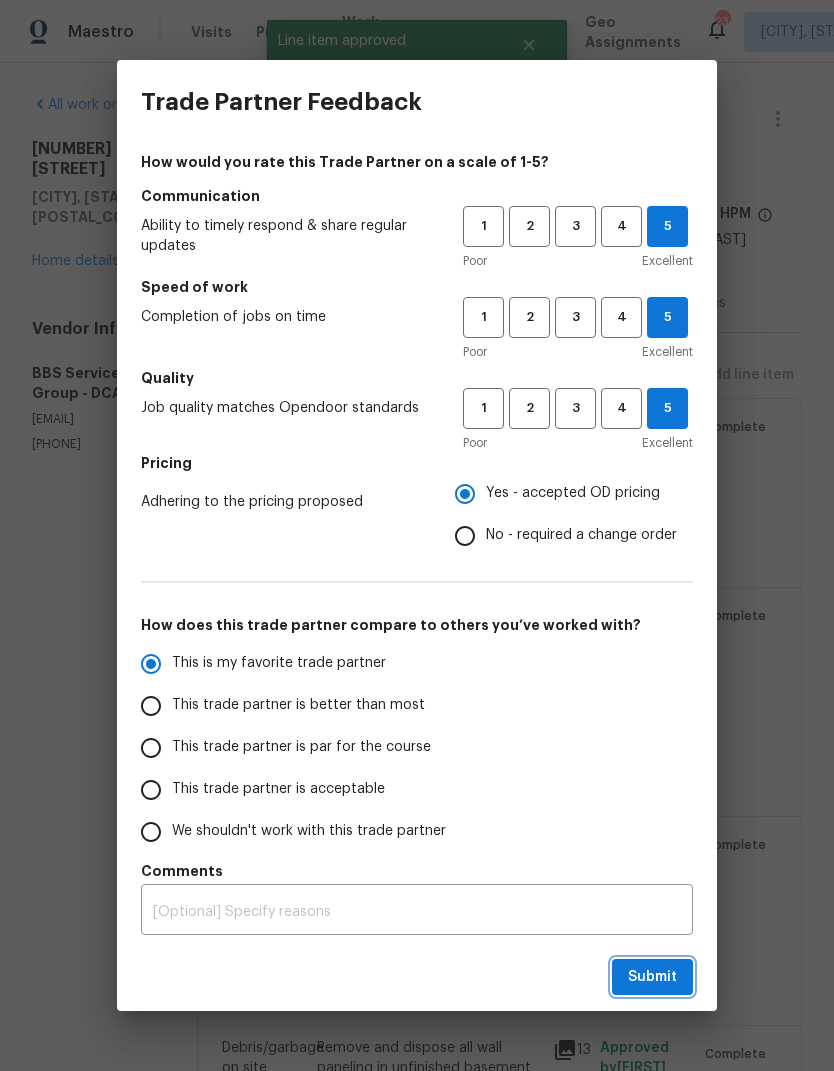 radio on "true" 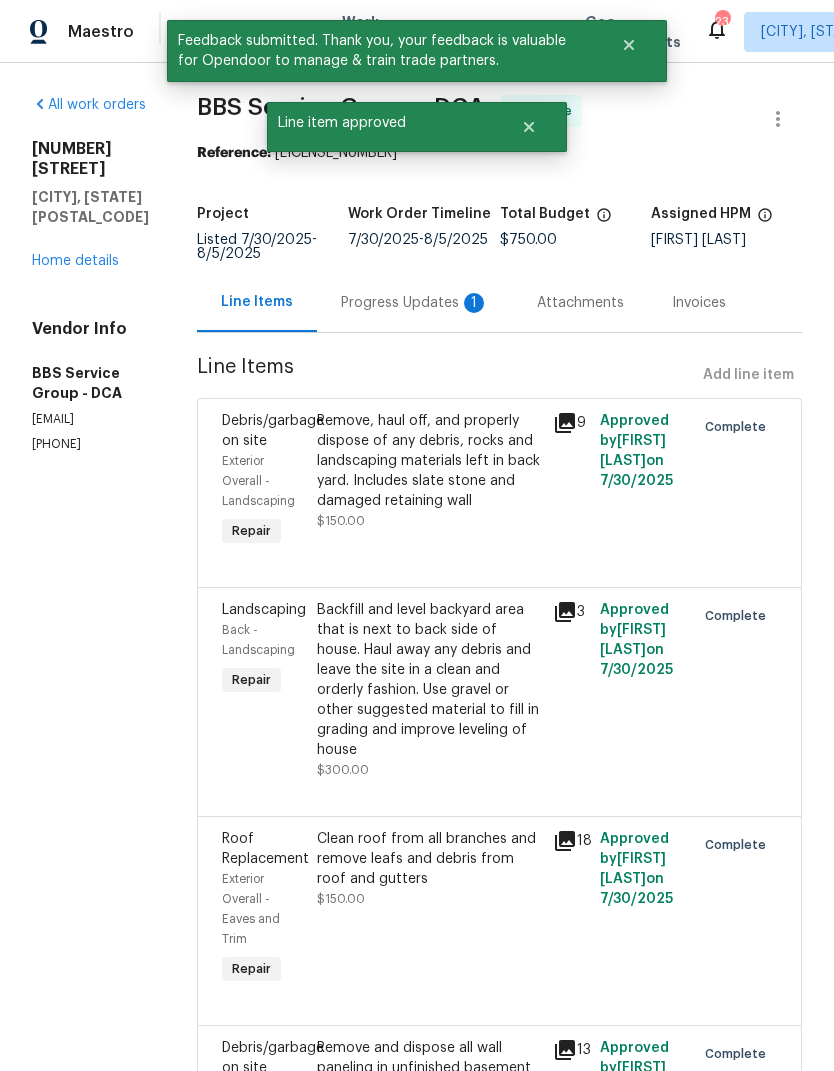click on "All work orders" at bounding box center (89, 105) 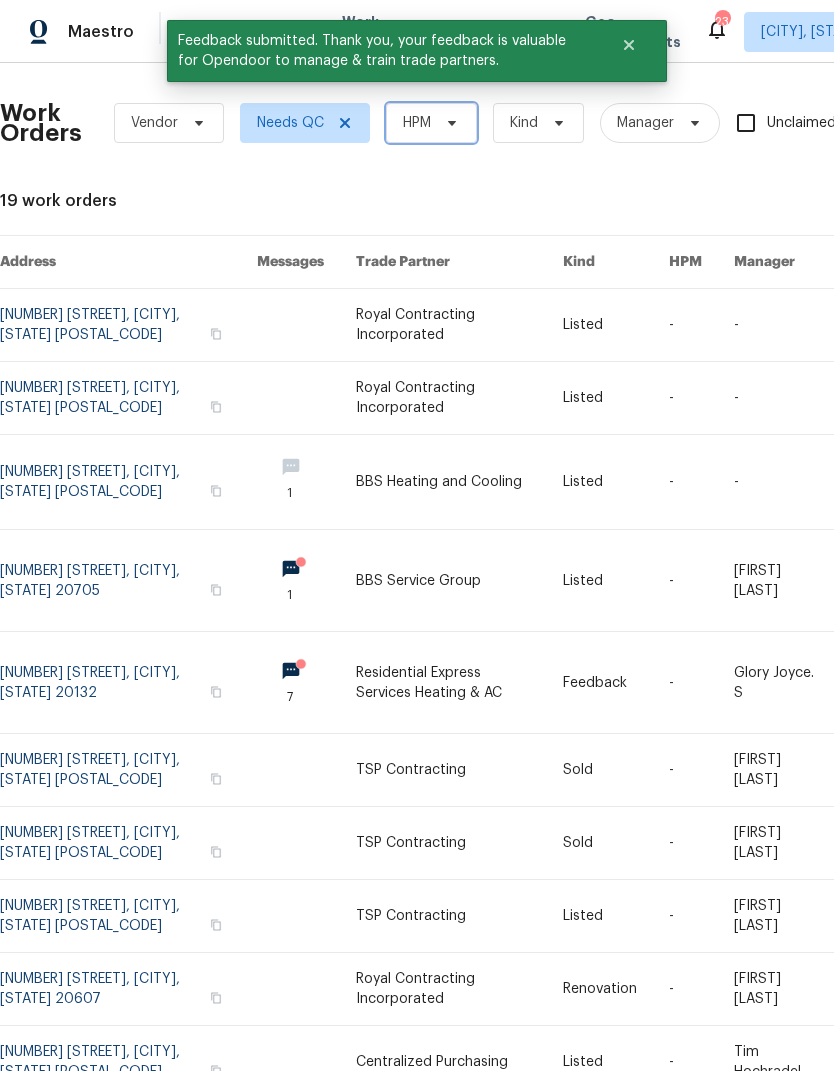 click 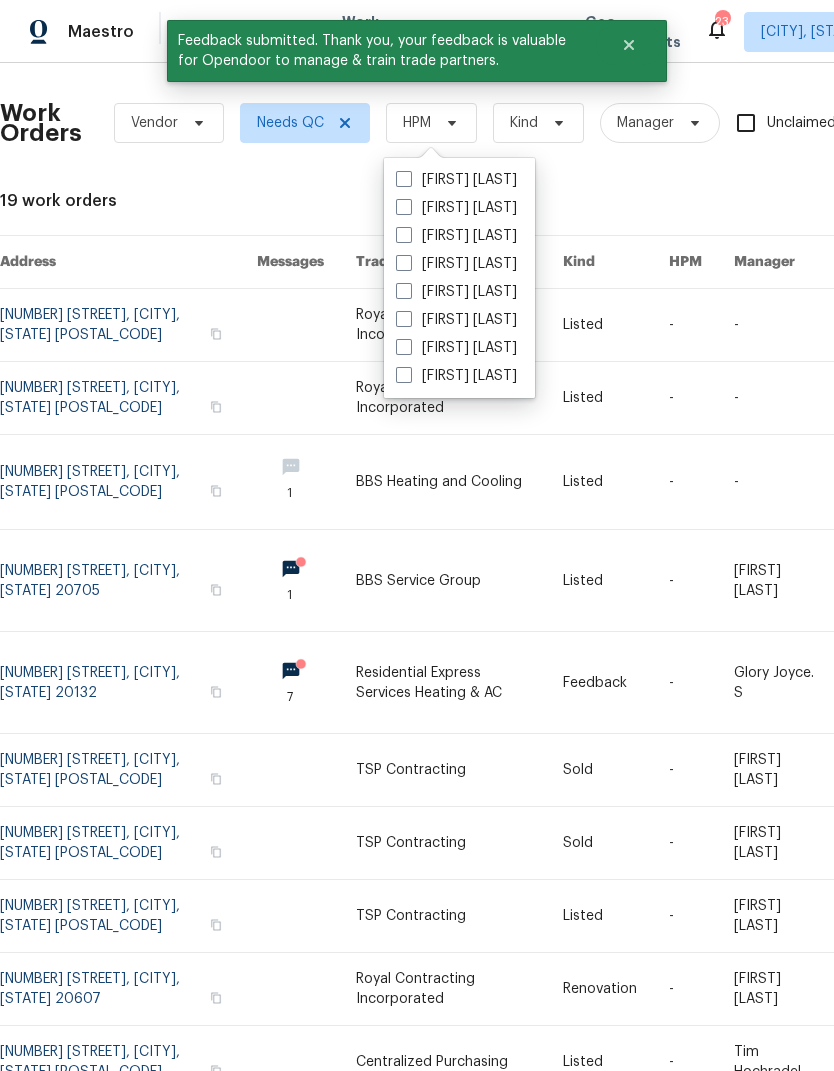 click at bounding box center [404, 347] 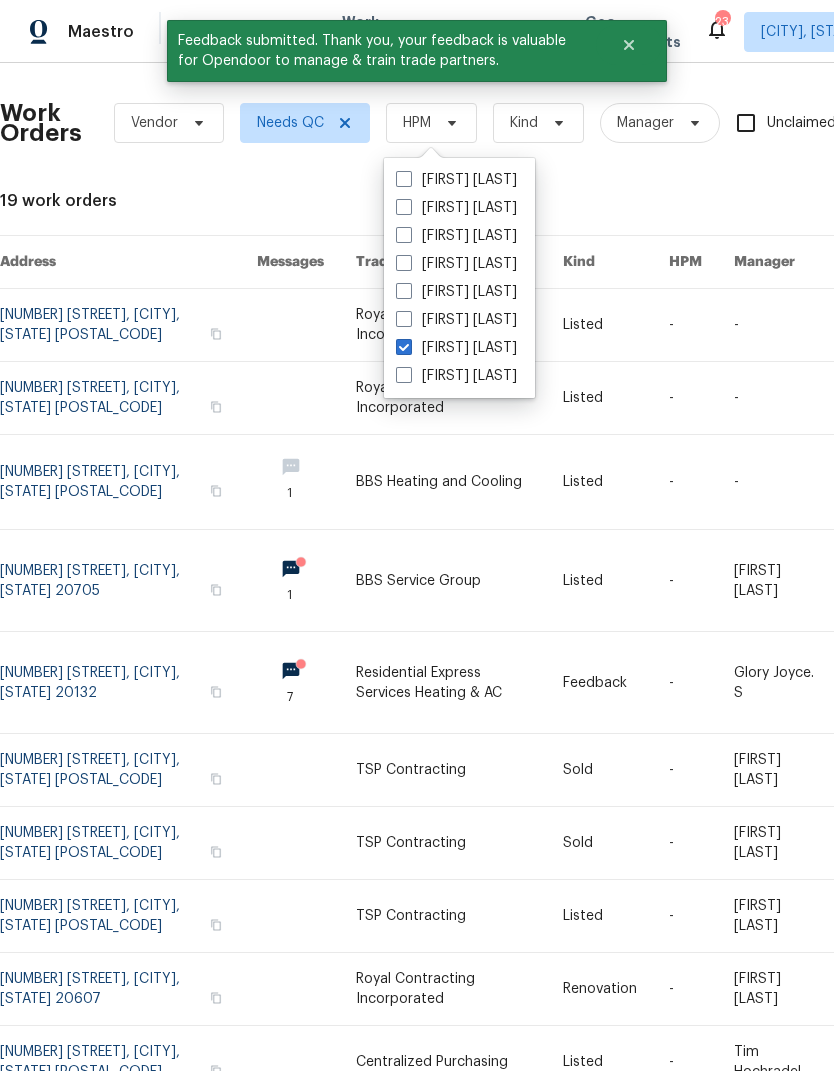 checkbox on "true" 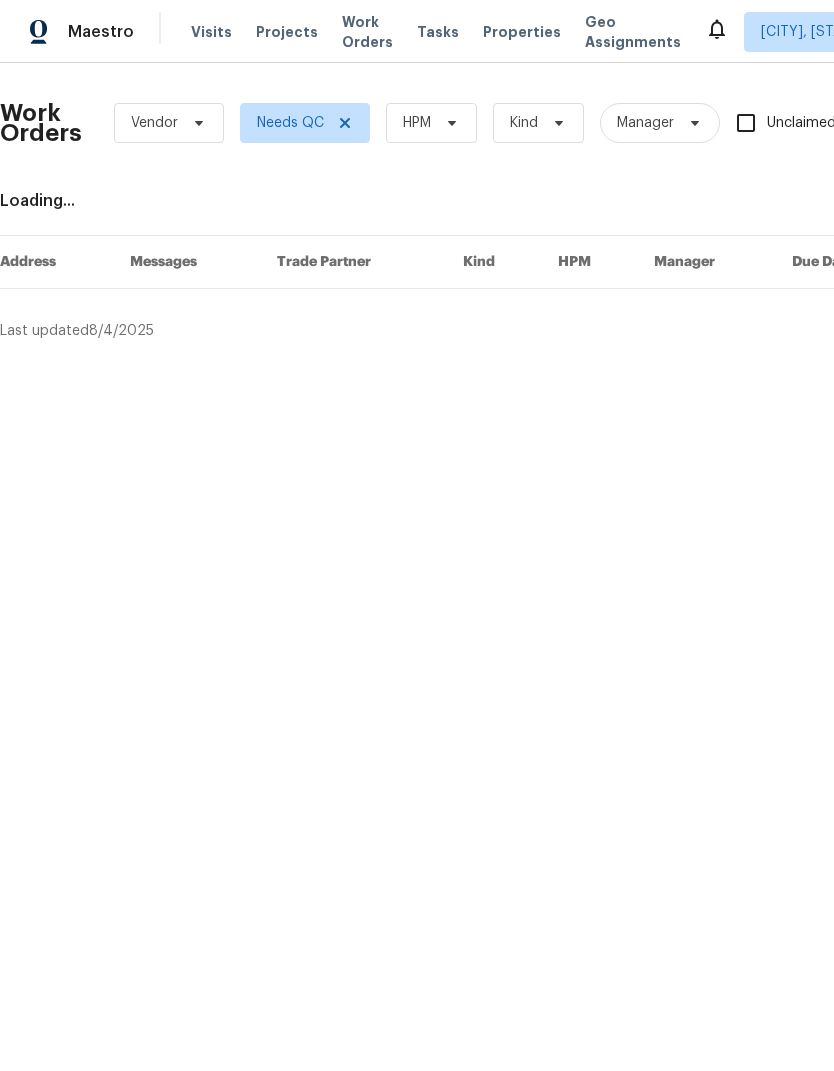 scroll, scrollTop: 0, scrollLeft: 0, axis: both 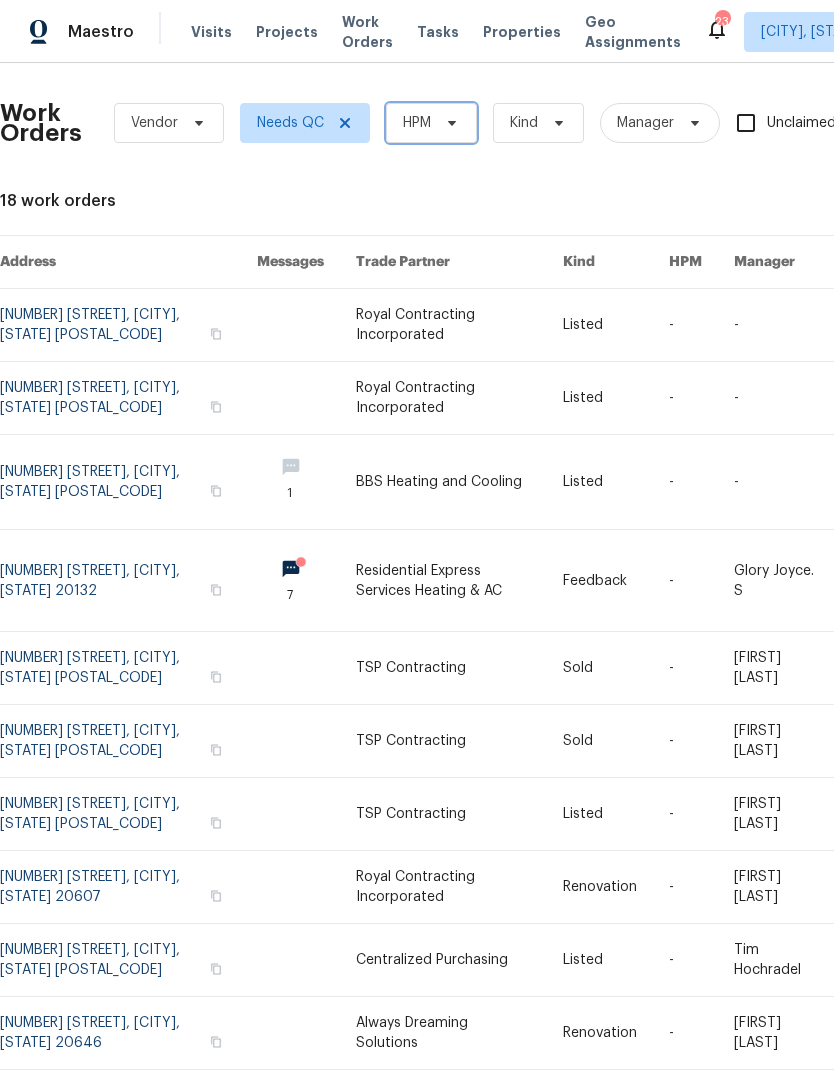 click on "HPM" at bounding box center (431, 123) 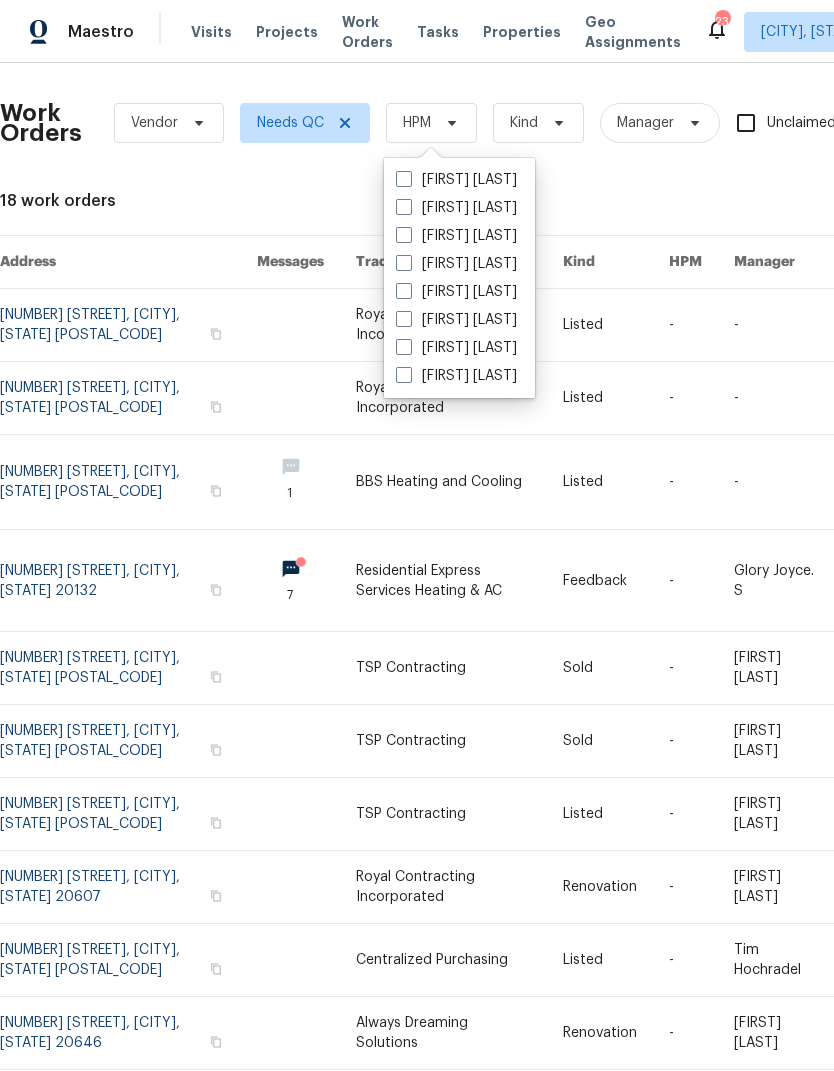 click on "[FIRST] [LAST]" at bounding box center [459, 348] 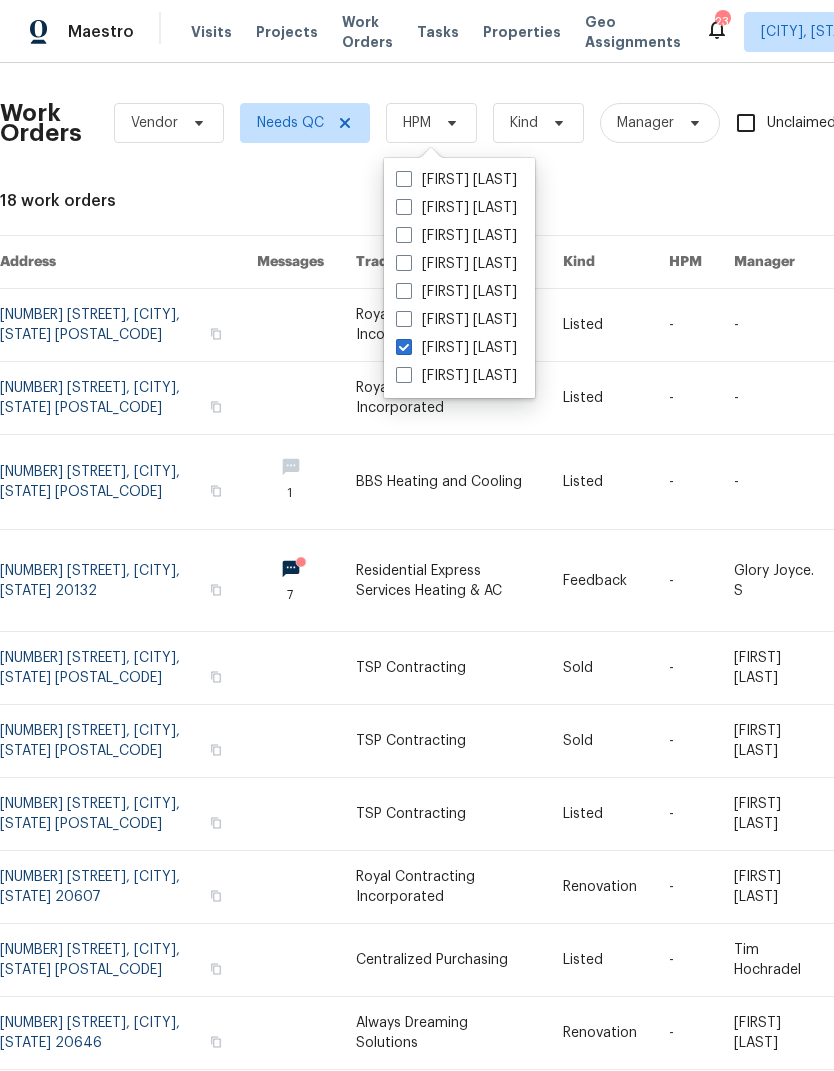 checkbox on "true" 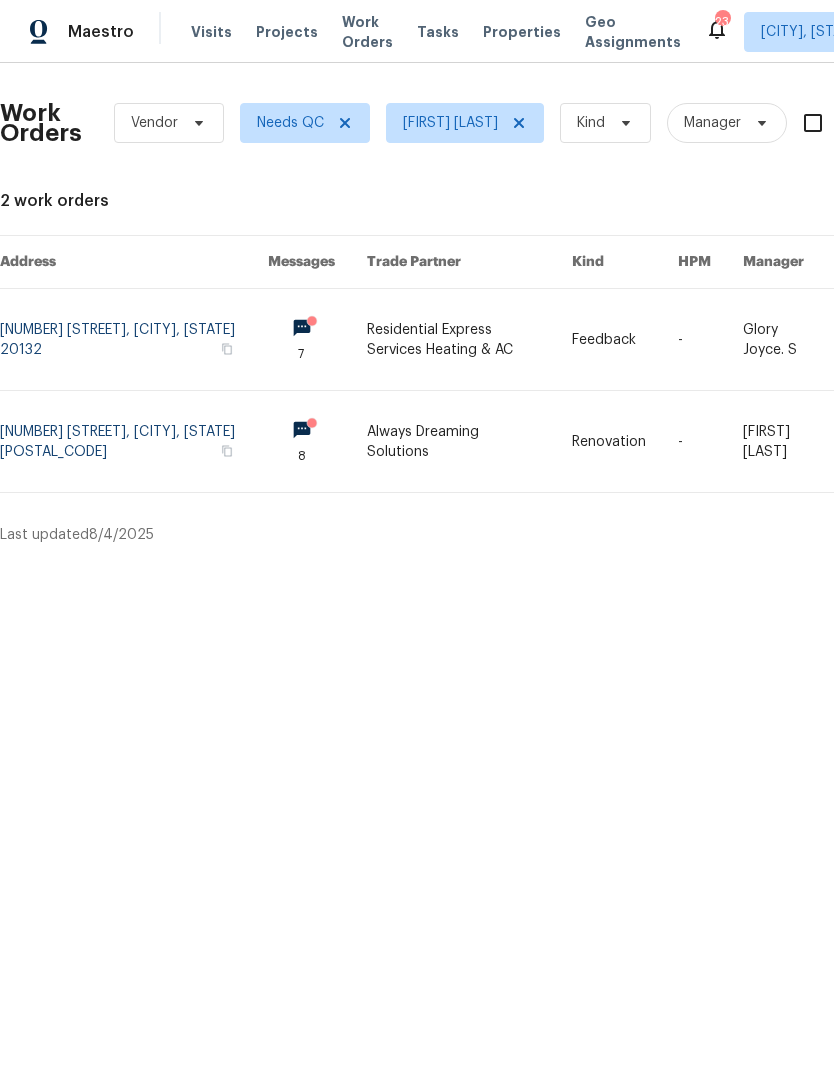 click at bounding box center [134, 441] 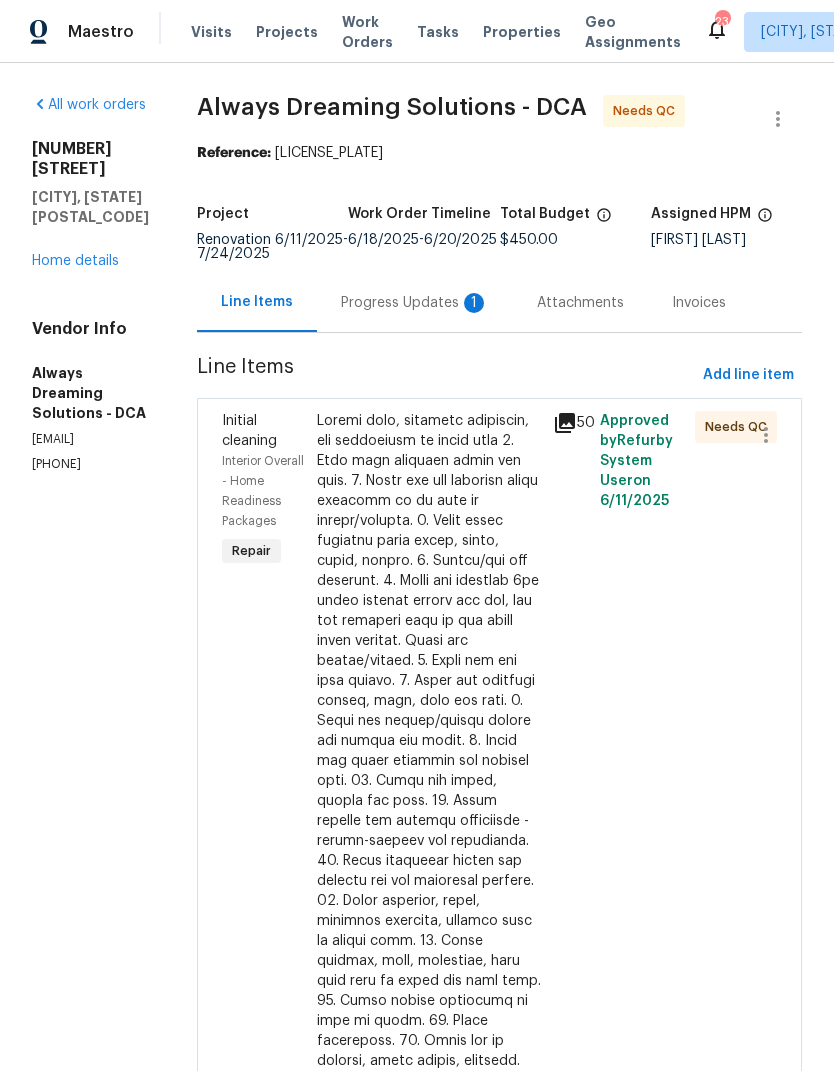 click at bounding box center [429, 871] 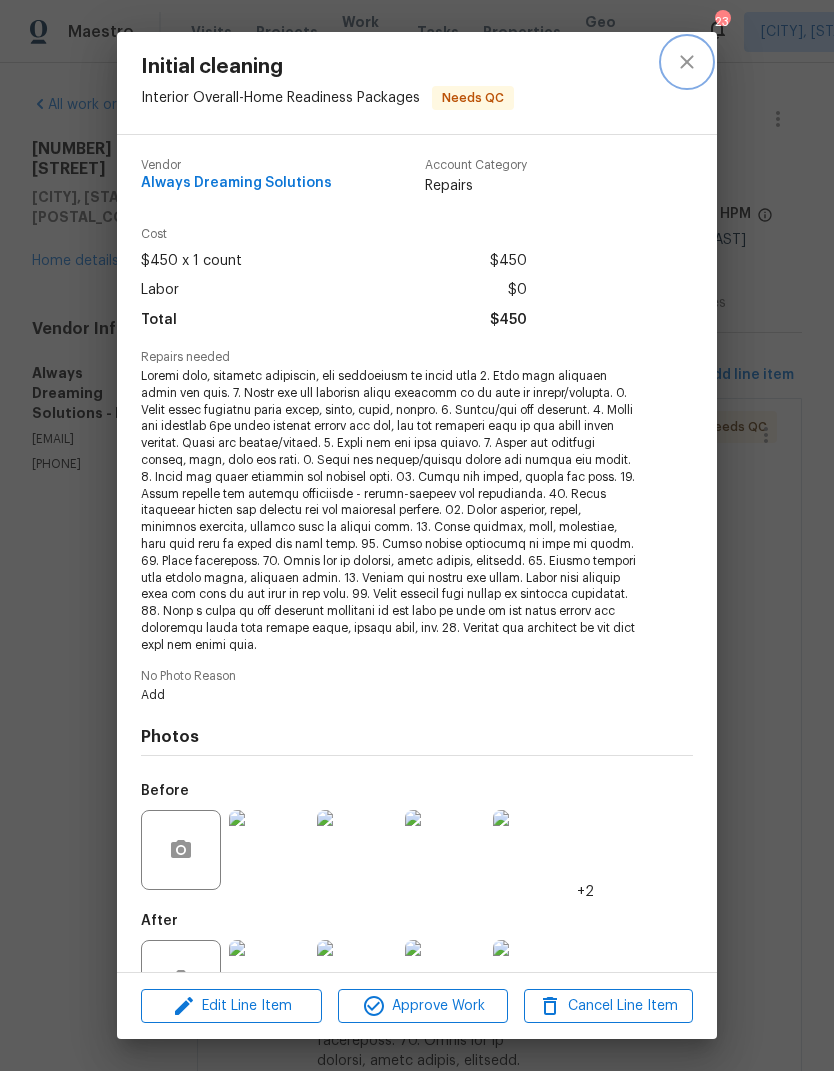 click at bounding box center [687, 62] 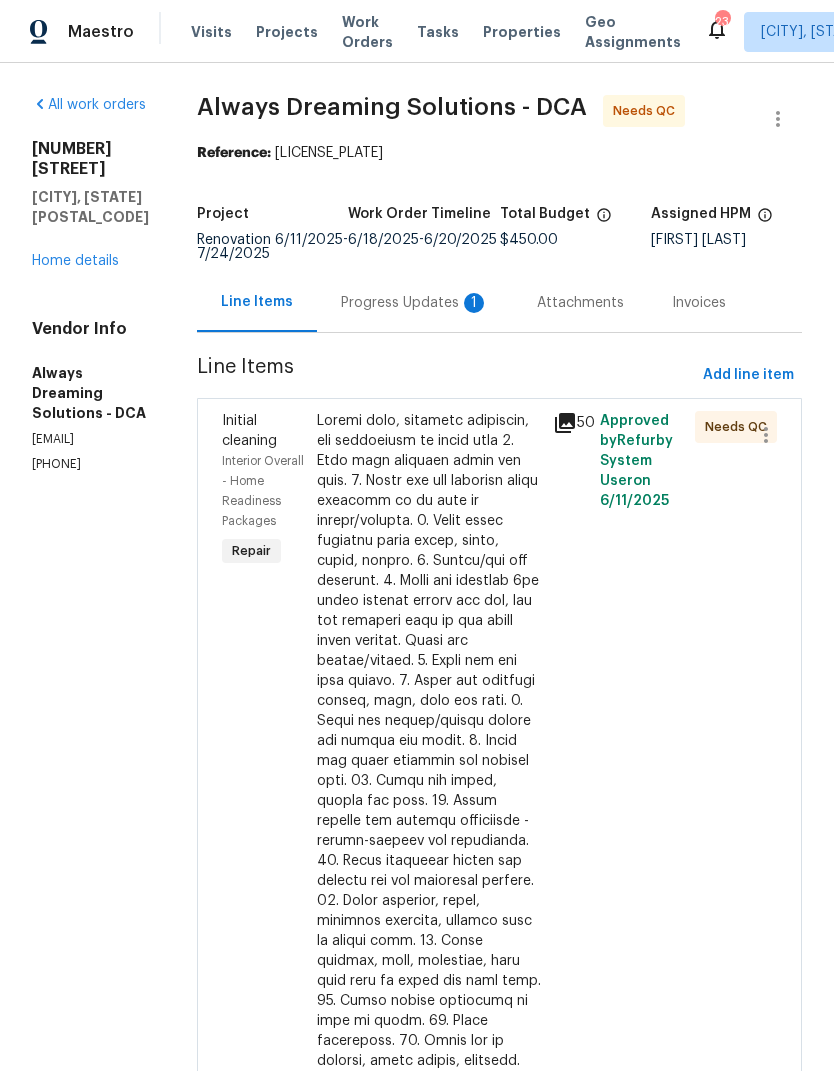 click on "Progress Updates 1" at bounding box center (415, 303) 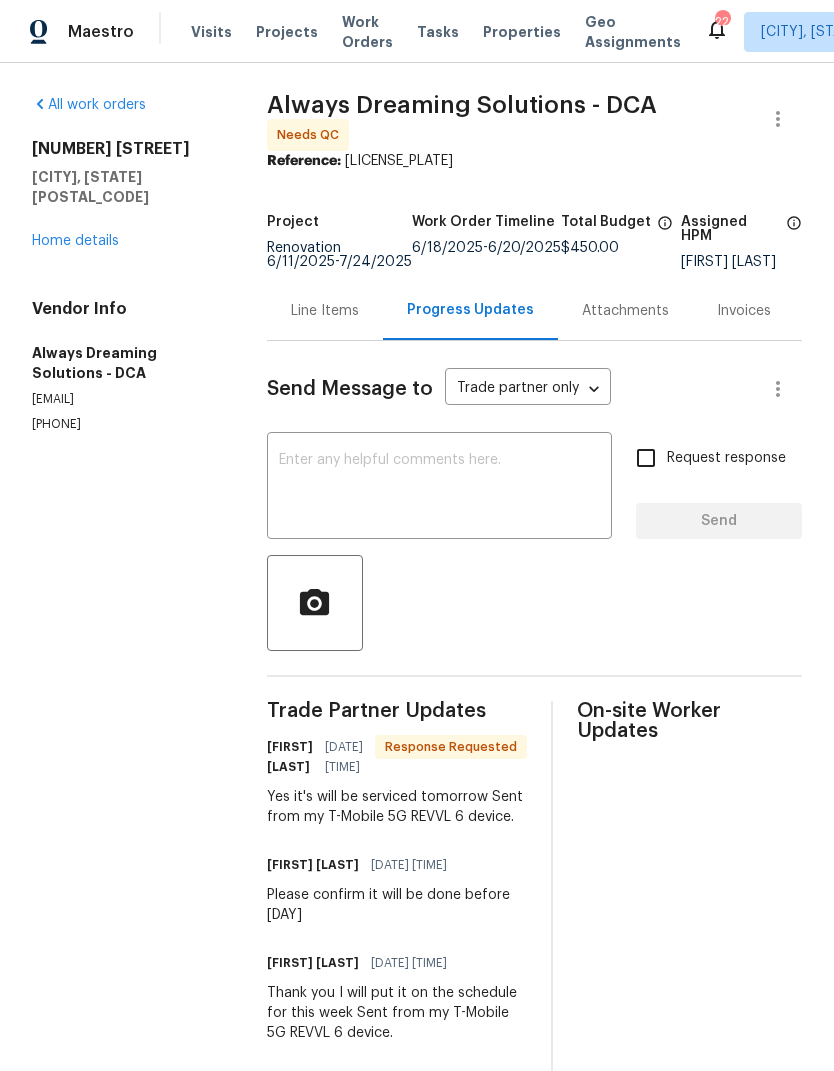 click on "Line Items" at bounding box center (325, 311) 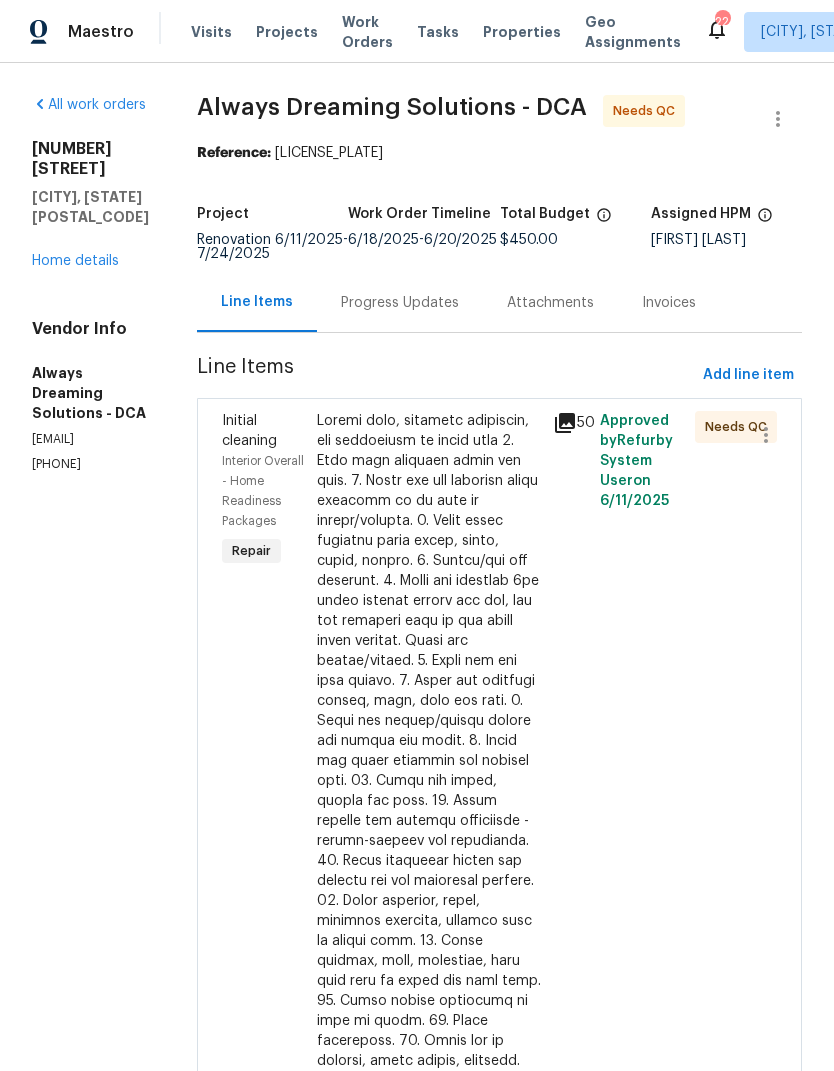 click at bounding box center [429, 871] 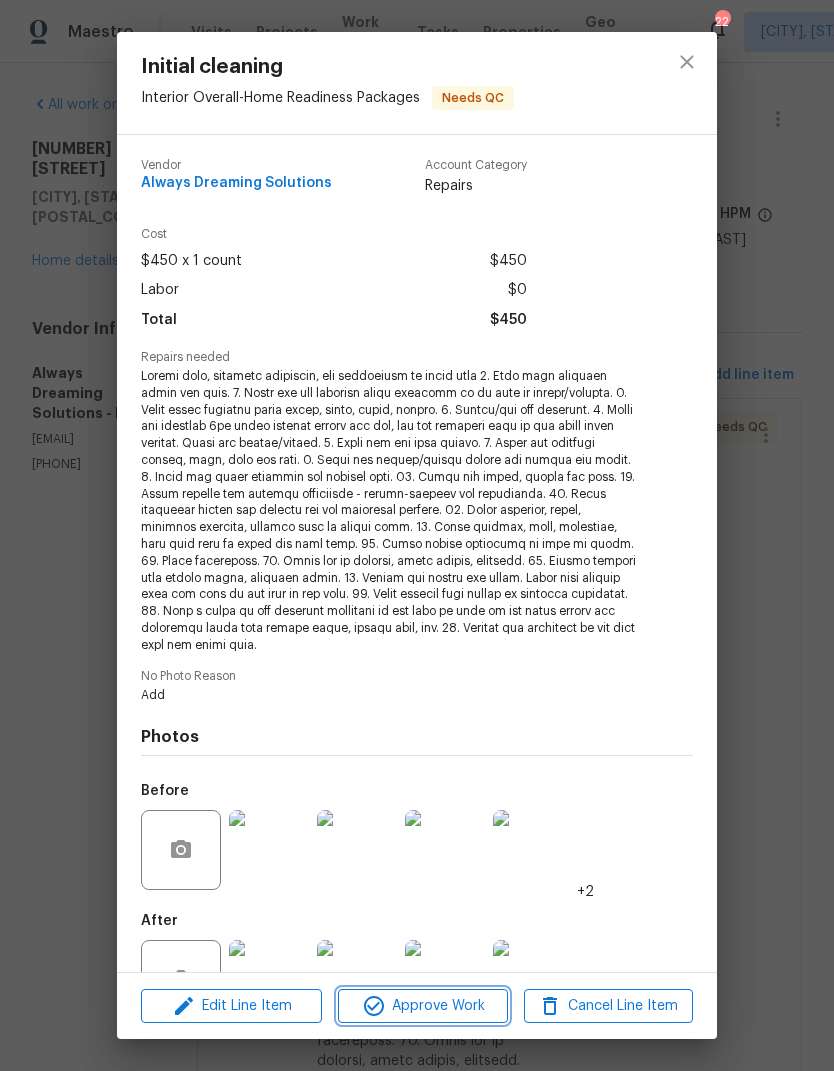 click on "Approve Work" at bounding box center (422, 1006) 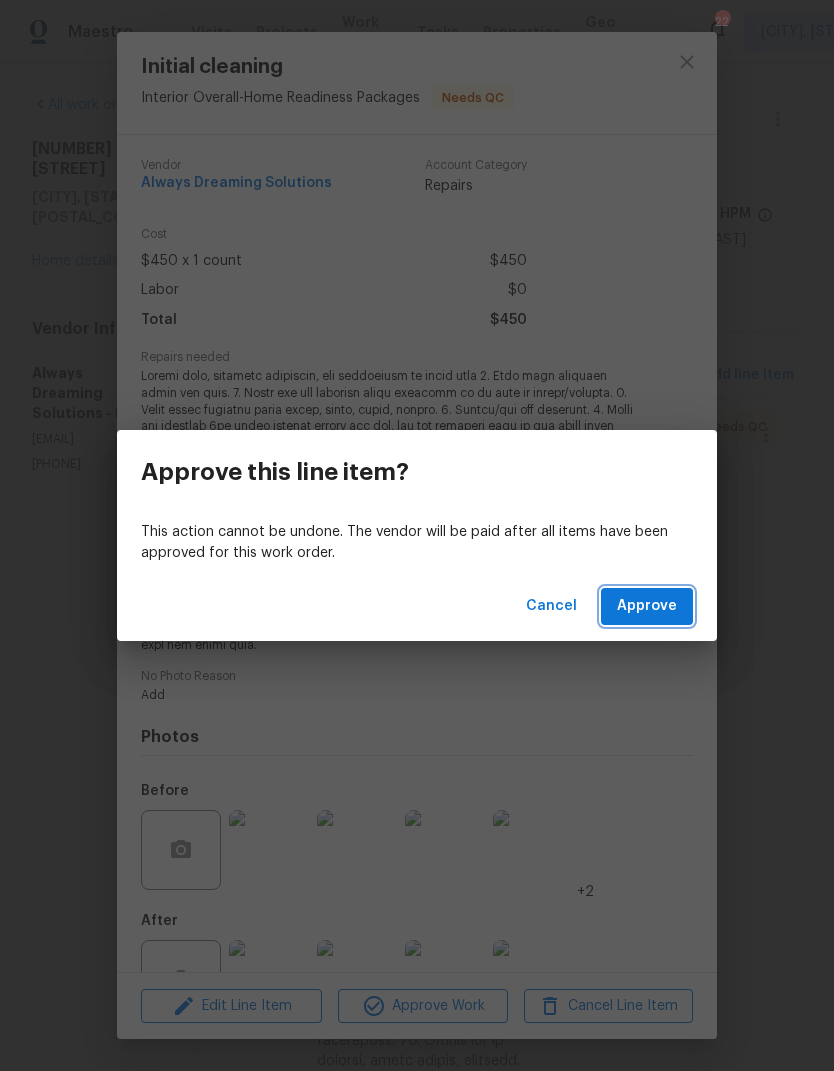 click on "Approve" at bounding box center [647, 606] 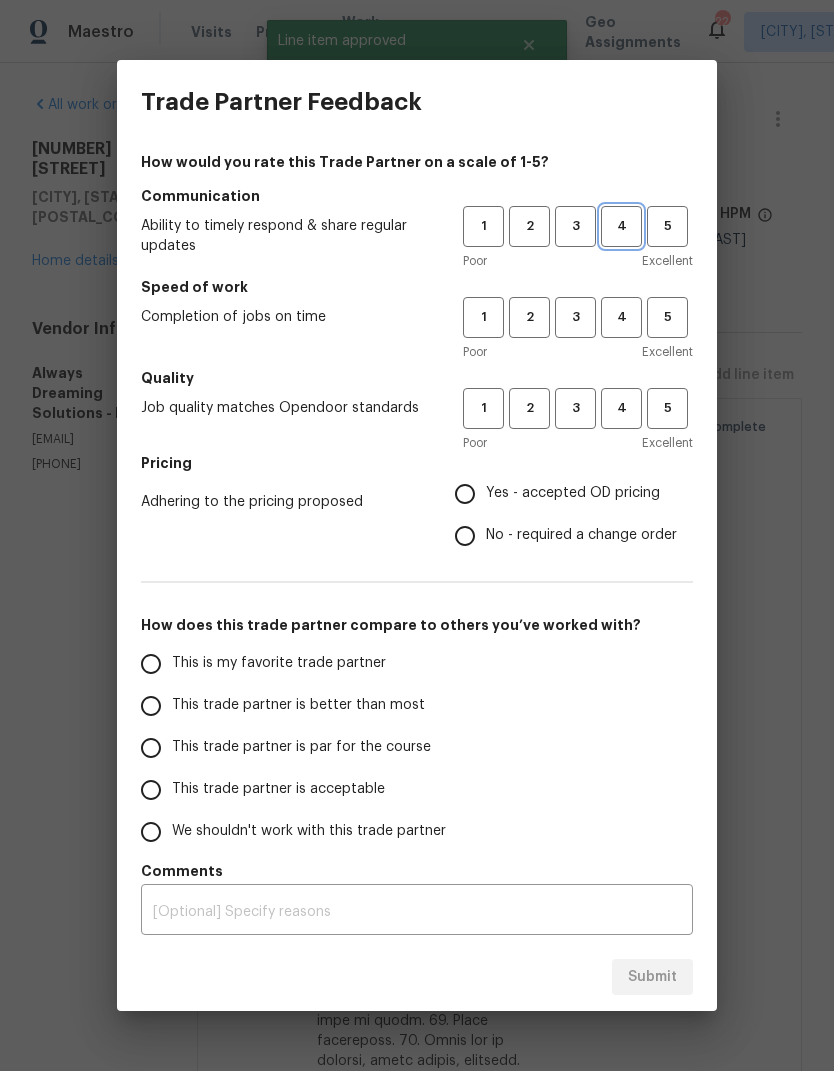 click on "4" at bounding box center (621, 226) 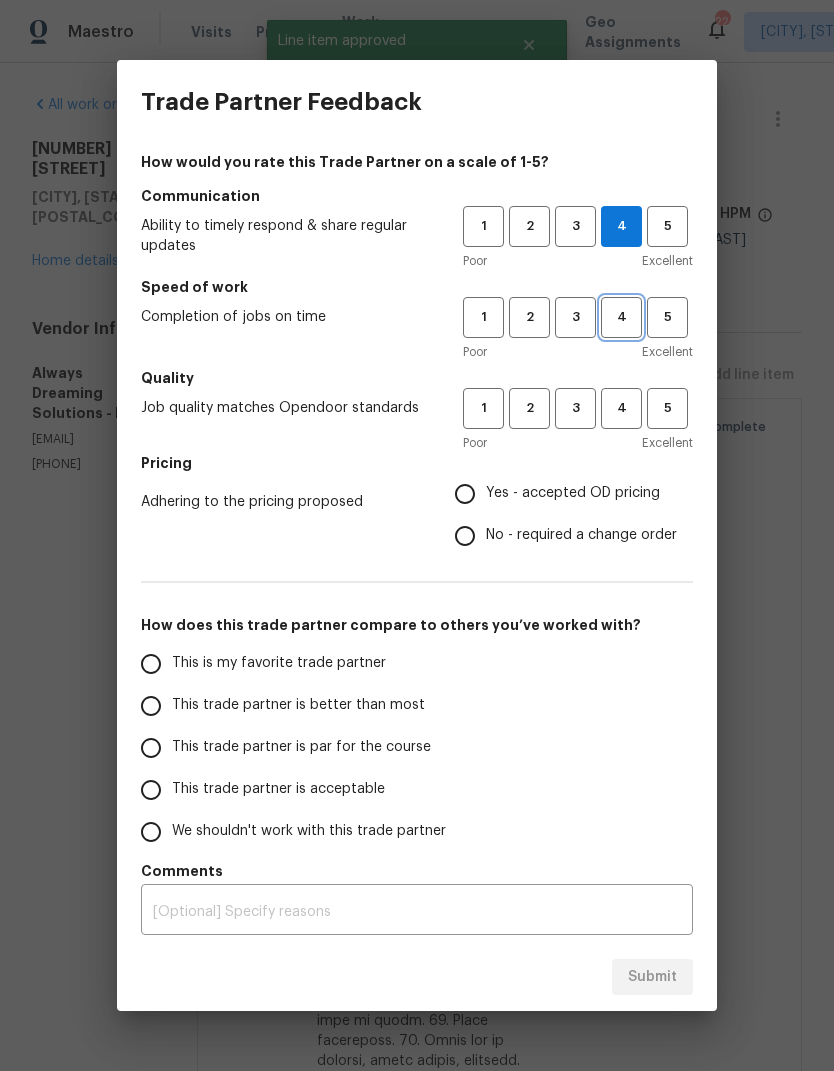 click on "4" at bounding box center [621, 317] 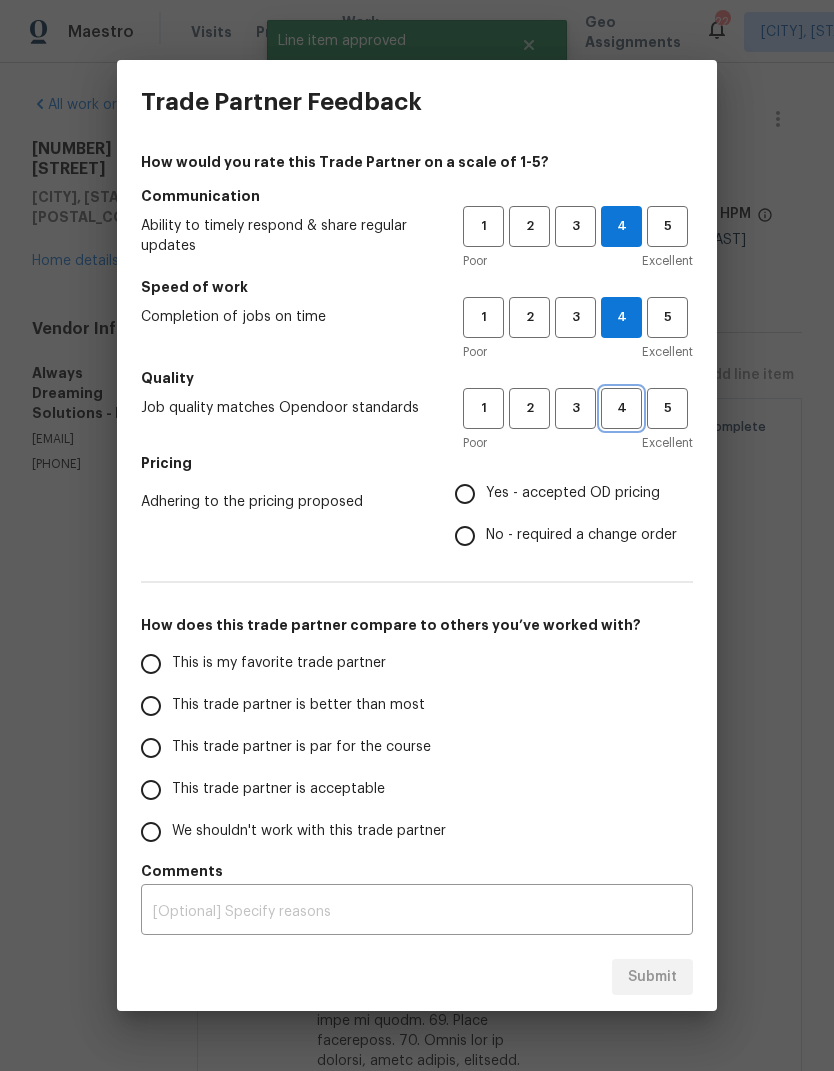 click on "4" at bounding box center (621, 408) 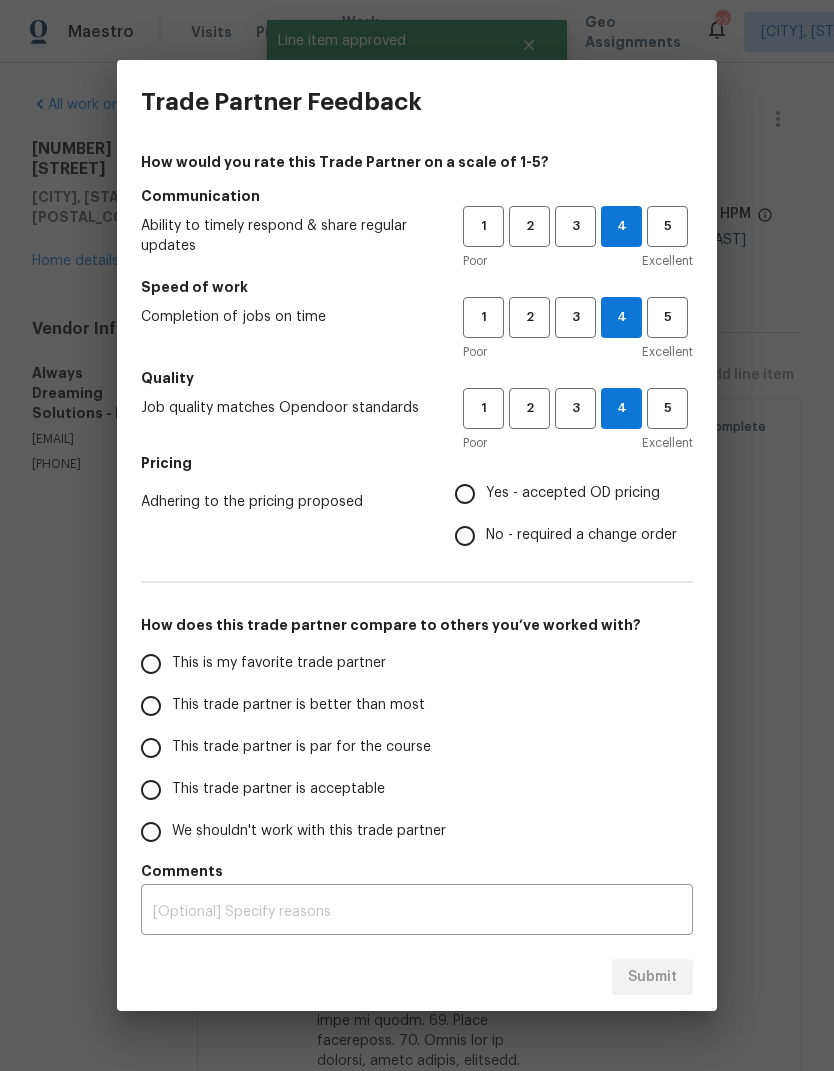 click on "Yes - accepted OD pricing" at bounding box center (465, 494) 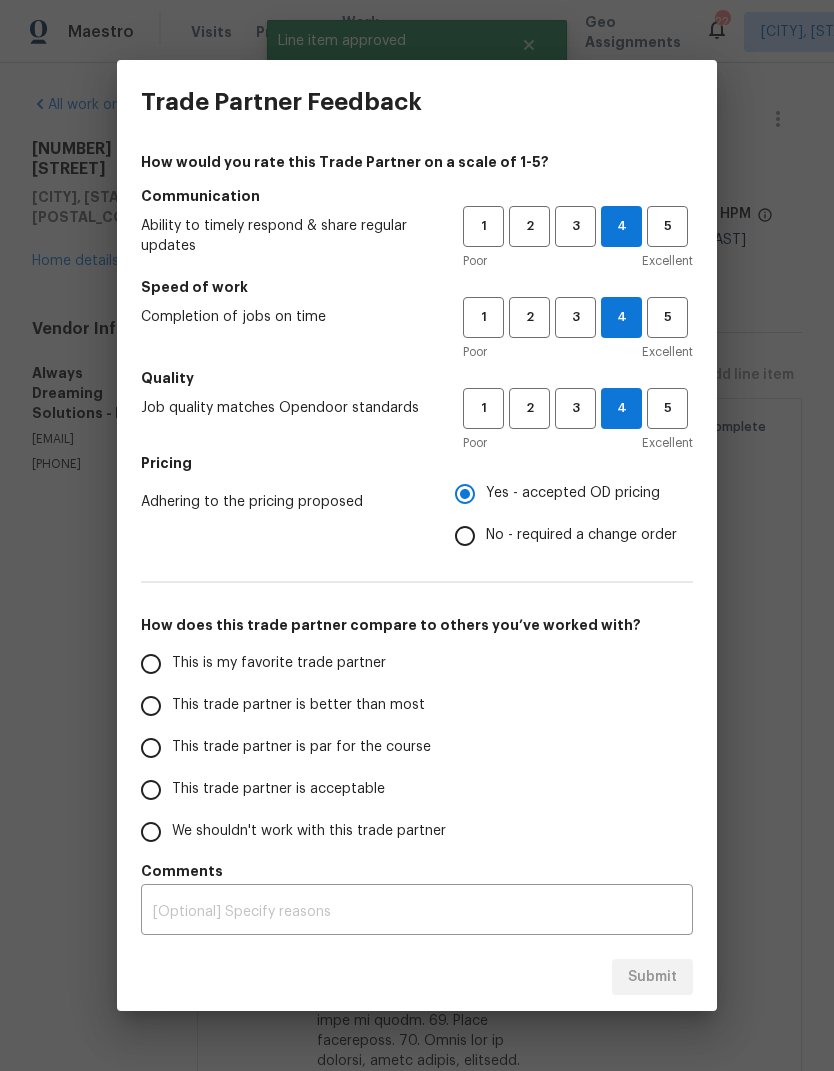 click on "This trade partner is better than most" at bounding box center [151, 706] 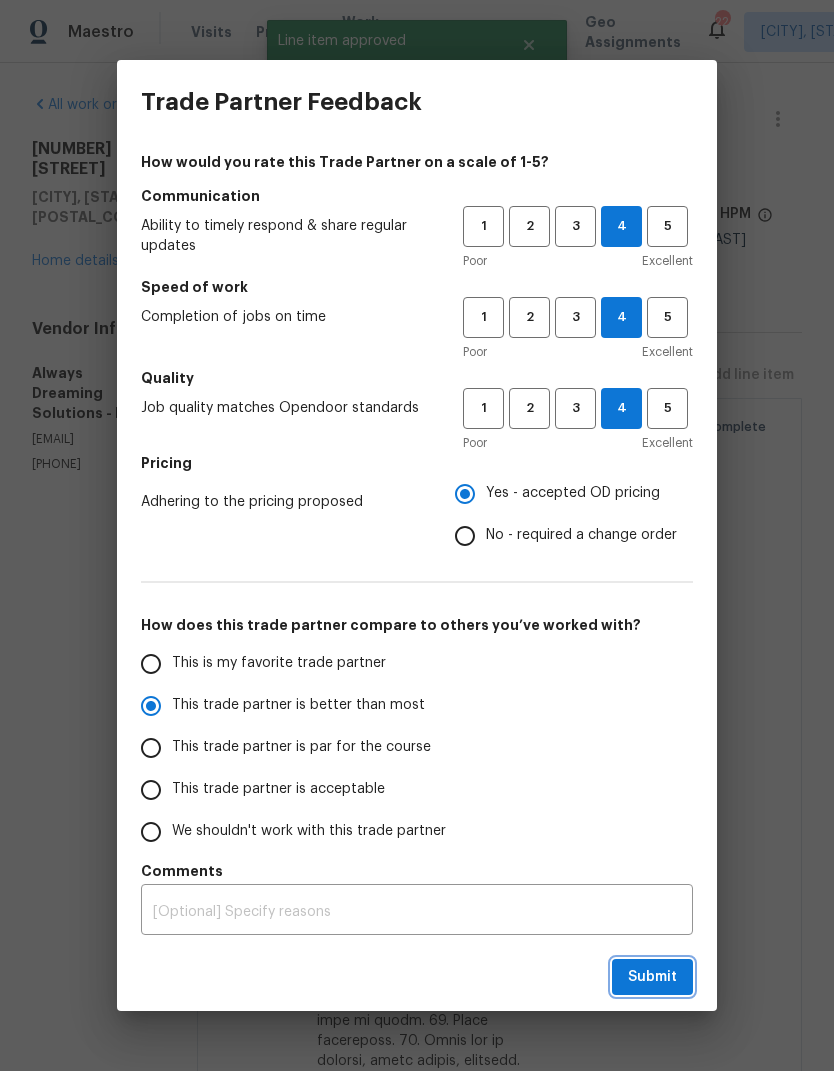 click on "Submit" at bounding box center [652, 977] 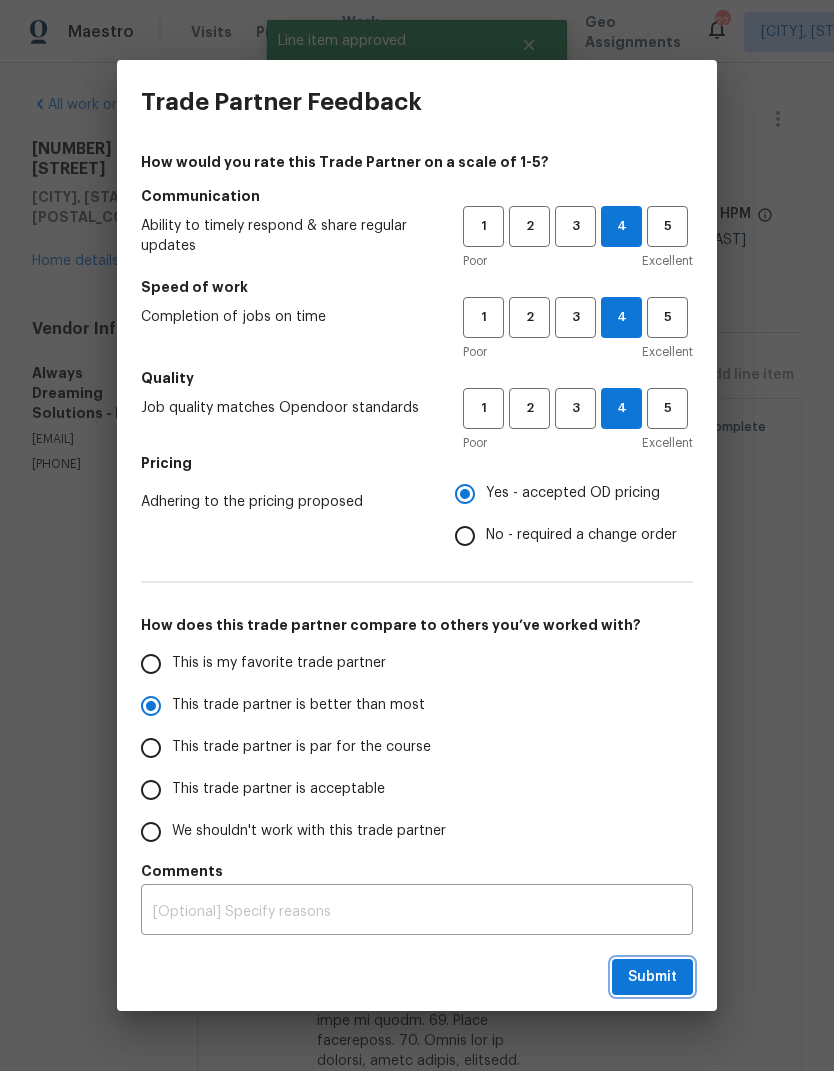 radio on "true" 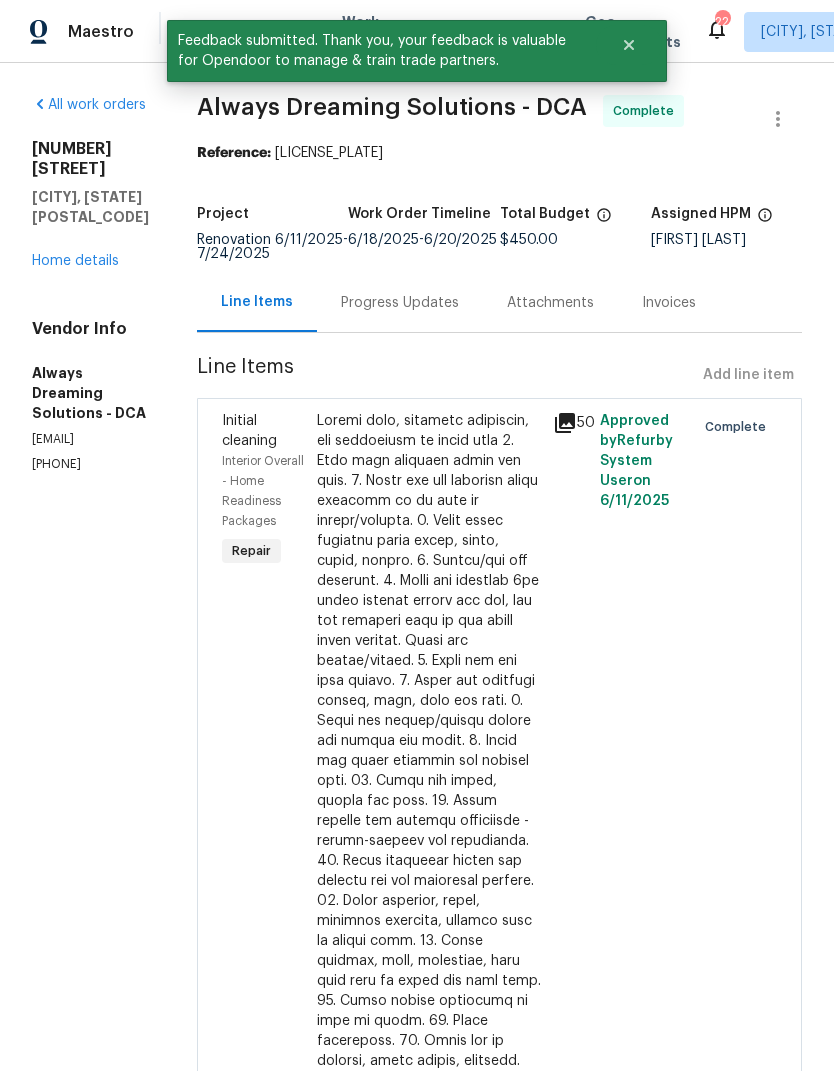 click on "All work orders" at bounding box center [89, 105] 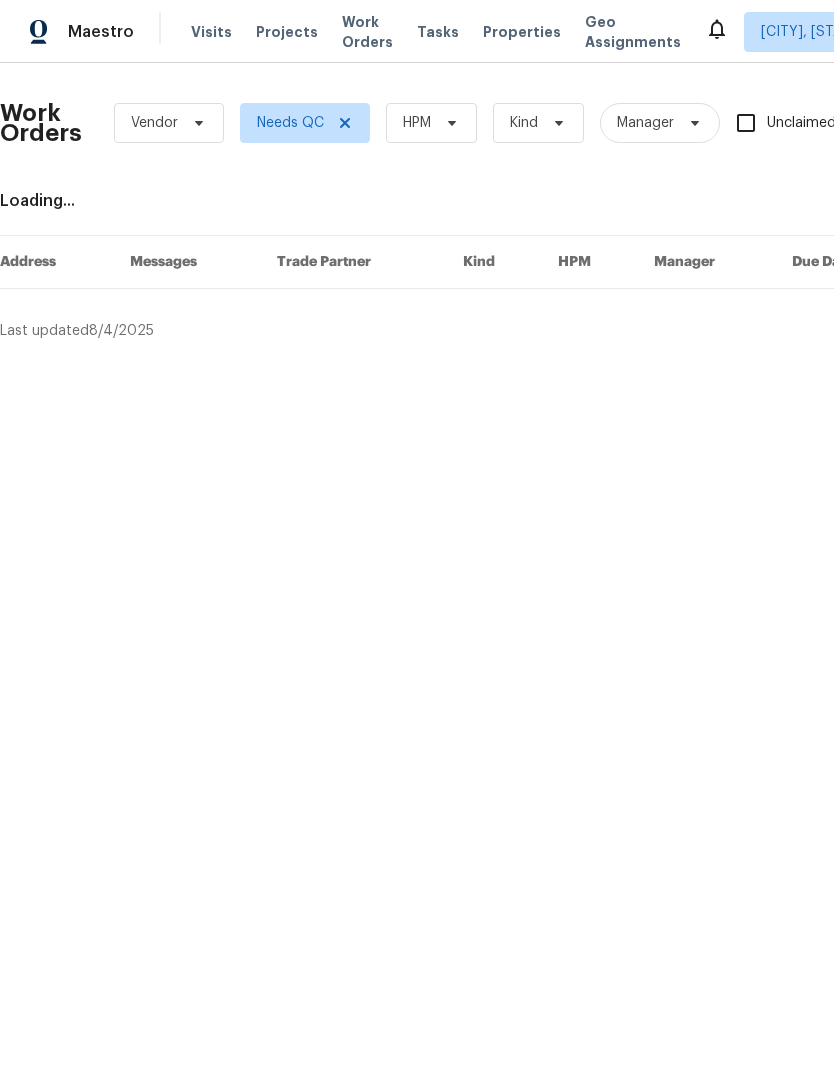 scroll, scrollTop: 0, scrollLeft: 0, axis: both 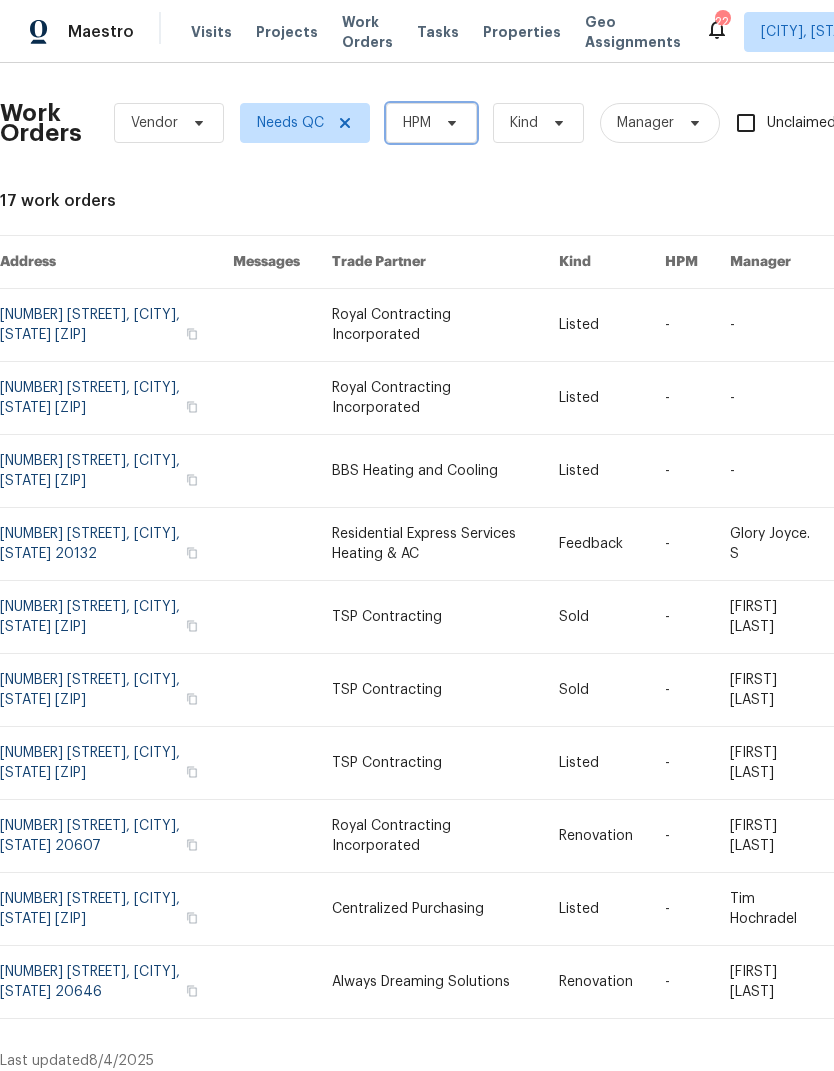 click on "HPM" at bounding box center [431, 123] 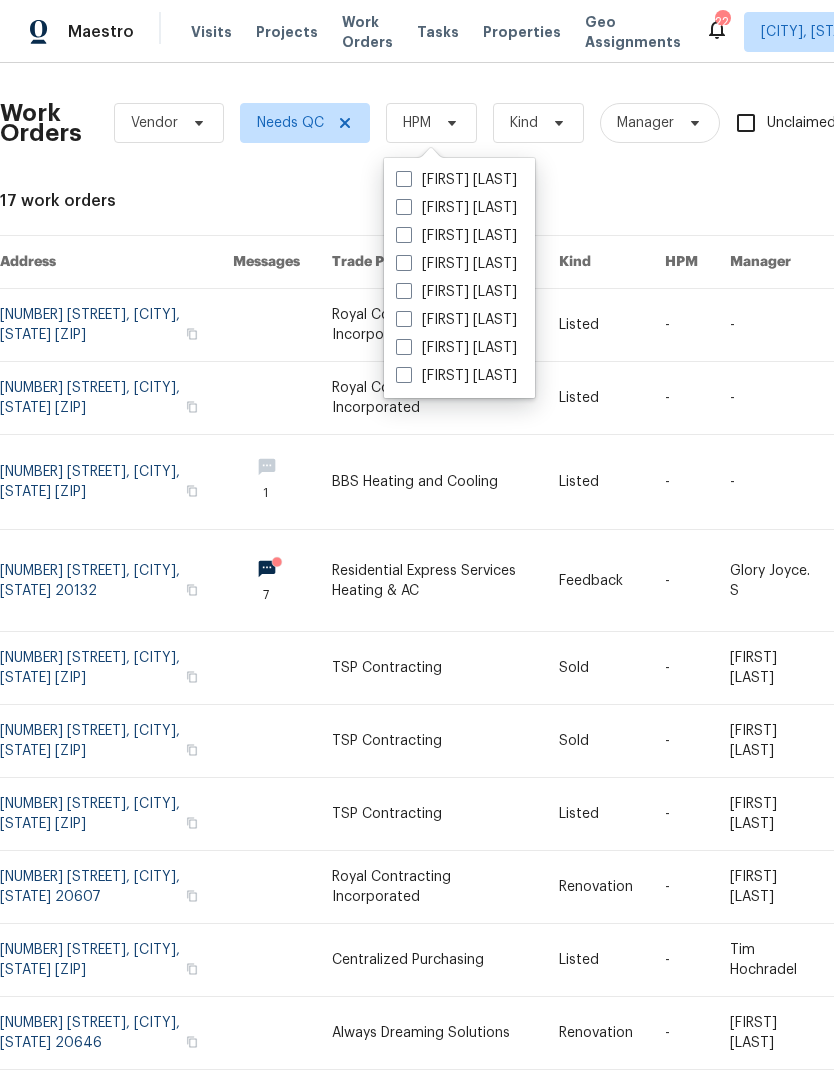 click on "[FIRST] [LAST] [FIRST] [LAST] [FIRST] [LAST] [FIRST] [LAST] [FIRST] [LAST] [FIRST] [LAST] [FIRST] [LAST]" at bounding box center (459, 278) 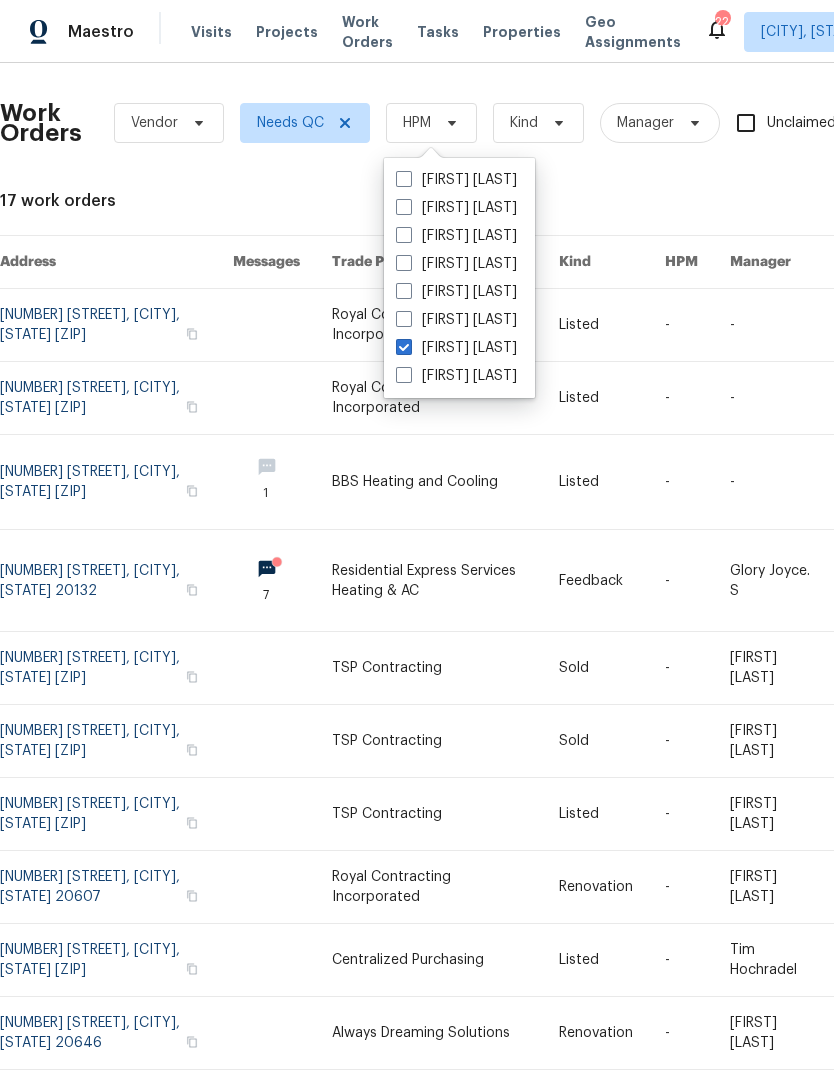 checkbox on "true" 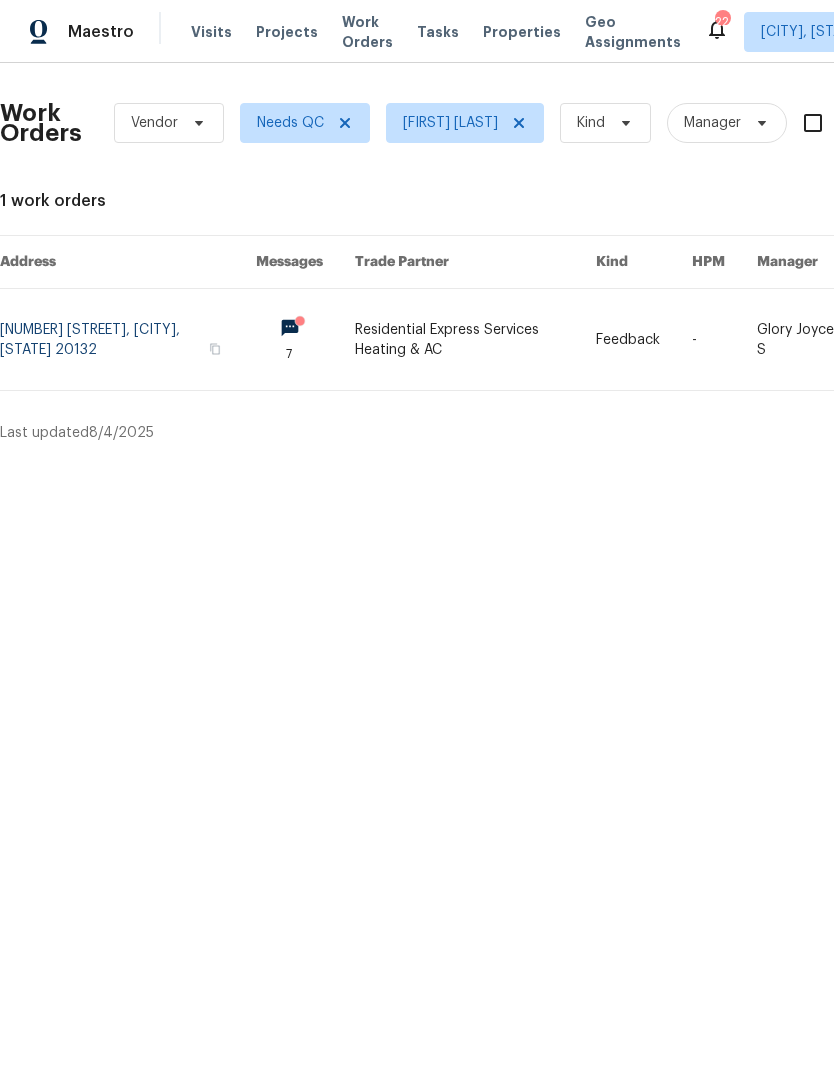 click at bounding box center [128, 339] 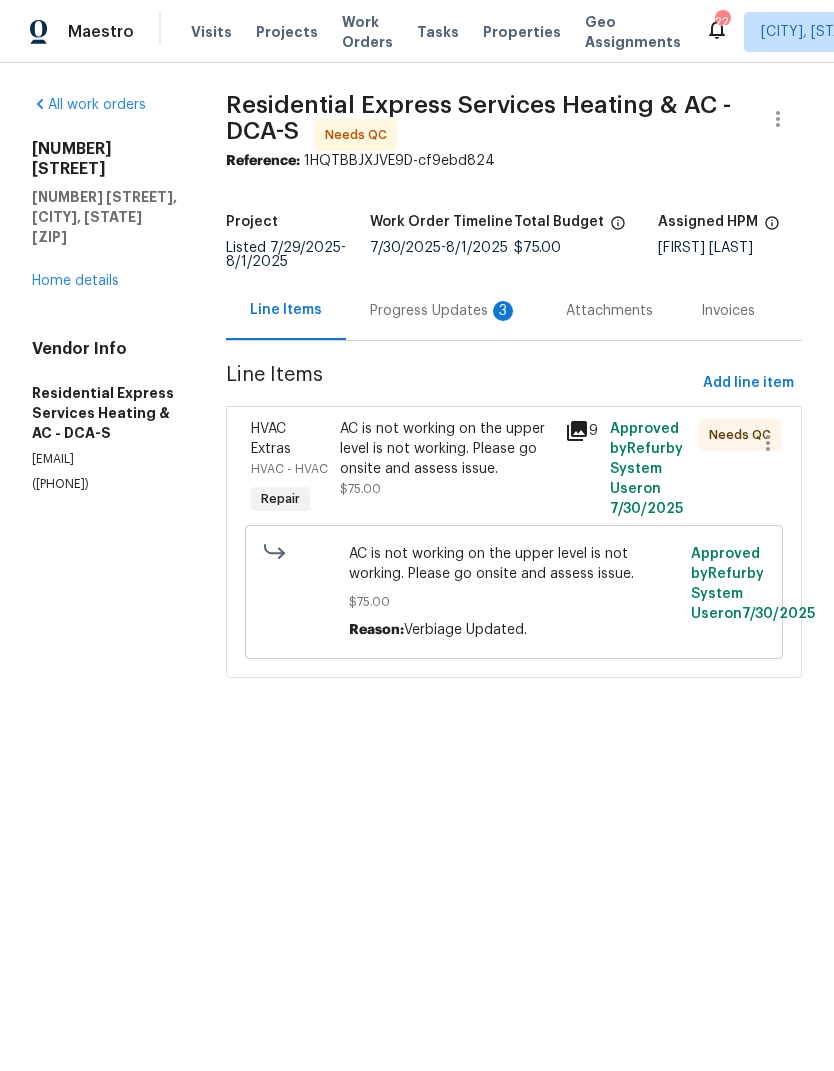 click on "Progress Updates 3" at bounding box center (444, 310) 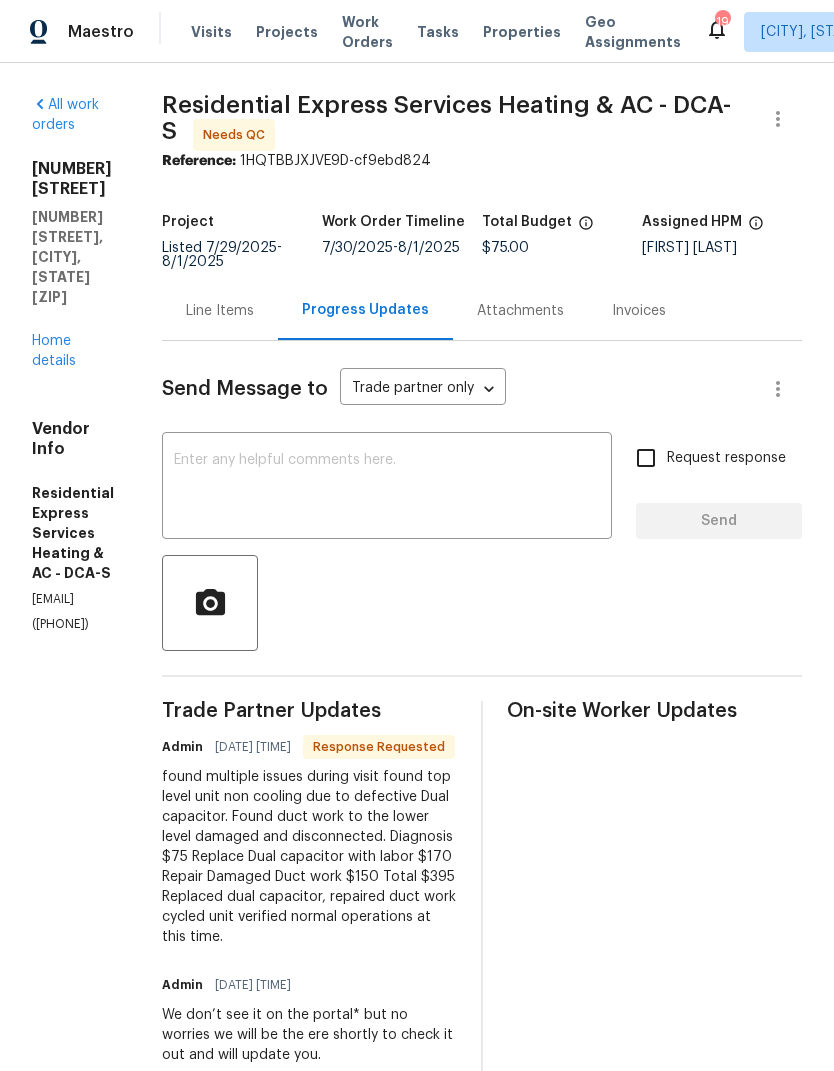 scroll, scrollTop: 0, scrollLeft: 0, axis: both 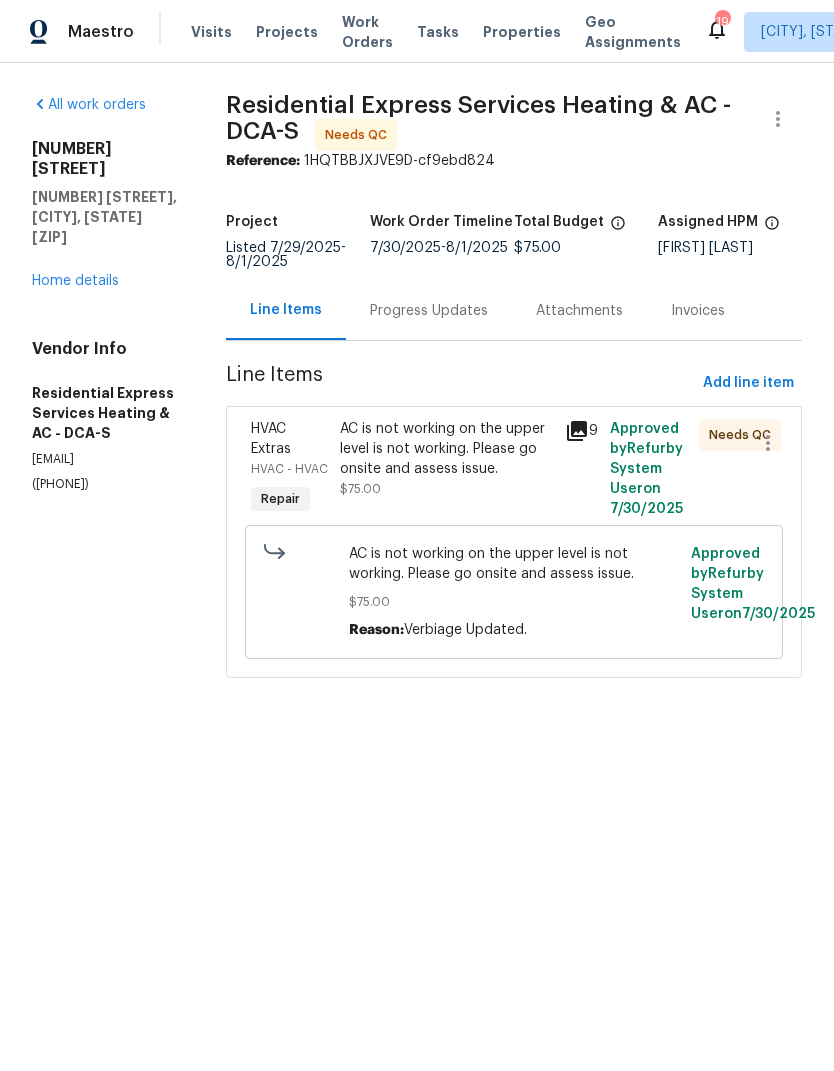 click on "Progress Updates" at bounding box center (429, 311) 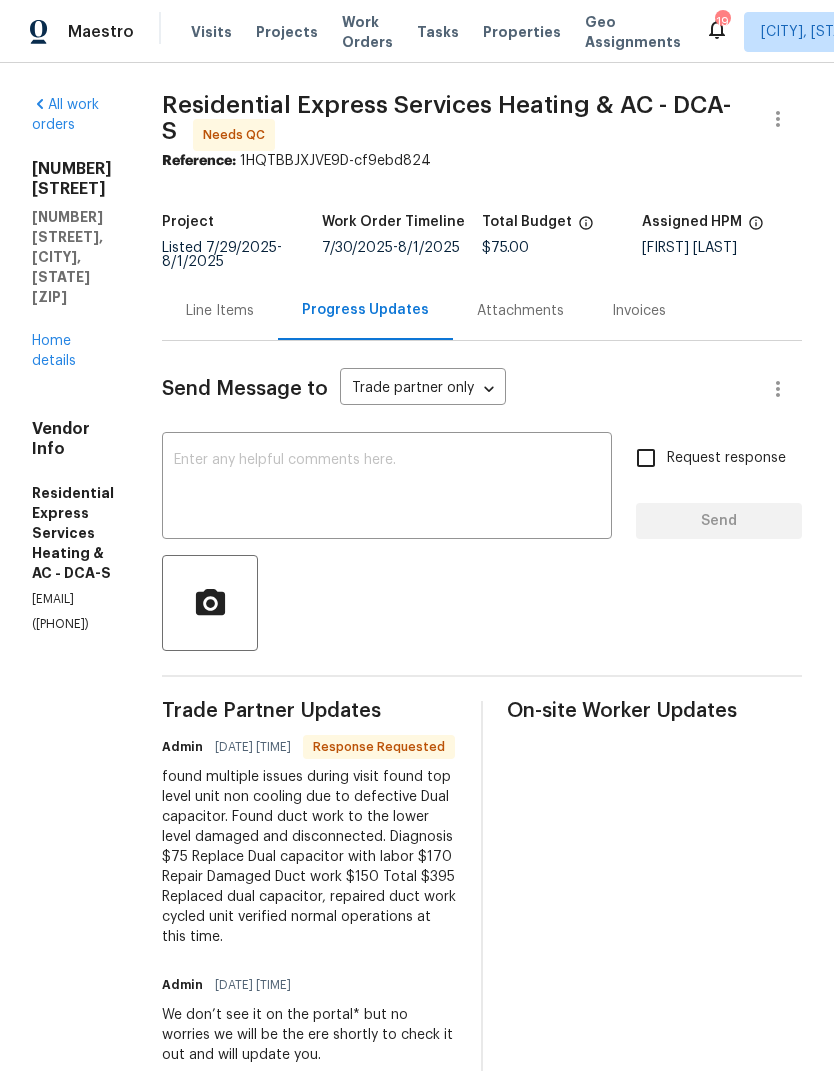 click at bounding box center [387, 488] 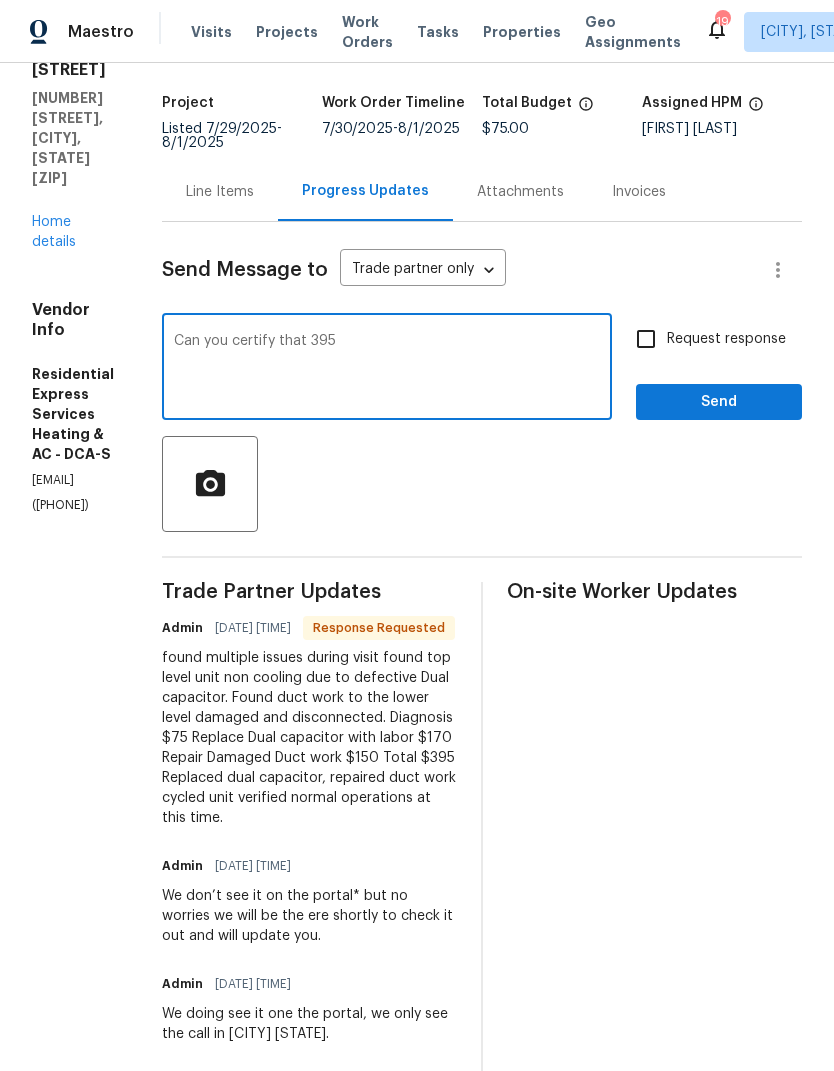 scroll, scrollTop: 125, scrollLeft: 0, axis: vertical 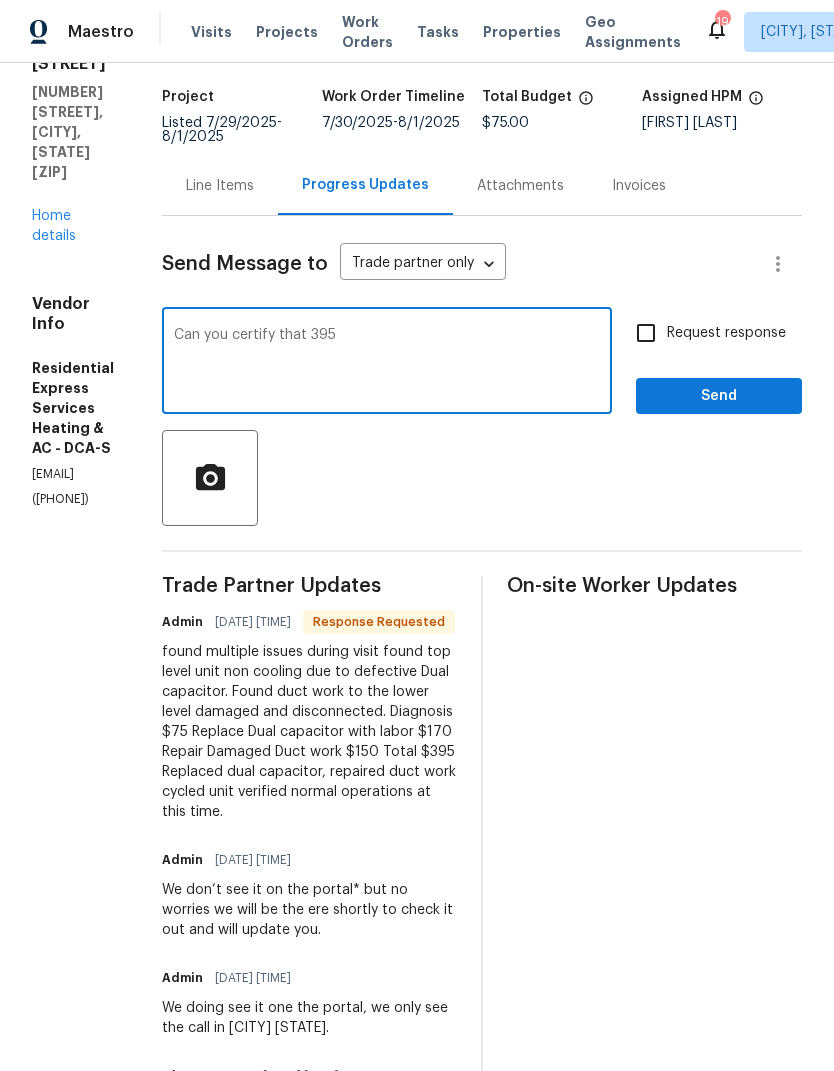 click on "Can you certify that 395 x ​" at bounding box center [387, 363] 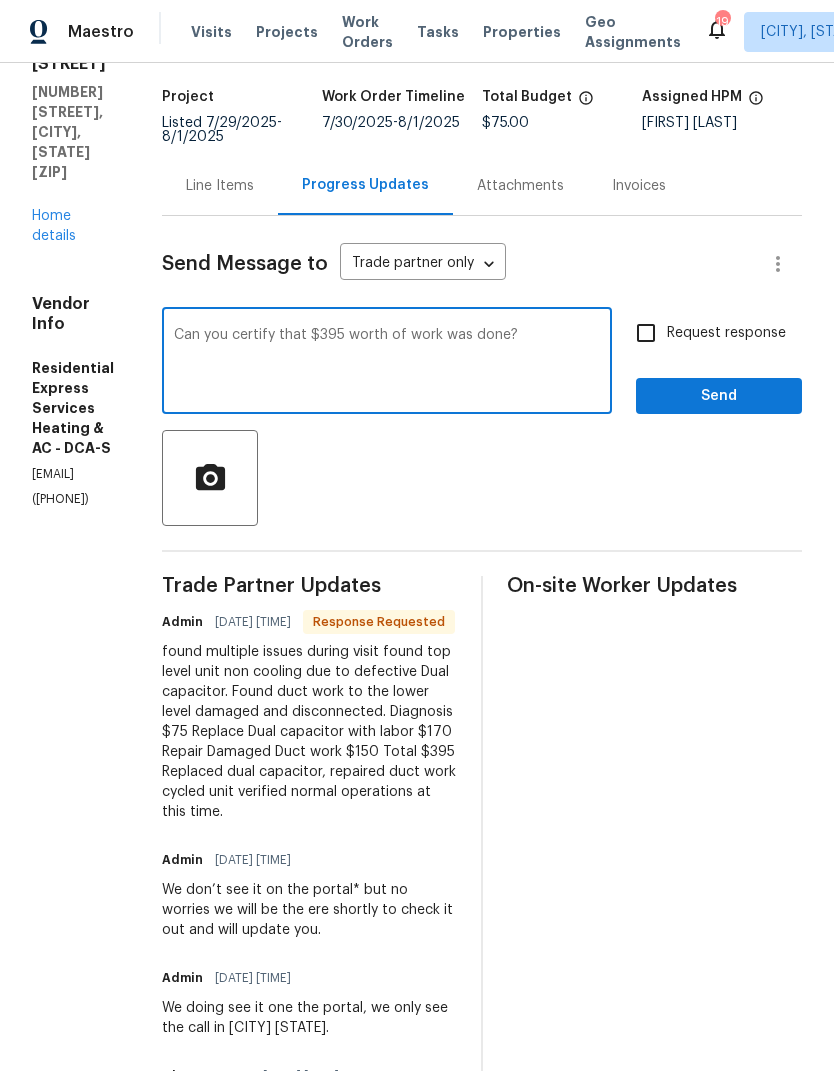 type on "Can you certify that $395 worth of work was done?" 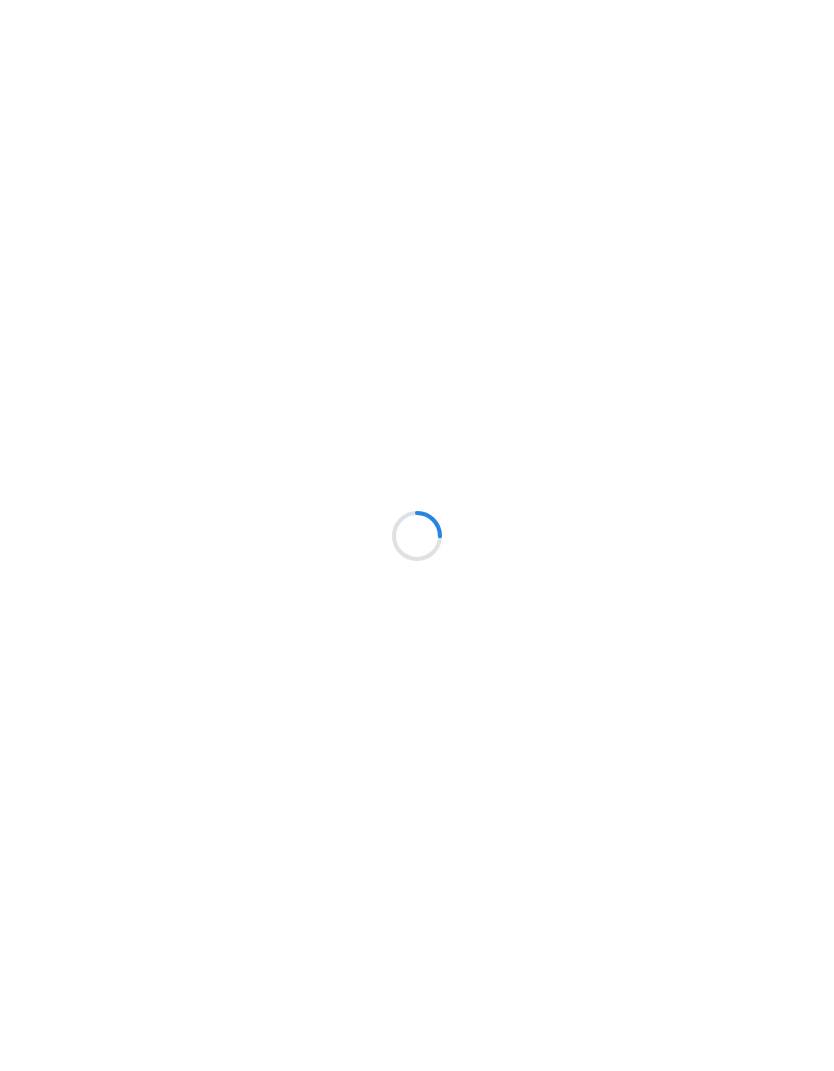 scroll, scrollTop: 0, scrollLeft: 0, axis: both 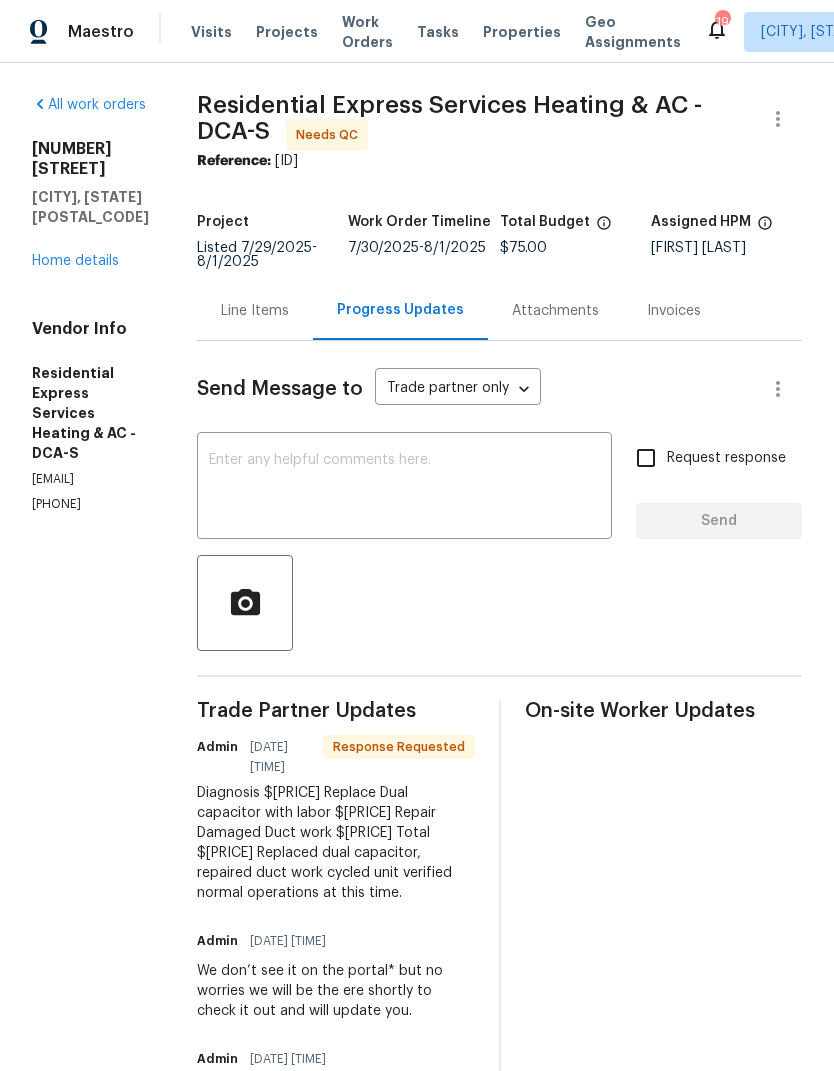 click at bounding box center [404, 488] 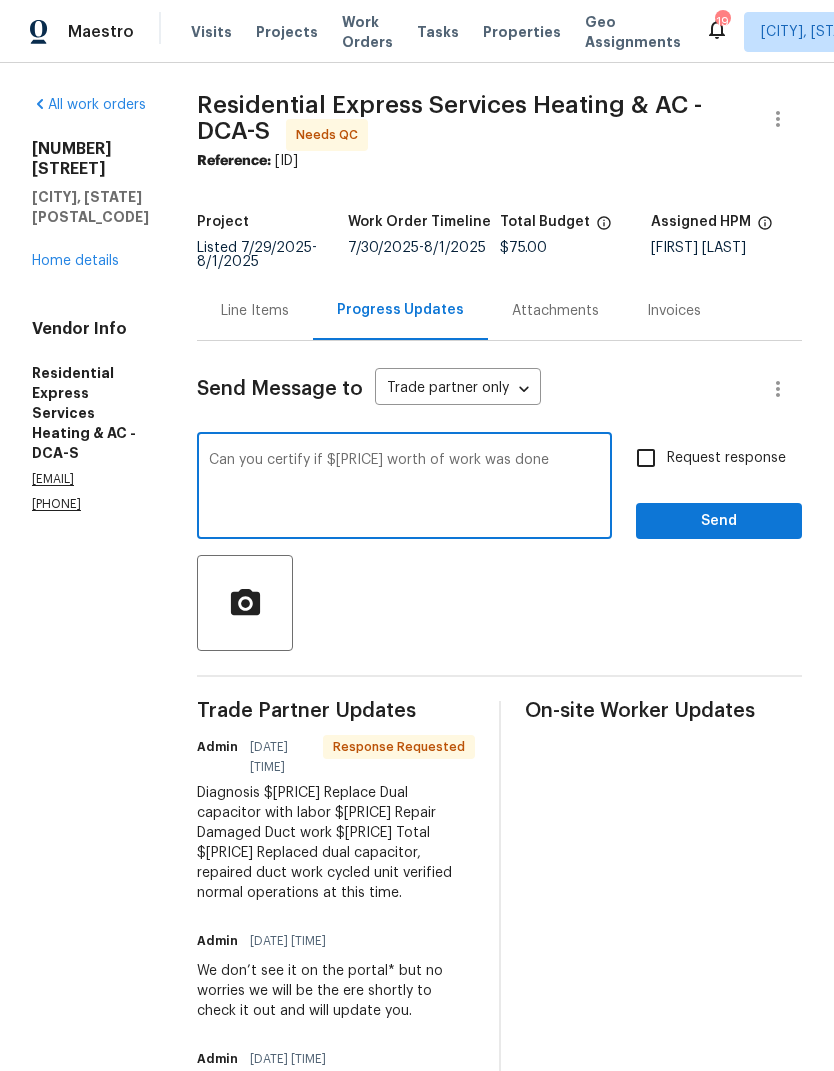 type on "Can you certify if 395$ worth of work was done" 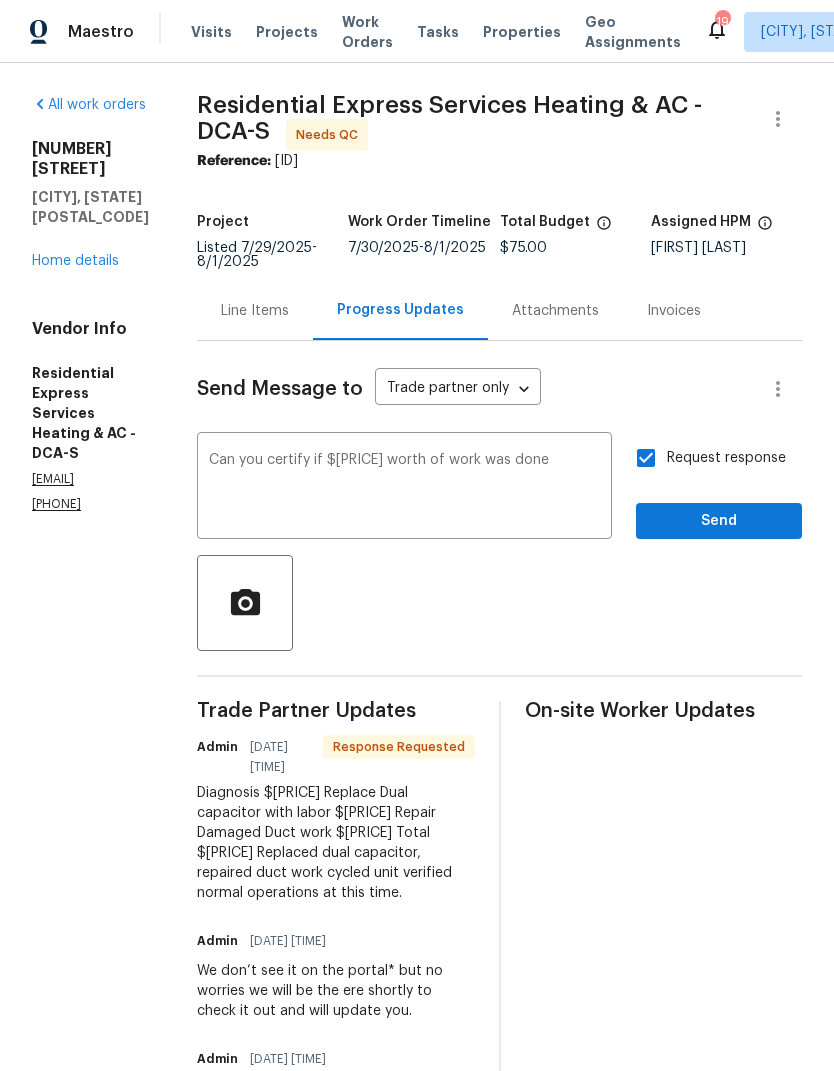 click on "Can you certify if 395$ worth of work was done" at bounding box center (404, 488) 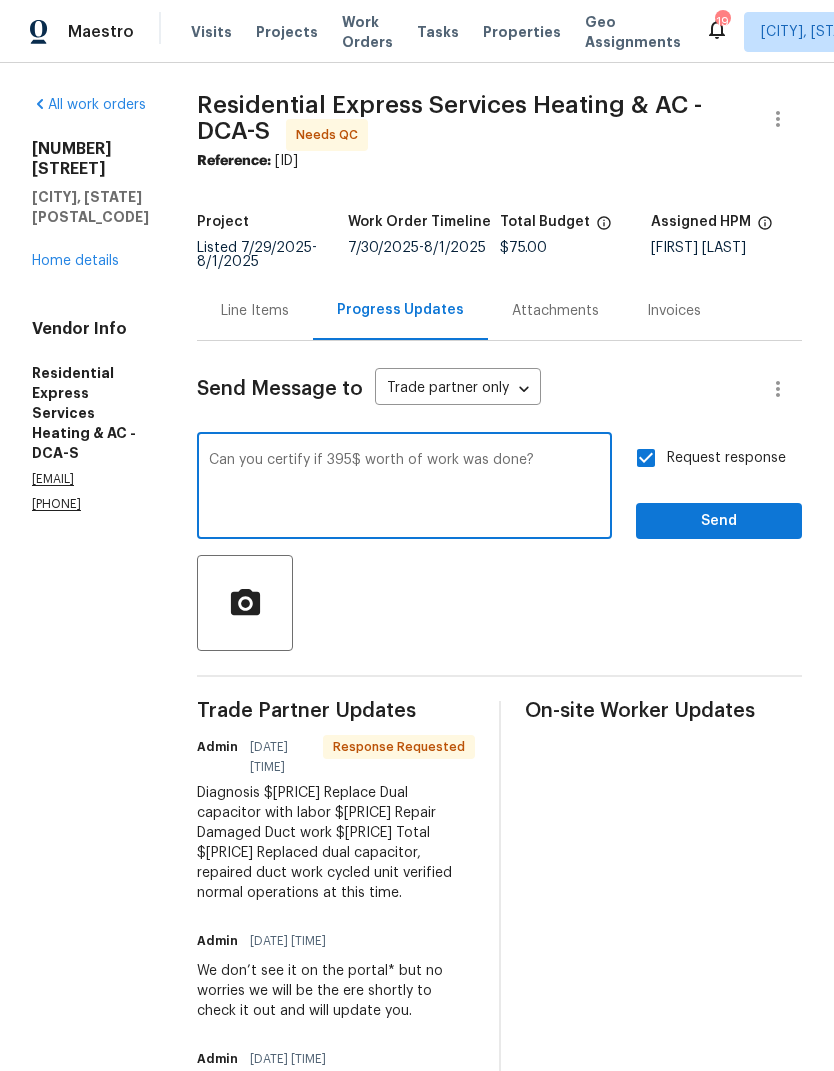 type on "Can you certify if 395$ worth of work was done?" 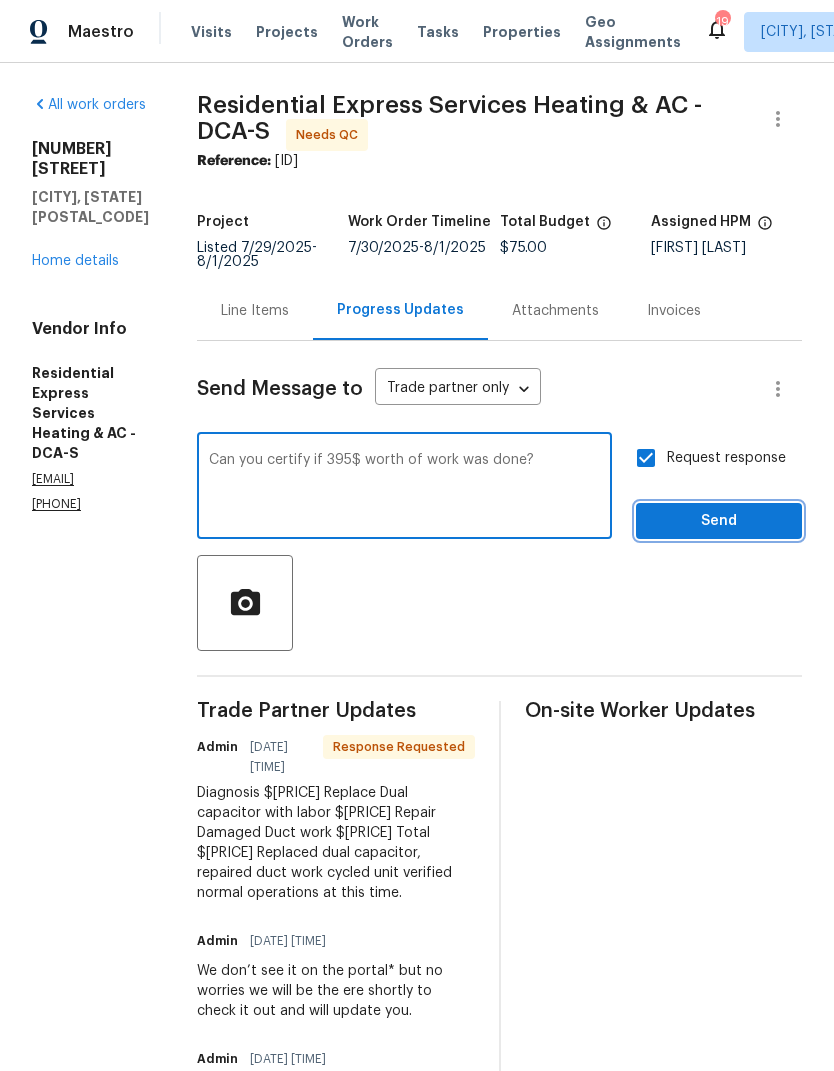 click on "Send" at bounding box center (719, 521) 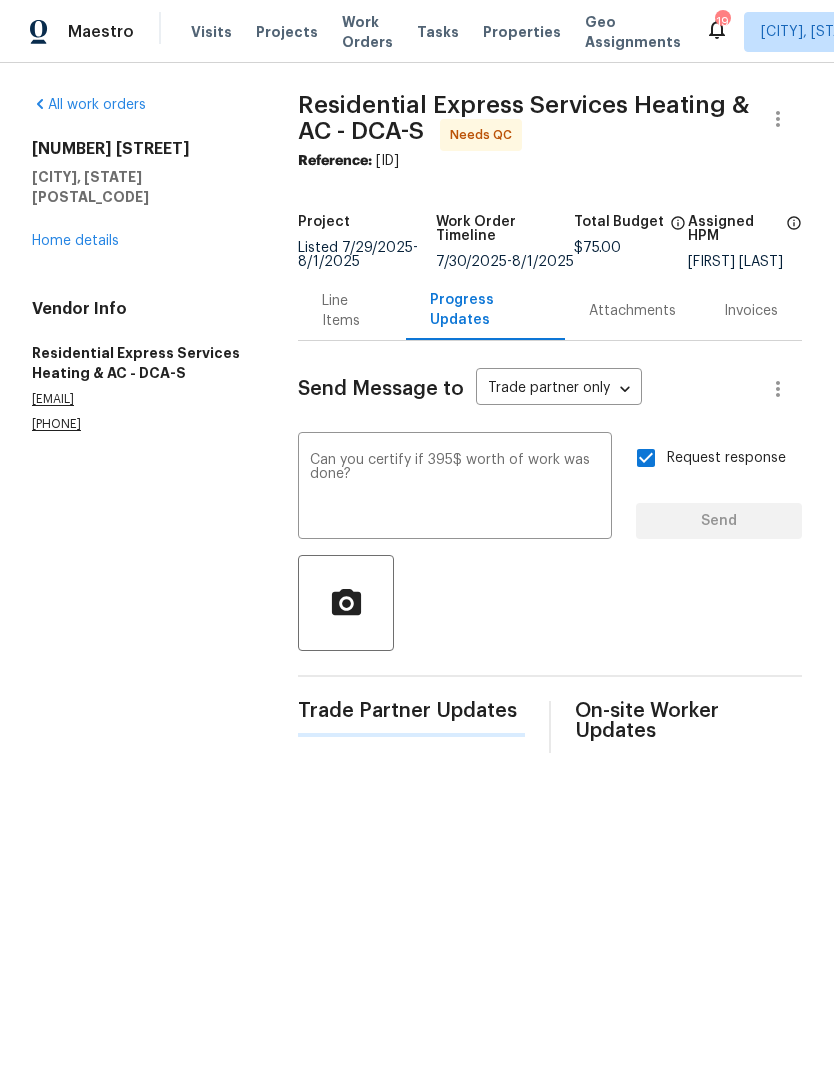 type 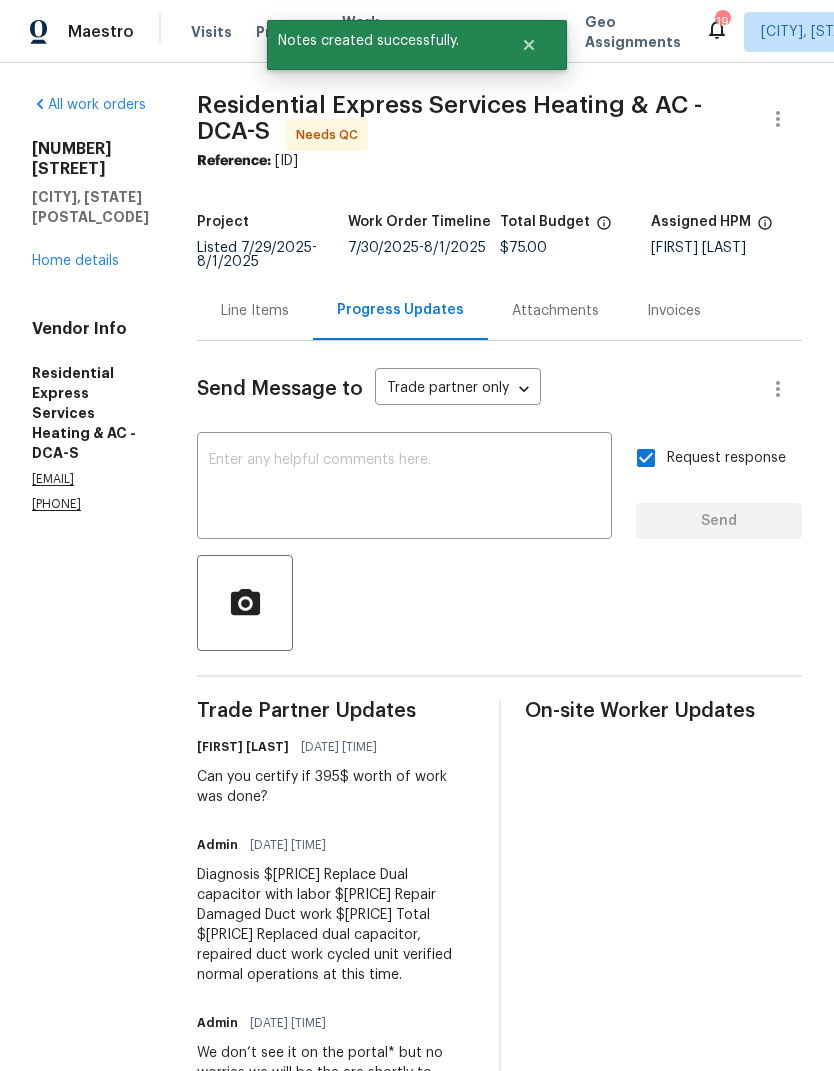click on "Home details" at bounding box center (75, 261) 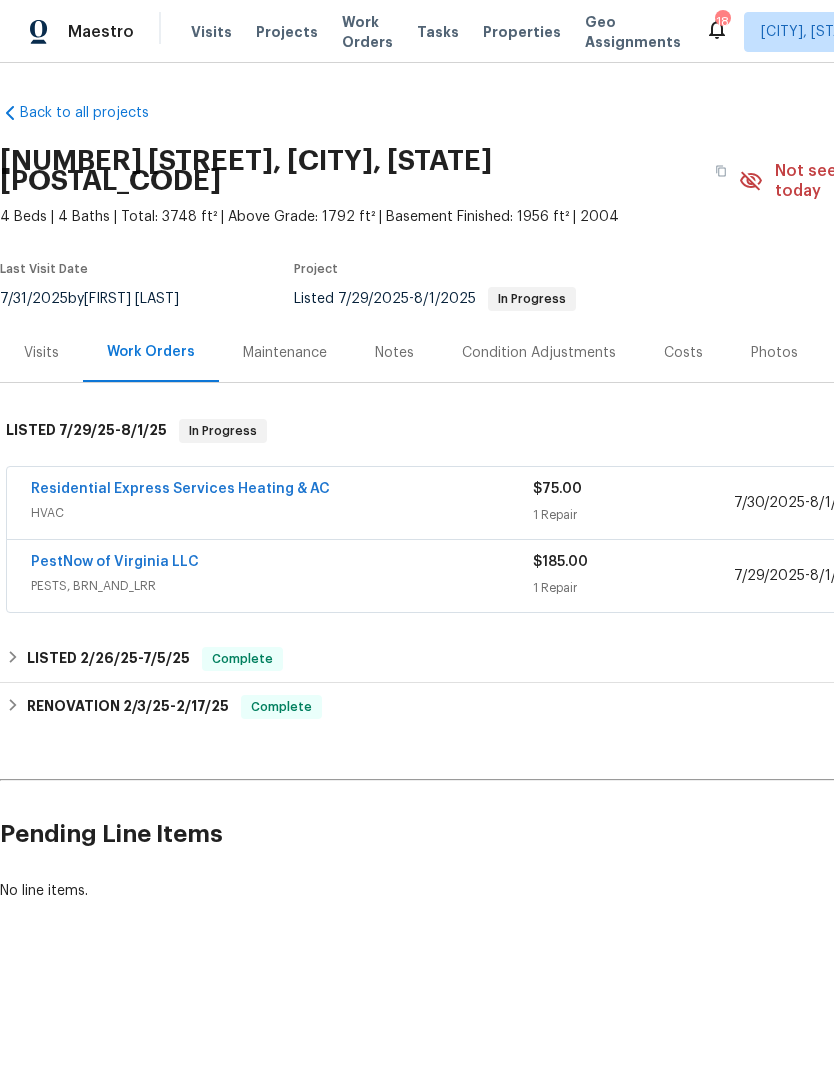click on "Projects" at bounding box center (287, 32) 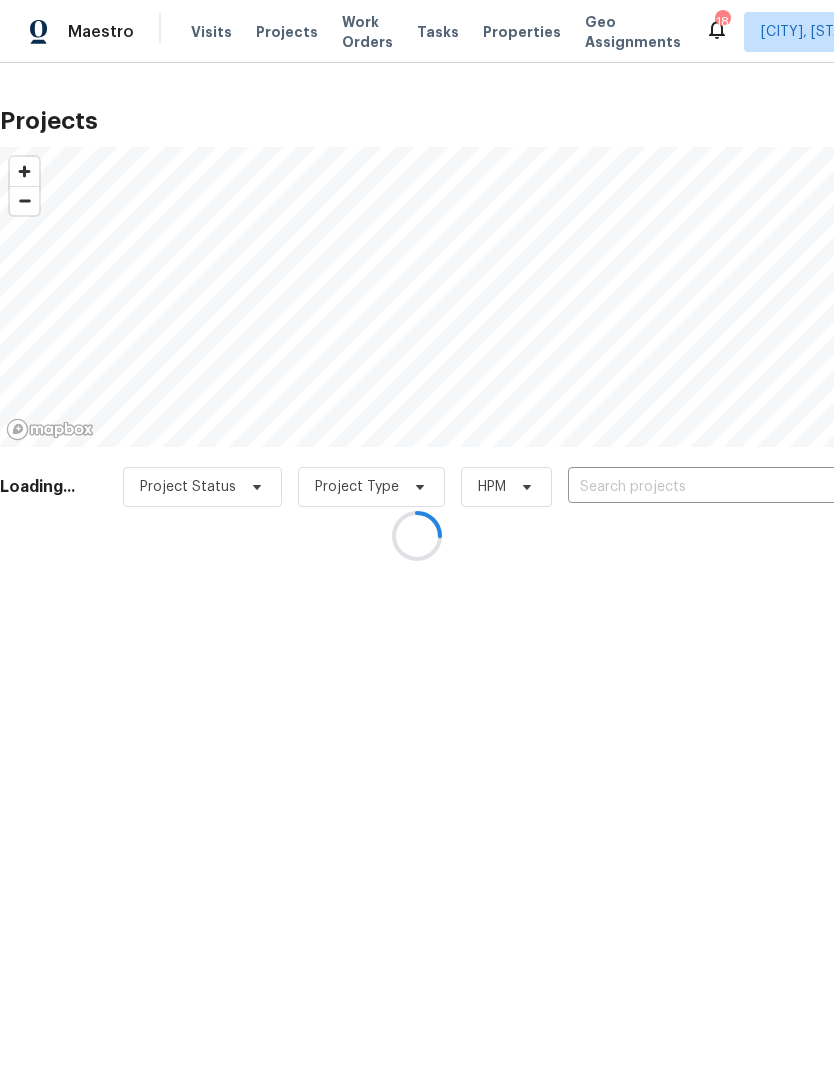 click at bounding box center (417, 535) 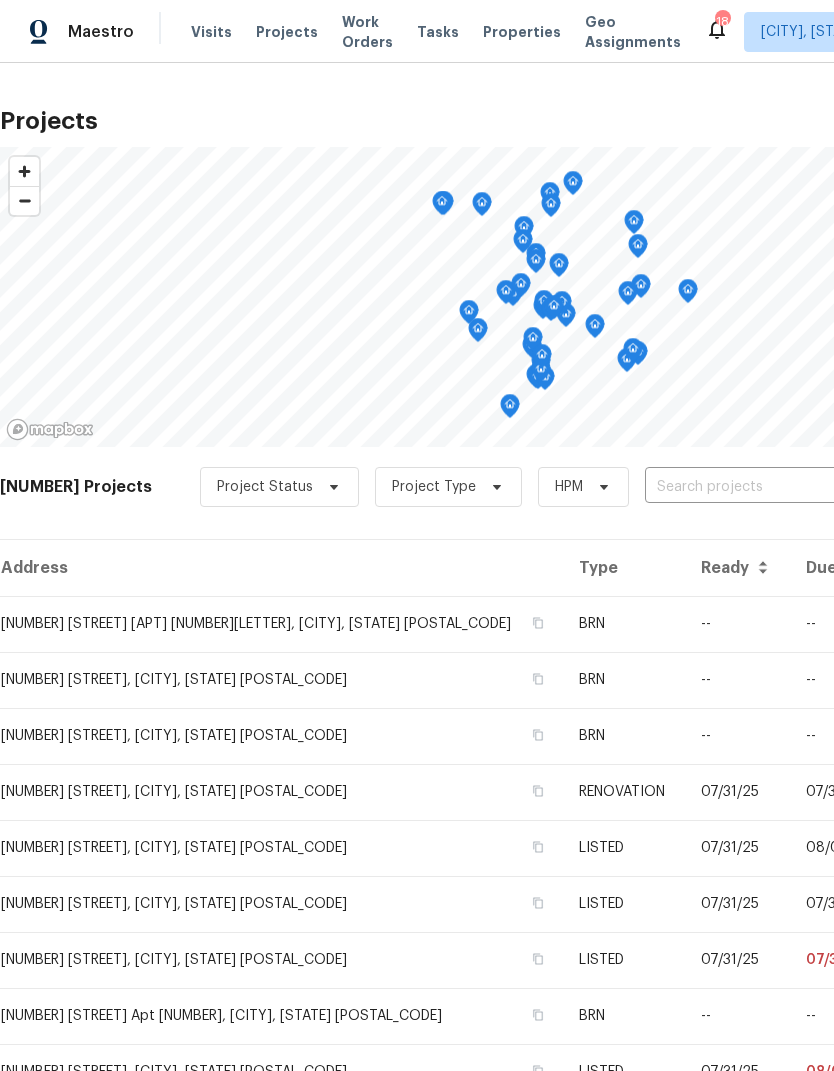 click at bounding box center (759, 487) 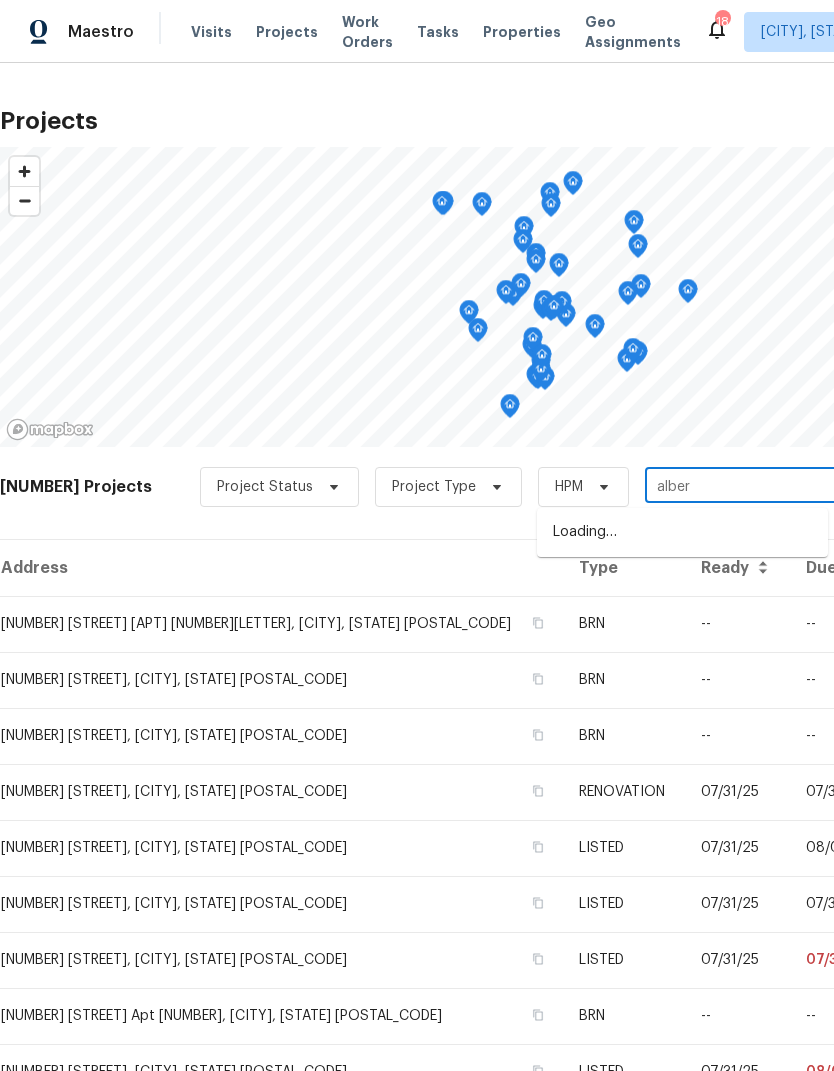 type on "alber" 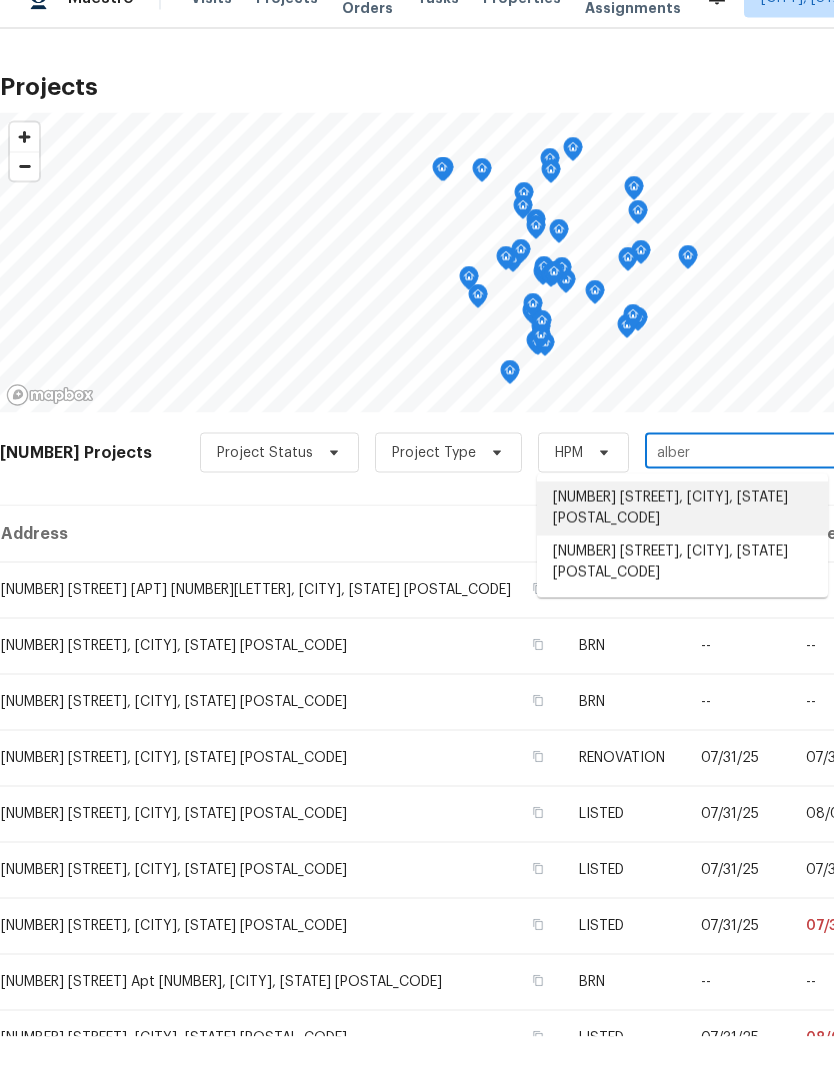 click on "7804 Alberta Ct, Springfield, VA 22152" at bounding box center (682, 543) 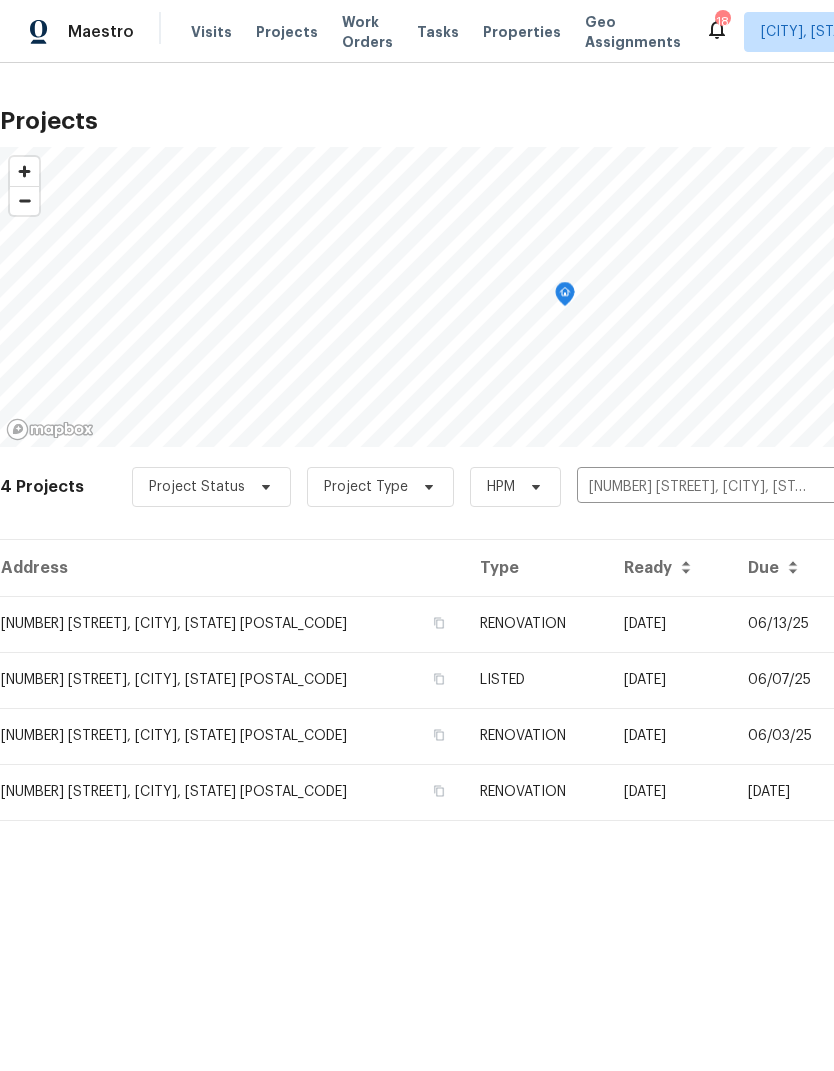click on "7804 Alberta Ct, Springfield, VA 22152" at bounding box center (232, 624) 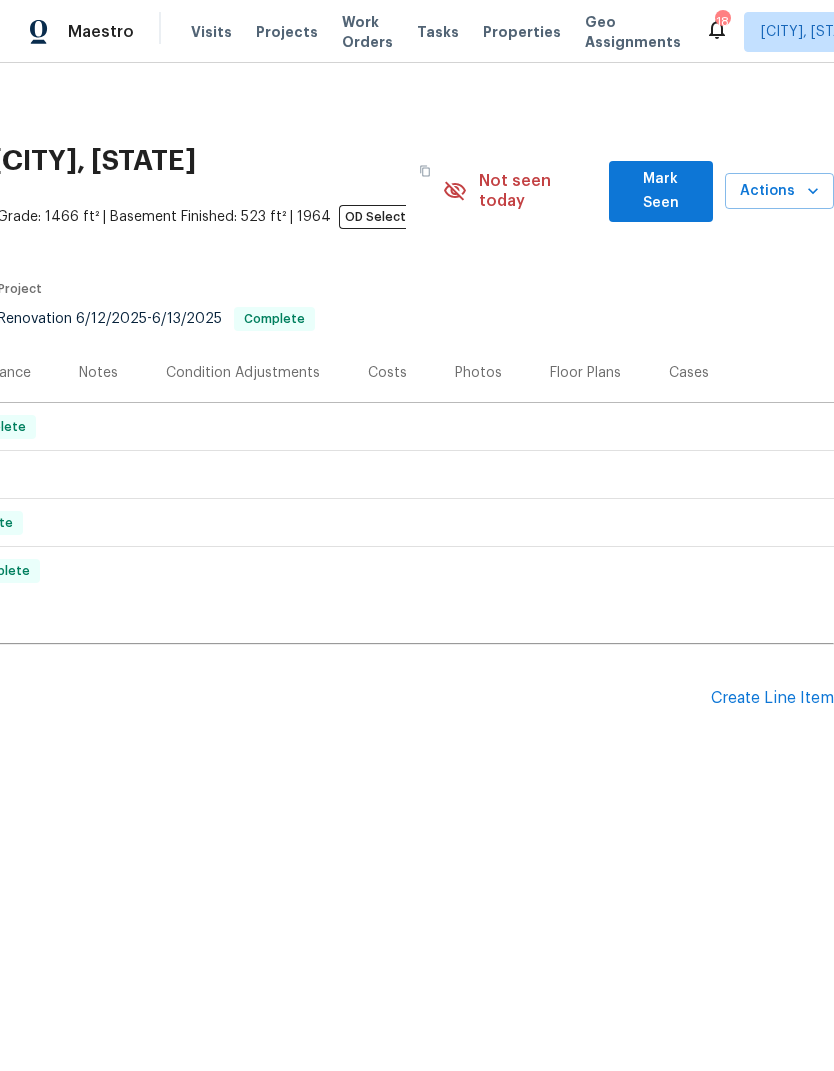 scroll, scrollTop: 0, scrollLeft: 296, axis: horizontal 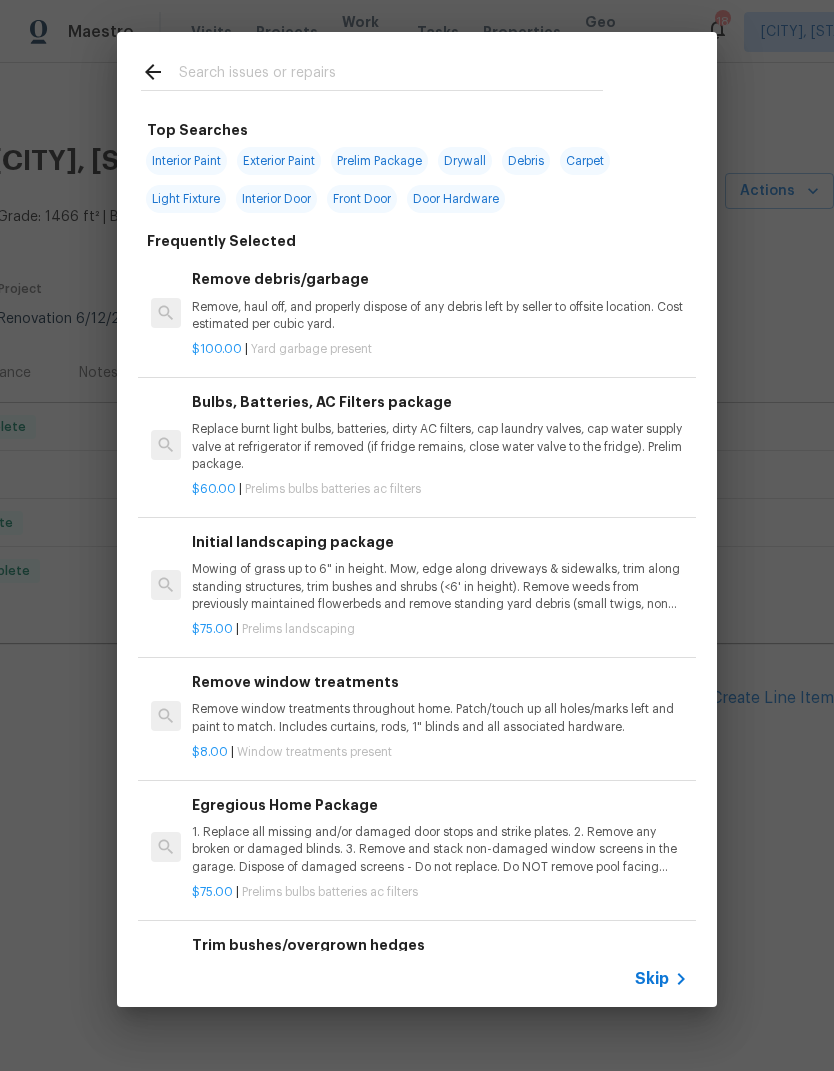 click at bounding box center [372, 71] 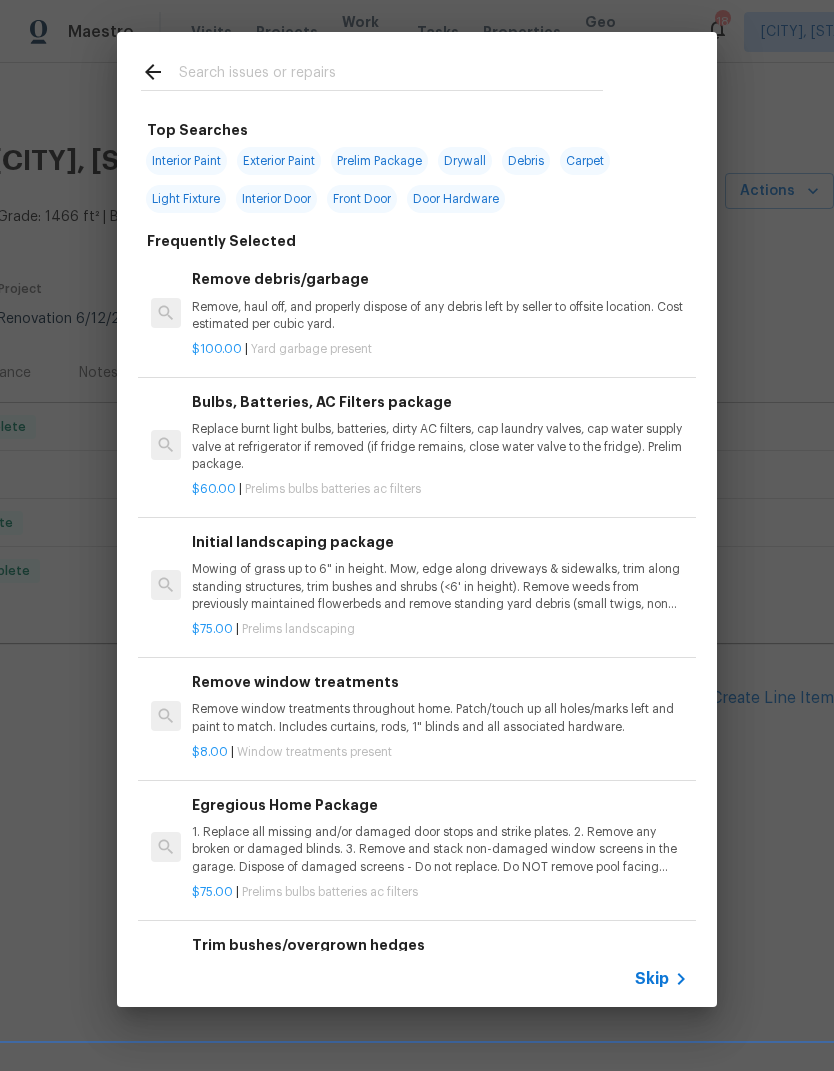click at bounding box center (372, 71) 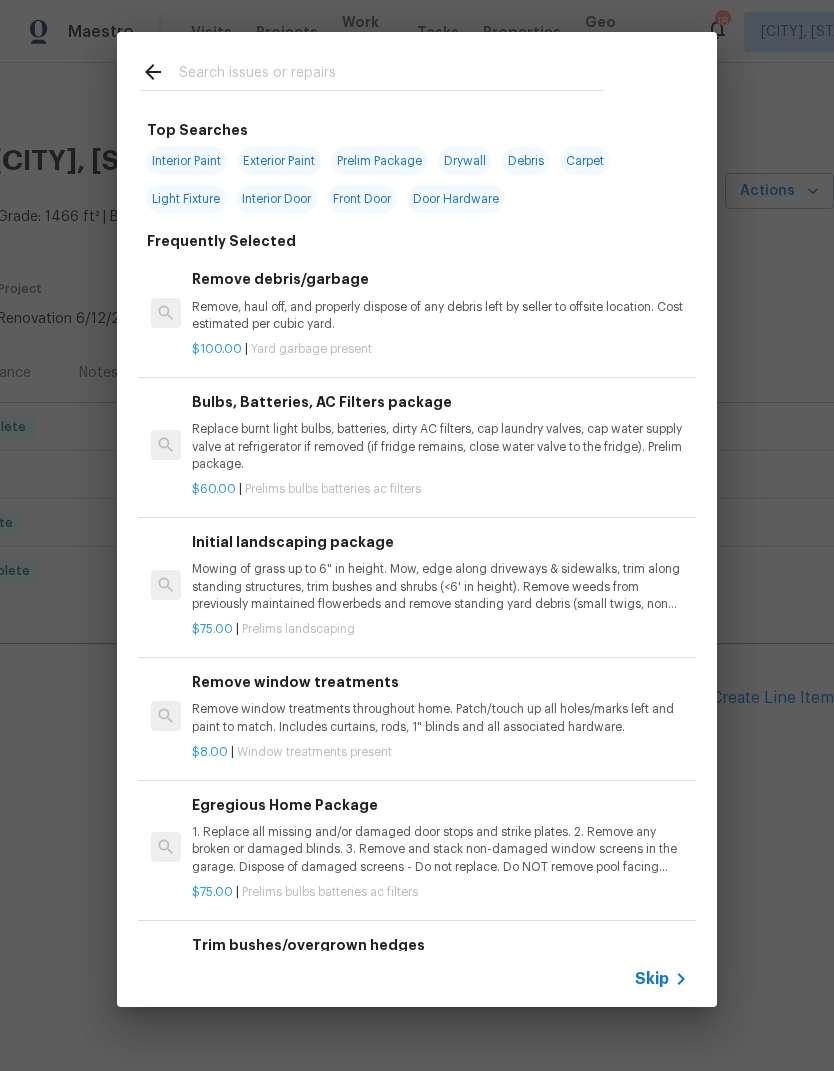 click at bounding box center [391, 75] 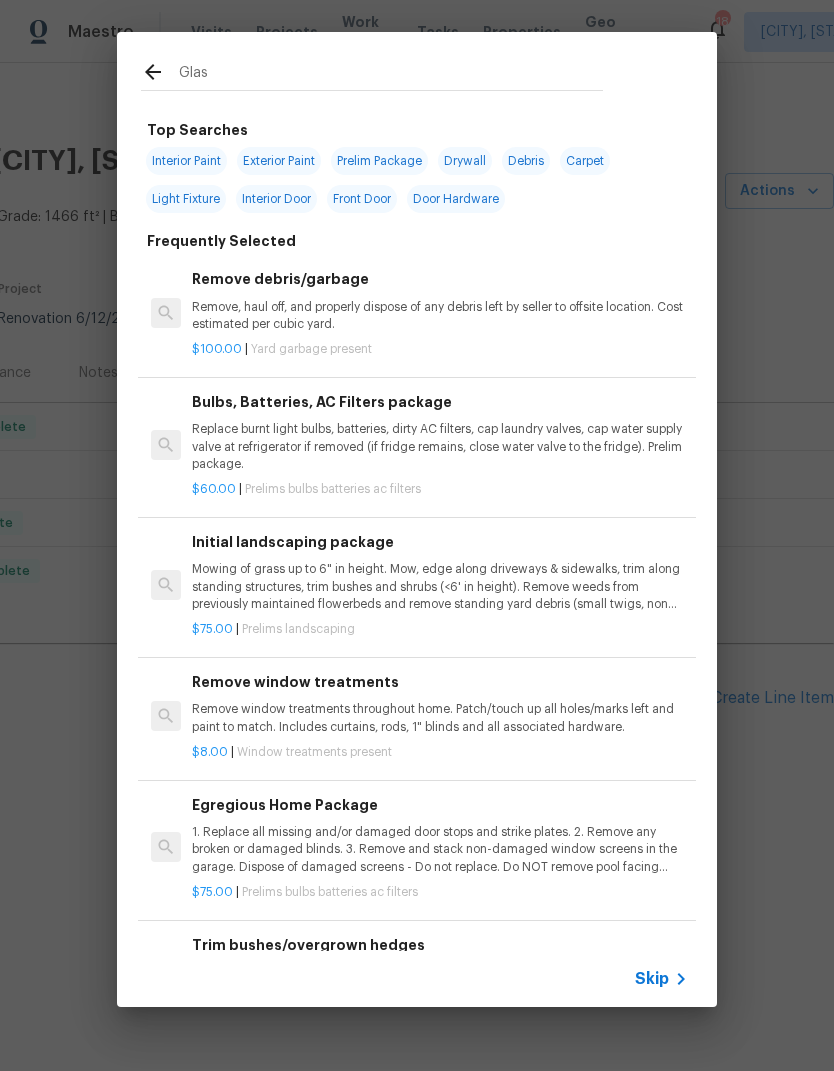 type on "Glass" 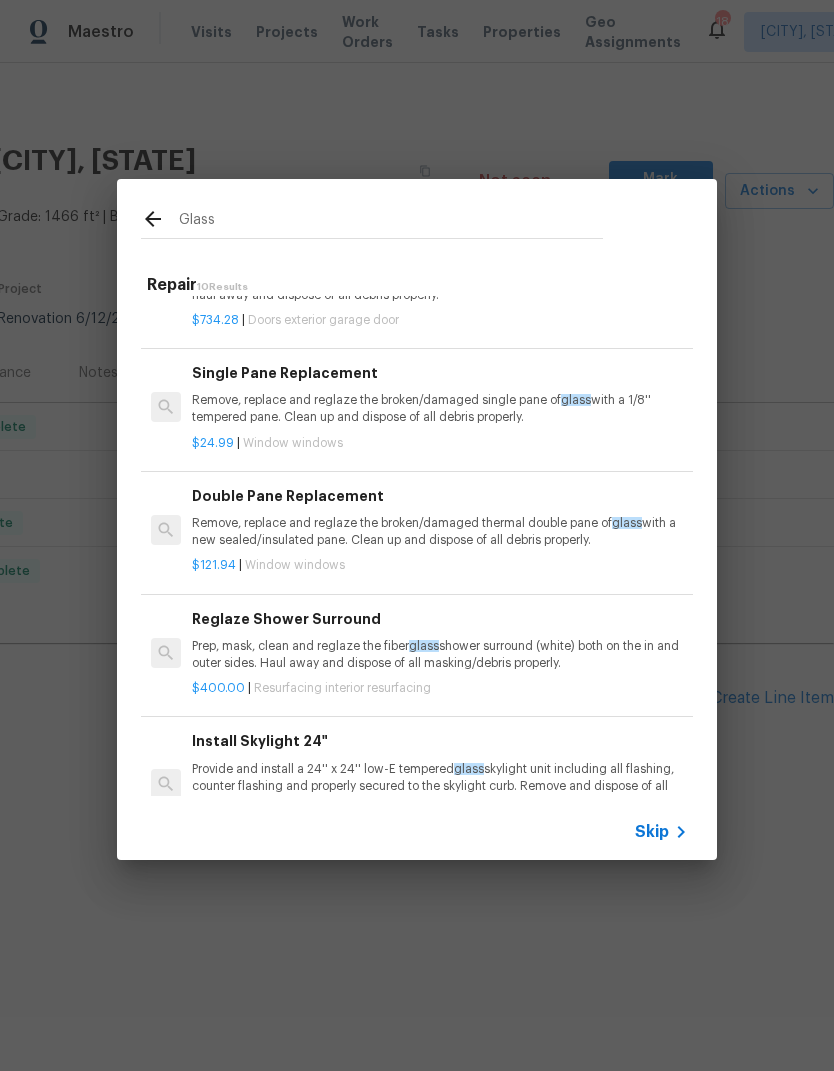 scroll, scrollTop: 369, scrollLeft: 0, axis: vertical 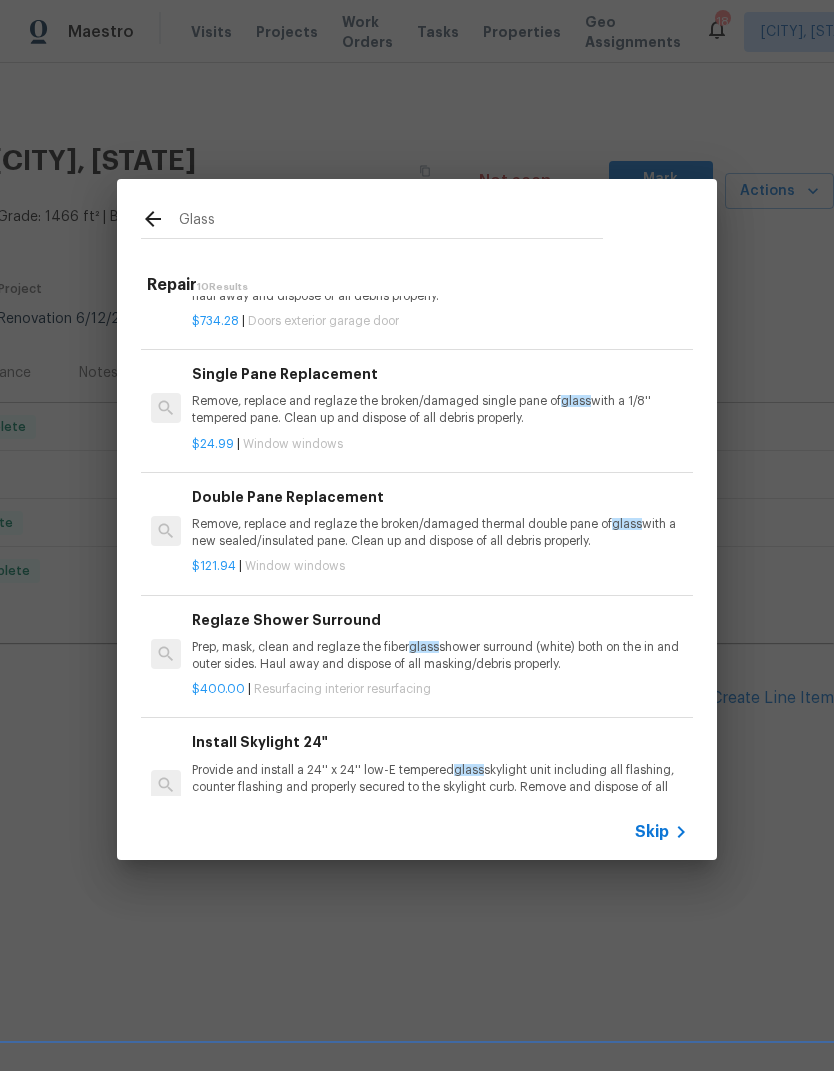 click on "Remove, replace and reglaze the broken/damaged single pane of  glass  with a 1/8'' tempered pane. Clean up and dispose of all debris properly." at bounding box center (440, 410) 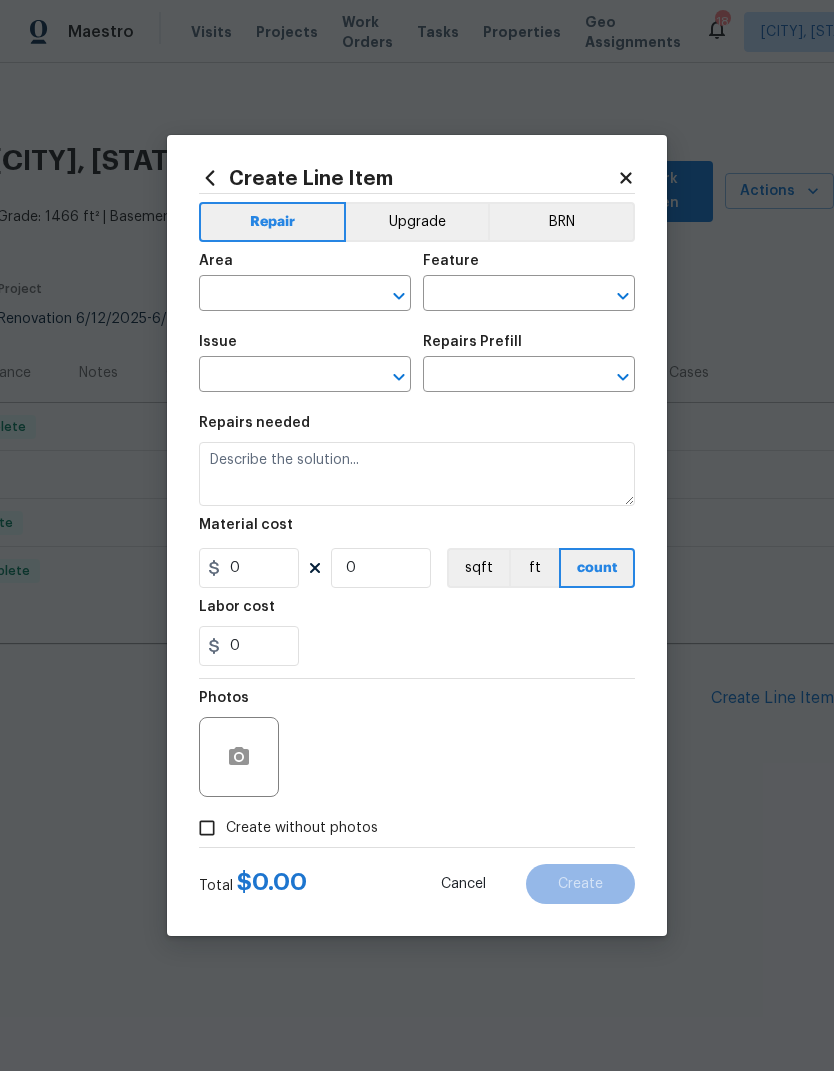 type on "Windows & Skylights" 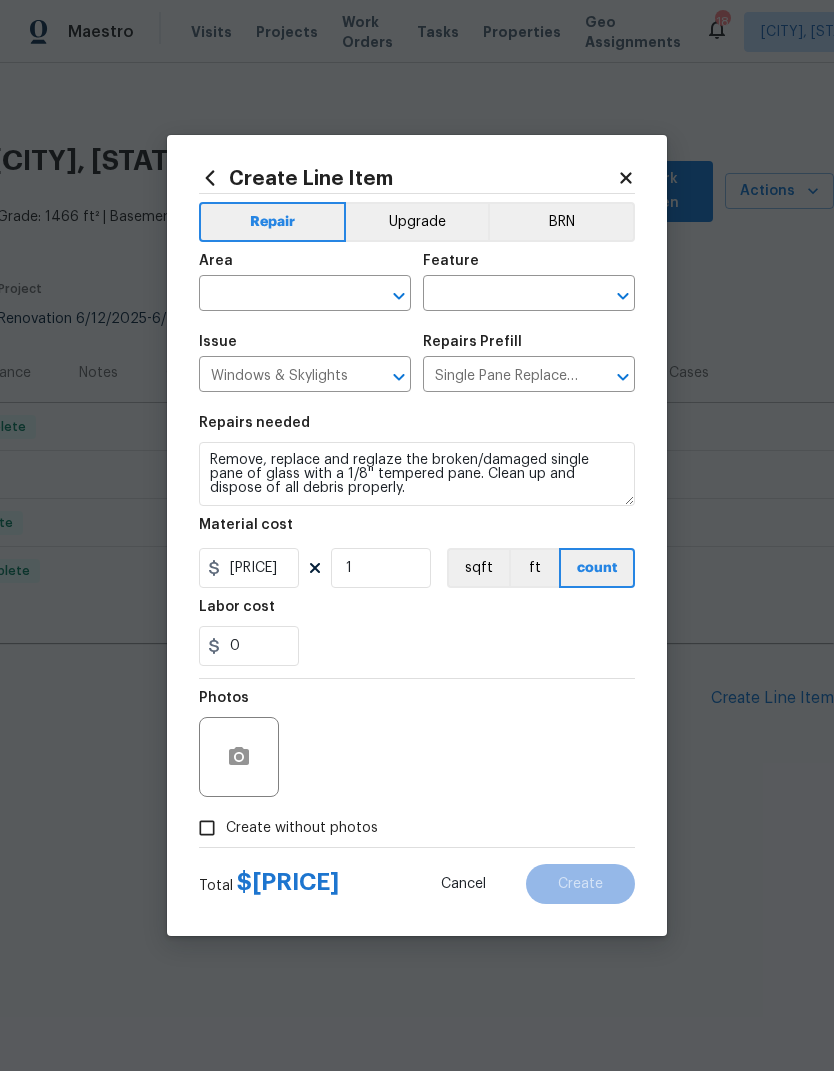 click on "Repairs needed Remove, replace and reglaze the broken/damaged single pane of glass with a 1/8'' tempered pane. Clean up and dispose of all debris properly. Material cost 24.99 1 sqft ft count Labor cost 0" at bounding box center [417, 541] 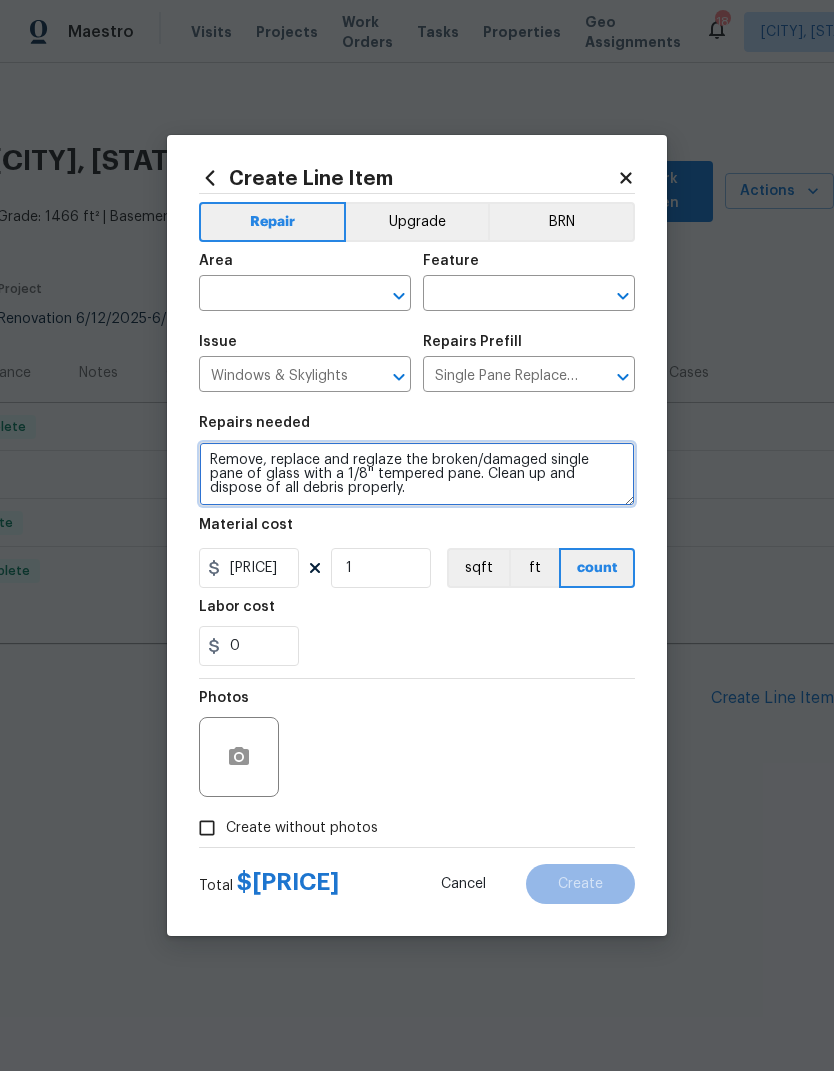 click on "Remove, replace and reglaze the broken/damaged single pane of glass with a 1/8'' tempered pane. Clean up and dispose of all debris properly." at bounding box center (417, 474) 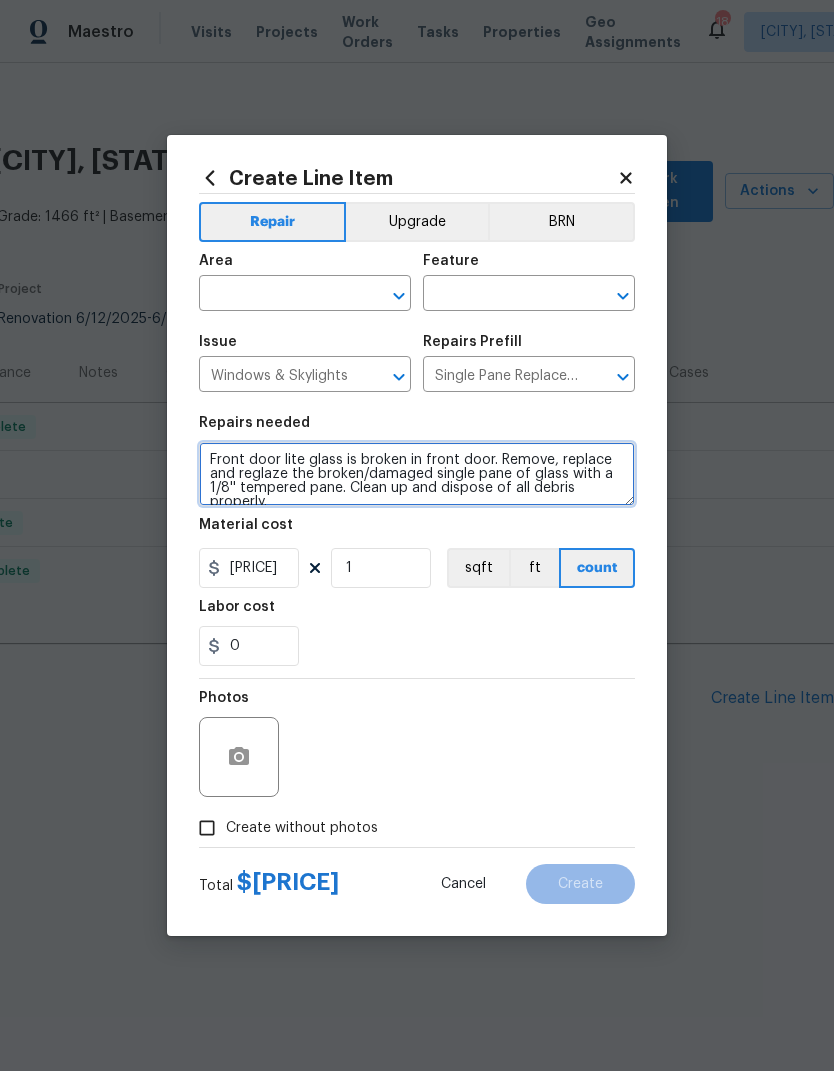 type on "Front door lite glass is broken in front door. Remove, replace and reglaze the broken/damaged single pane of glass with a 1/8'' tempered pane. Clean up and dispose of all debris properly." 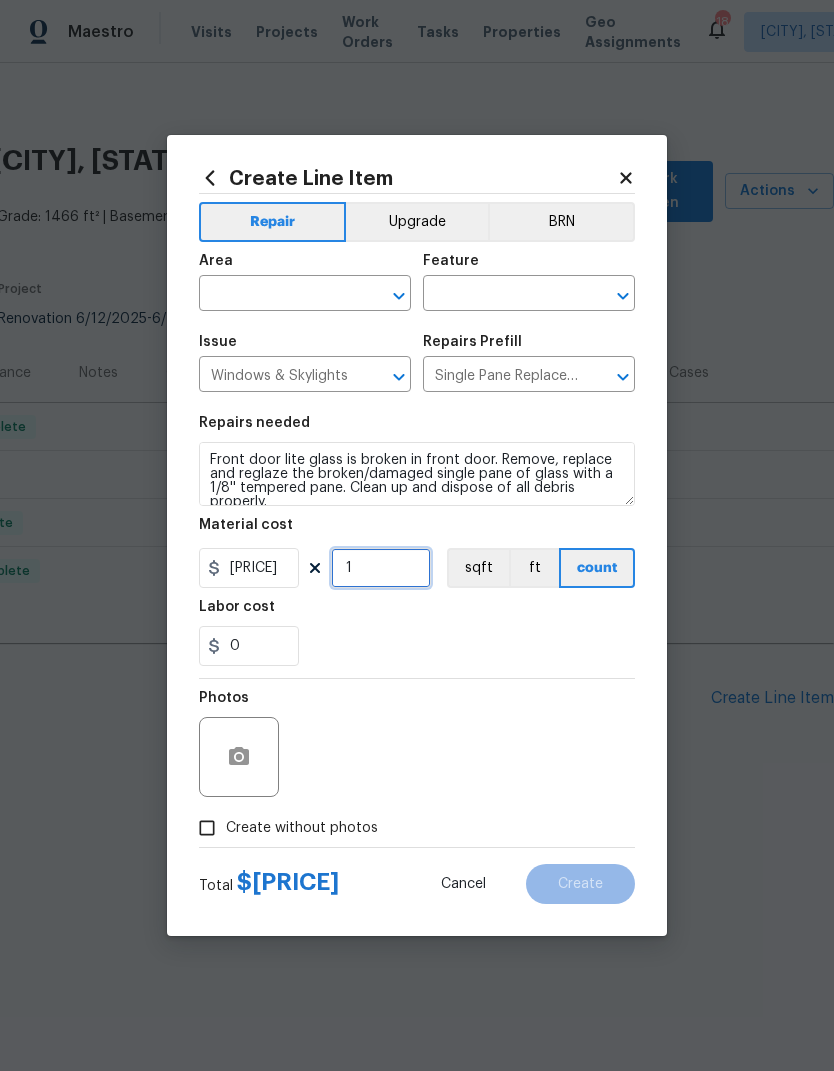 click on "1" at bounding box center [381, 568] 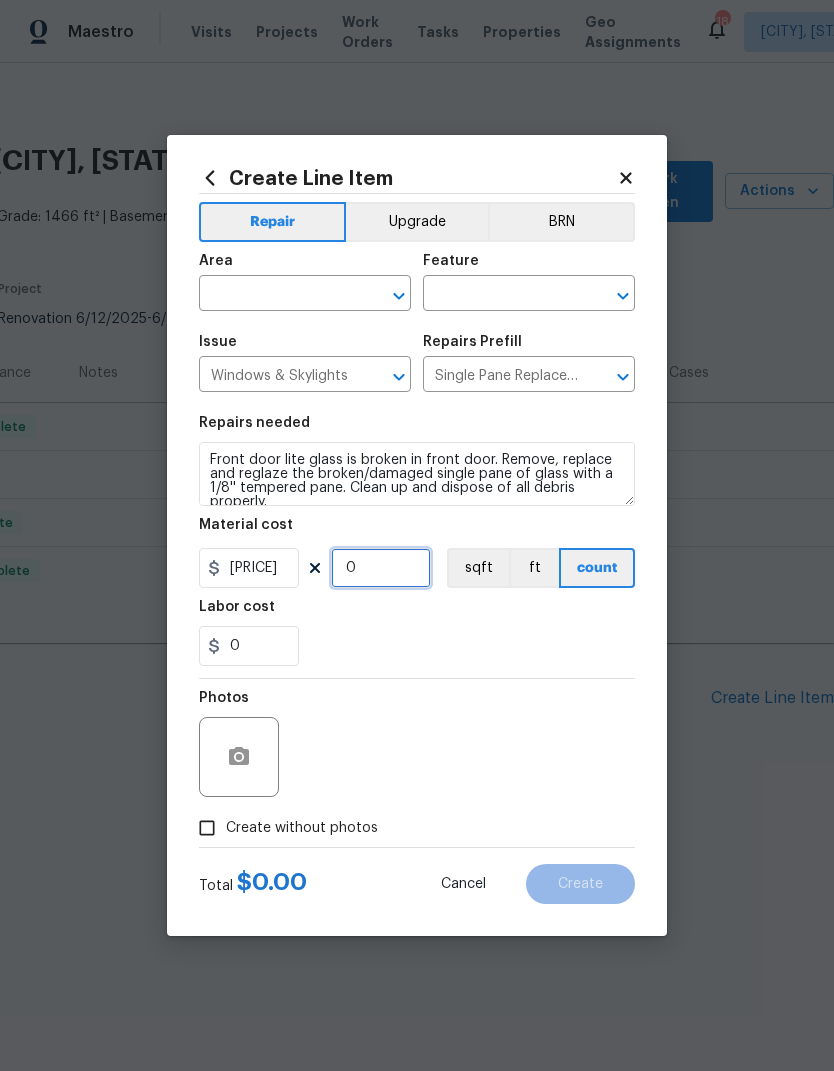 type on "4" 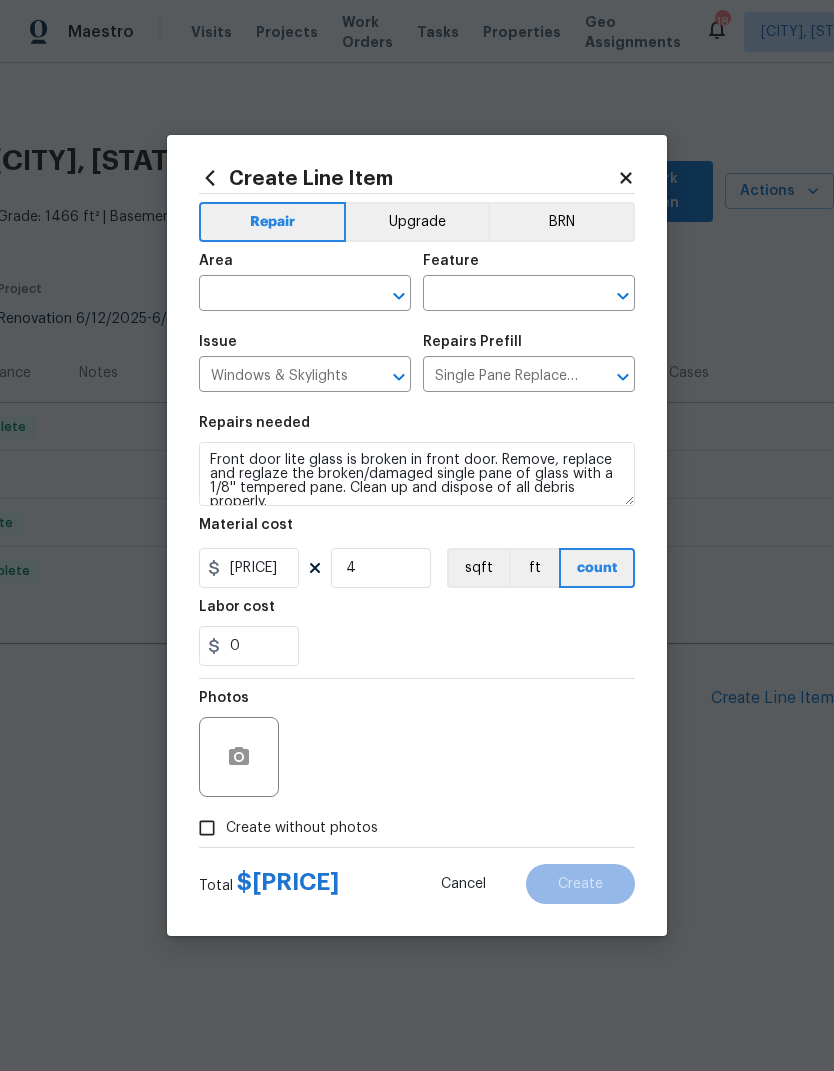 click on "0" at bounding box center [417, 646] 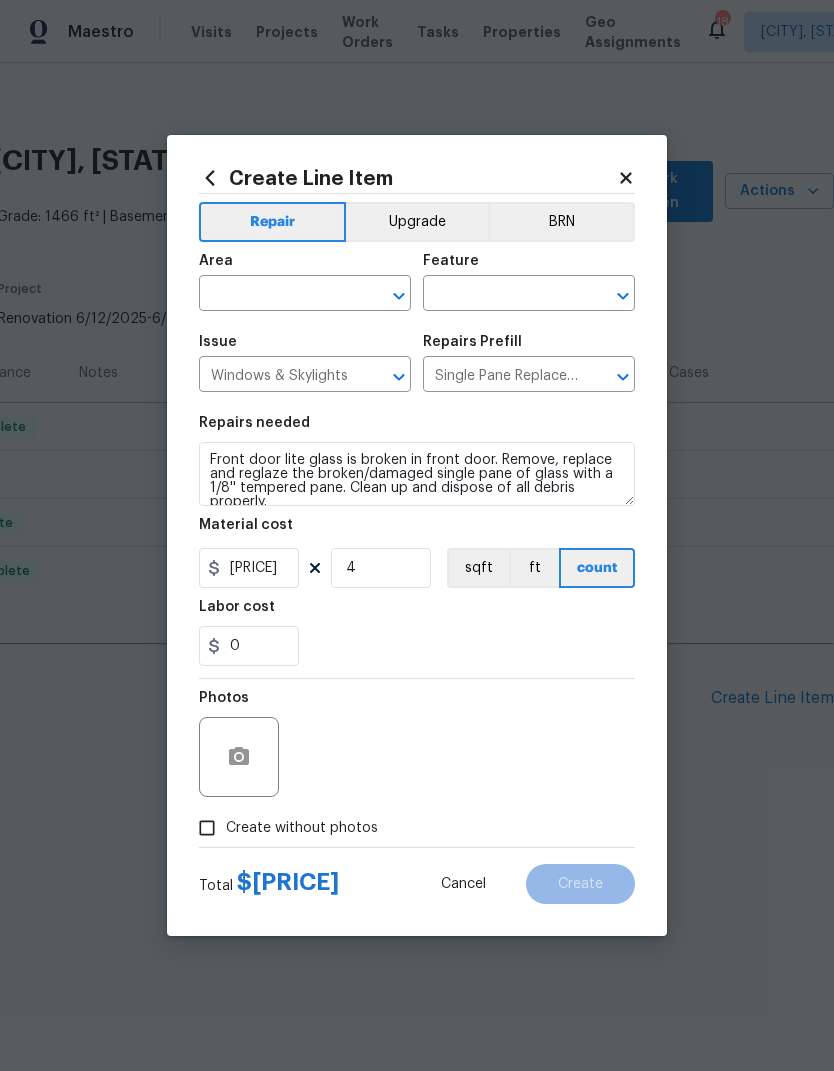 click at bounding box center [277, 295] 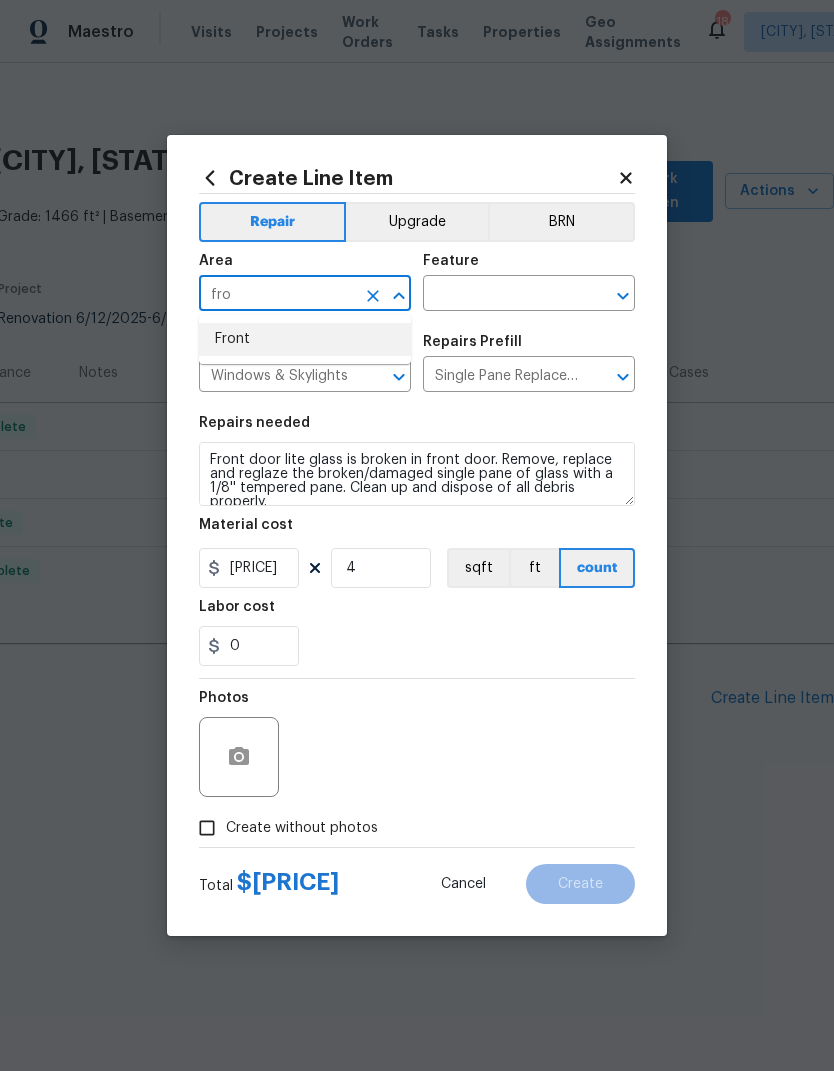 click on "Front" at bounding box center (305, 339) 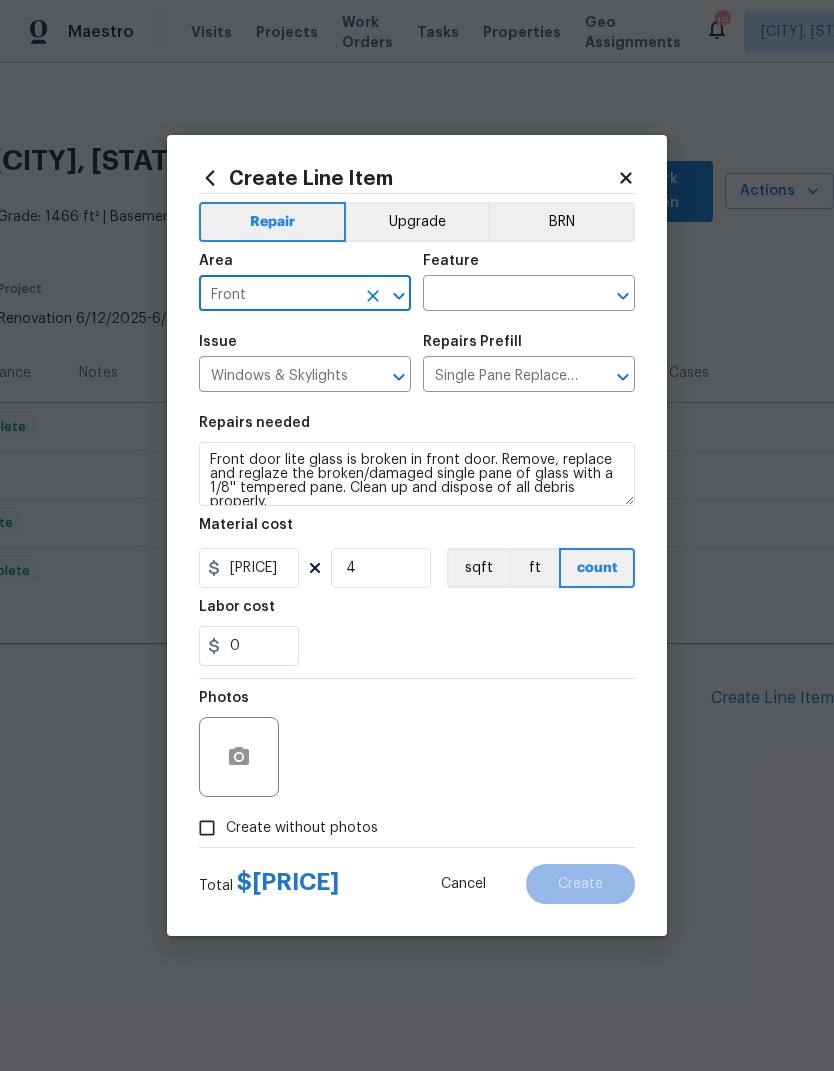 click at bounding box center [501, 295] 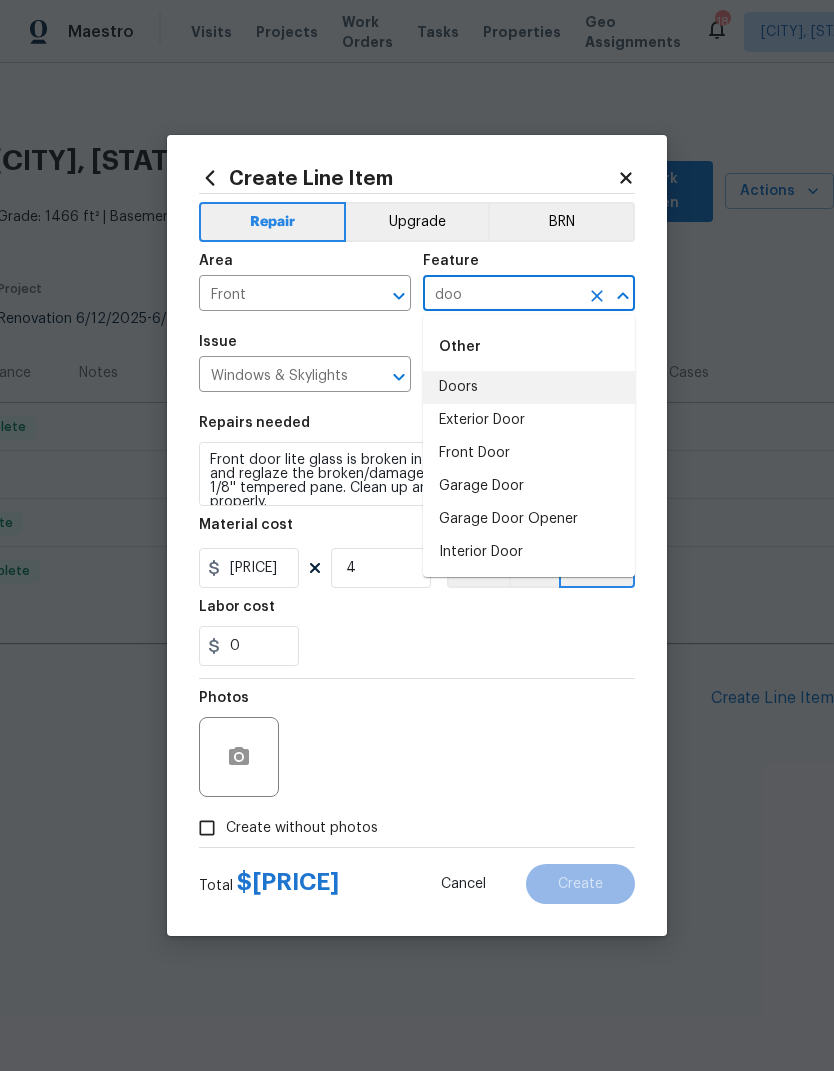 click on "Doors" at bounding box center [529, 387] 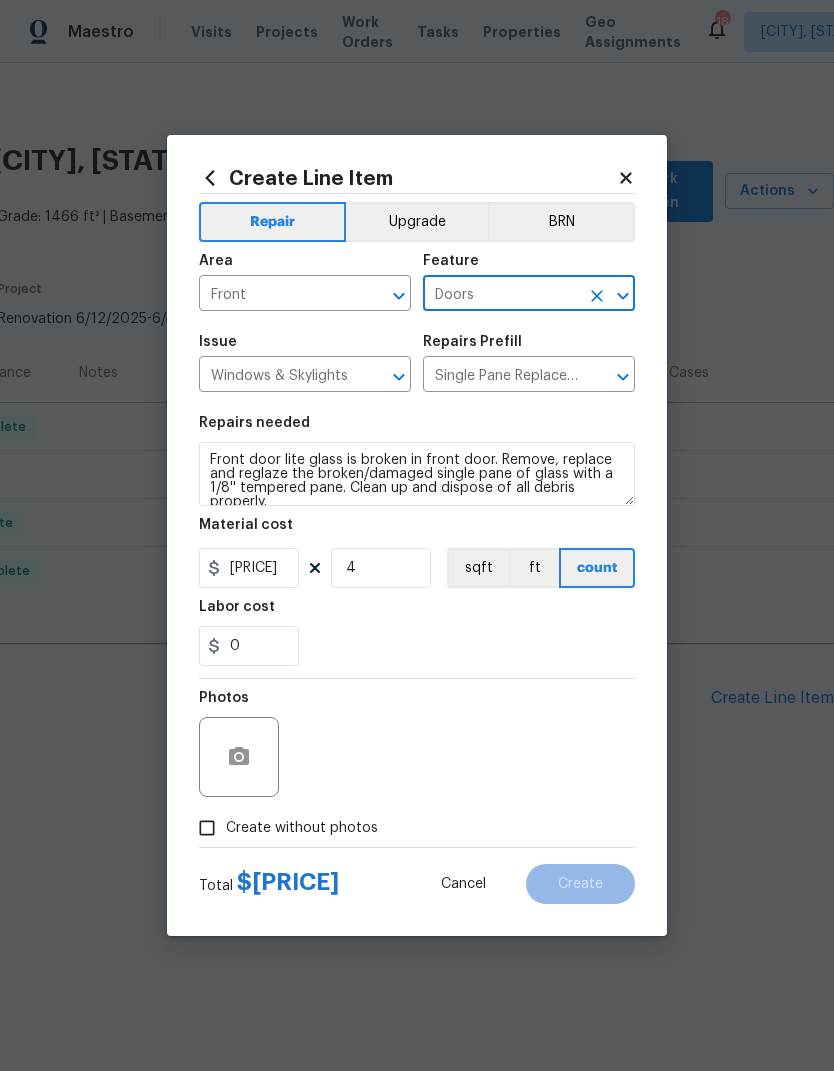 click on "0" at bounding box center (417, 646) 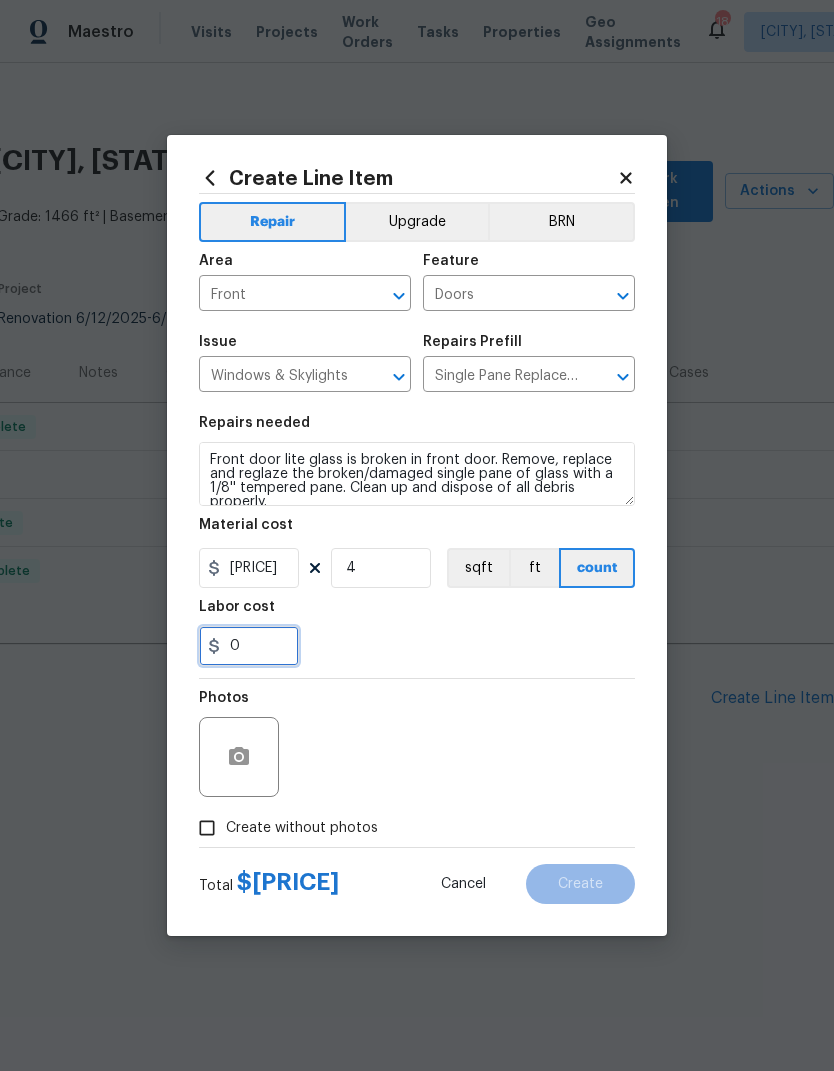click on "0" at bounding box center (249, 646) 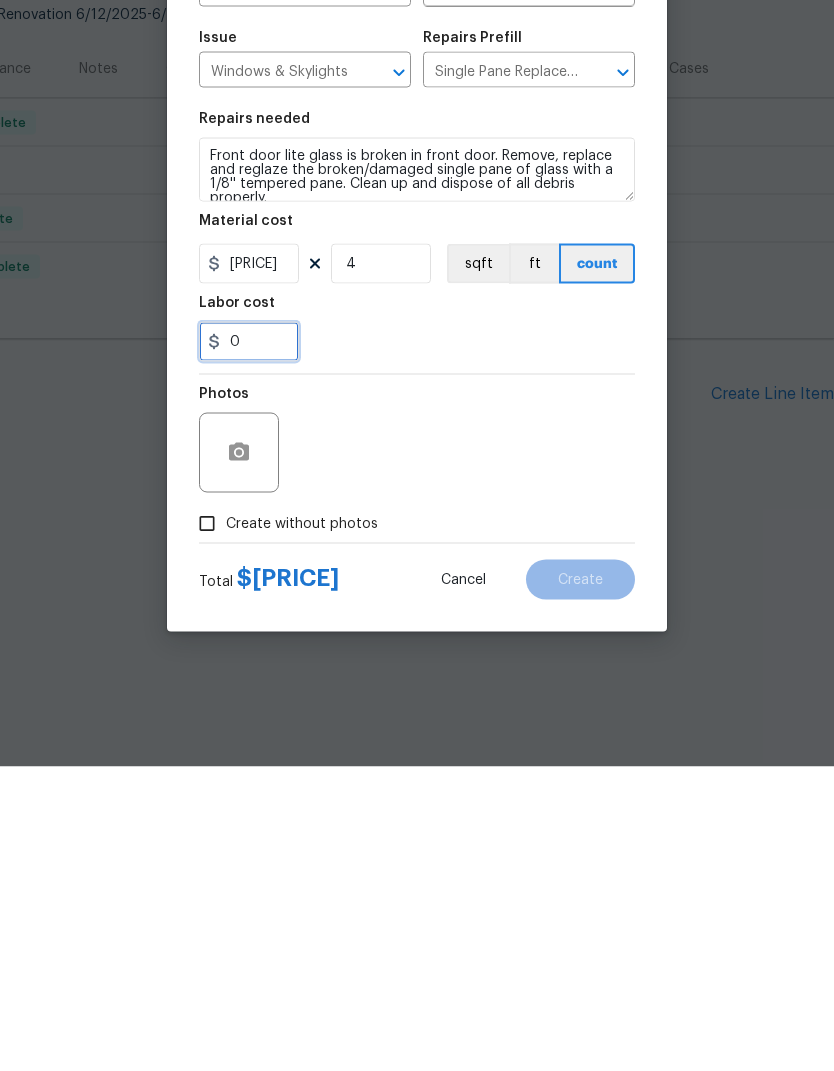 click on "0" at bounding box center [249, 646] 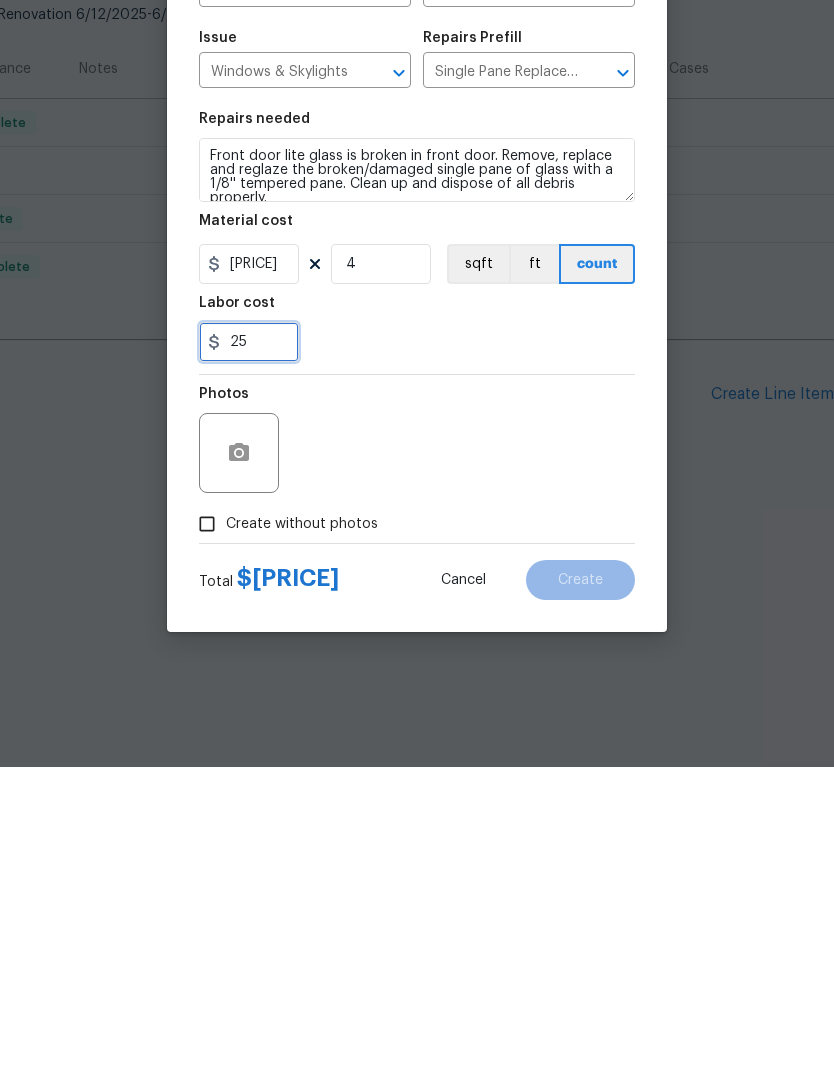 type on "25" 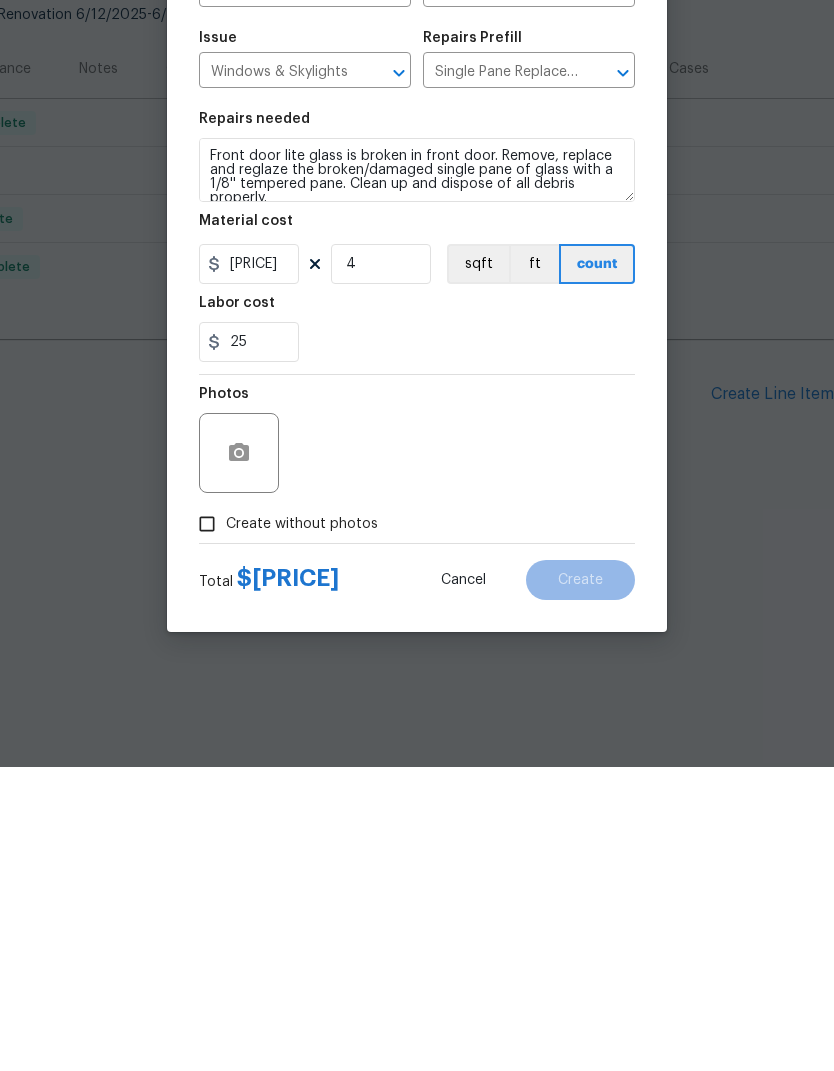 click on "25" at bounding box center [417, 646] 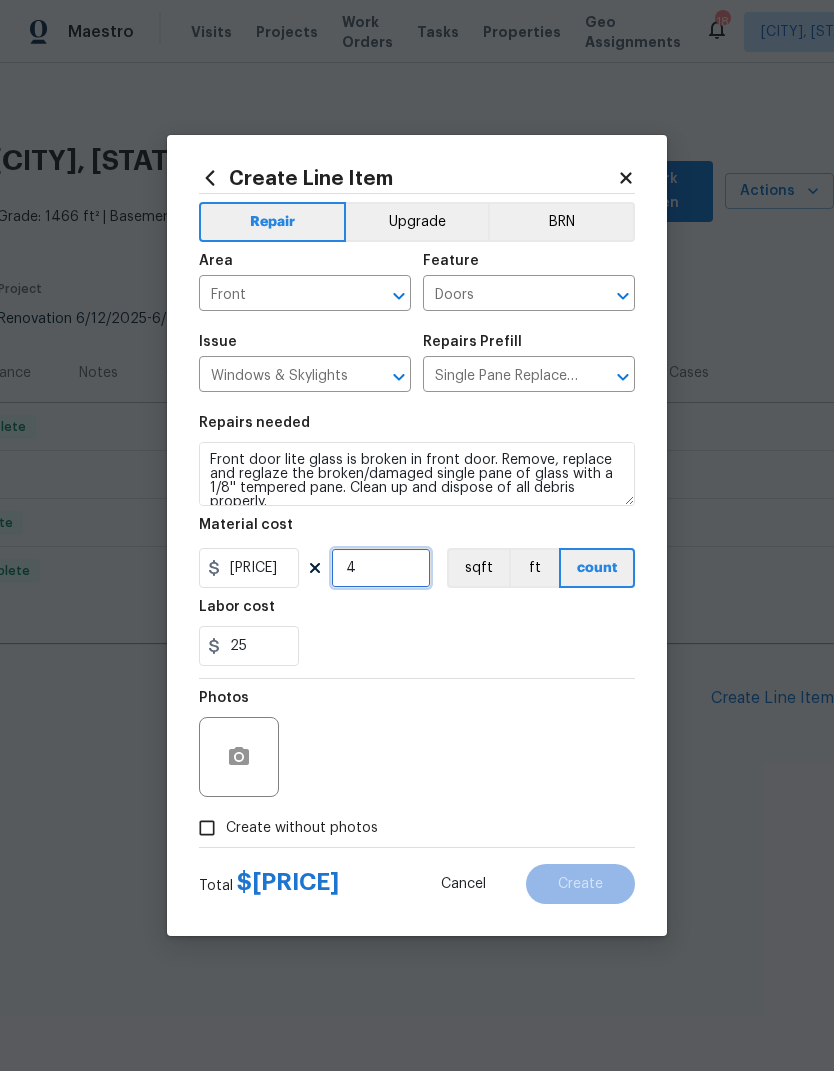 click on "4" at bounding box center (381, 568) 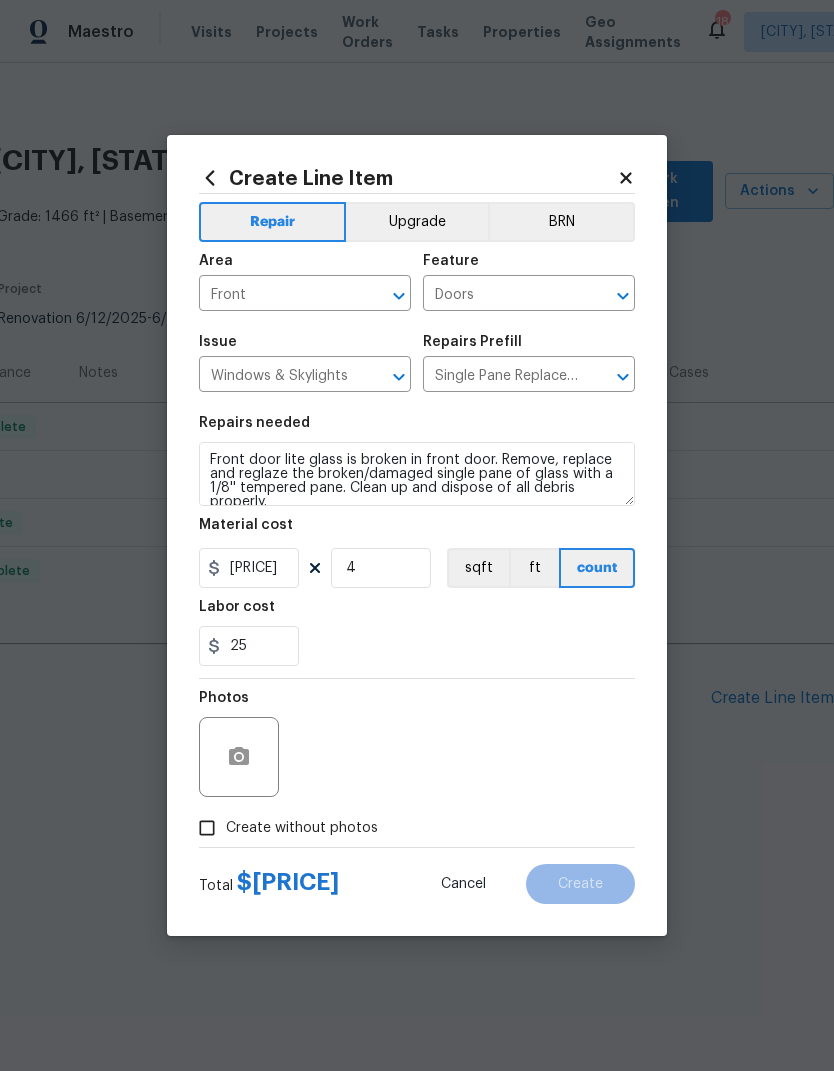click on "25" at bounding box center (417, 646) 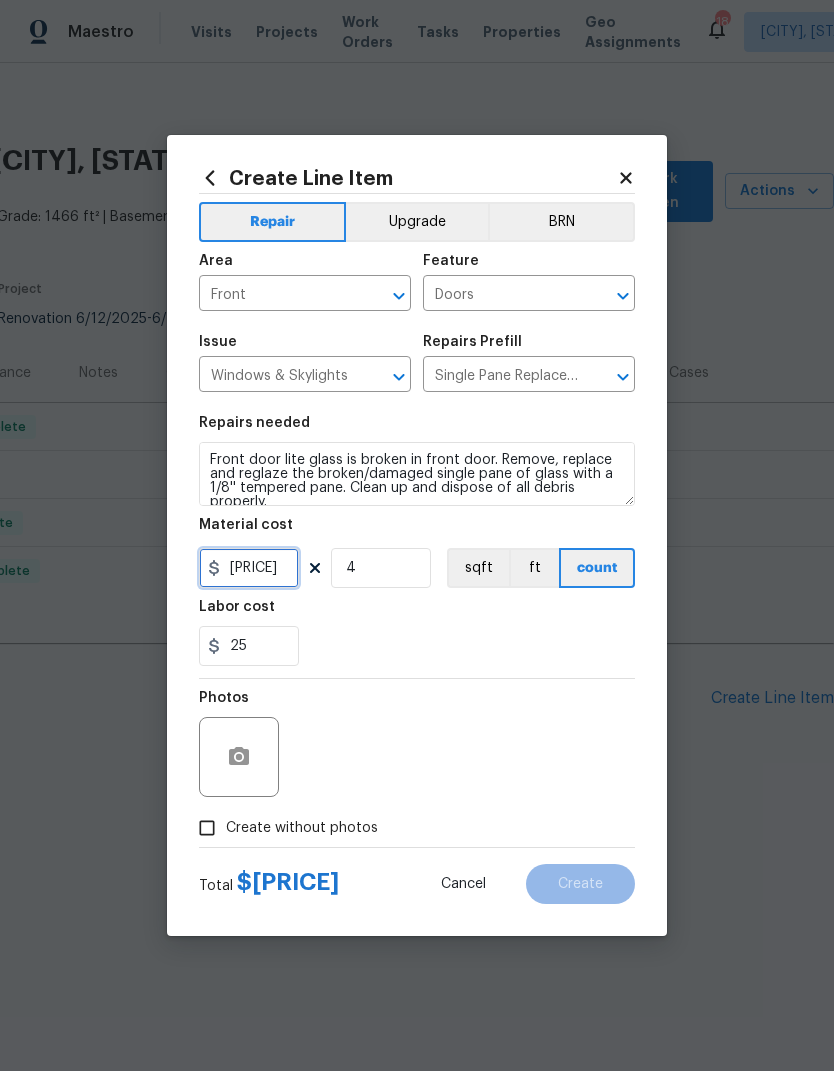click on "24.99" at bounding box center (249, 568) 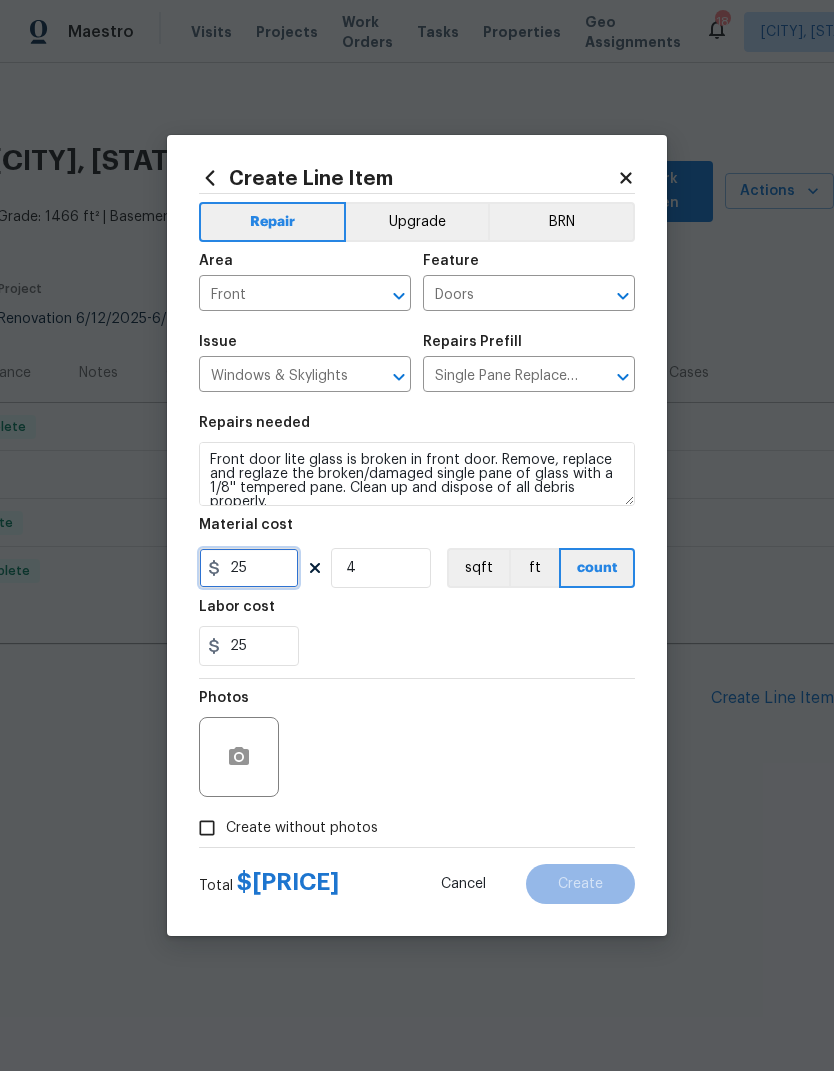 type on "25" 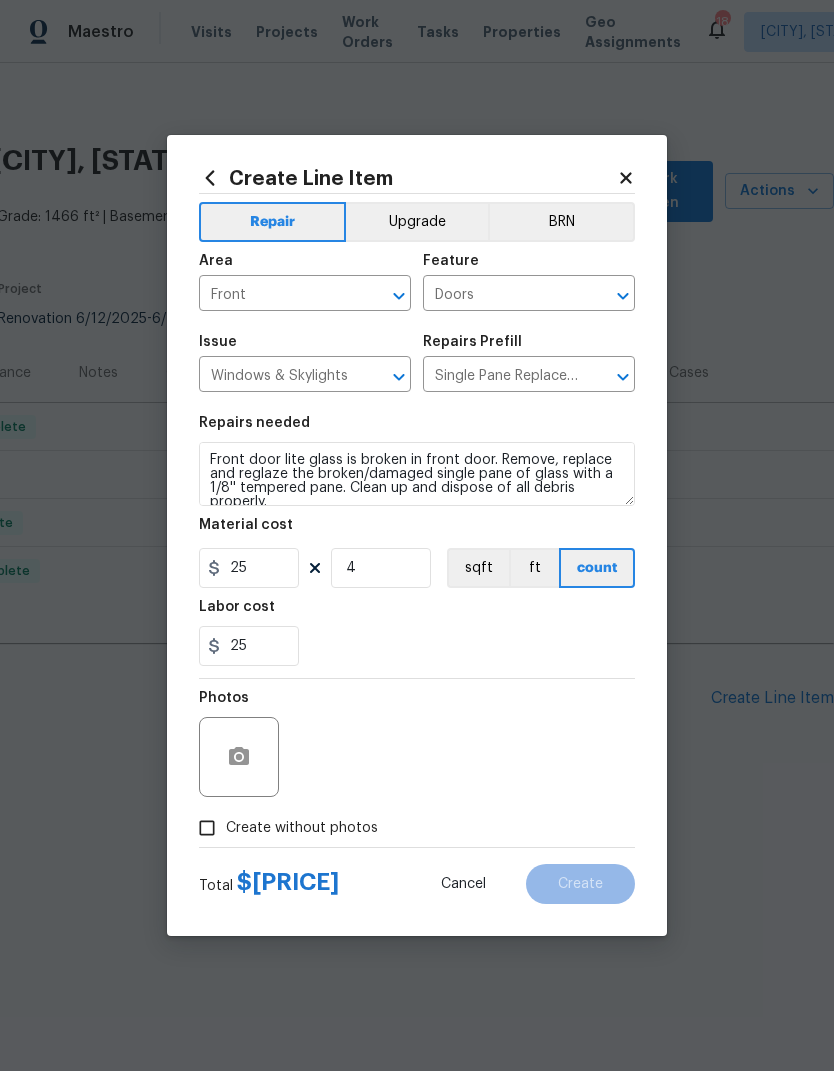 click on "Labor cost" at bounding box center (417, 613) 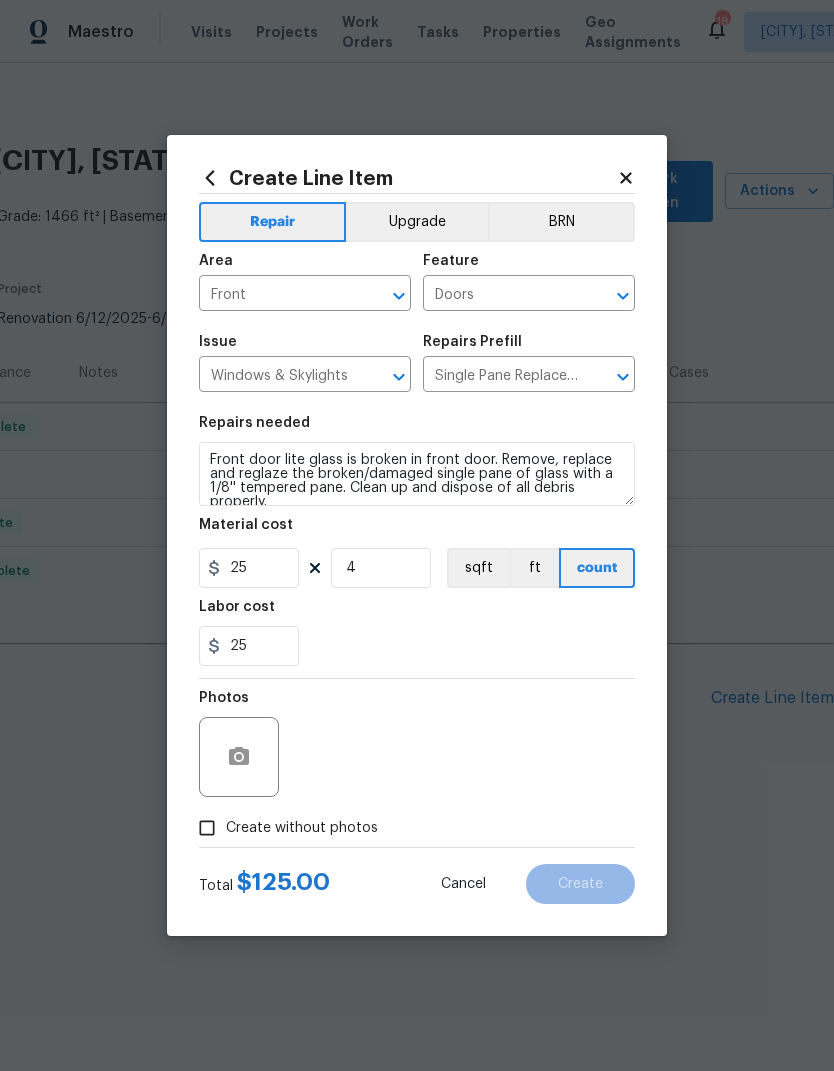 click on "Create without photos" at bounding box center [207, 828] 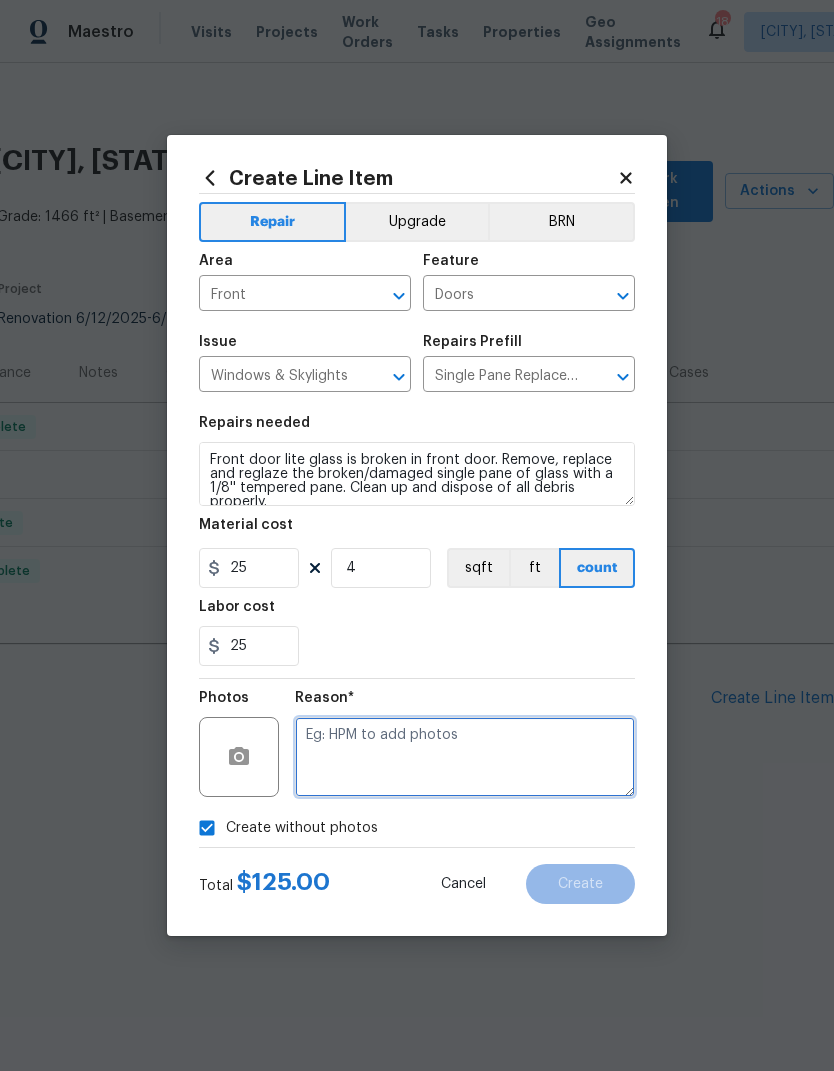 click at bounding box center (465, 757) 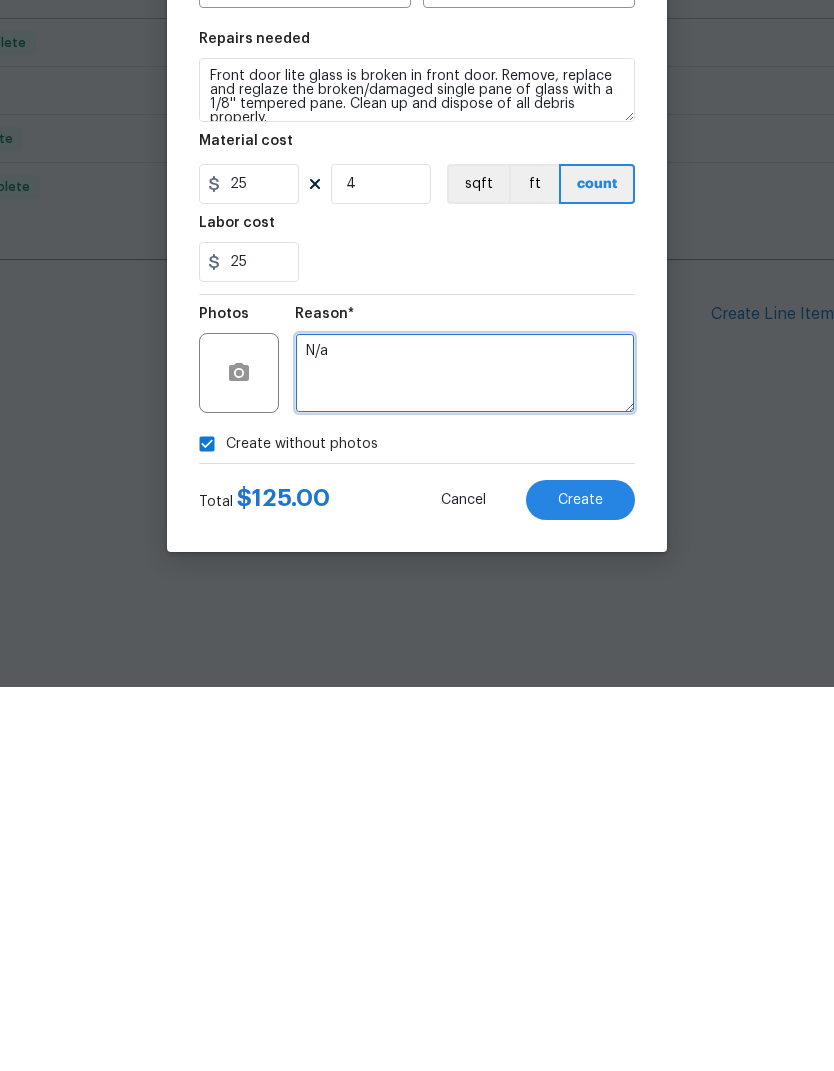 type on "N/a" 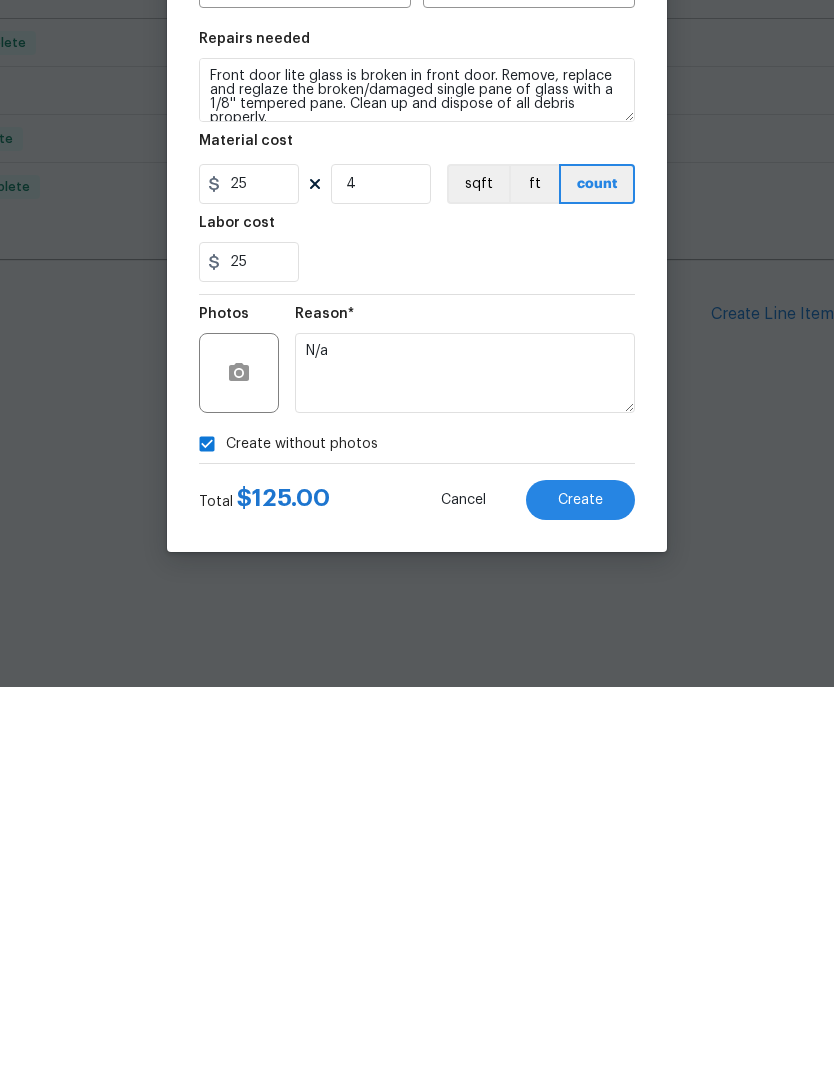 click on "Create" at bounding box center (580, 884) 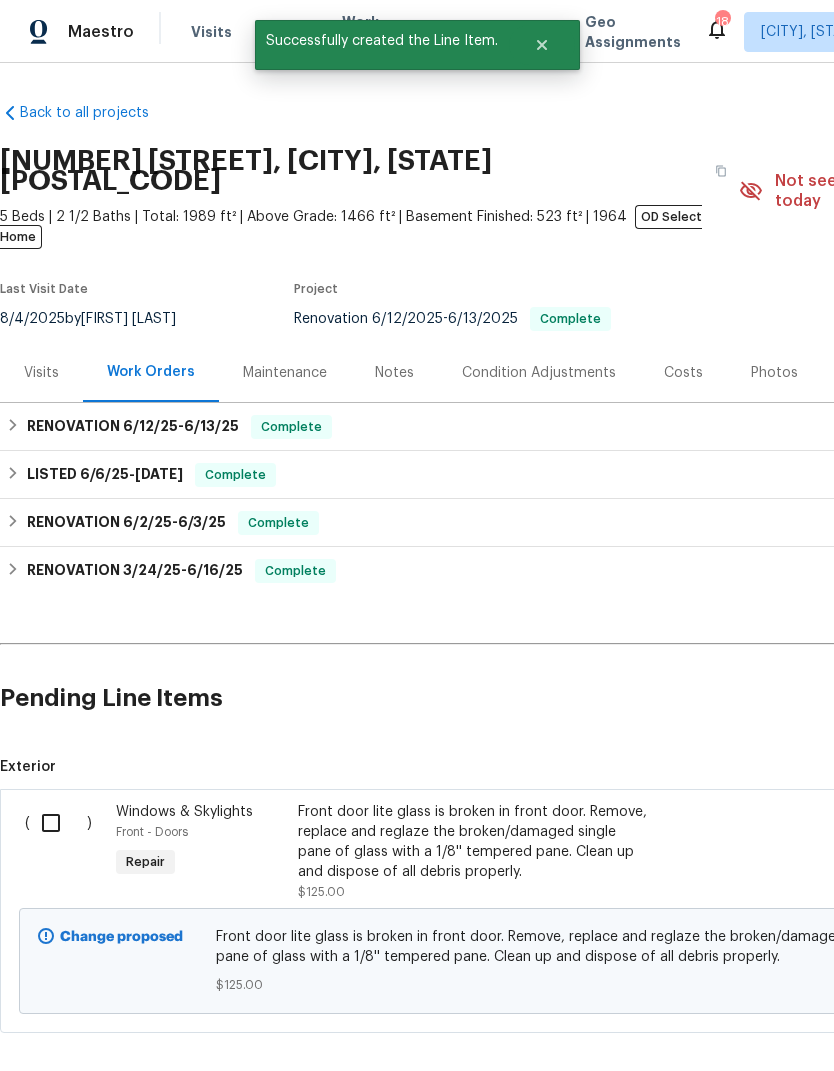 scroll, scrollTop: 0, scrollLeft: 0, axis: both 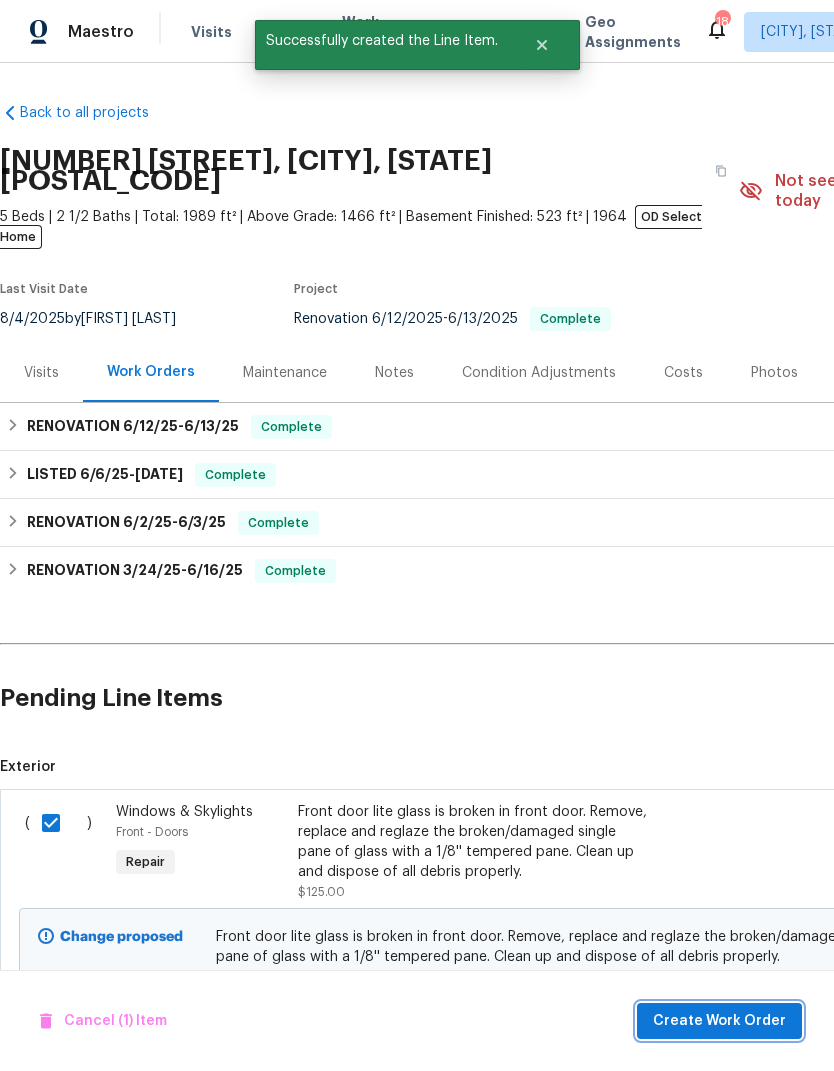 click on "Create Work Order" at bounding box center [719, 1021] 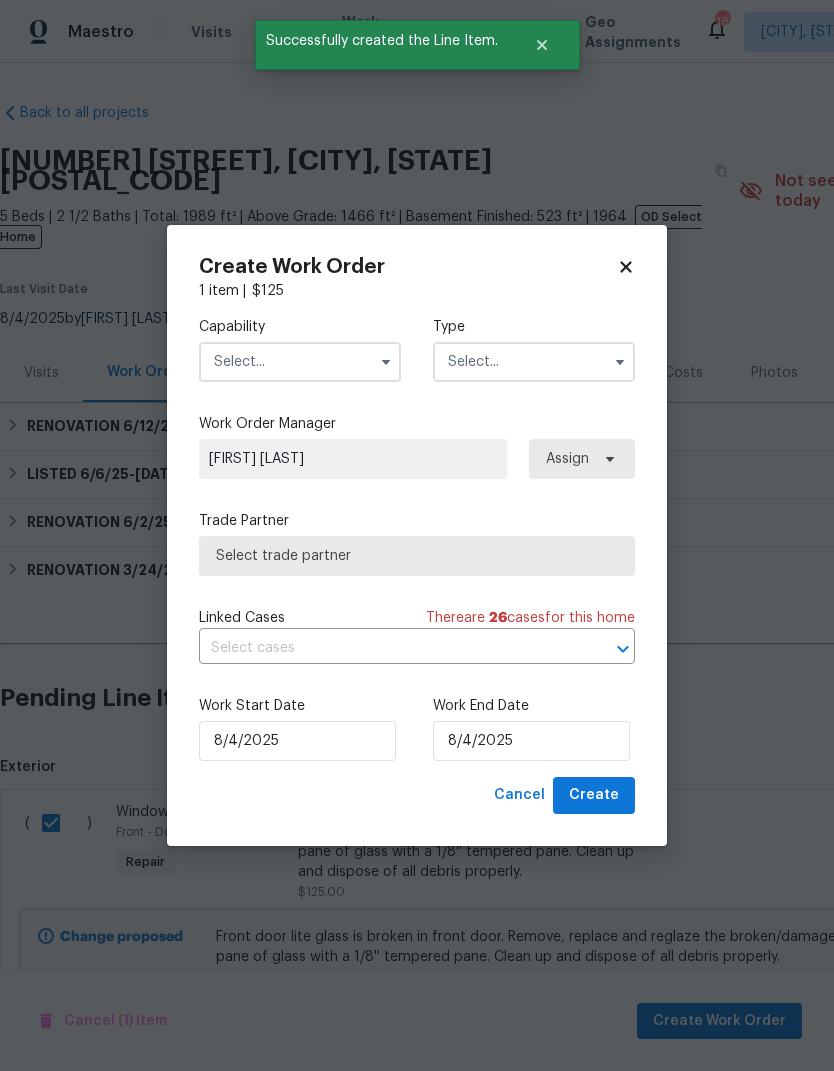 click at bounding box center [300, 362] 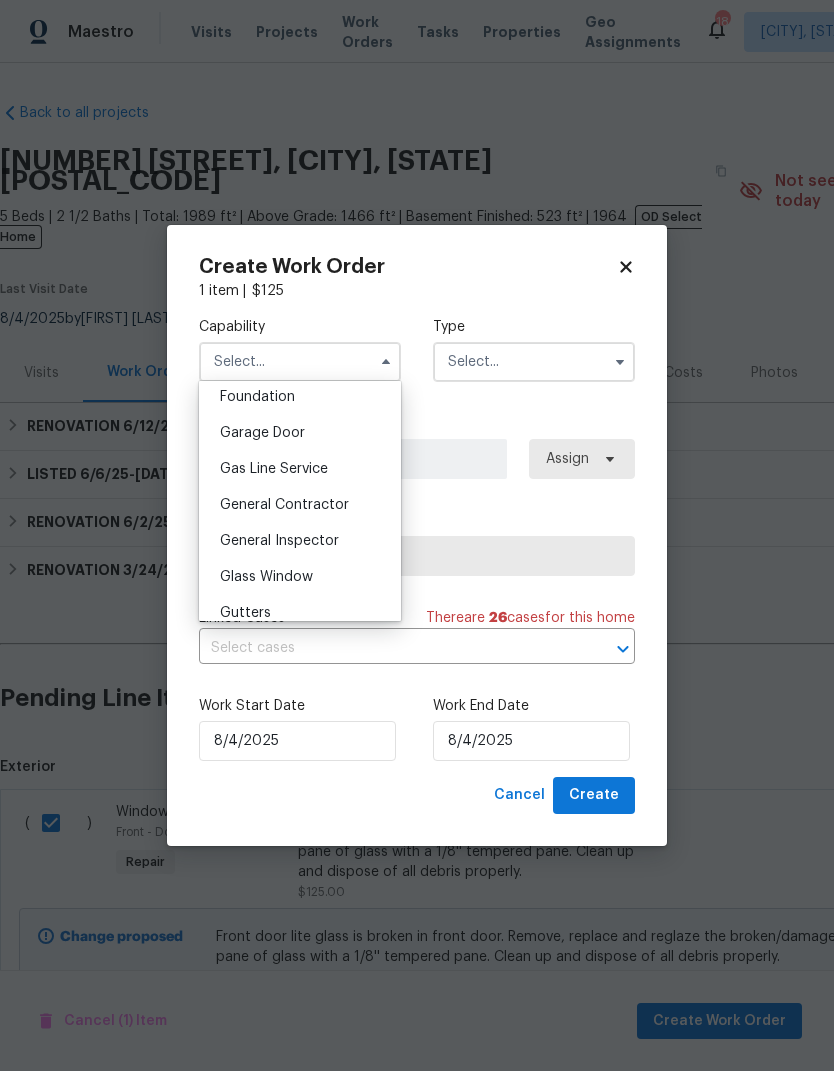scroll, scrollTop: 859, scrollLeft: 0, axis: vertical 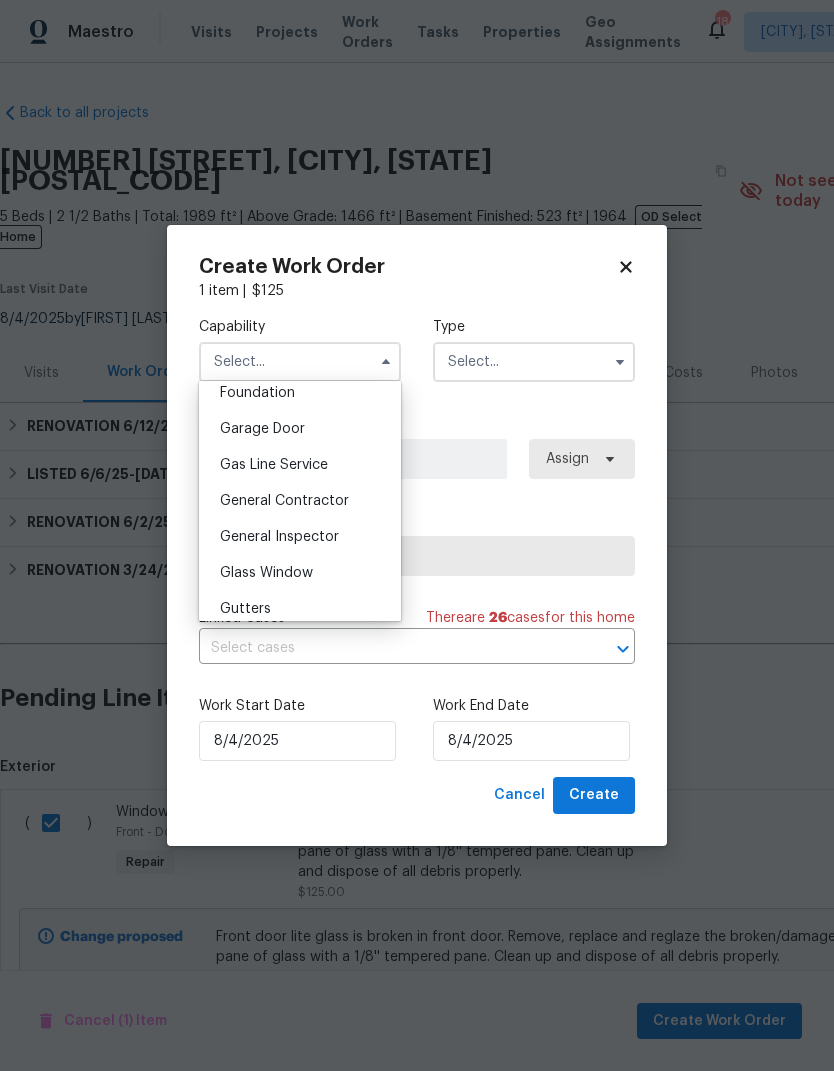 click on "General Contractor" at bounding box center [284, 501] 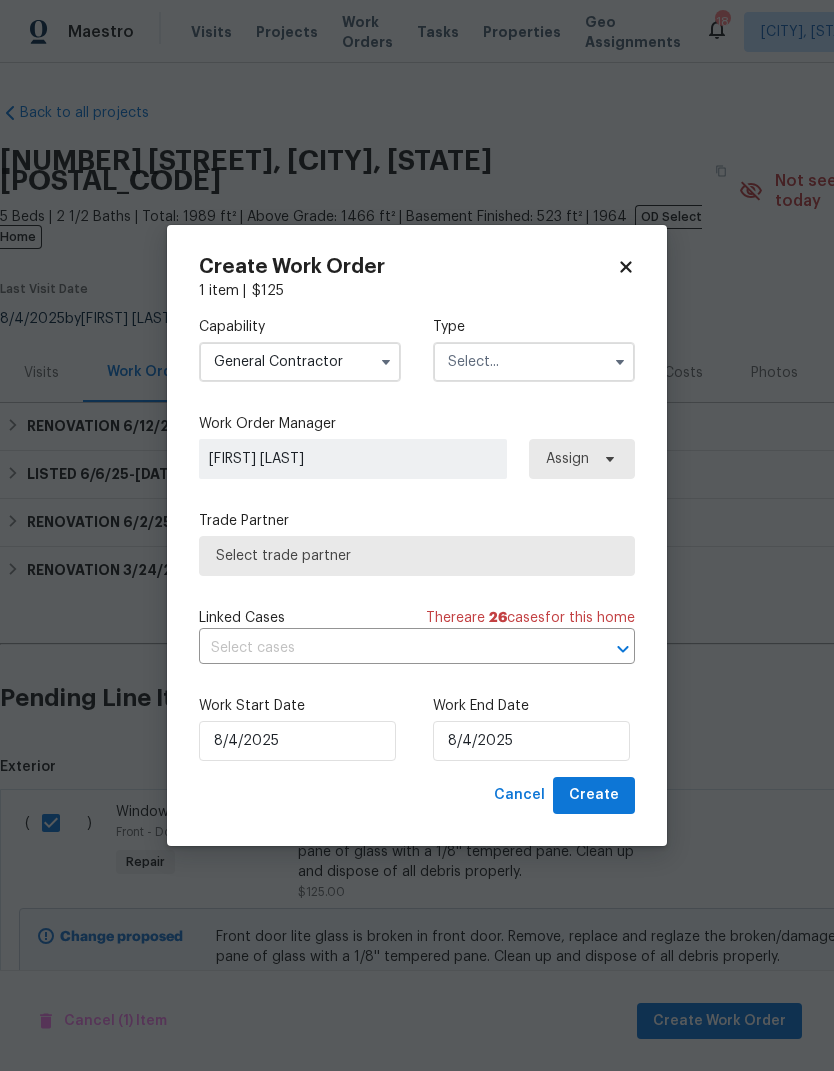 click at bounding box center [534, 362] 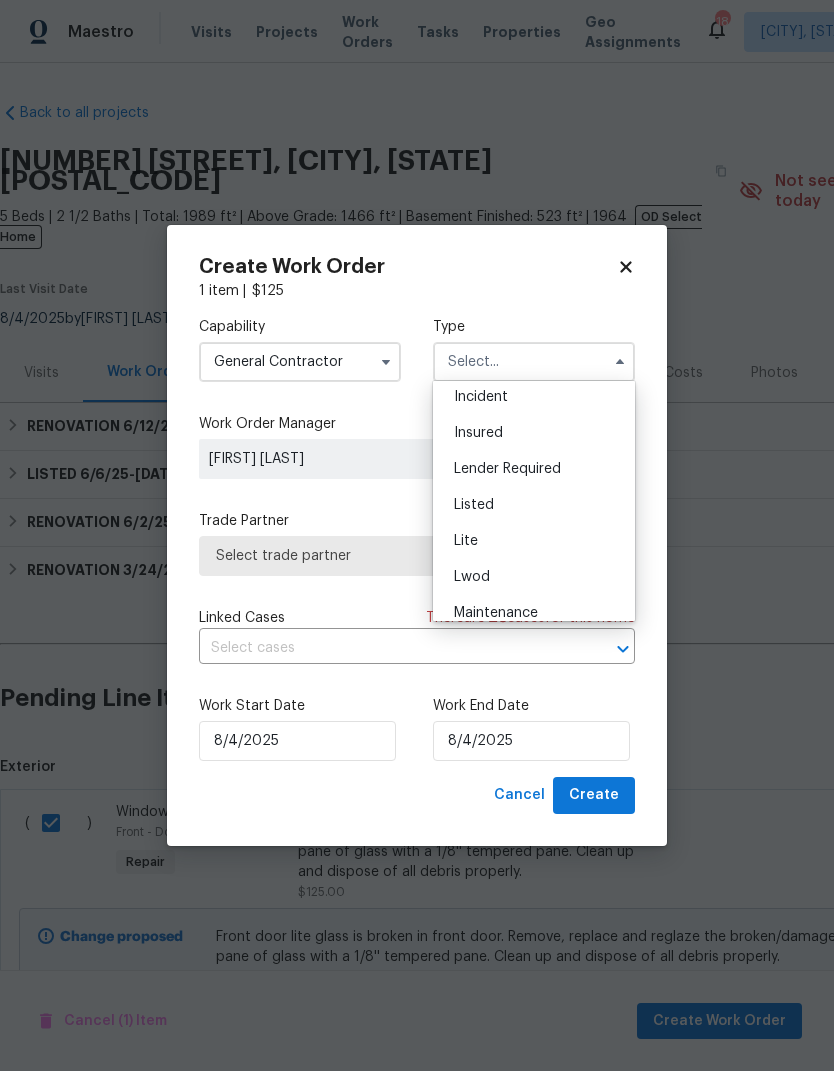 scroll, scrollTop: 115, scrollLeft: 0, axis: vertical 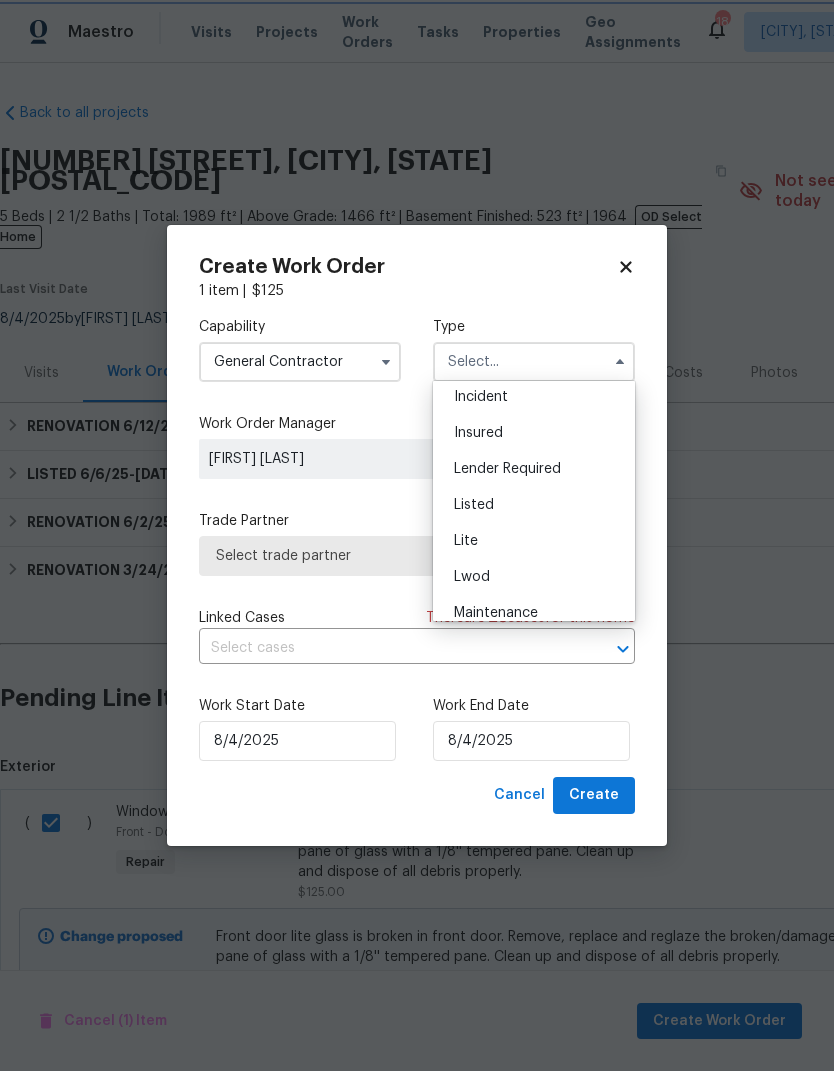 type on "Listed" 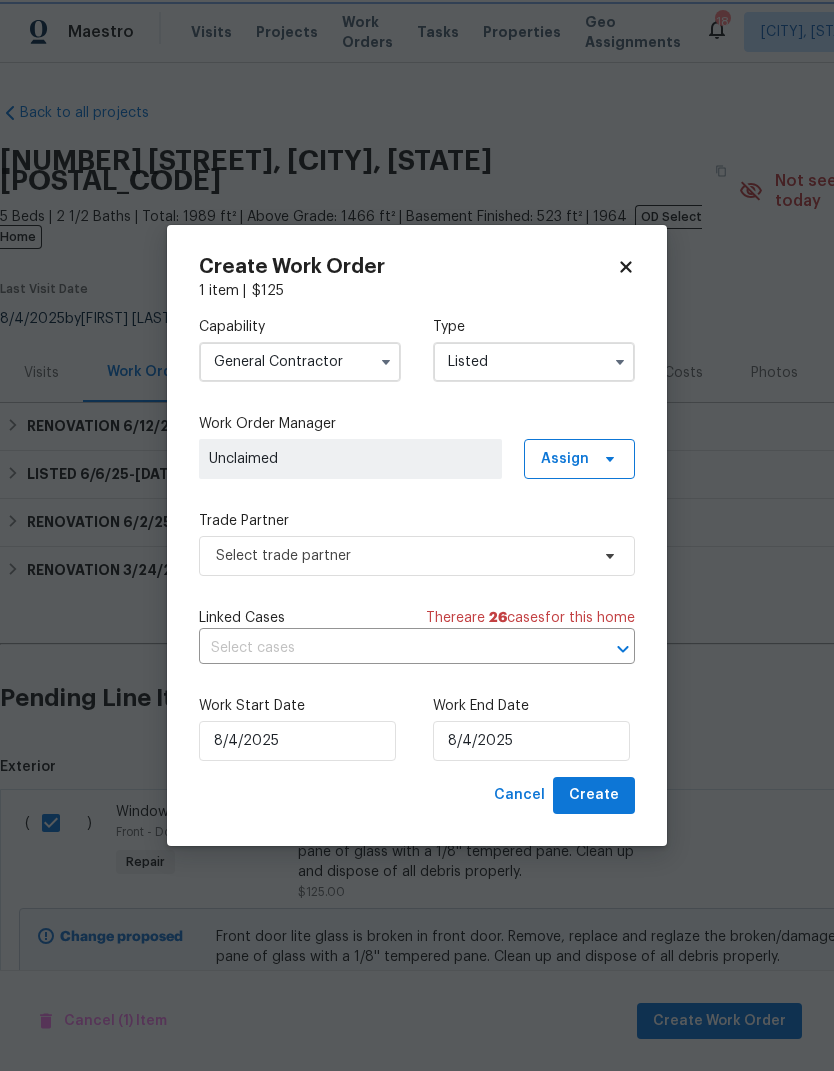 scroll, scrollTop: 0, scrollLeft: 0, axis: both 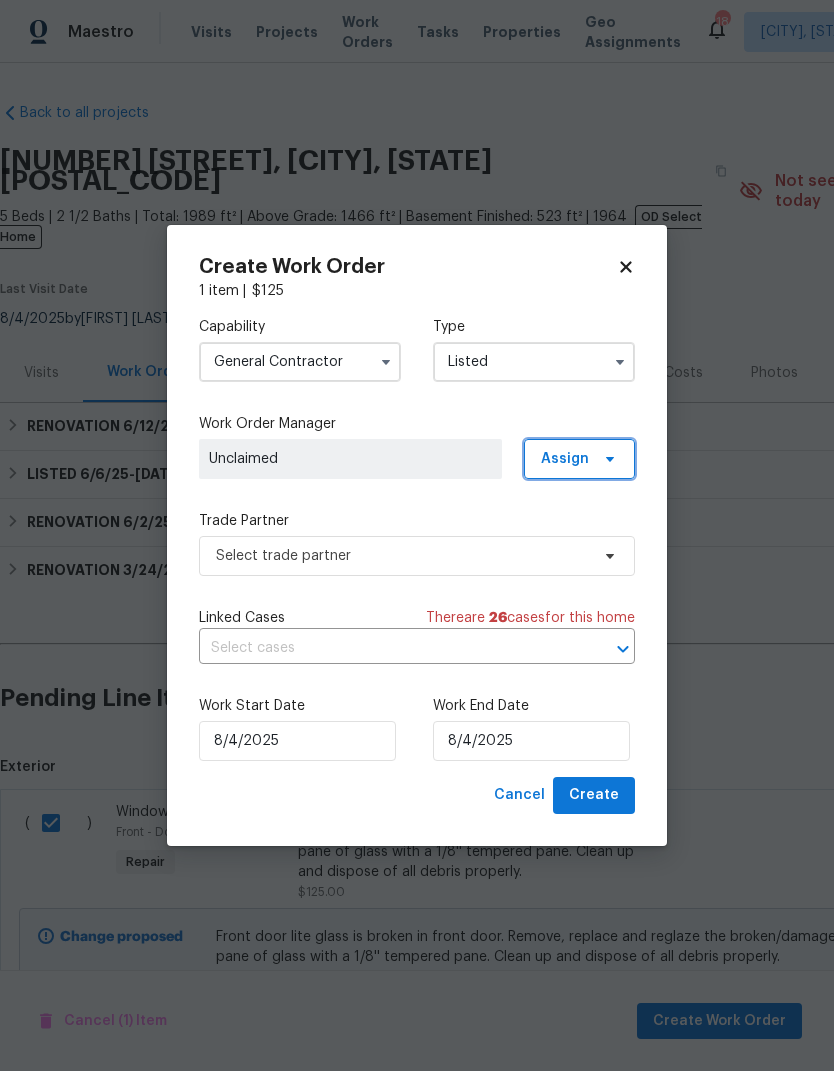 click 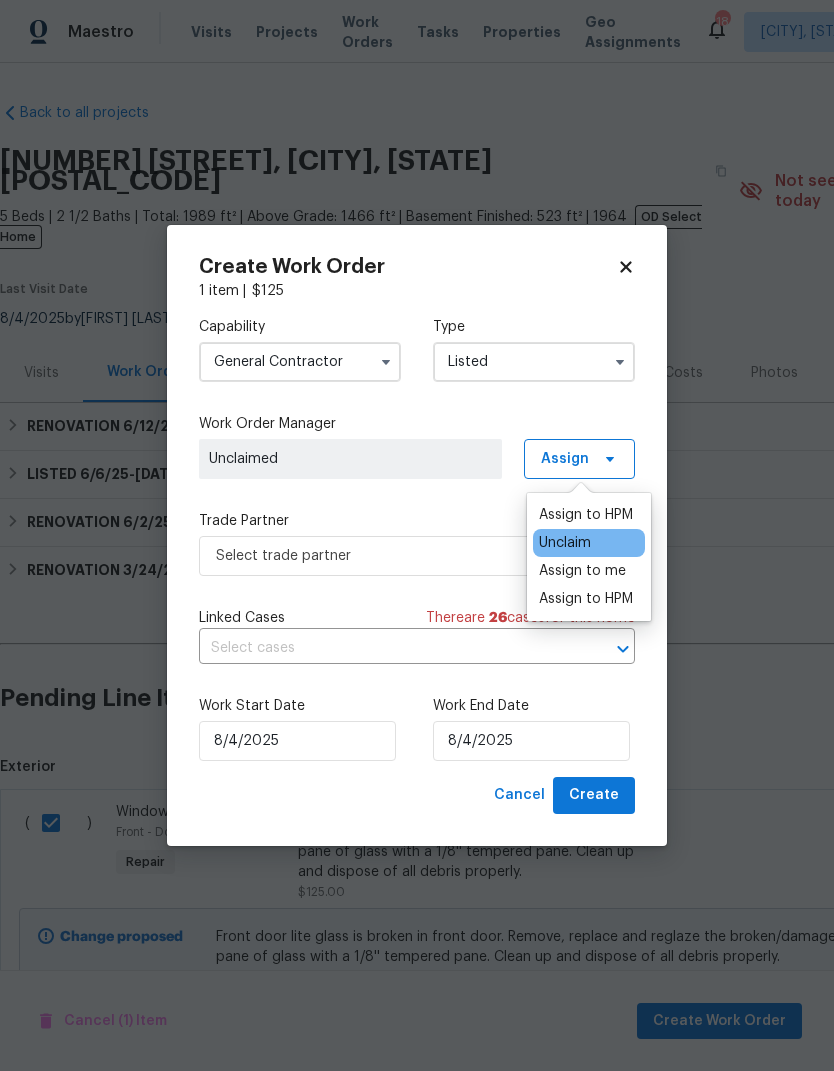 click on "Assign to me" at bounding box center [582, 571] 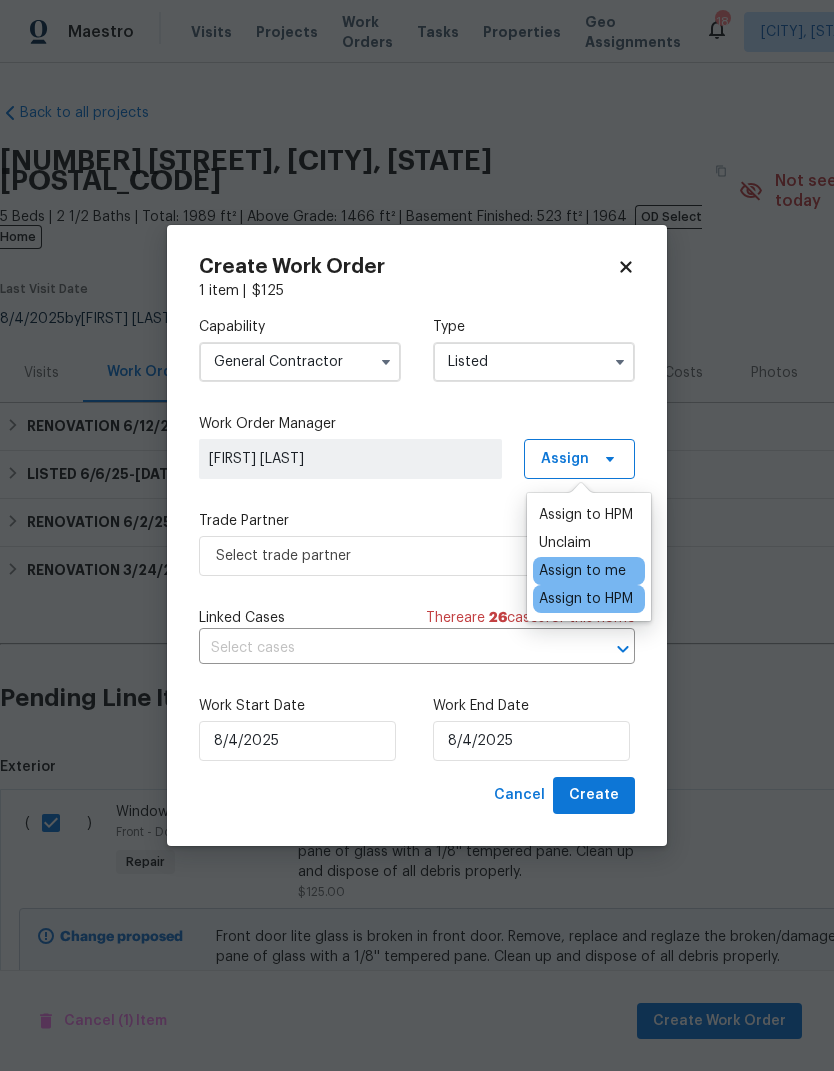 click on "Assign to me" at bounding box center [582, 571] 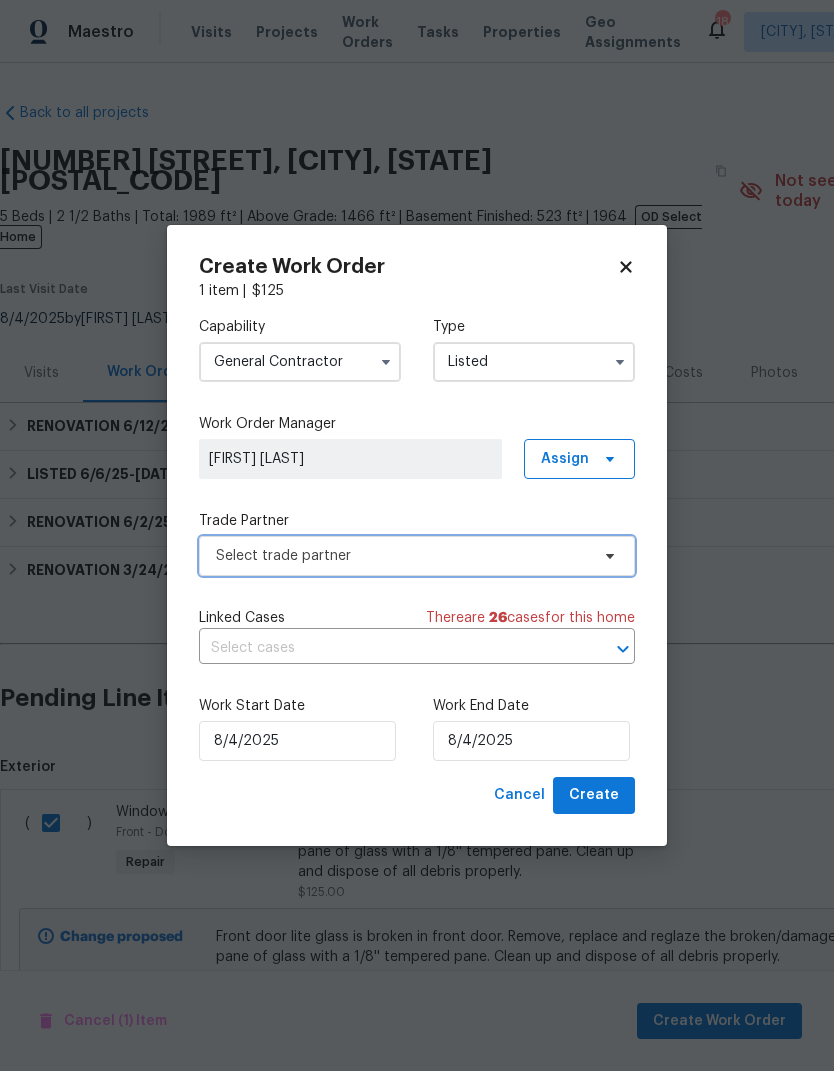 click on "Select trade partner" at bounding box center (402, 556) 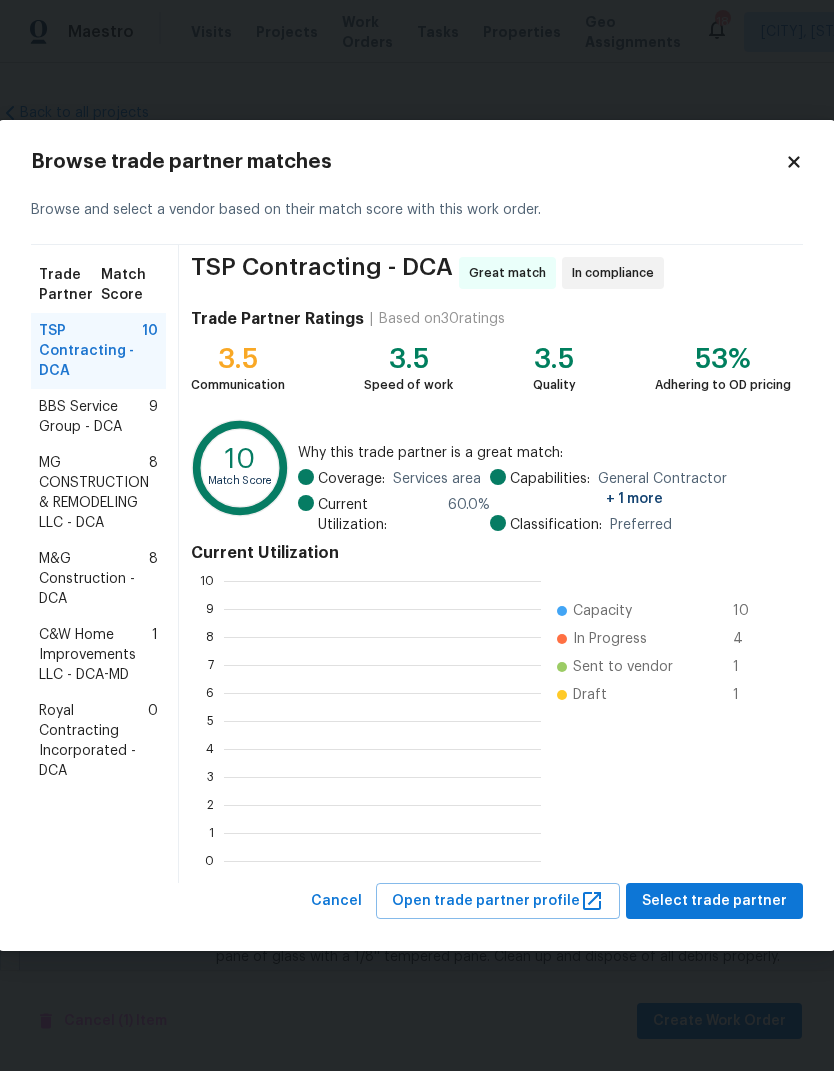 scroll, scrollTop: 2, scrollLeft: 2, axis: both 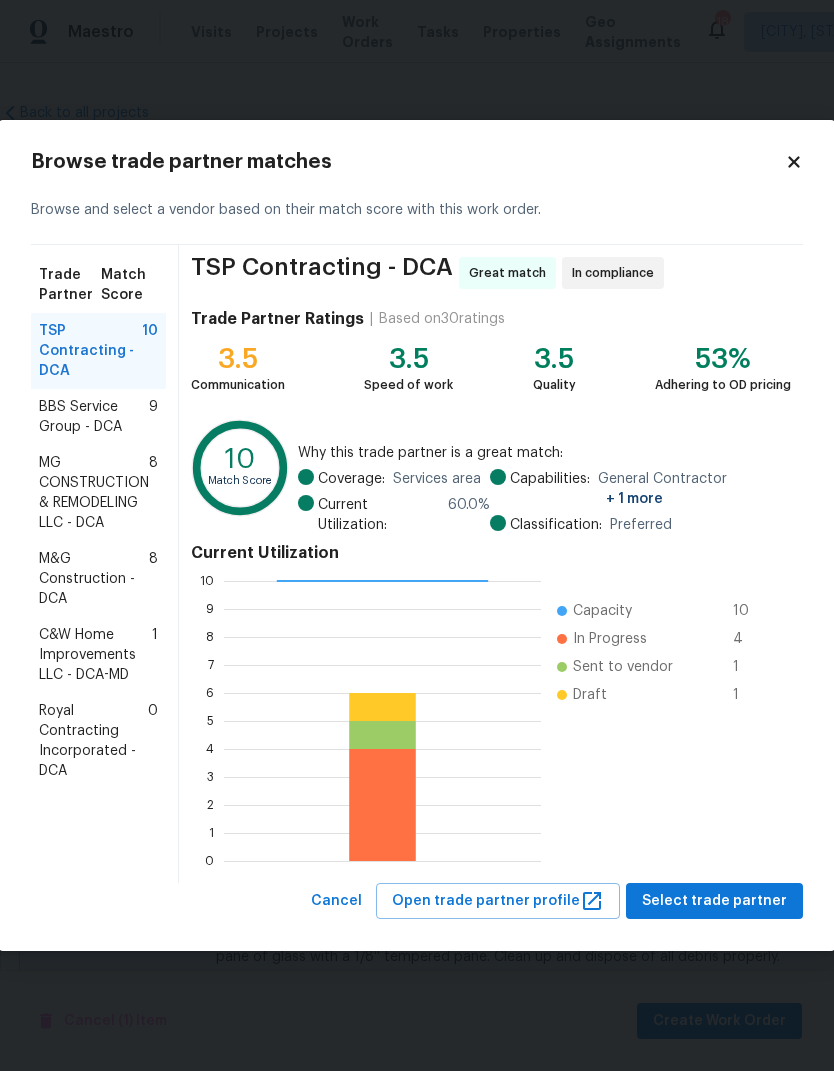 click on "Royal Contracting Incorporated - DCA" at bounding box center [93, 741] 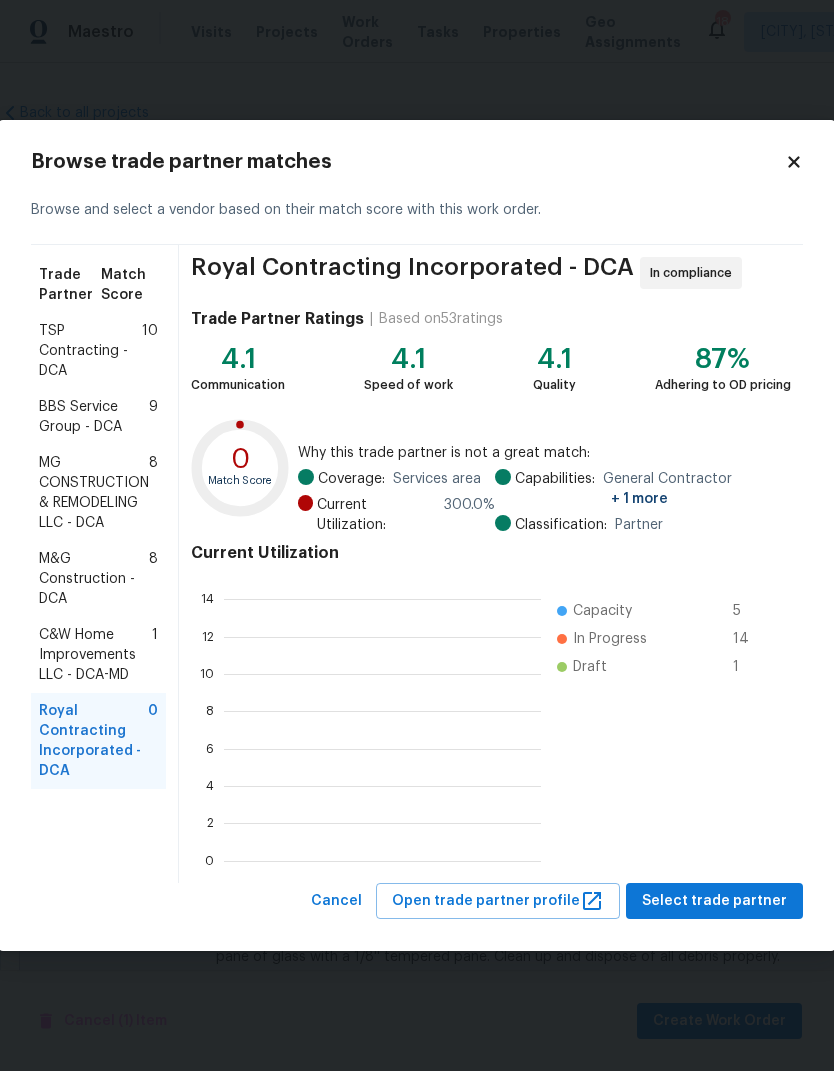 scroll, scrollTop: 2, scrollLeft: 2, axis: both 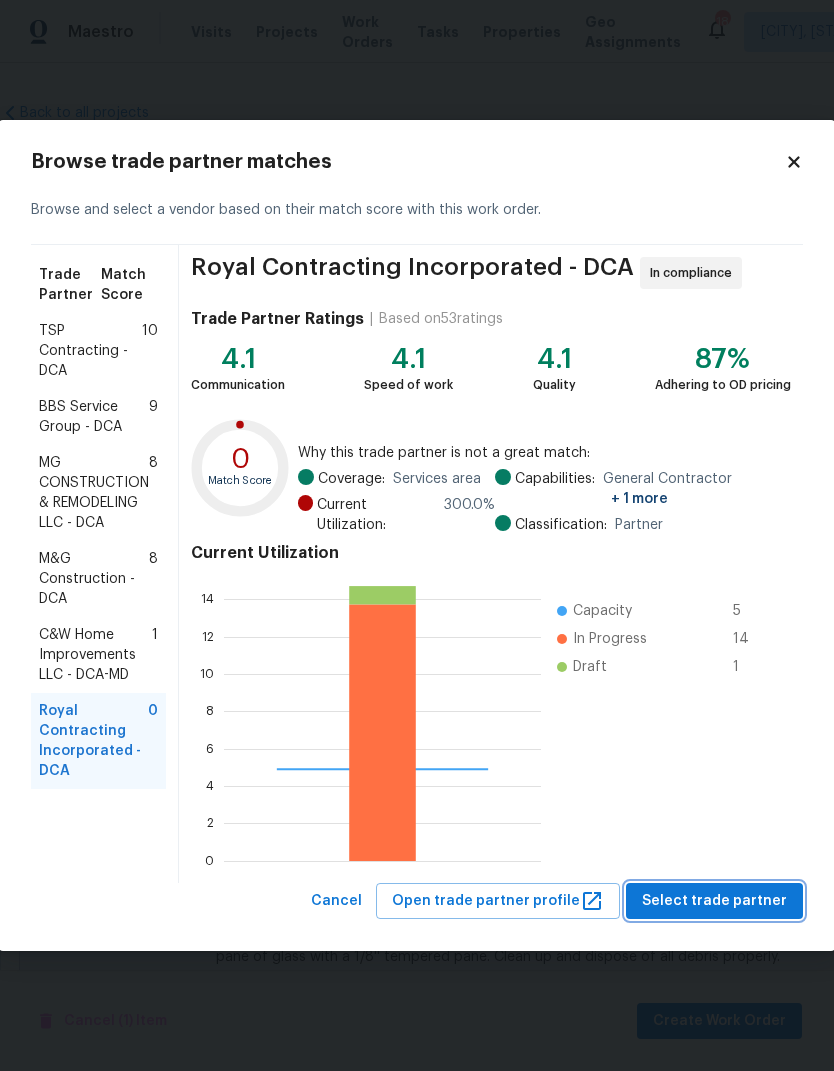 click on "Select trade partner" at bounding box center (714, 901) 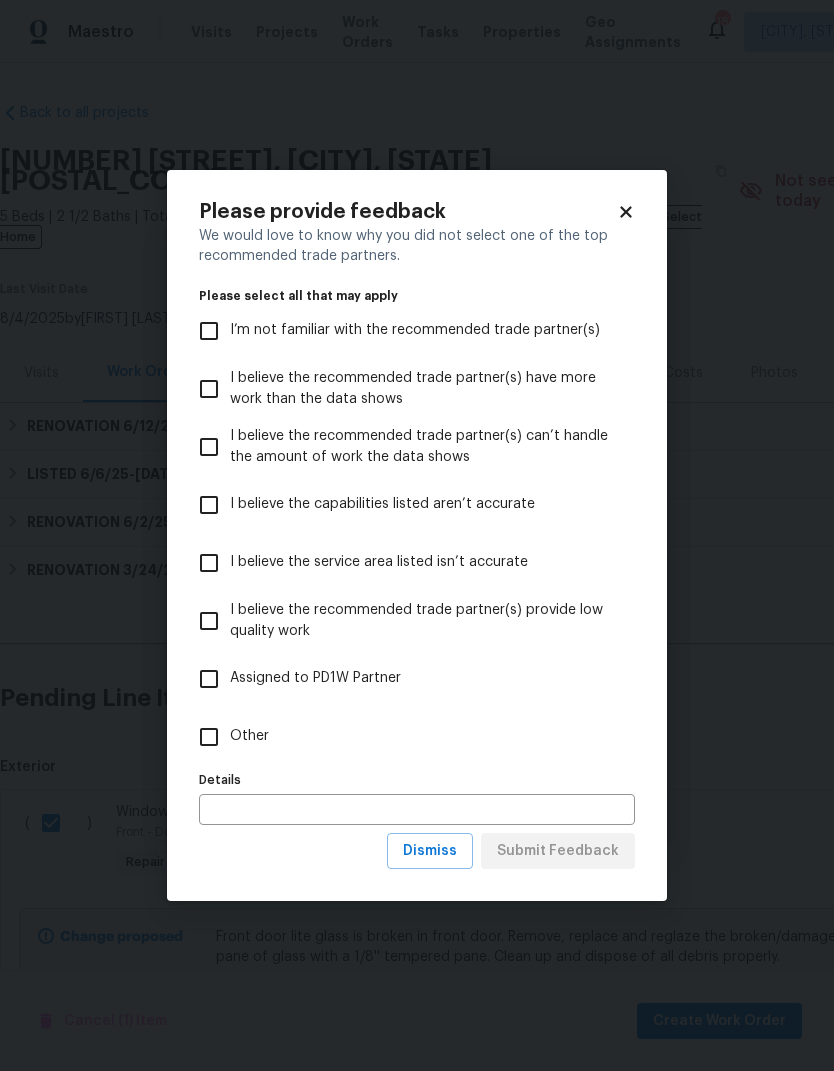 click on "Other" at bounding box center (209, 737) 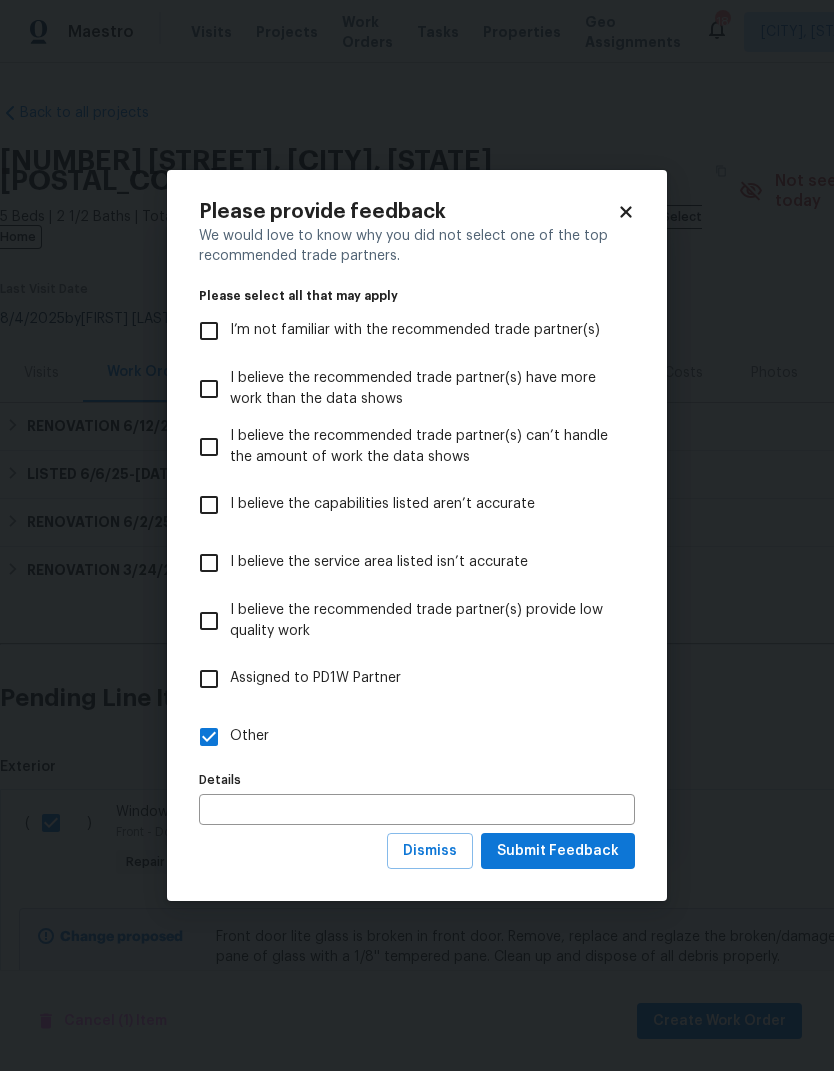 click on "Other" at bounding box center [403, 737] 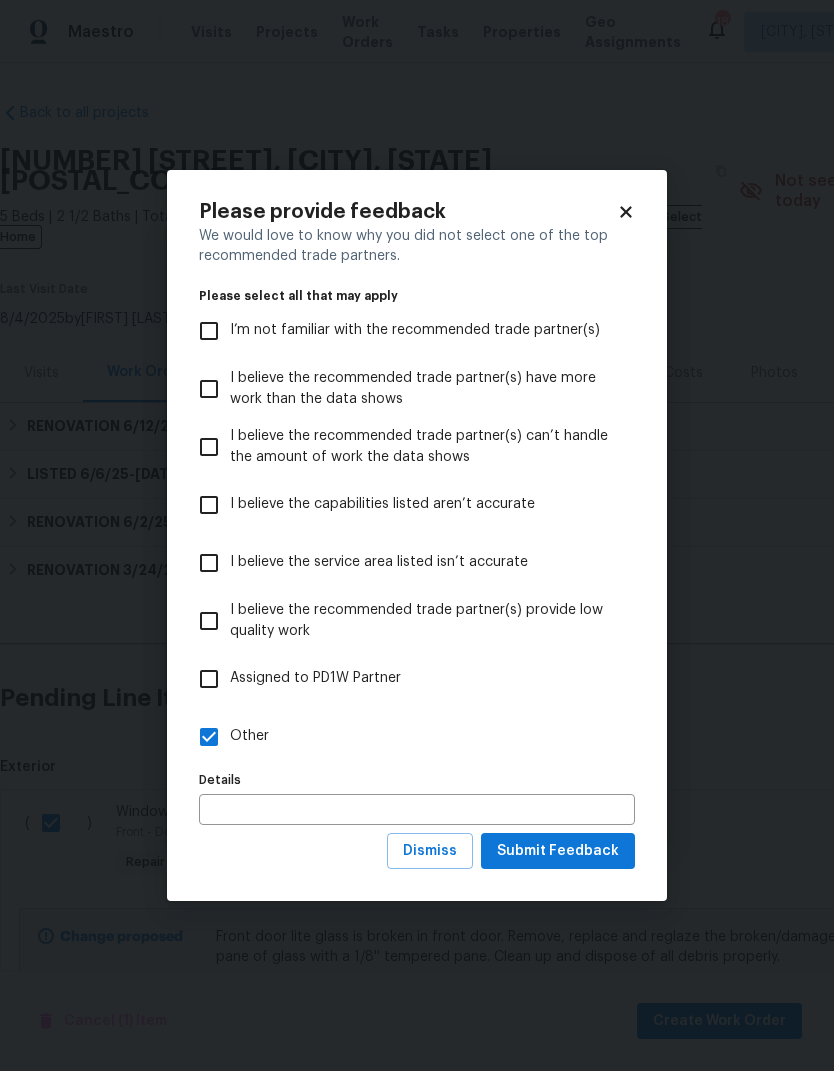 click on "Other" at bounding box center [209, 737] 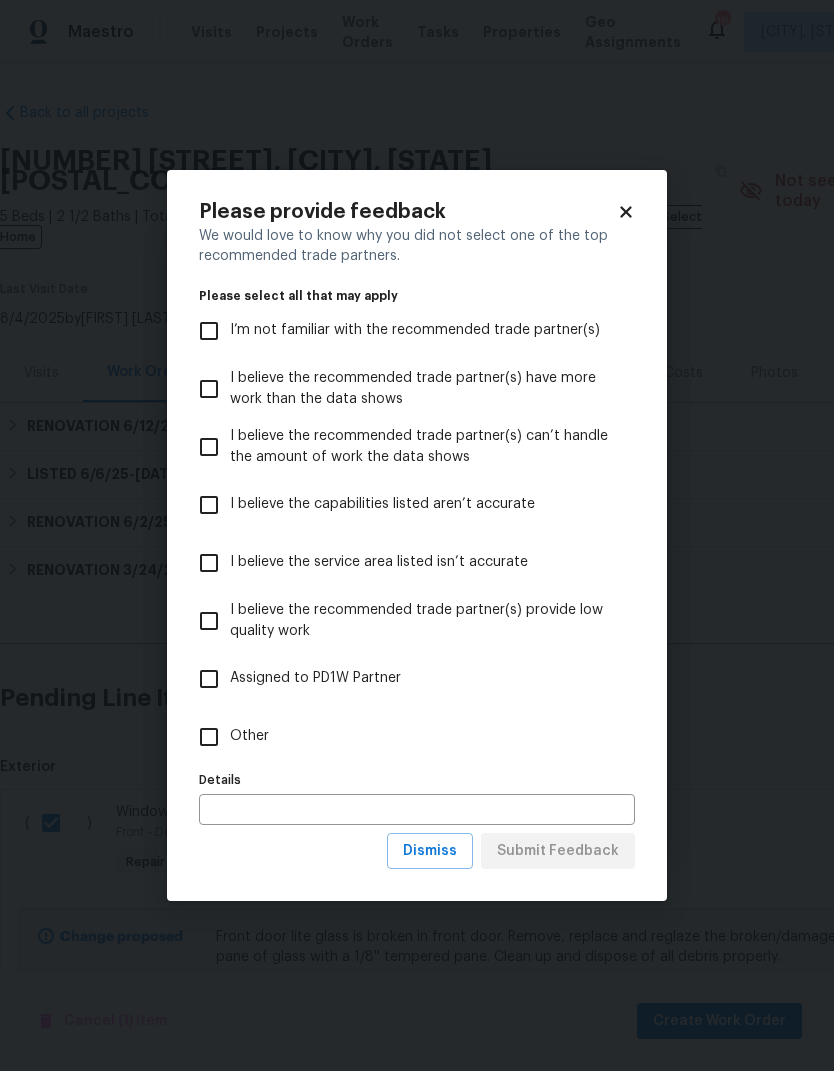 click at bounding box center [417, 809] 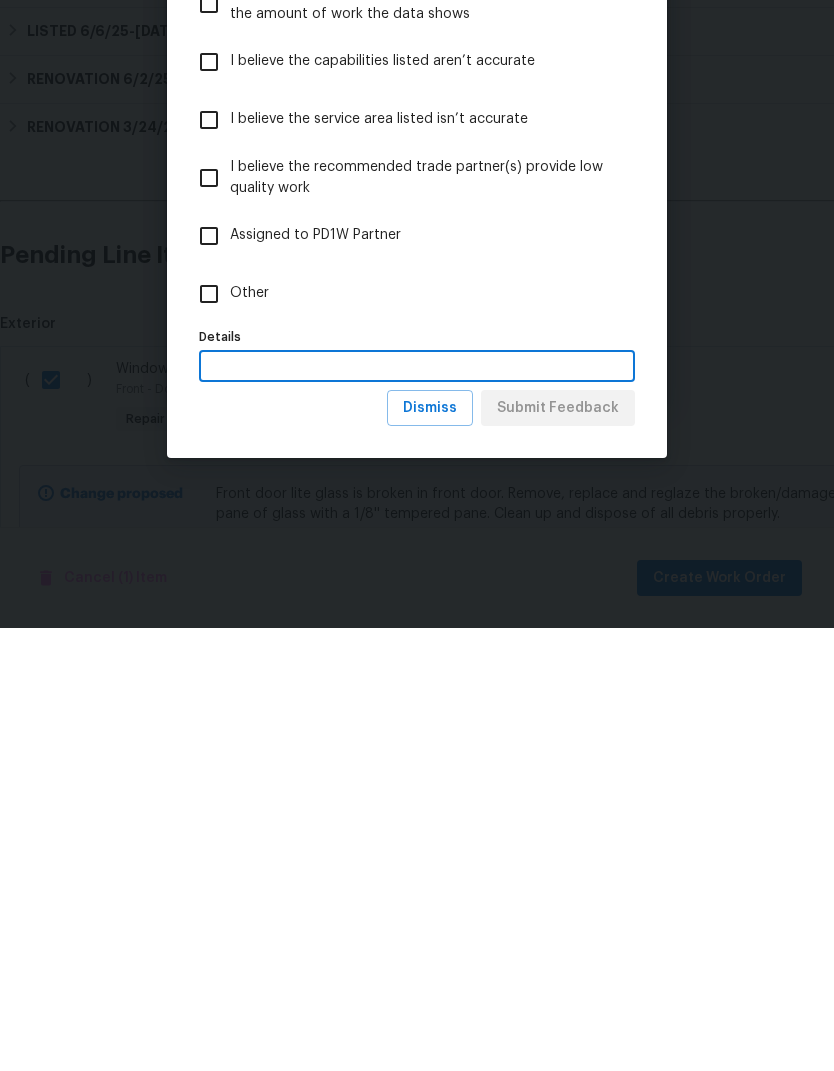 click on "We would love to know why you did not select one of the top recommended trade partners. Please select all that may apply I’m not familiar with the recommended trade partner(s) I believe the recommended trade partner(s) have more work than the data shows I believe the recommended trade partner(s) can’t handle the amount of work the data shows I believe the capabilities listed aren’t accurate I believe the service area listed isn’t accurate I believe the recommended trade partner(s) provide low quality work Assigned to PD1W Partner Other Details Details" at bounding box center (417, 529) 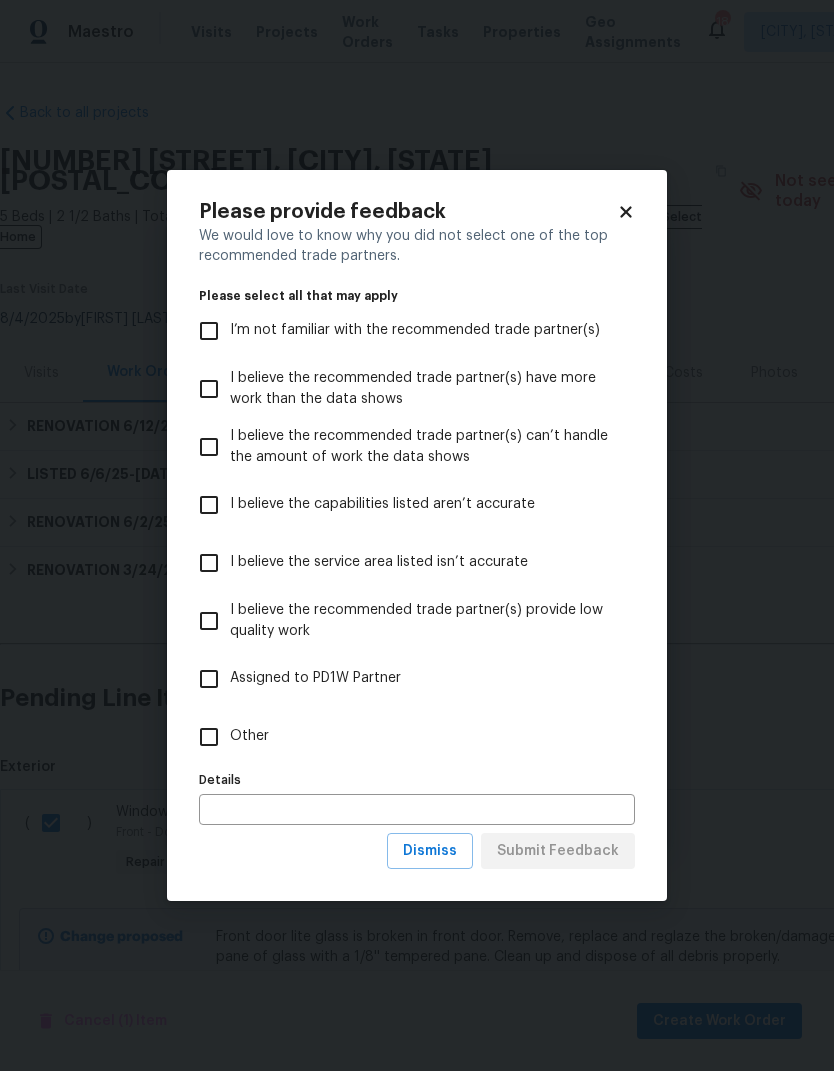 click at bounding box center (417, 809) 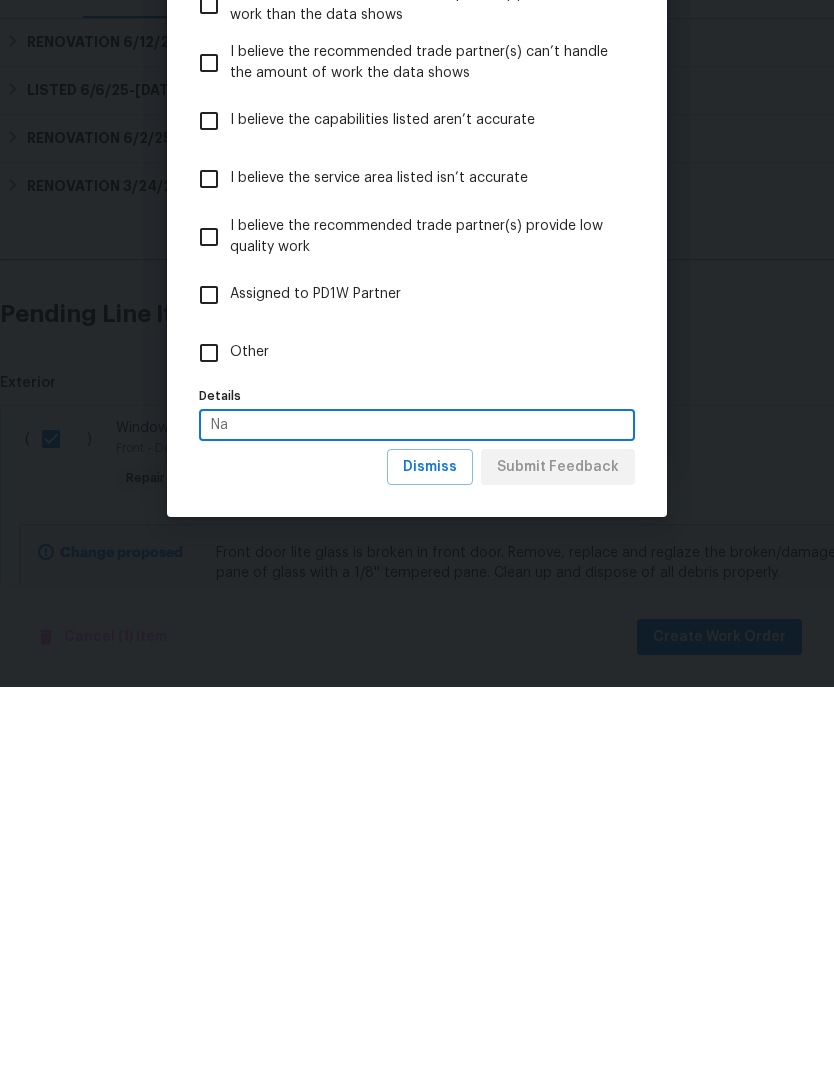 type on "Na" 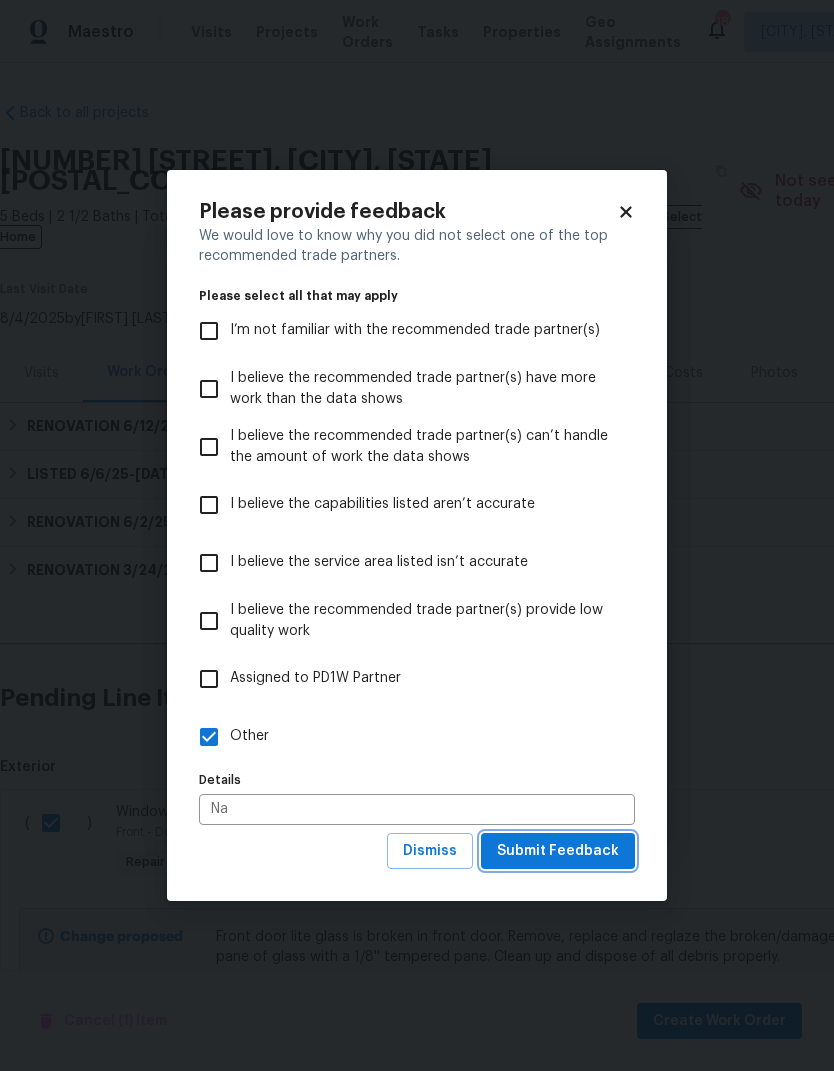 click on "Submit Feedback" at bounding box center (558, 851) 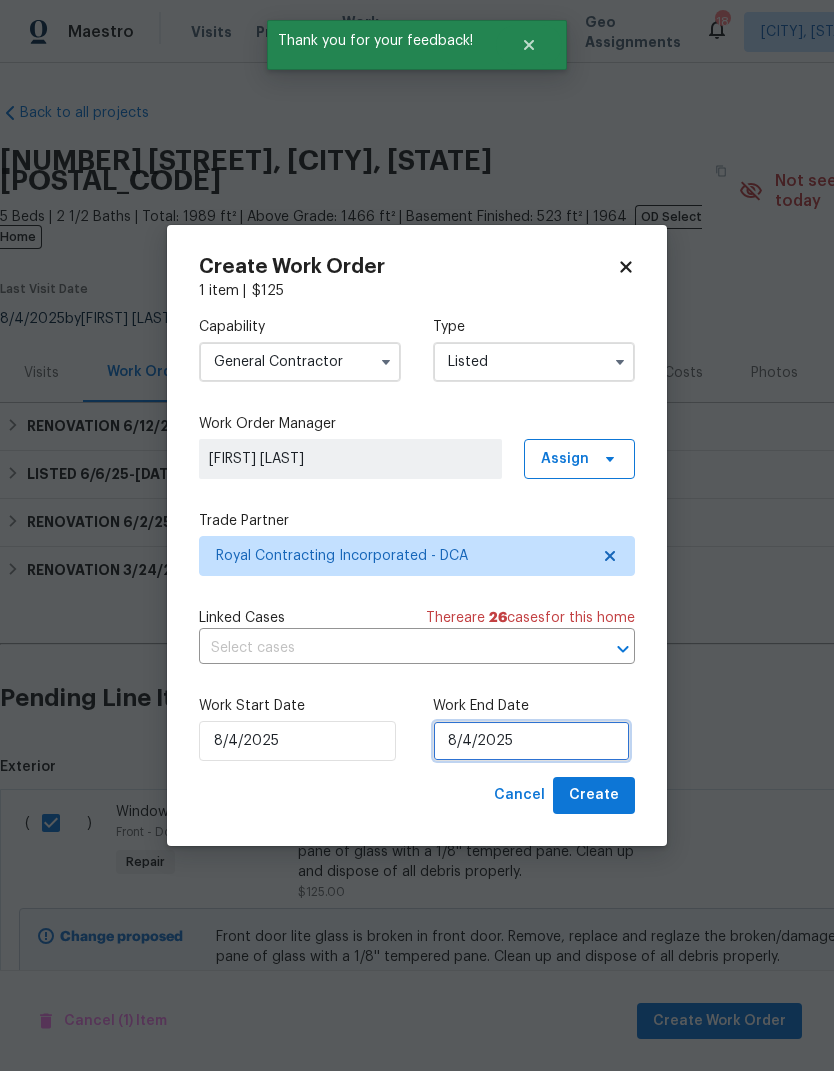 click on "8/4/2025" at bounding box center (531, 741) 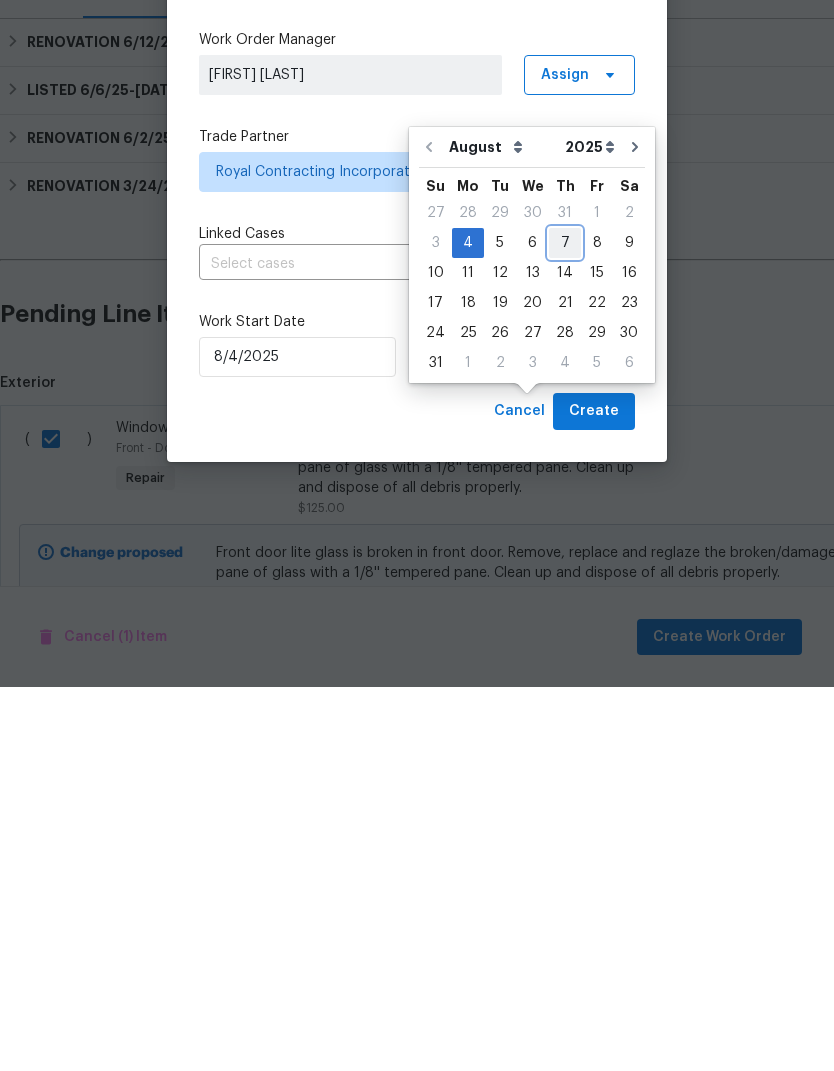 click on "7" at bounding box center [565, 627] 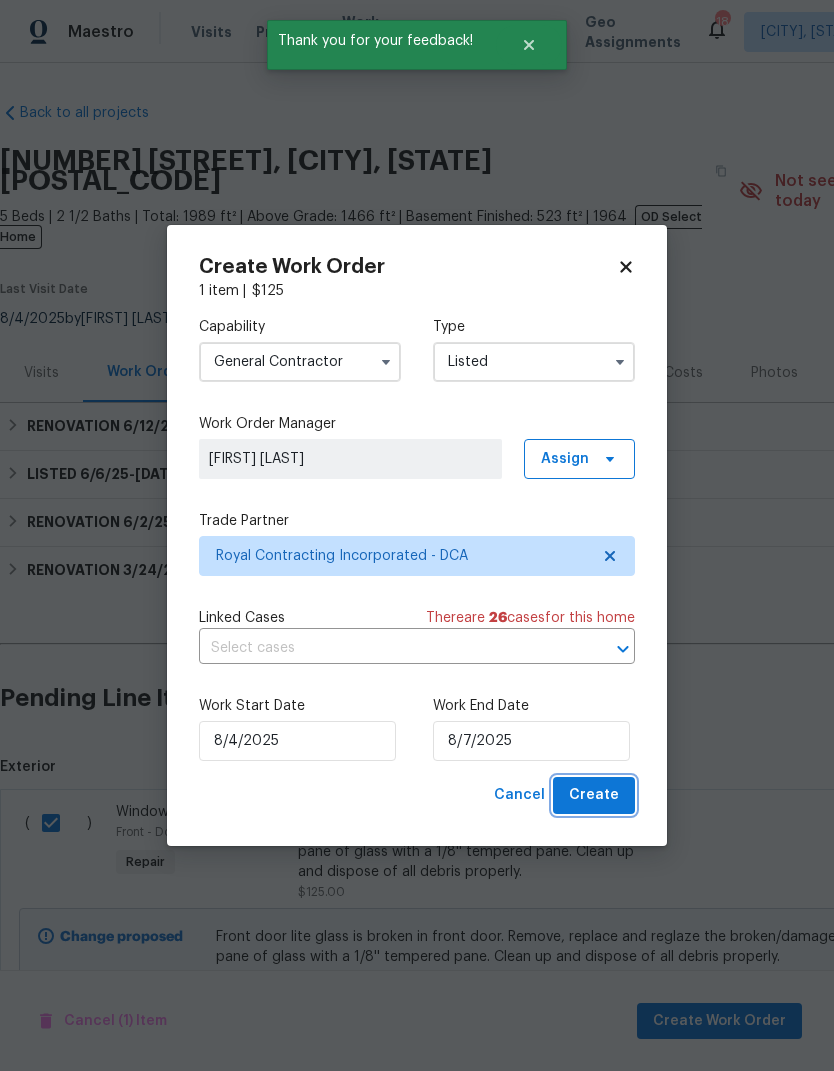 click on "Create" at bounding box center [594, 795] 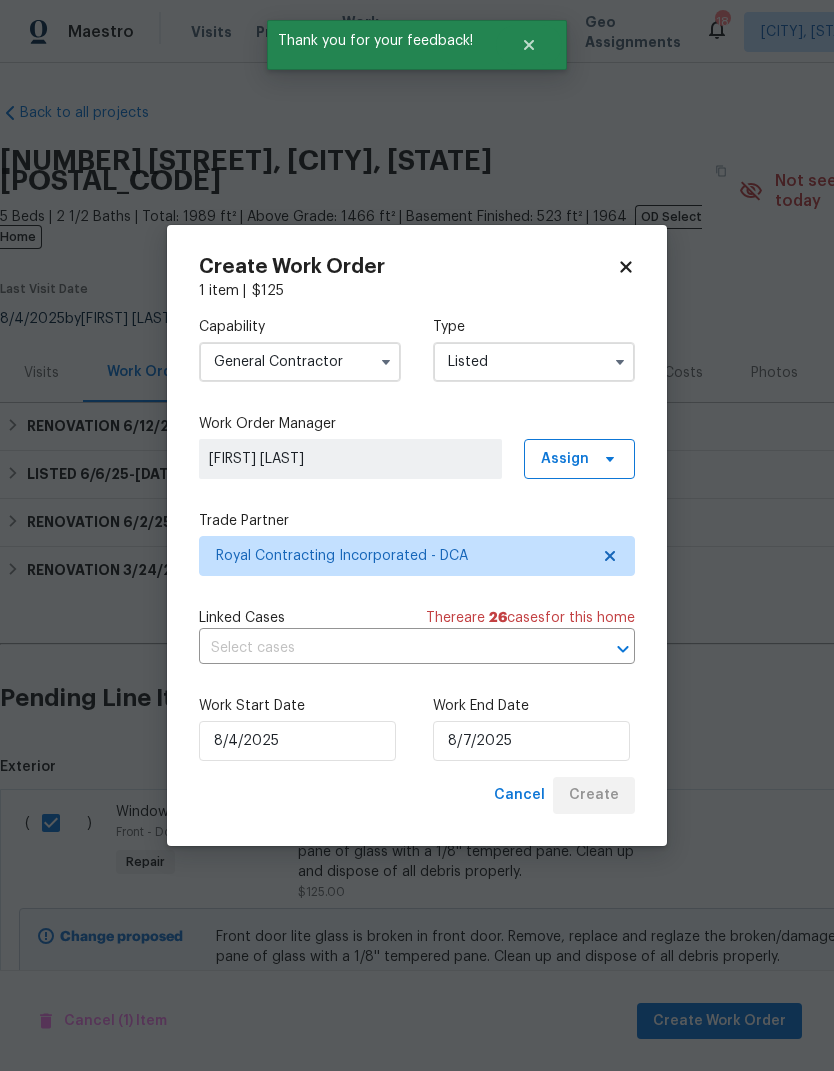 checkbox on "false" 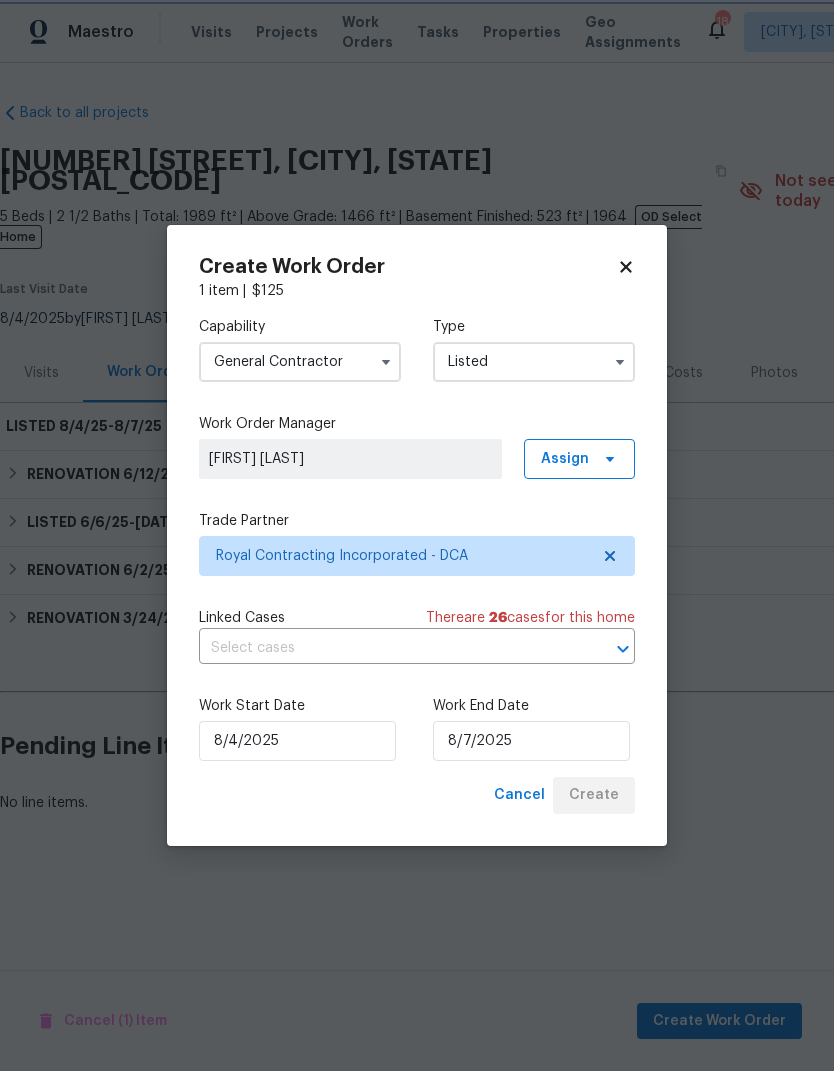 scroll, scrollTop: 0, scrollLeft: 0, axis: both 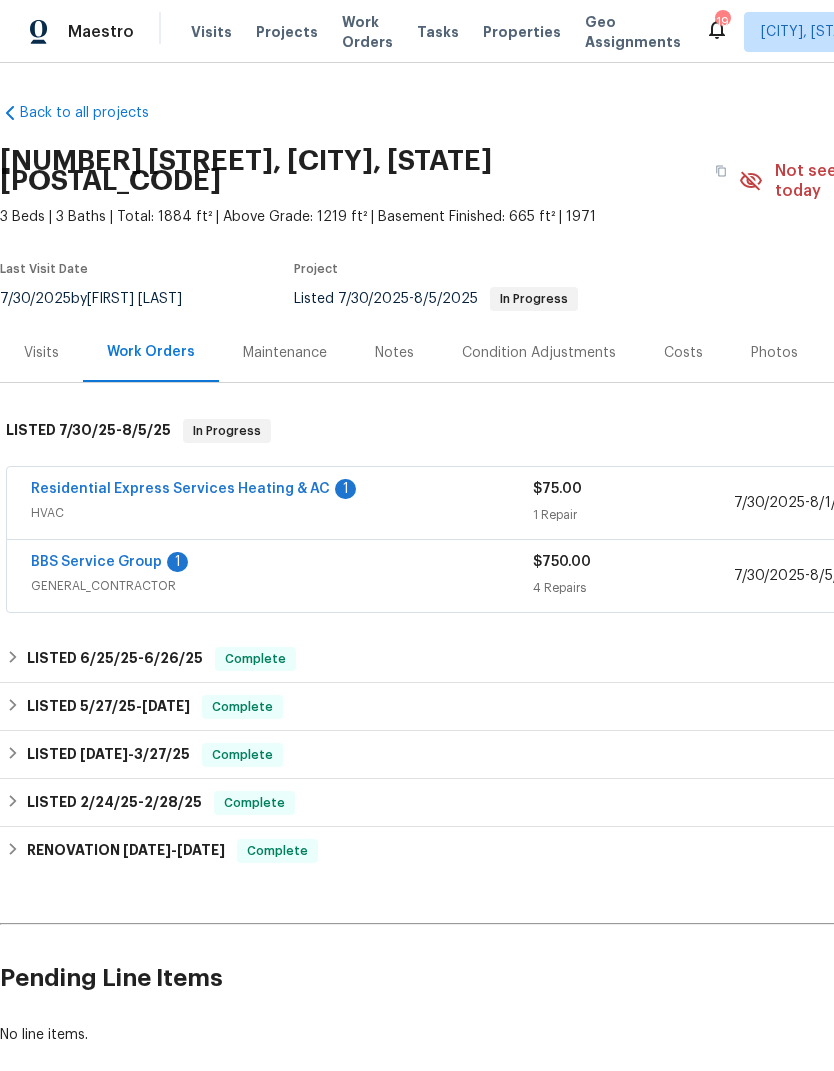 click on "BBS Service Group" at bounding box center [96, 562] 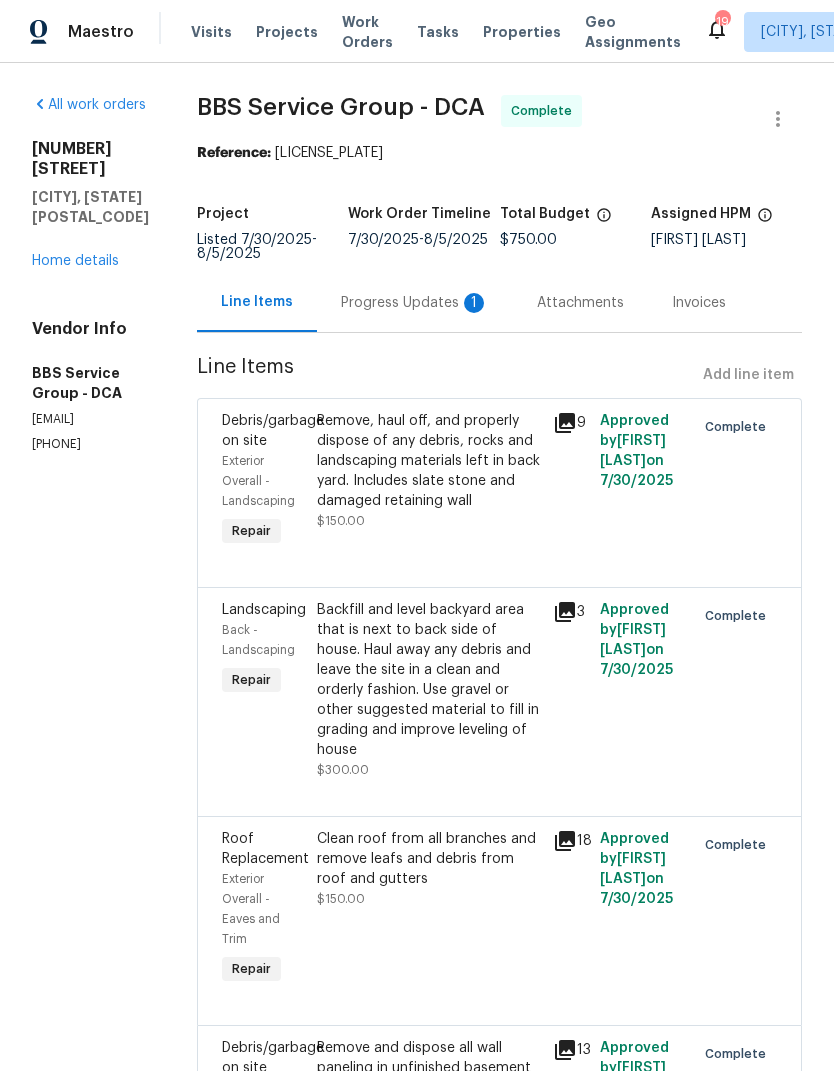 click on "Home details" at bounding box center (75, 261) 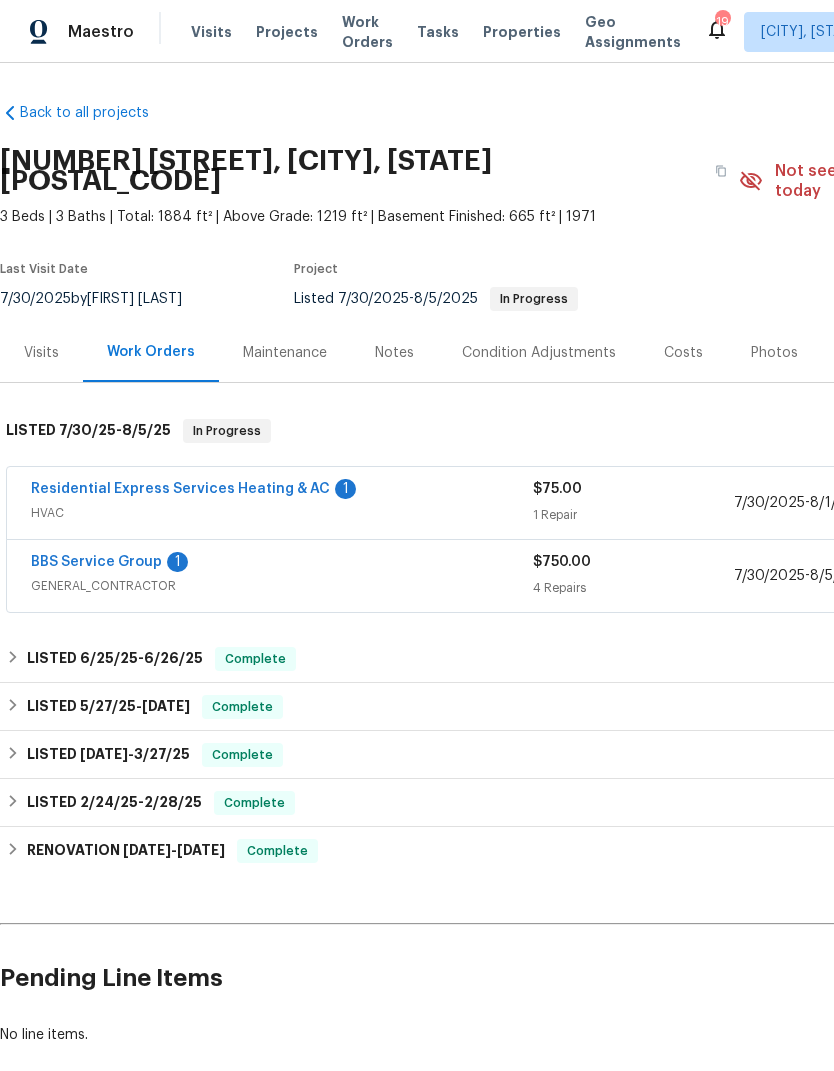 scroll, scrollTop: 0, scrollLeft: 0, axis: both 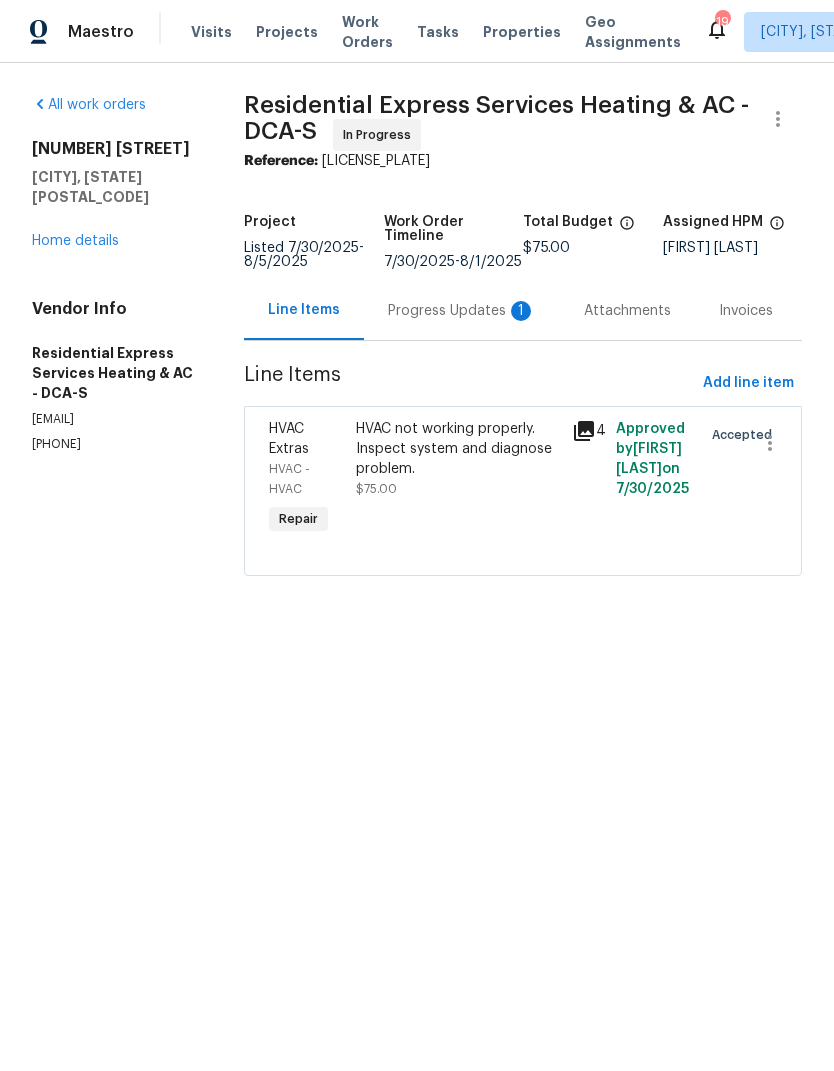 click on "Progress Updates 1" at bounding box center [462, 311] 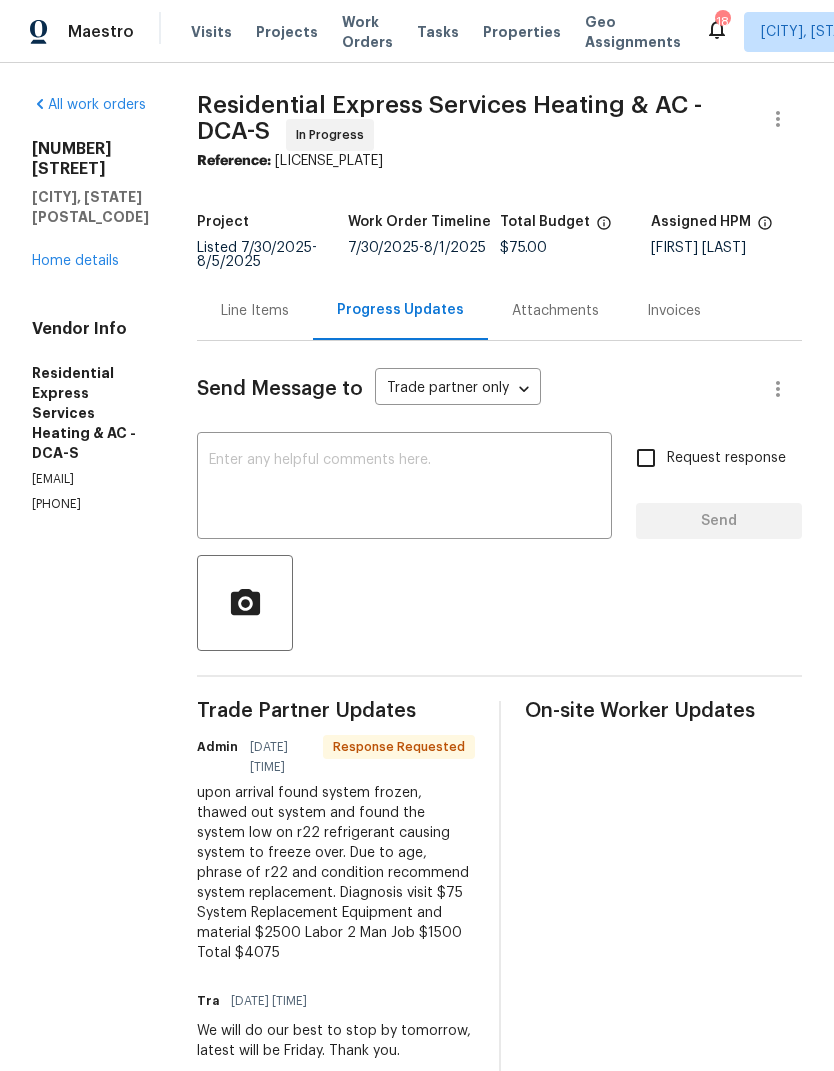 click on "Home details" at bounding box center [75, 261] 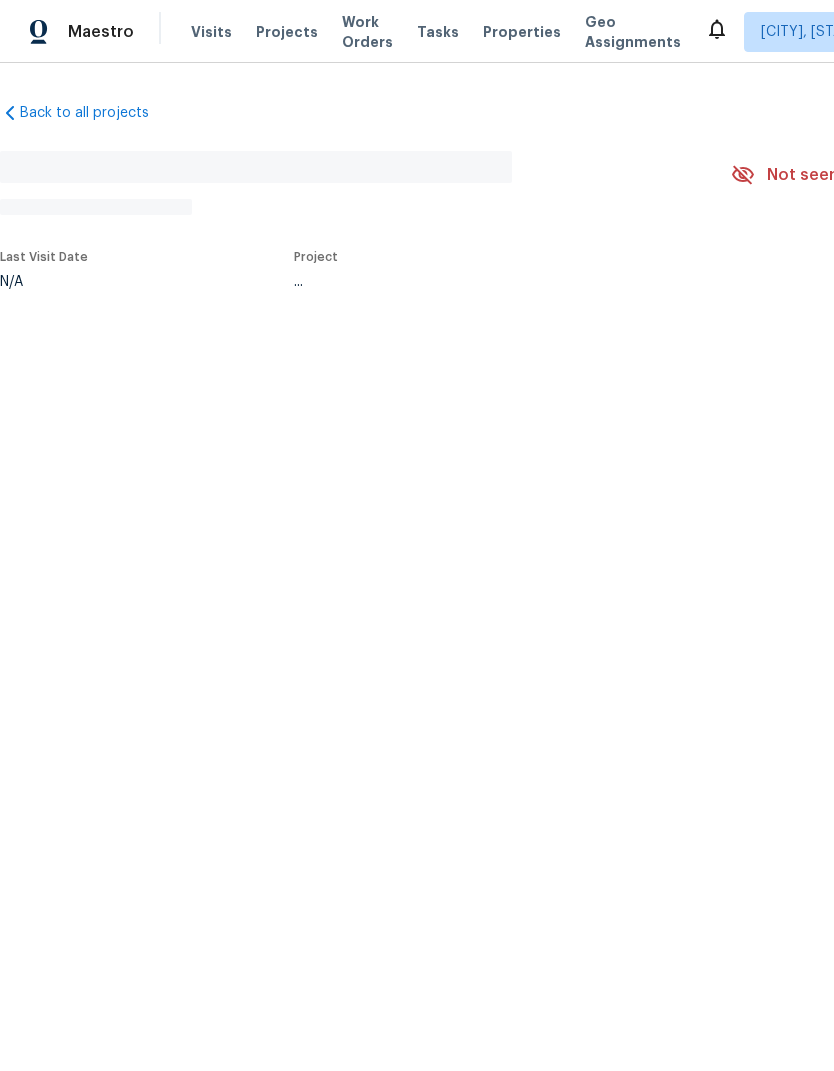 scroll, scrollTop: 0, scrollLeft: 0, axis: both 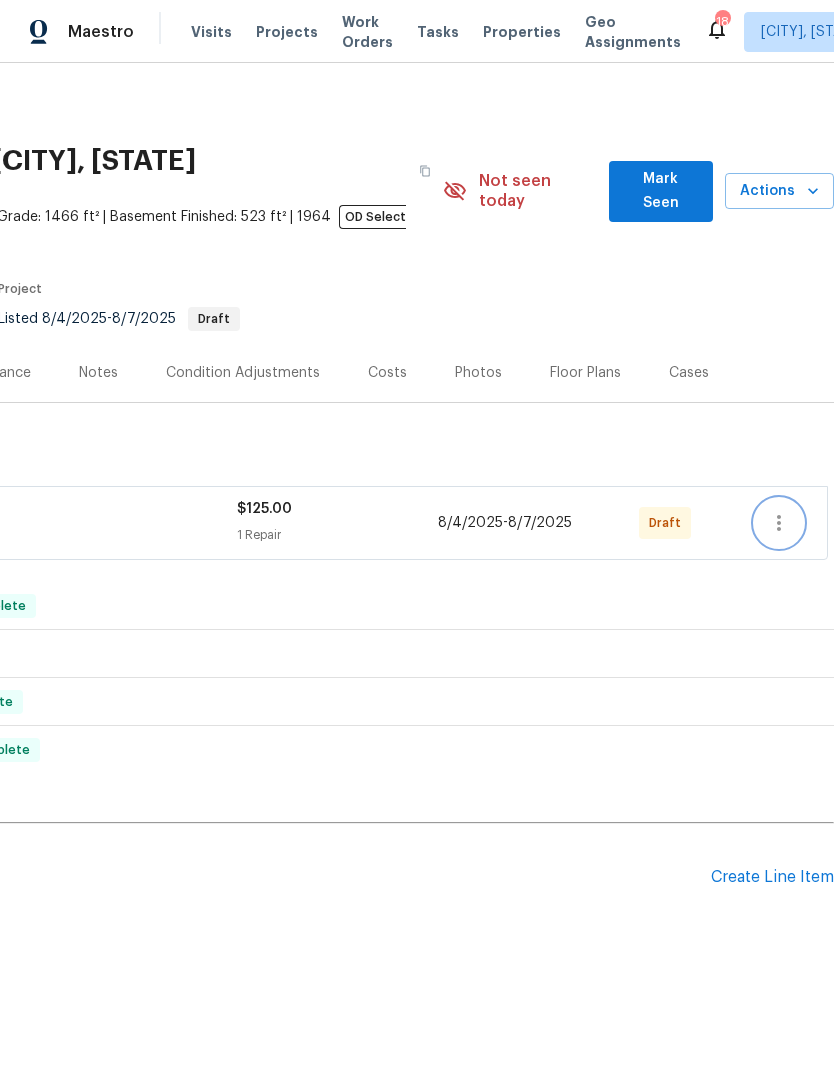 click 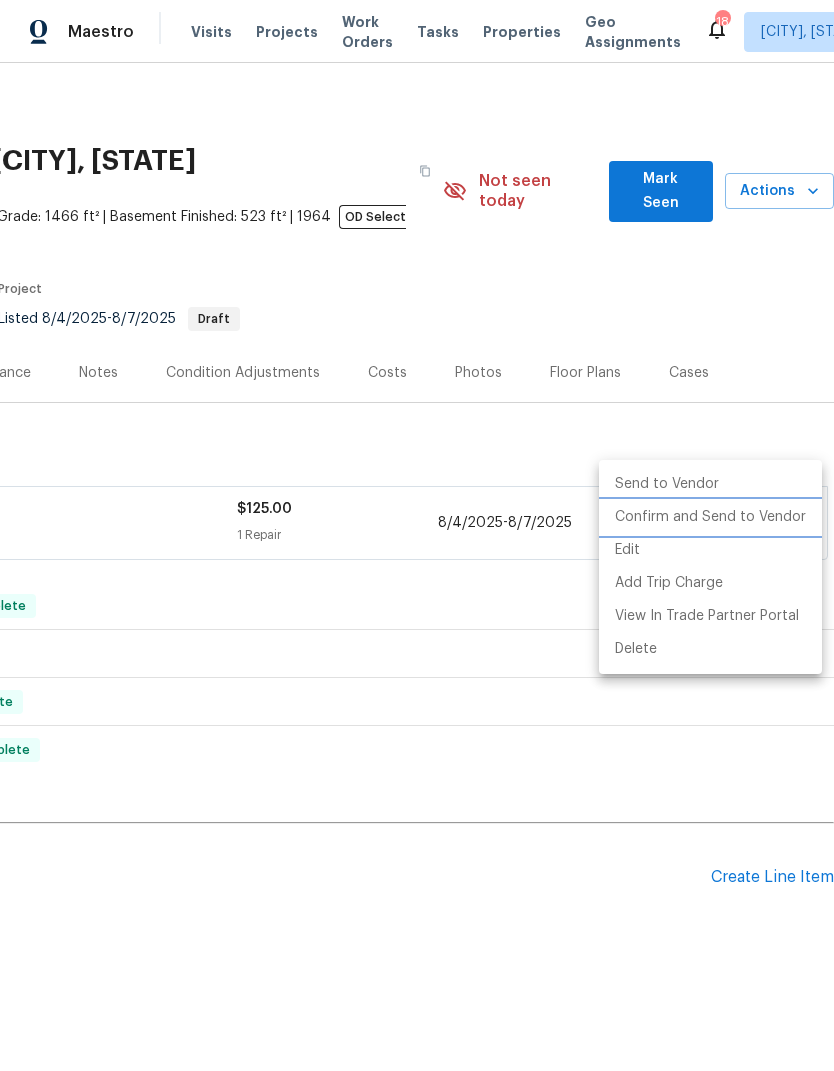 click on "Confirm and Send to Vendor" at bounding box center (710, 517) 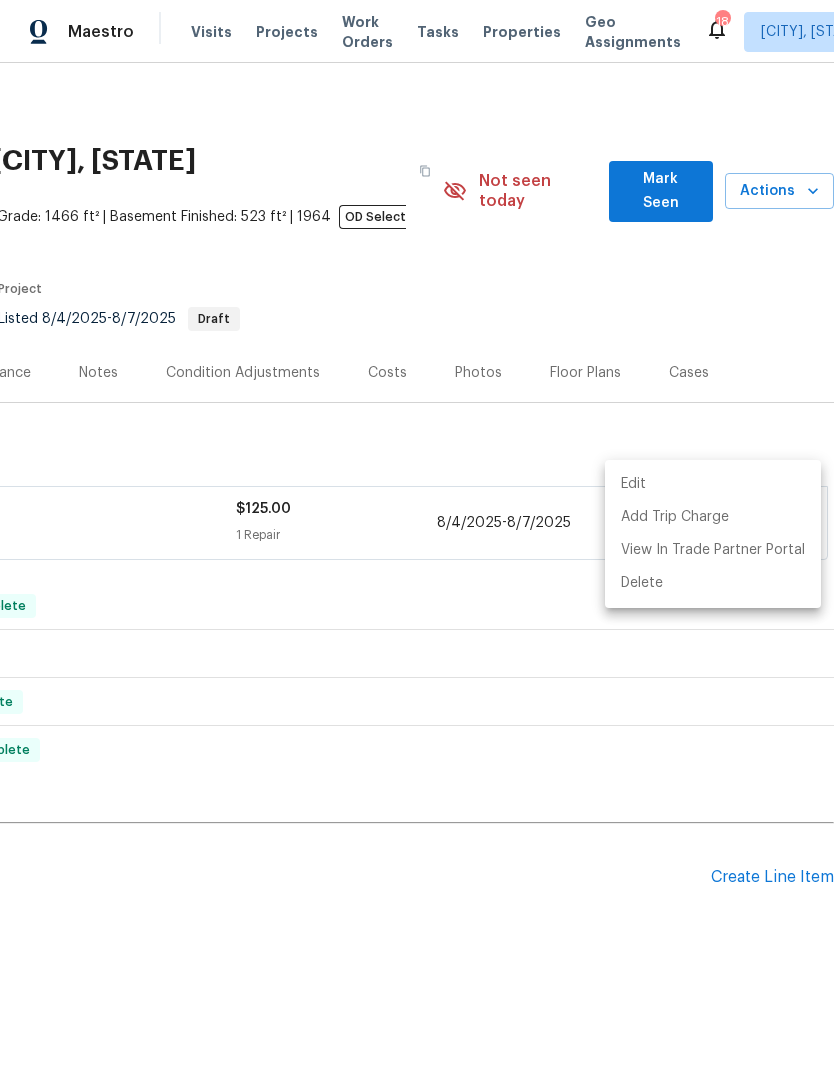 click at bounding box center (417, 535) 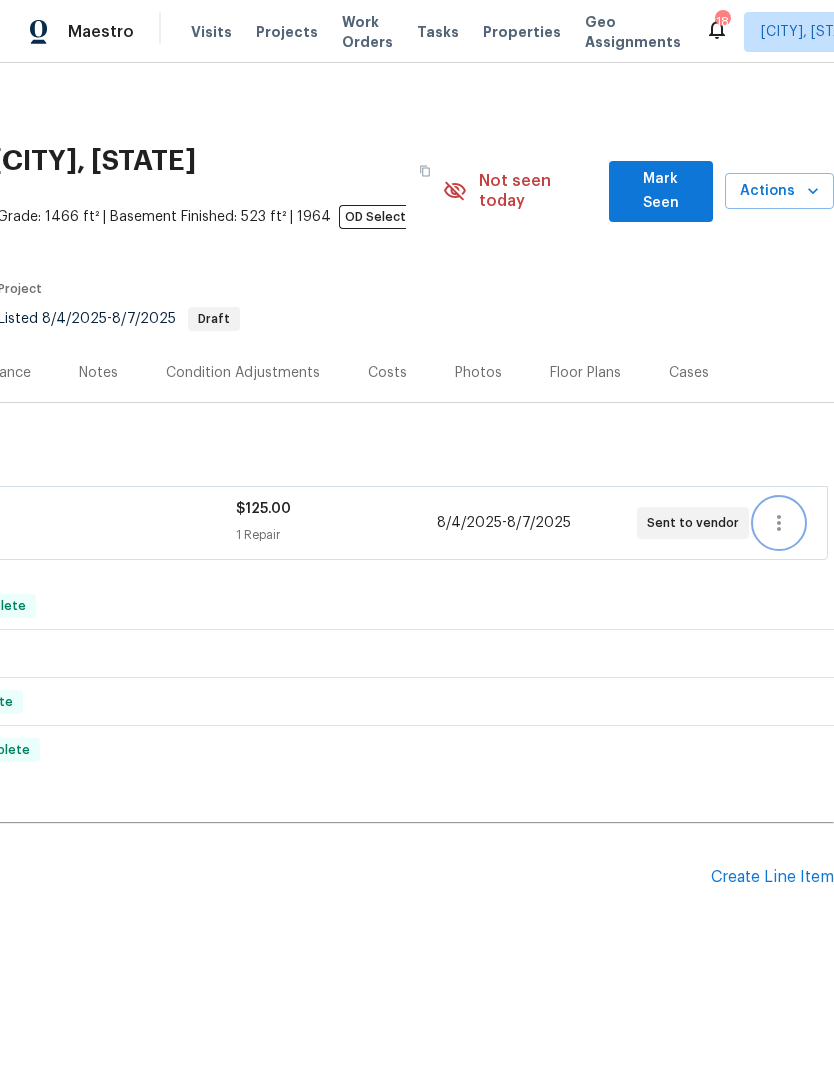 scroll, scrollTop: 0, scrollLeft: 296, axis: horizontal 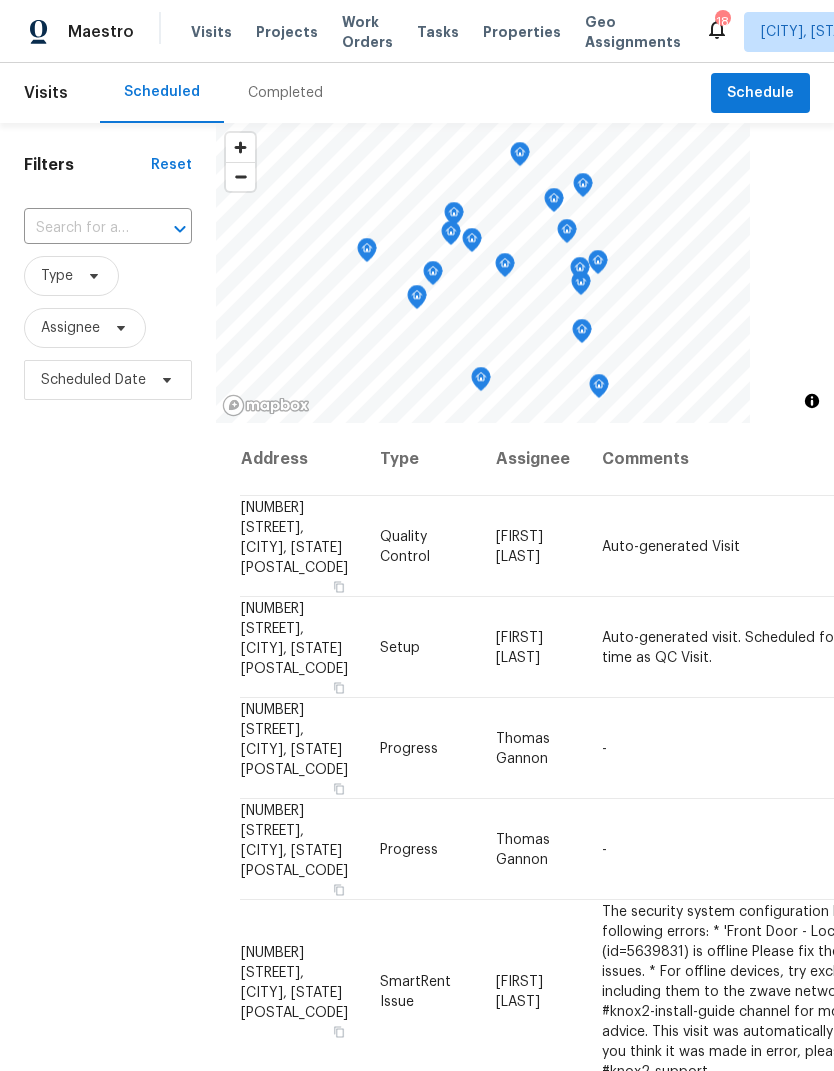click on "Work Orders" at bounding box center [367, 32] 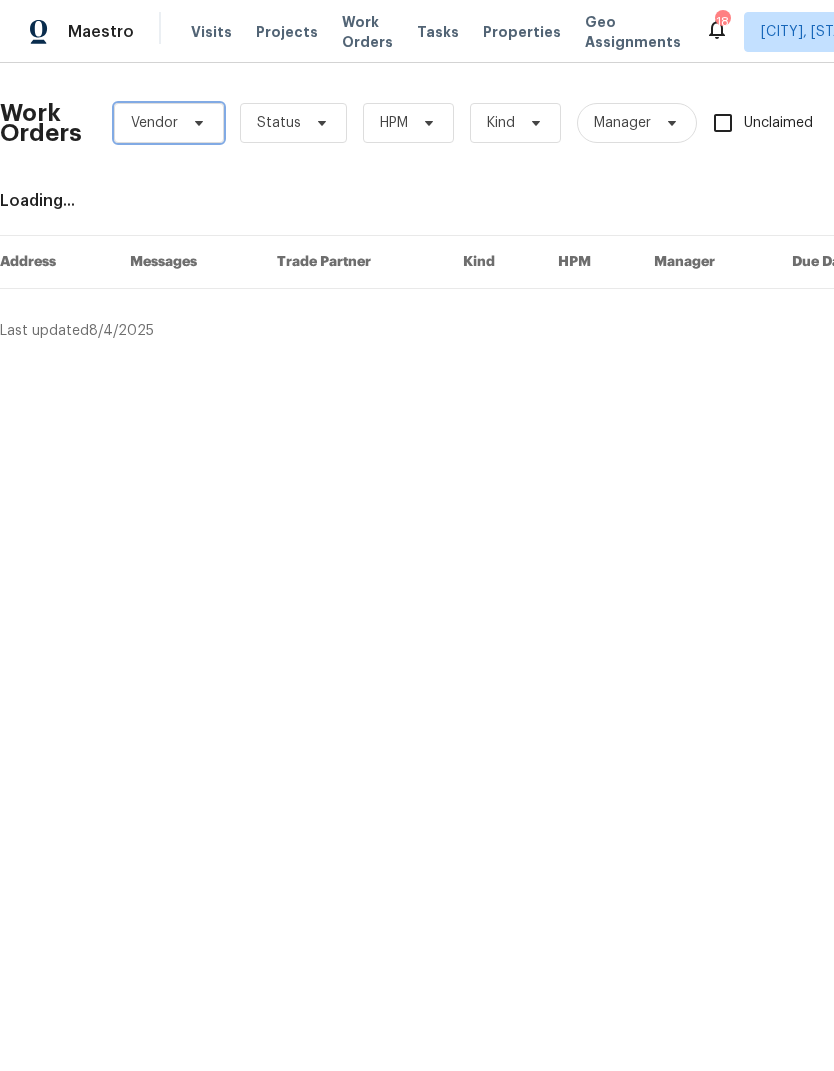 click on "Vendor" at bounding box center (169, 123) 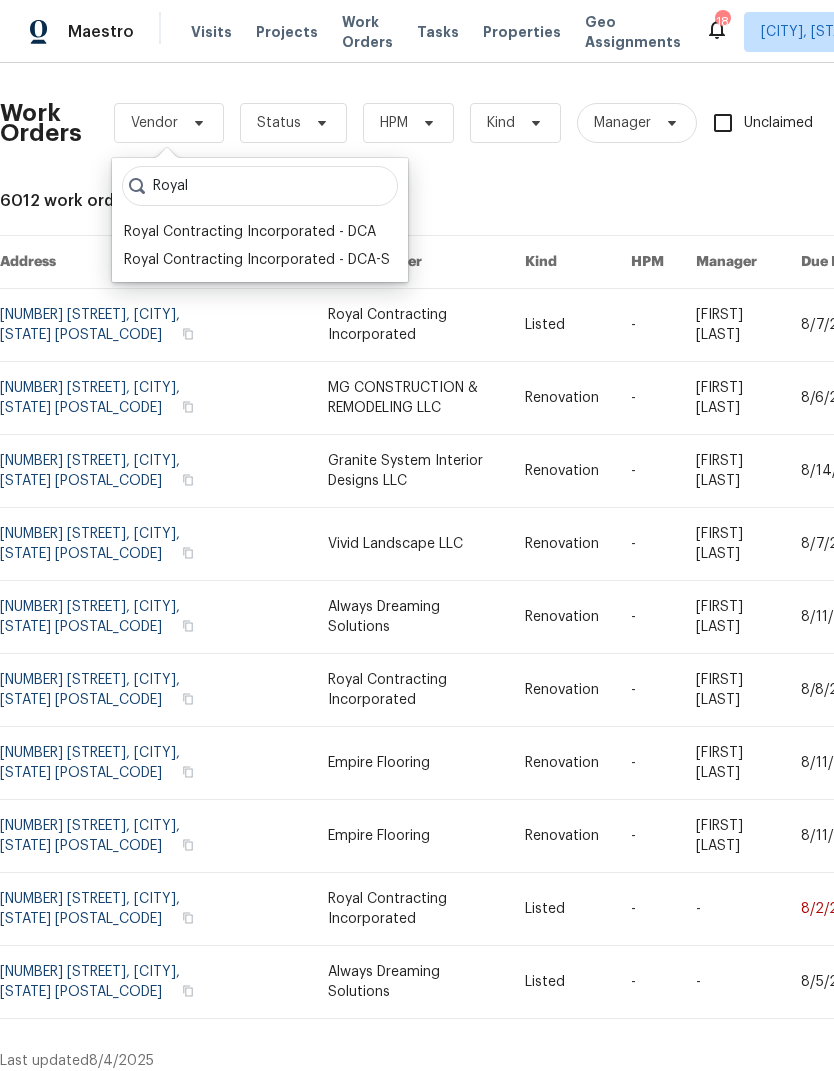type on "Royal" 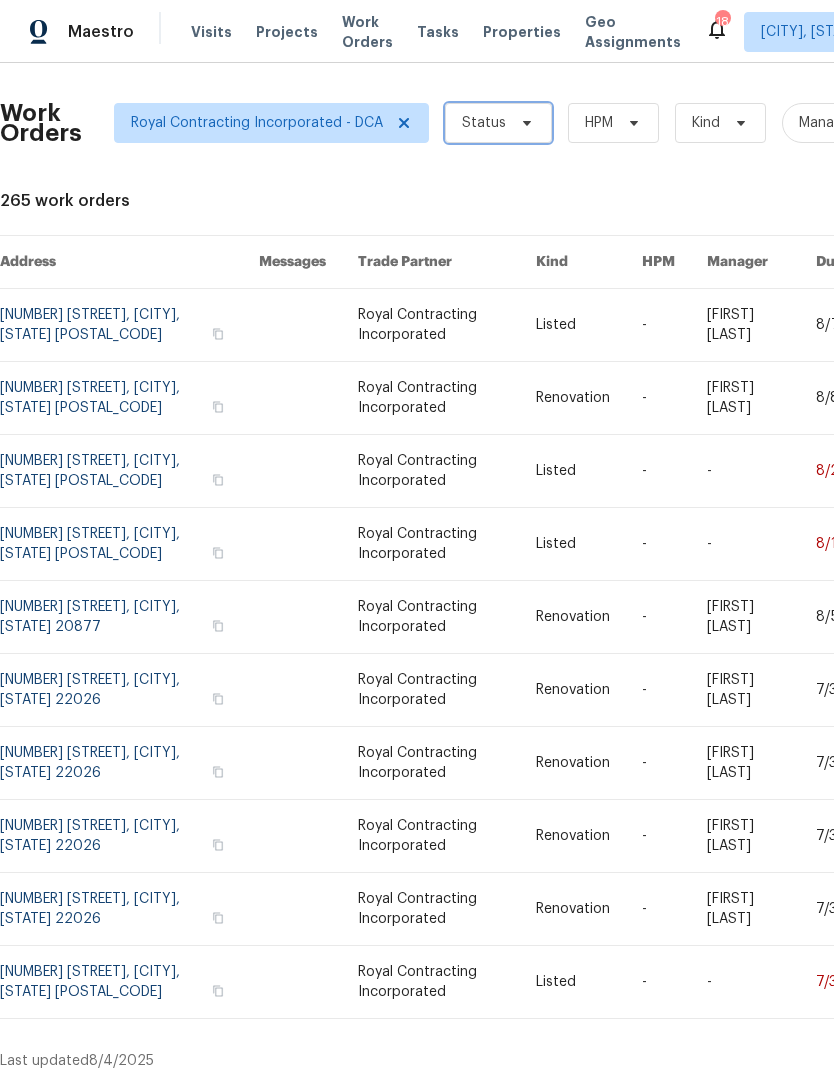 click 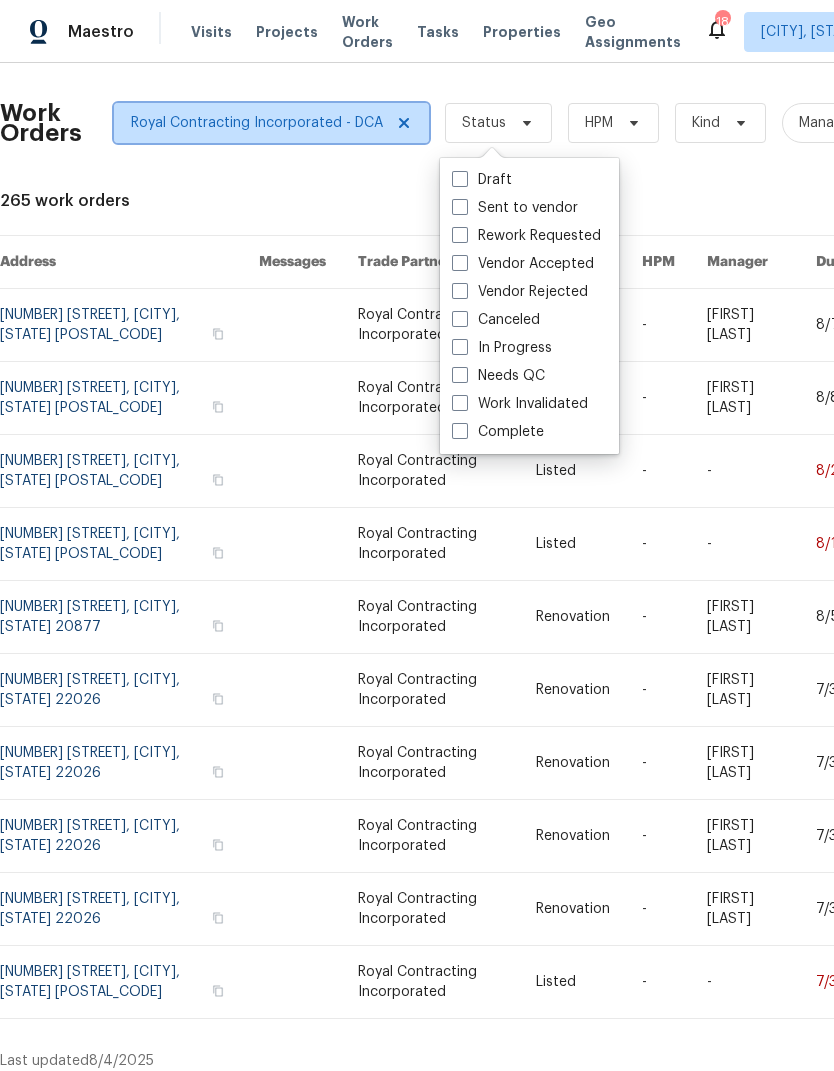 click 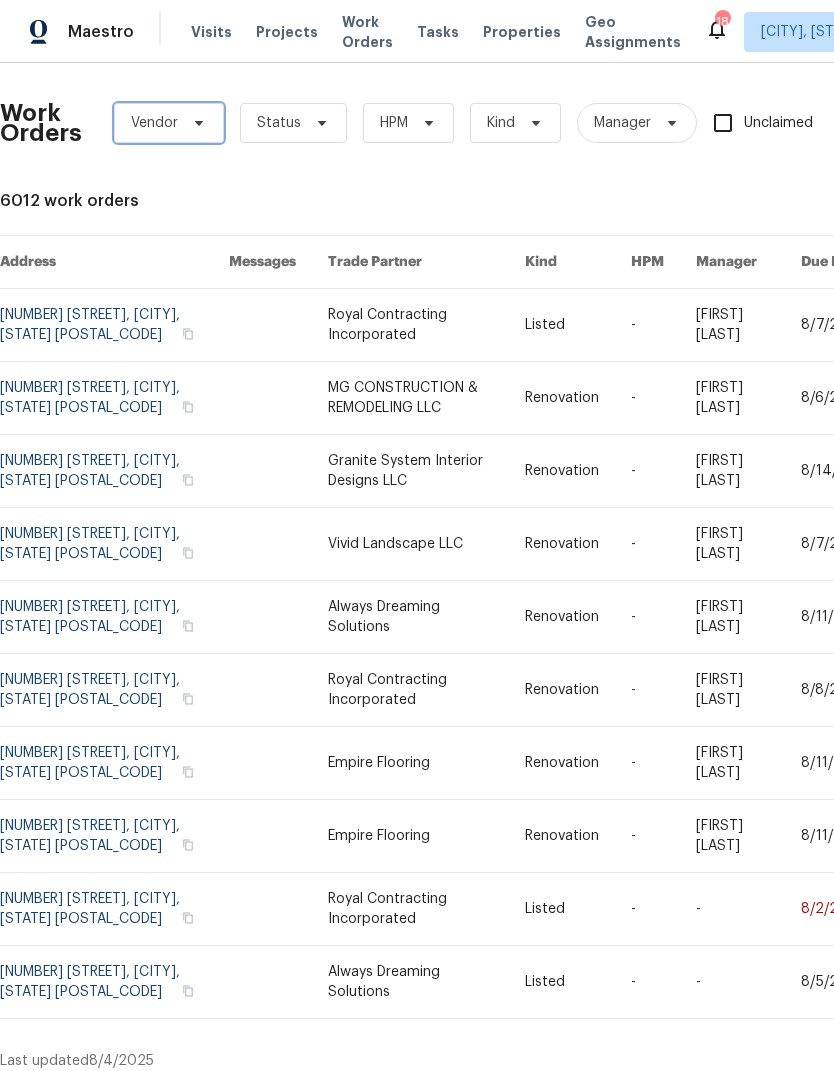 scroll, scrollTop: 16, scrollLeft: 0, axis: vertical 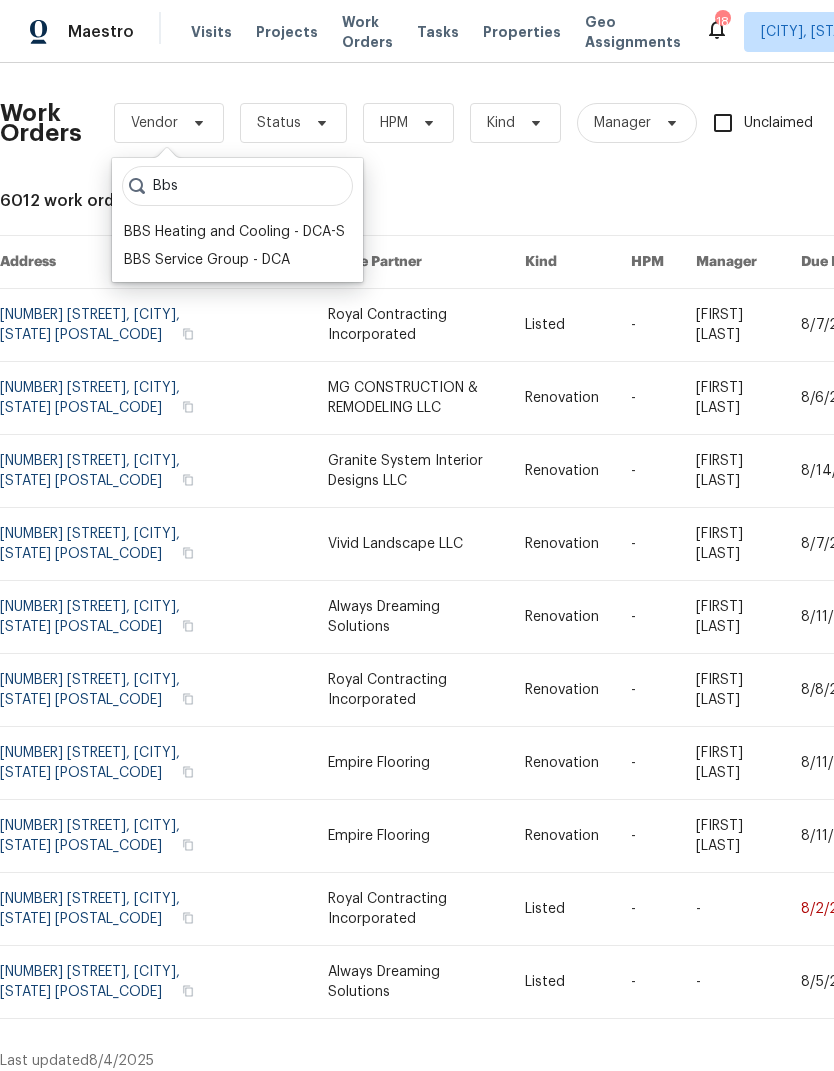 type on "Bbs" 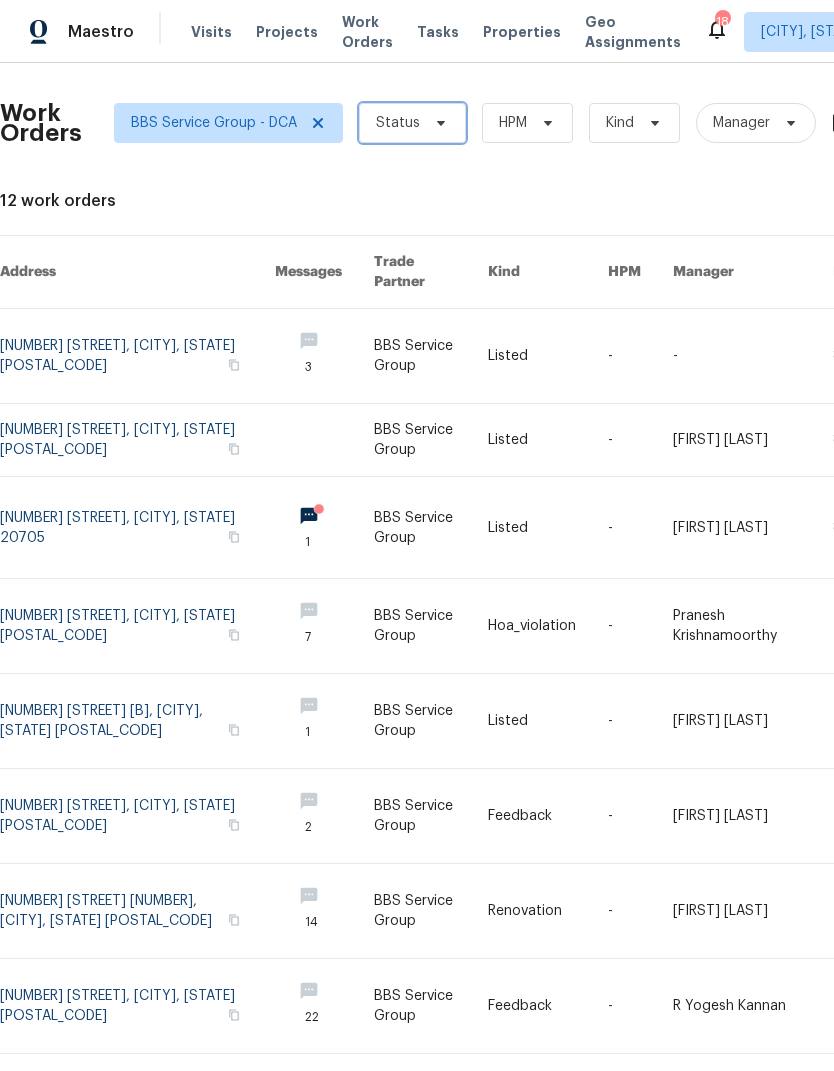 click 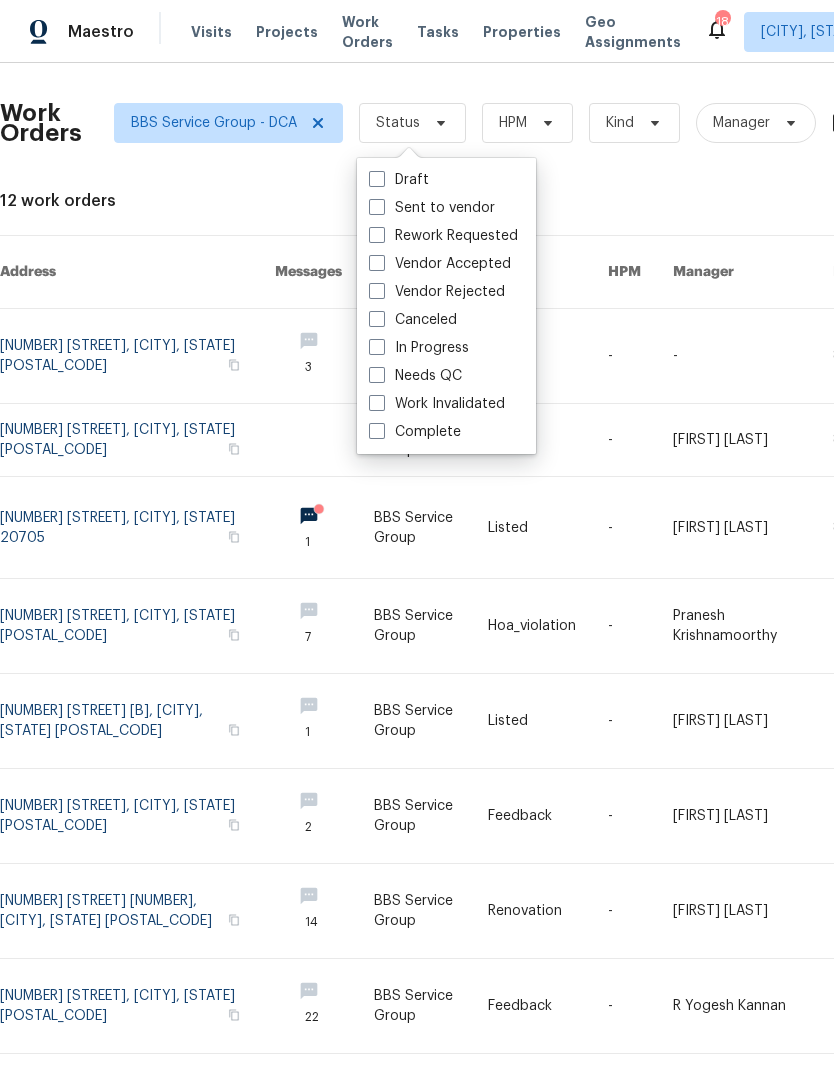 click at bounding box center [377, 375] 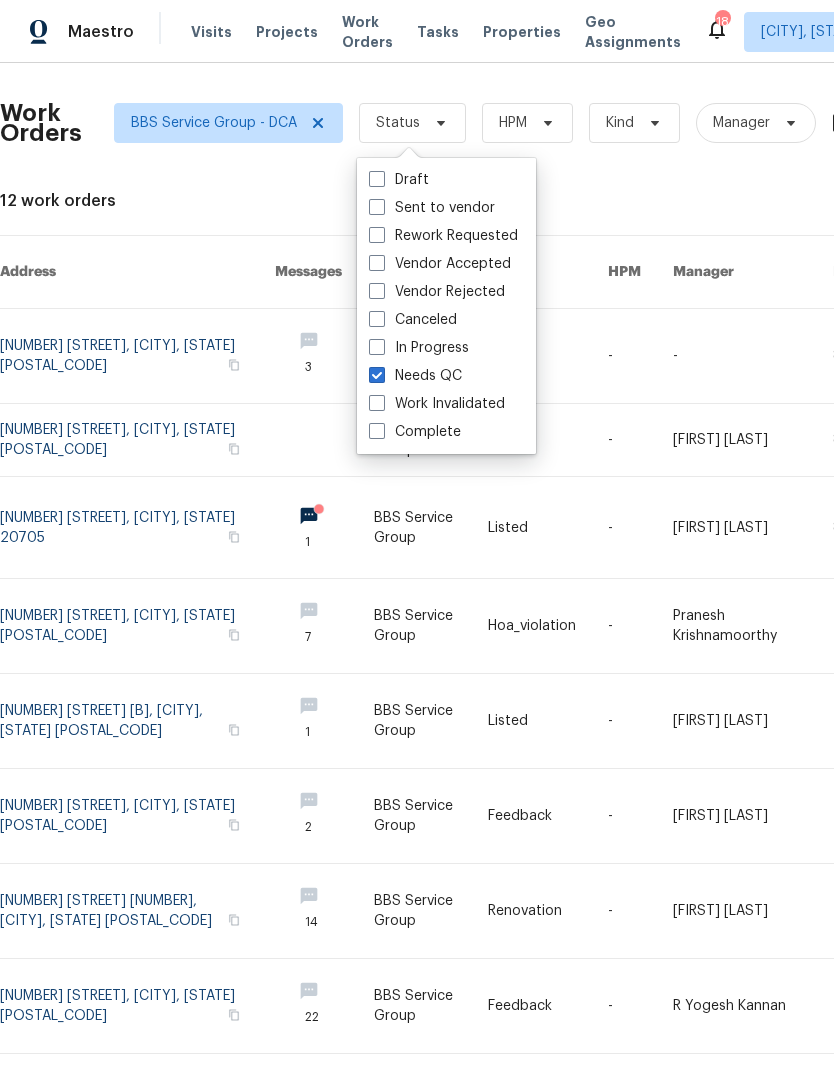 checkbox on "true" 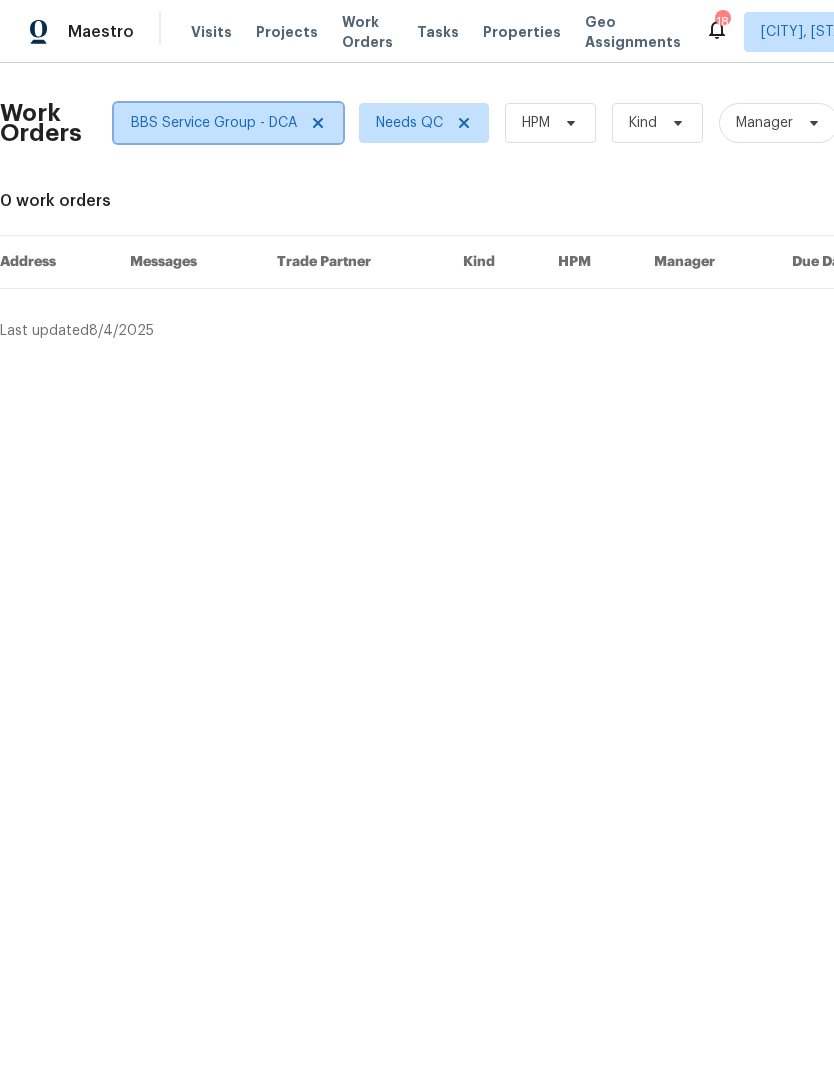 click 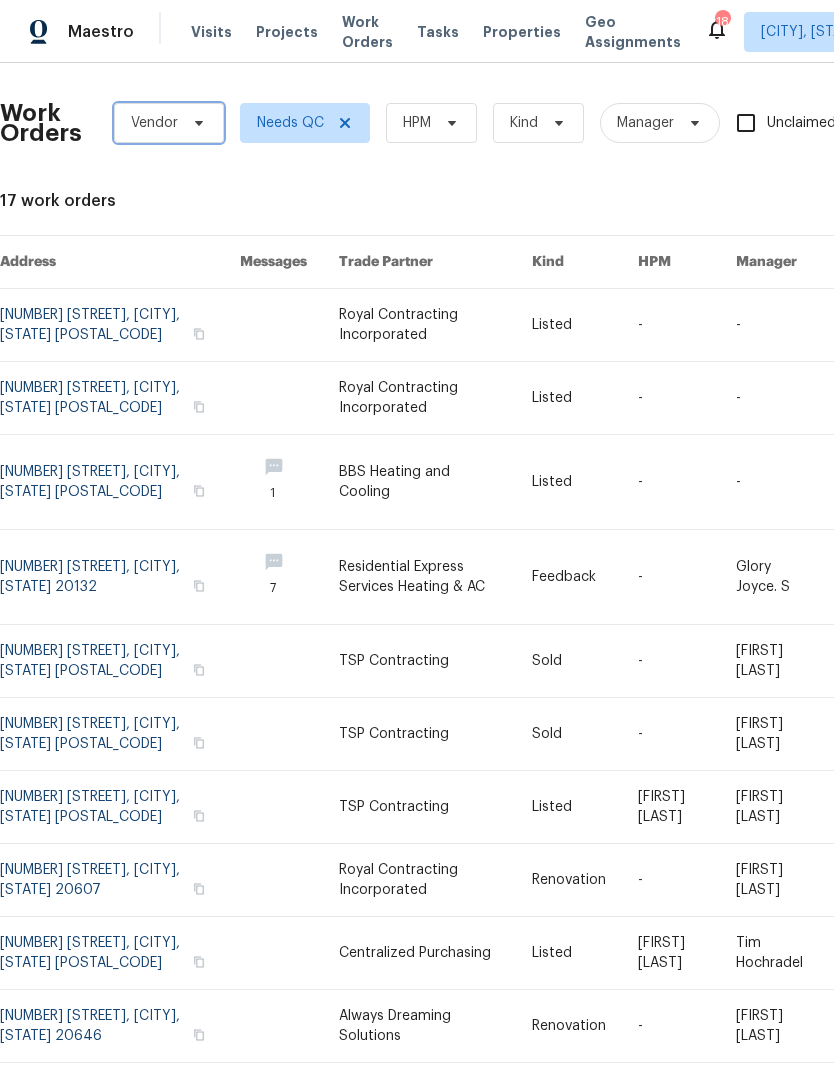 click on "Vendor" at bounding box center (154, 123) 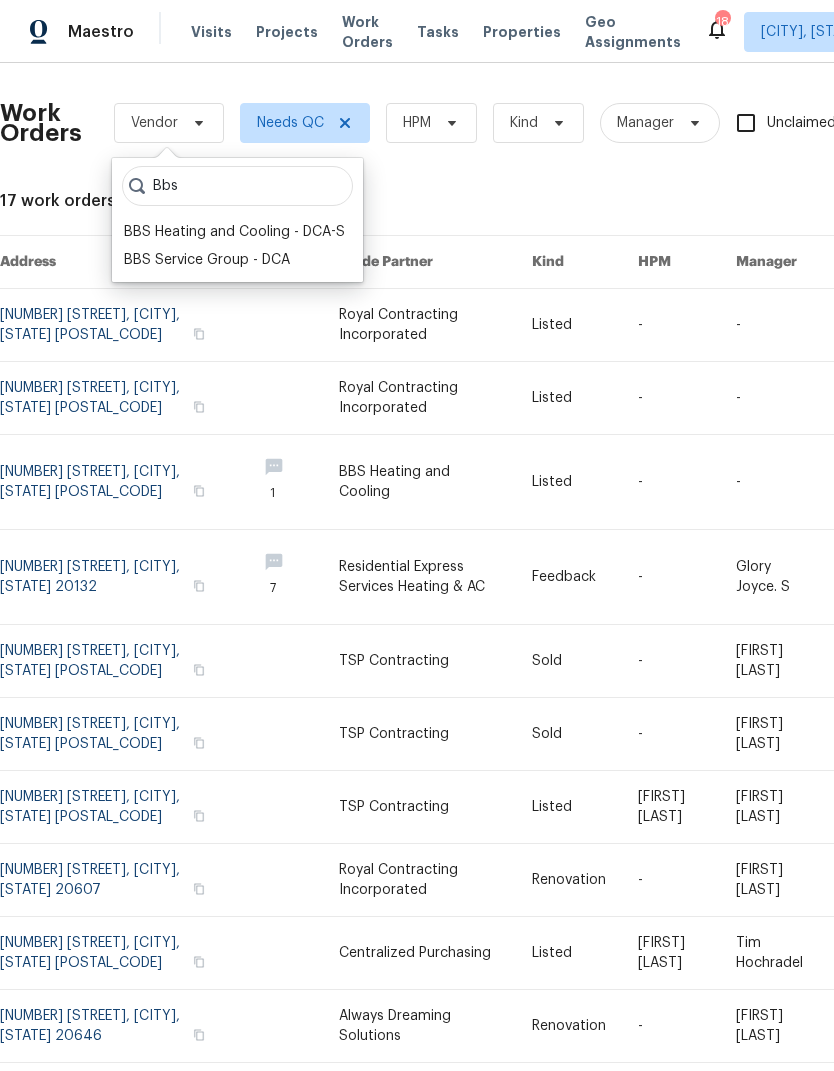 type on "Bbs" 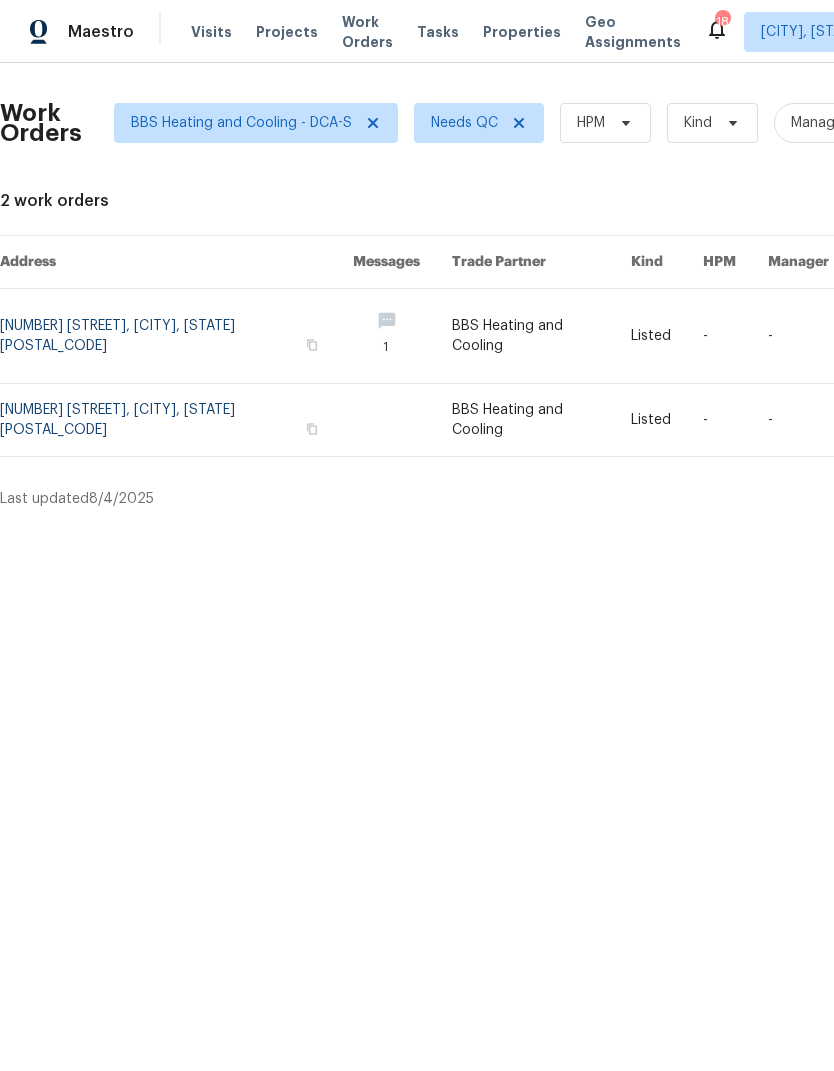 scroll, scrollTop: 0, scrollLeft: 0, axis: both 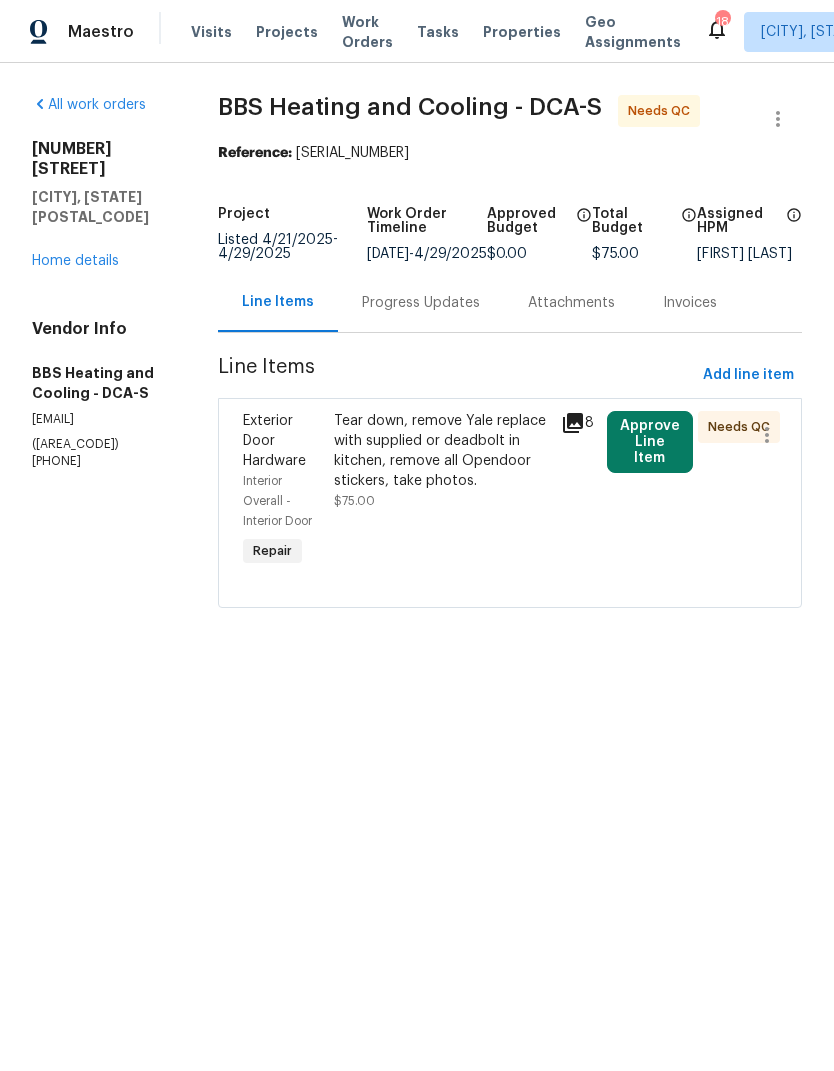 click on "Tear down, remove Yale replace with supplied or deadbolt in kitchen, remove all Opendoor stickers, take photos." at bounding box center (442, 451) 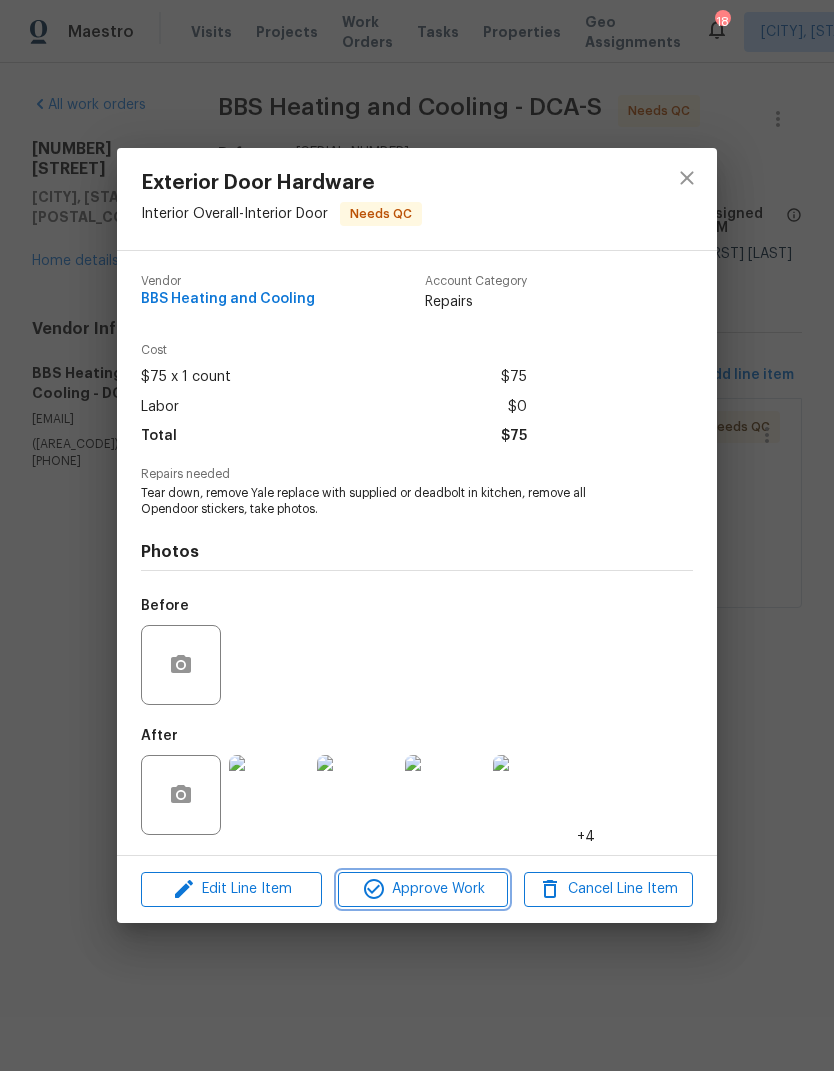 click on "Approve Work" at bounding box center (422, 889) 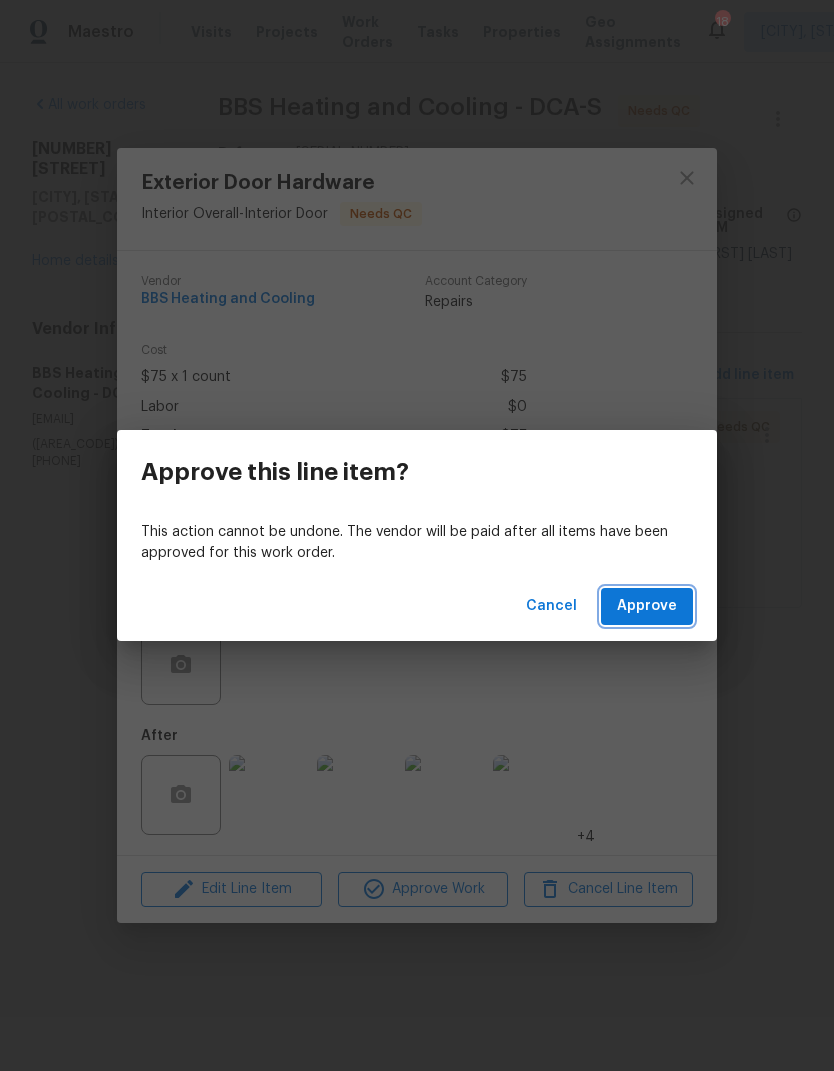 click on "Approve" at bounding box center (647, 606) 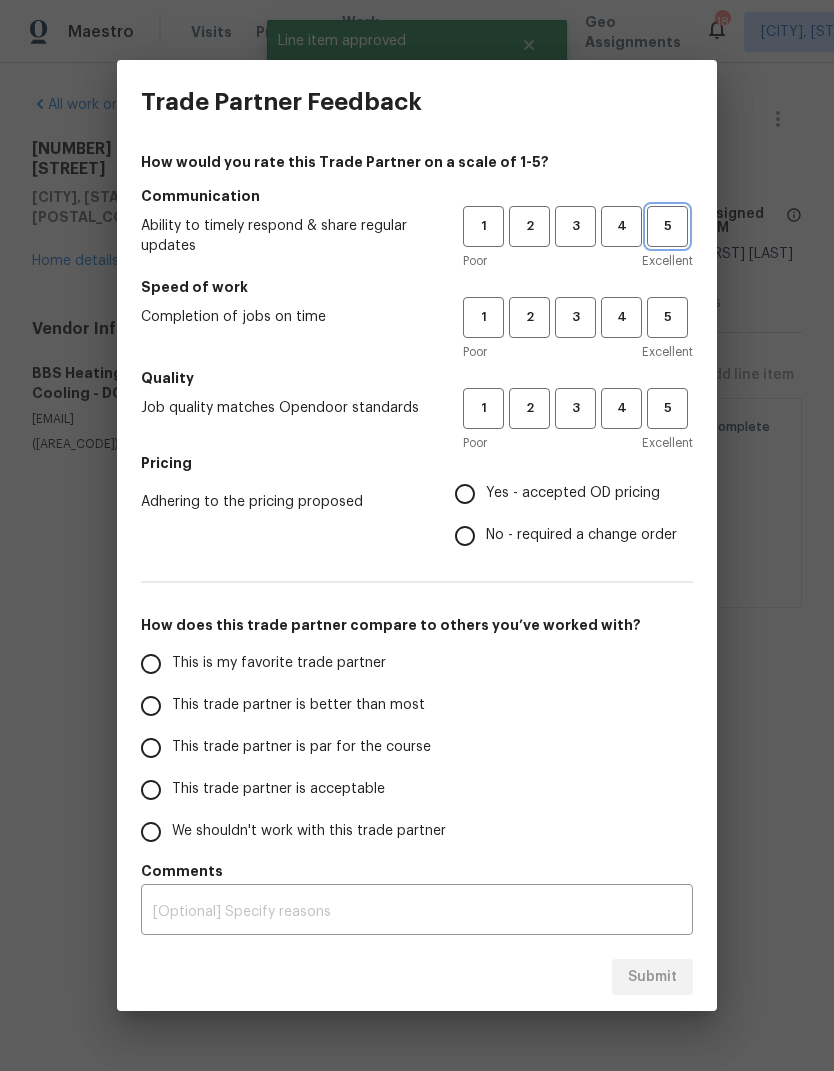 click on "5" at bounding box center (667, 226) 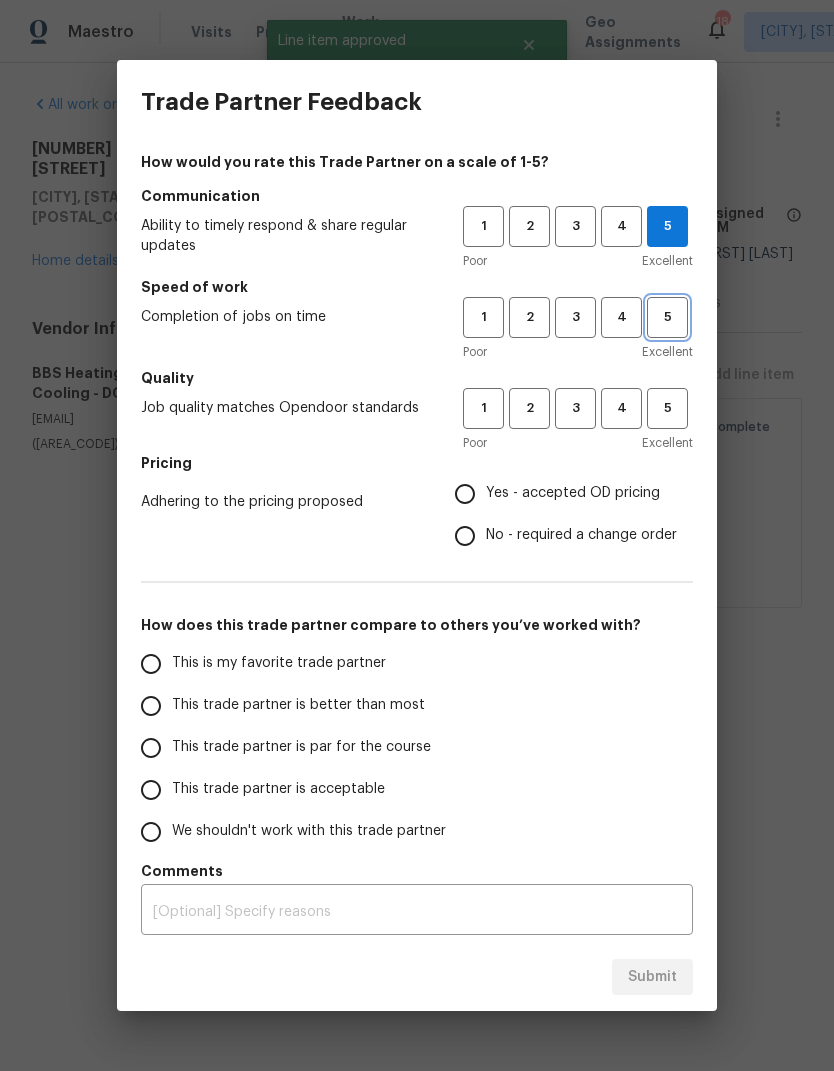 click on "5" at bounding box center (667, 317) 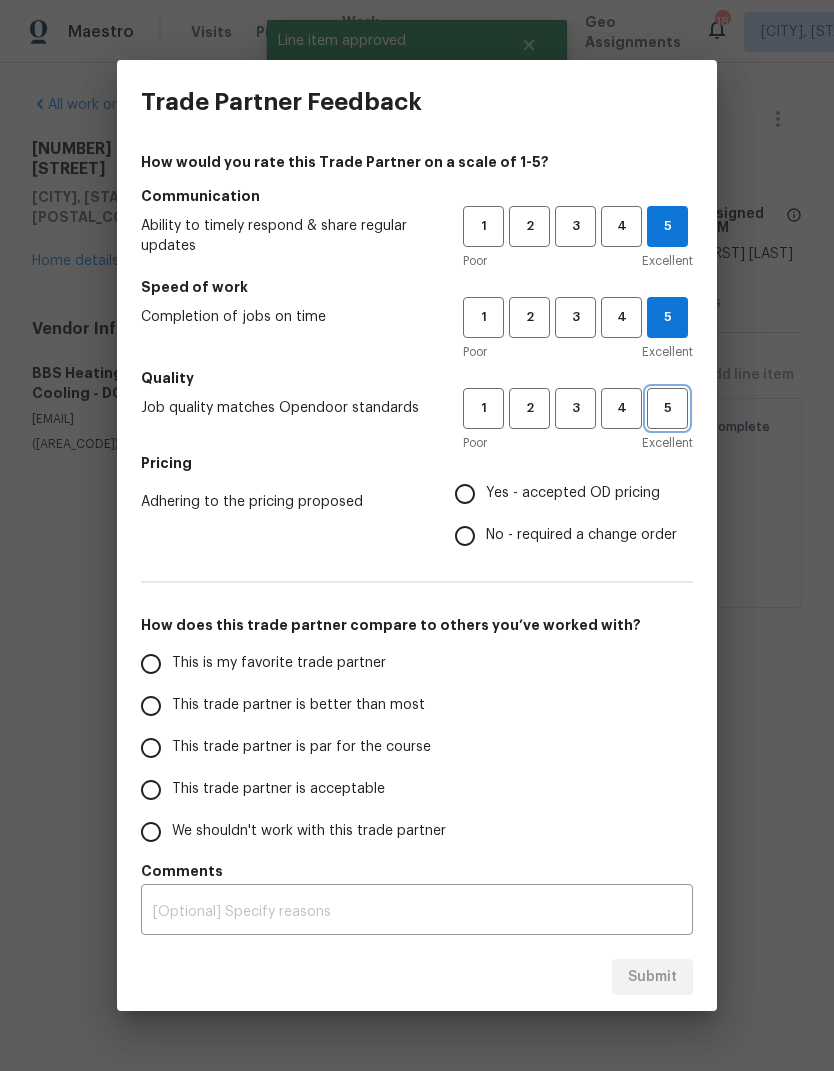 click on "5" at bounding box center [667, 408] 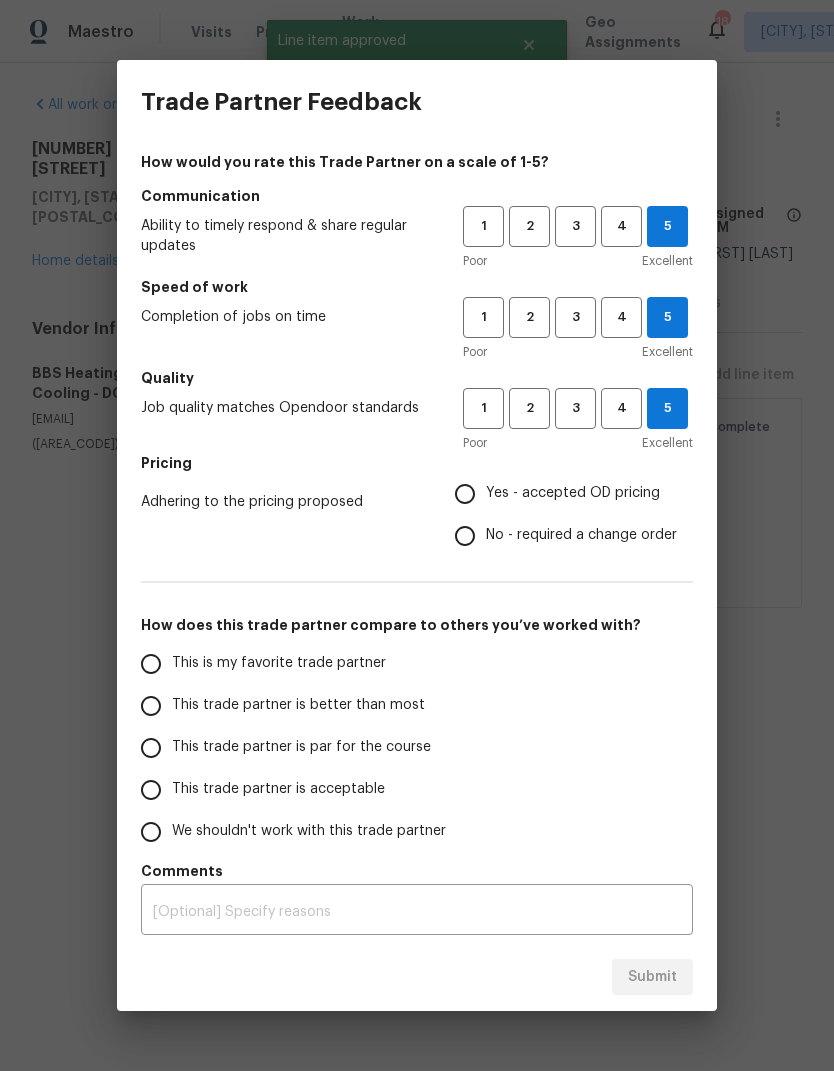 click on "Yes - accepted OD pricing" at bounding box center [465, 494] 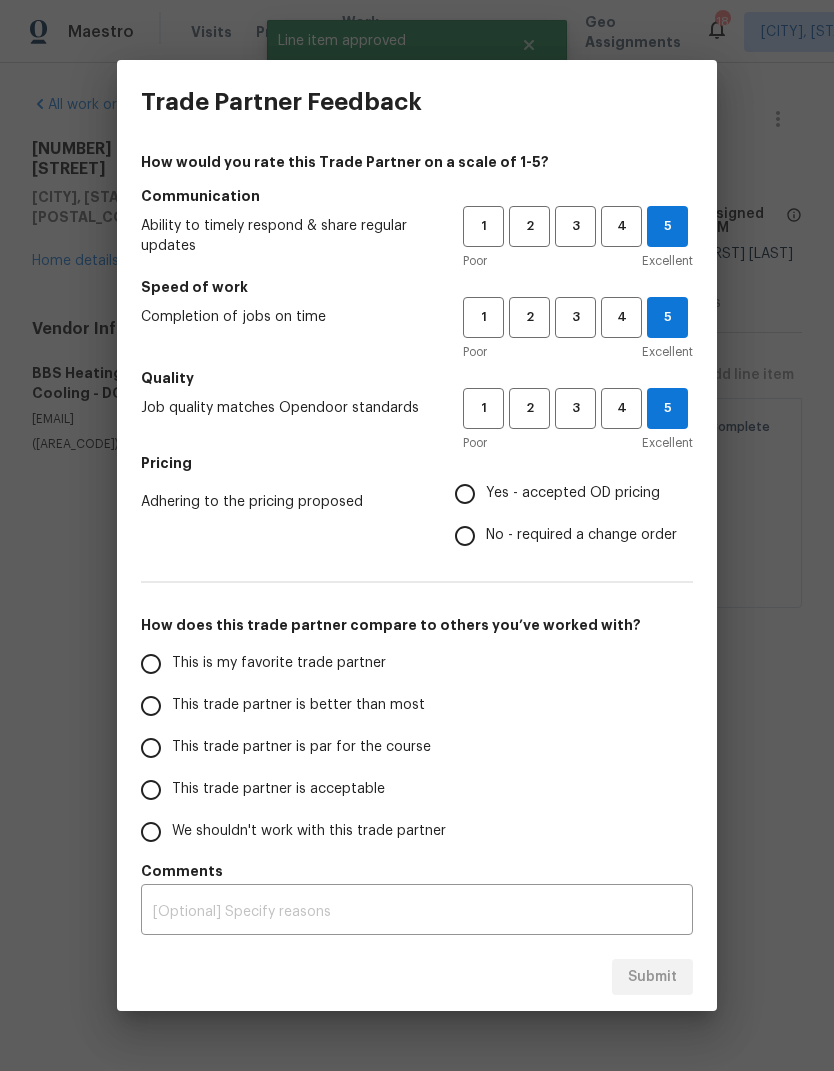 radio on "true" 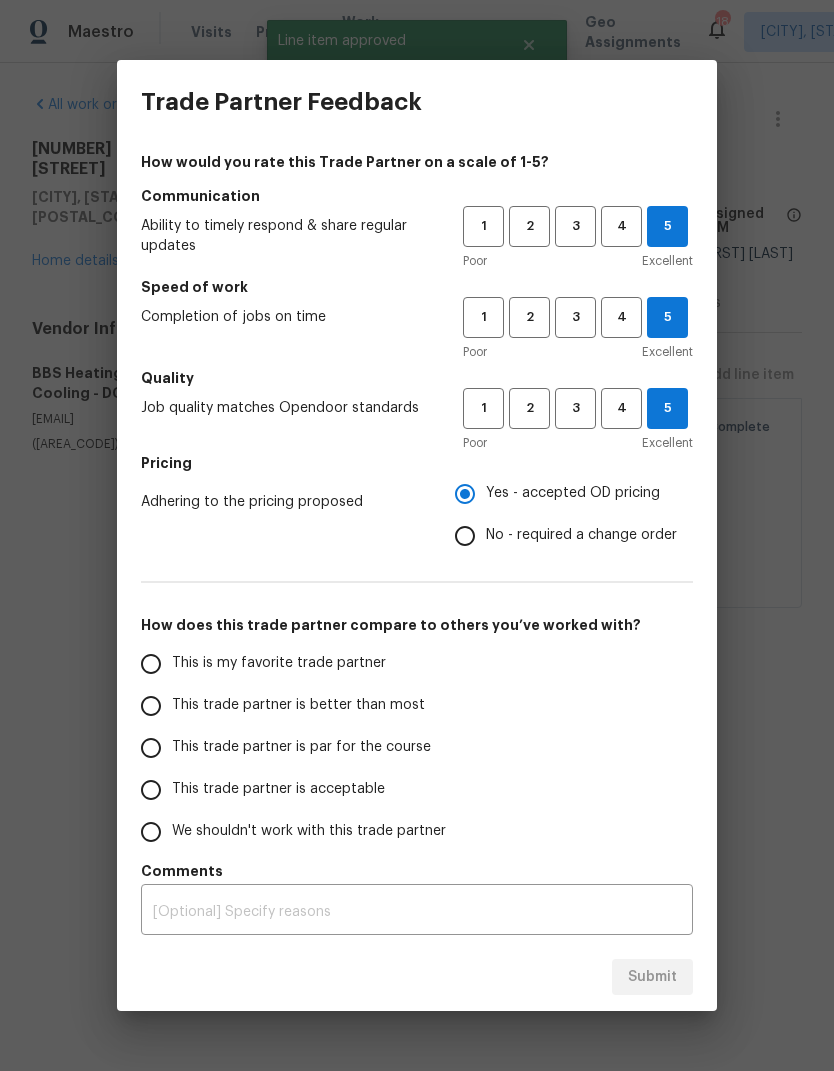 click on "This trade partner is better than most" at bounding box center (151, 706) 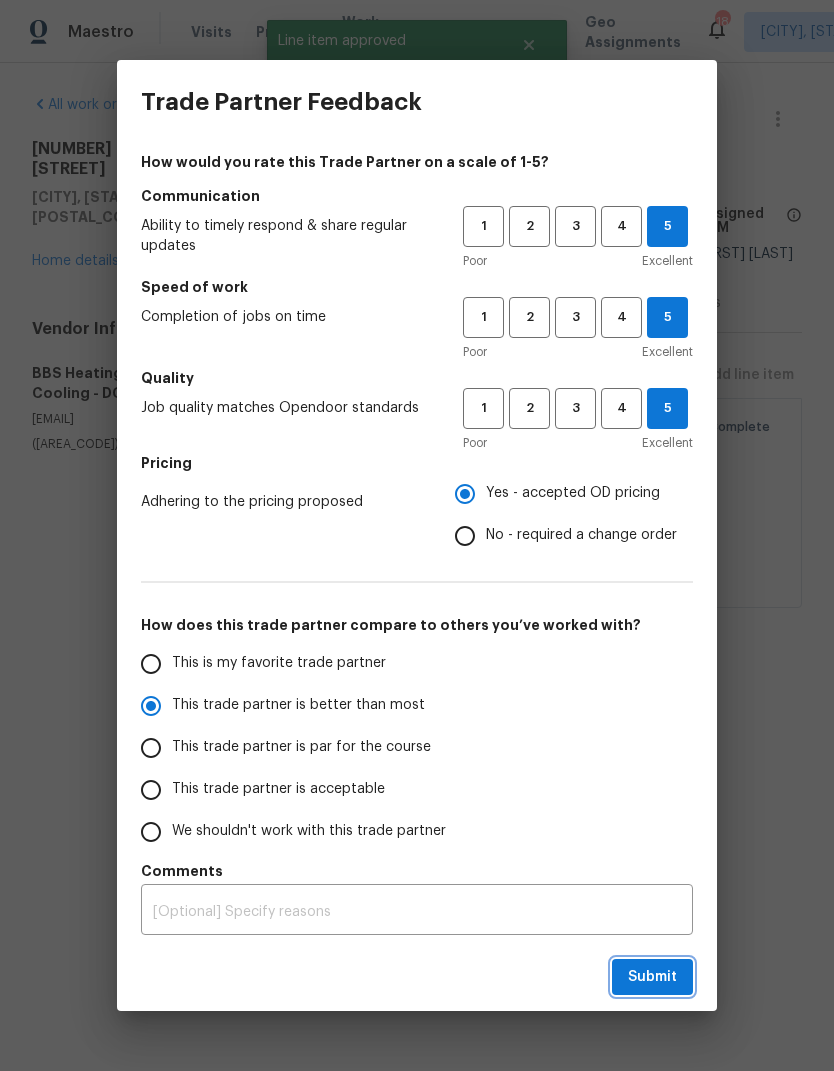 click on "Submit" at bounding box center [652, 977] 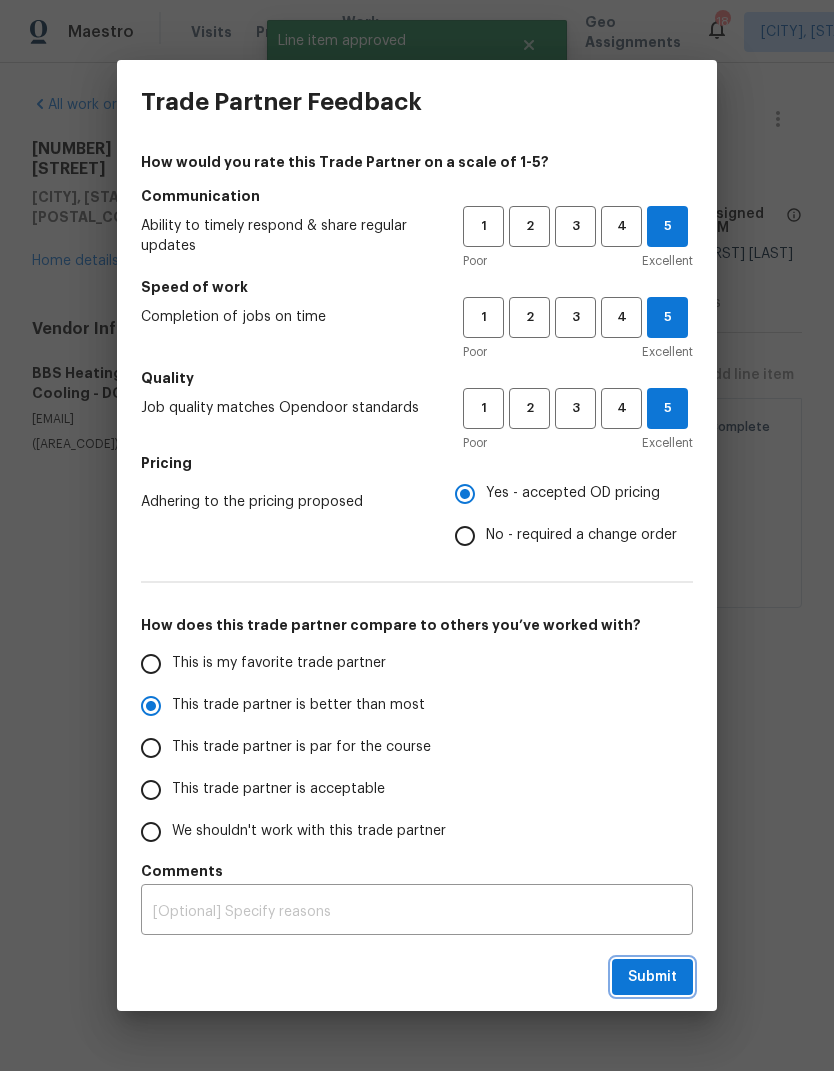 radio on "true" 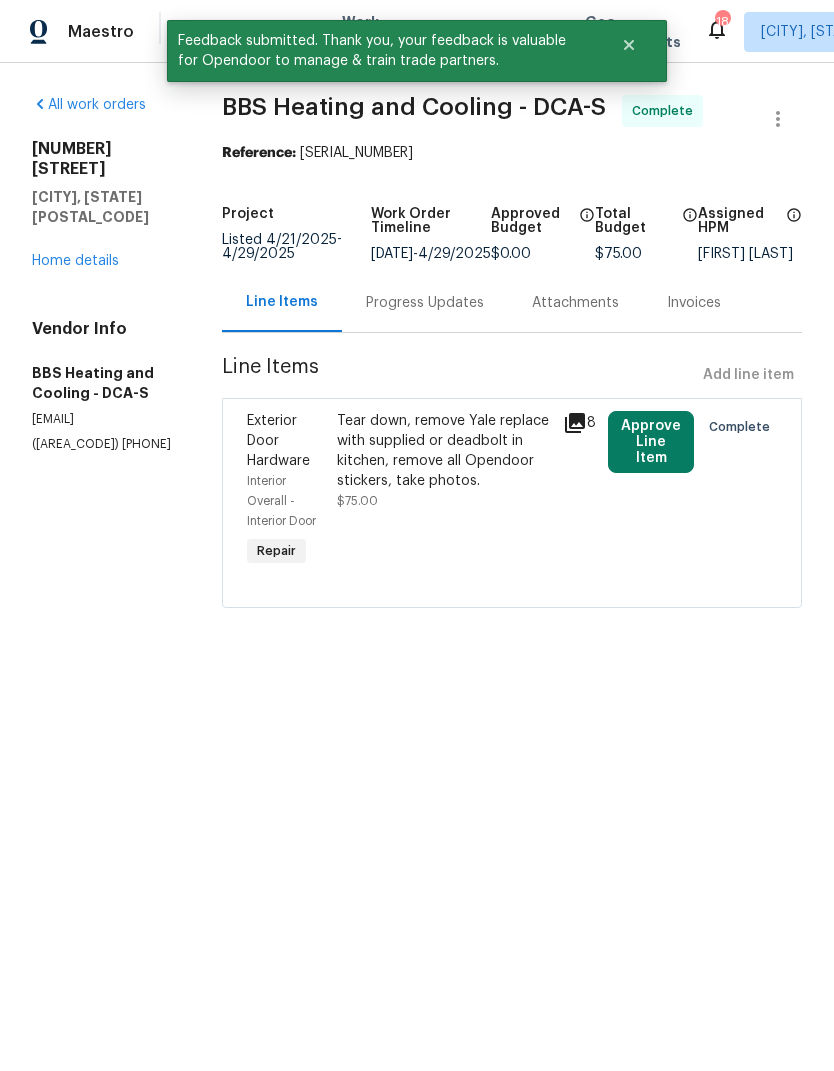 click on "All work orders" at bounding box center (89, 105) 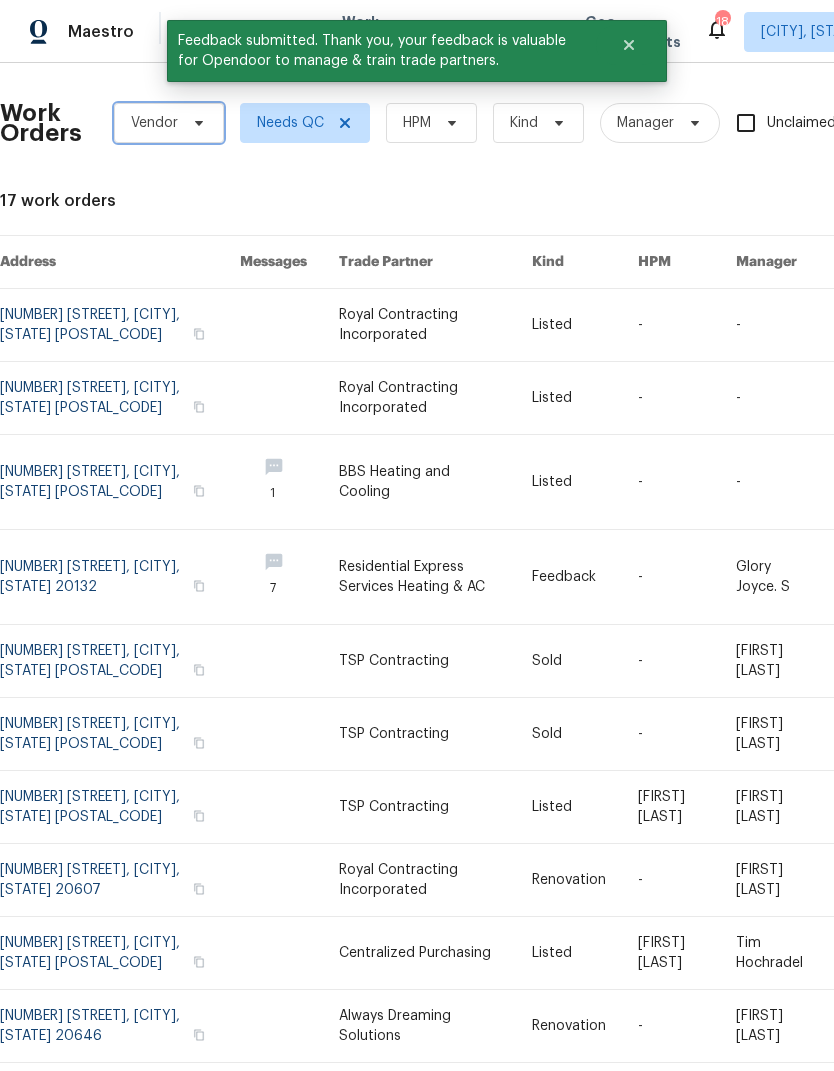 click on "Vendor" at bounding box center [169, 123] 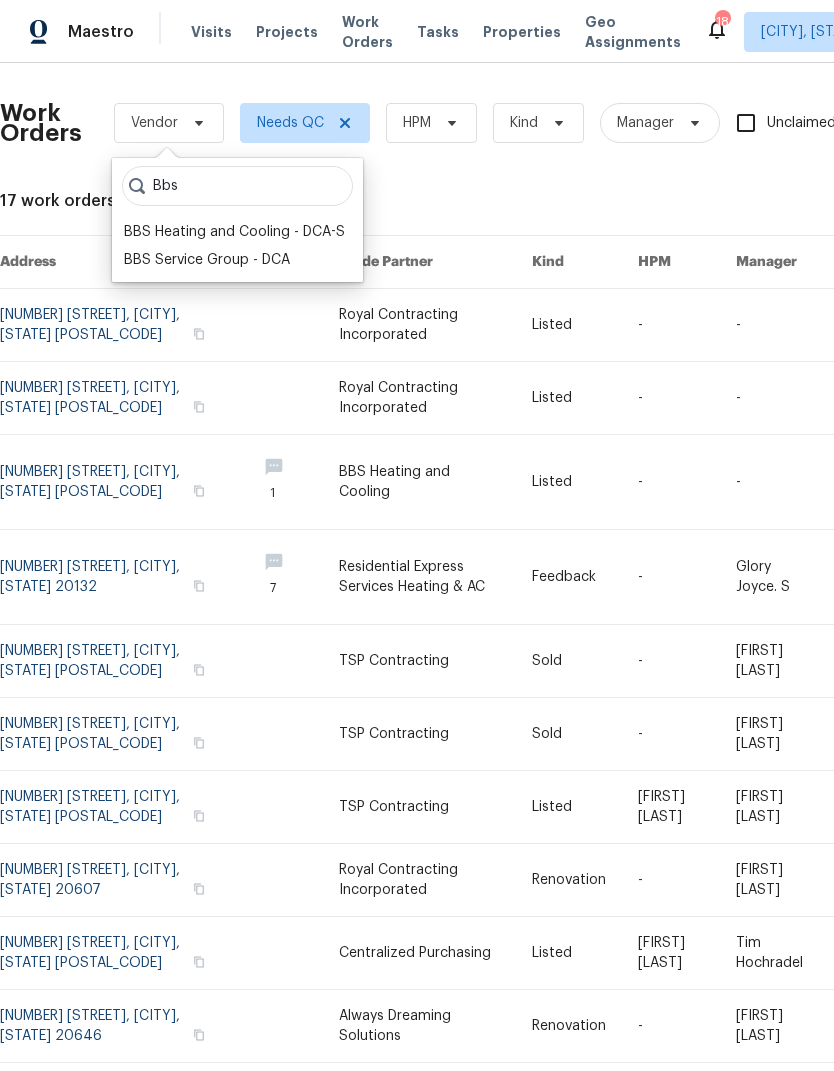 type on "Bbs" 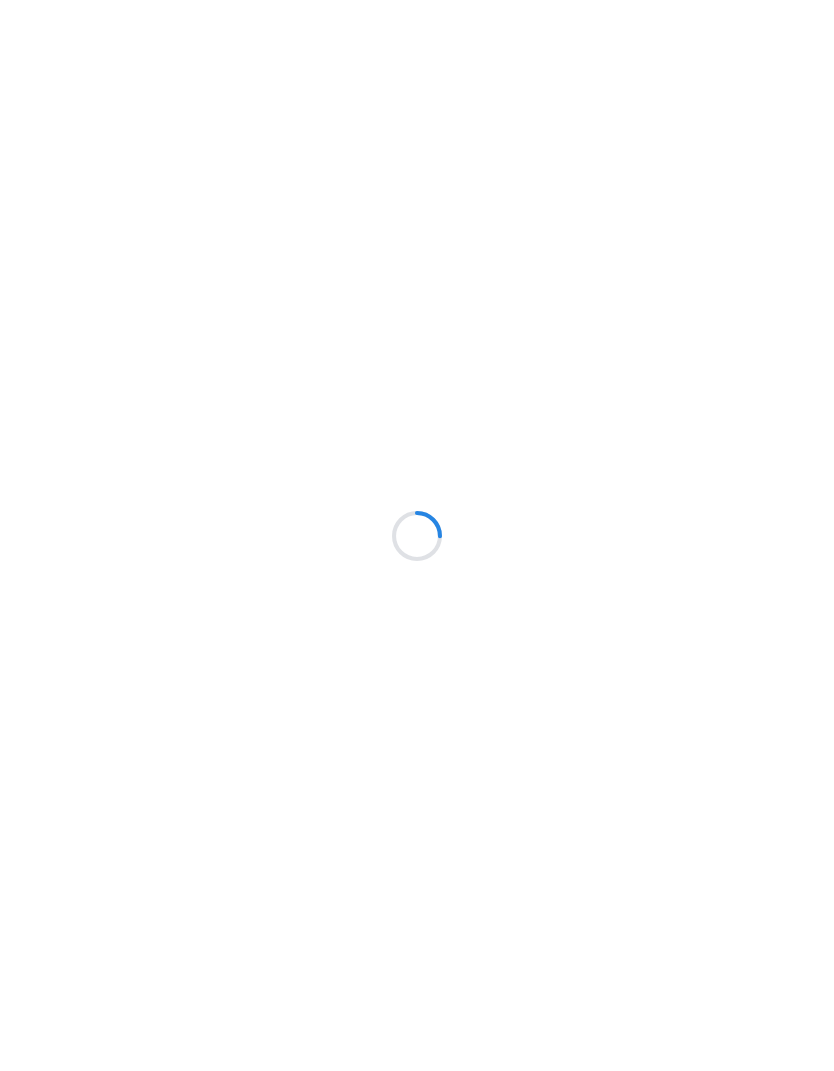 scroll, scrollTop: 0, scrollLeft: 0, axis: both 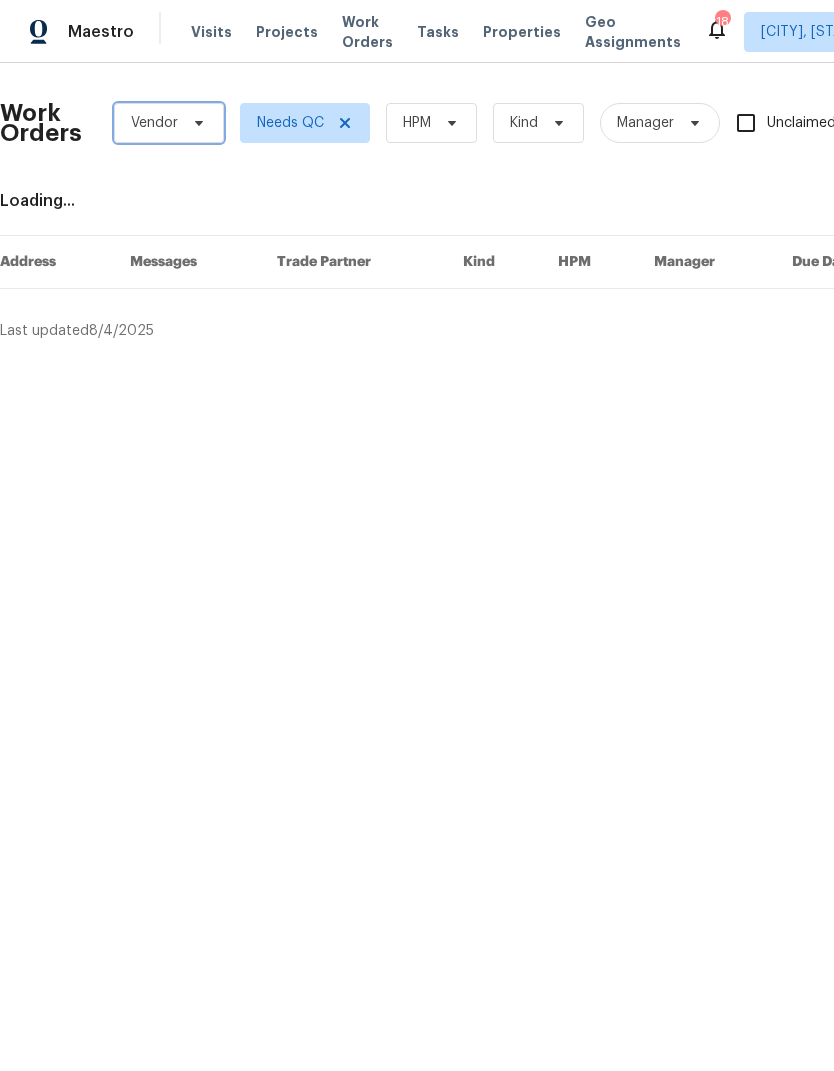 click 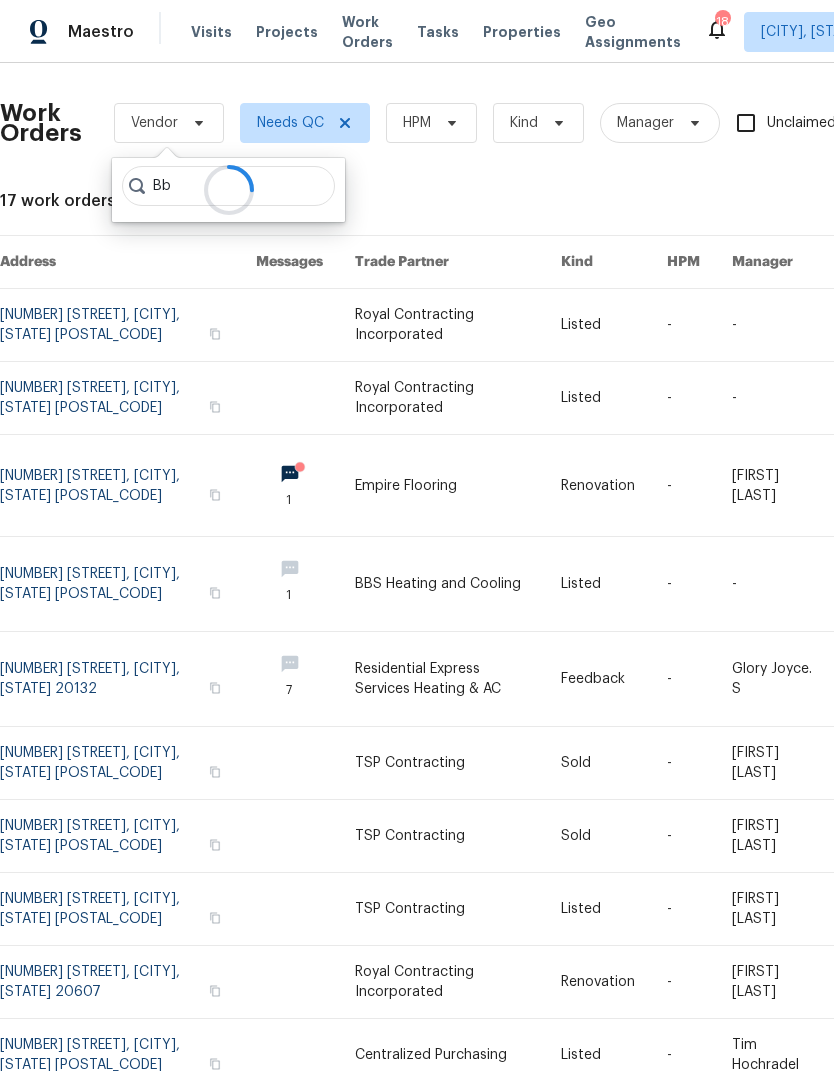 type on "Bbs" 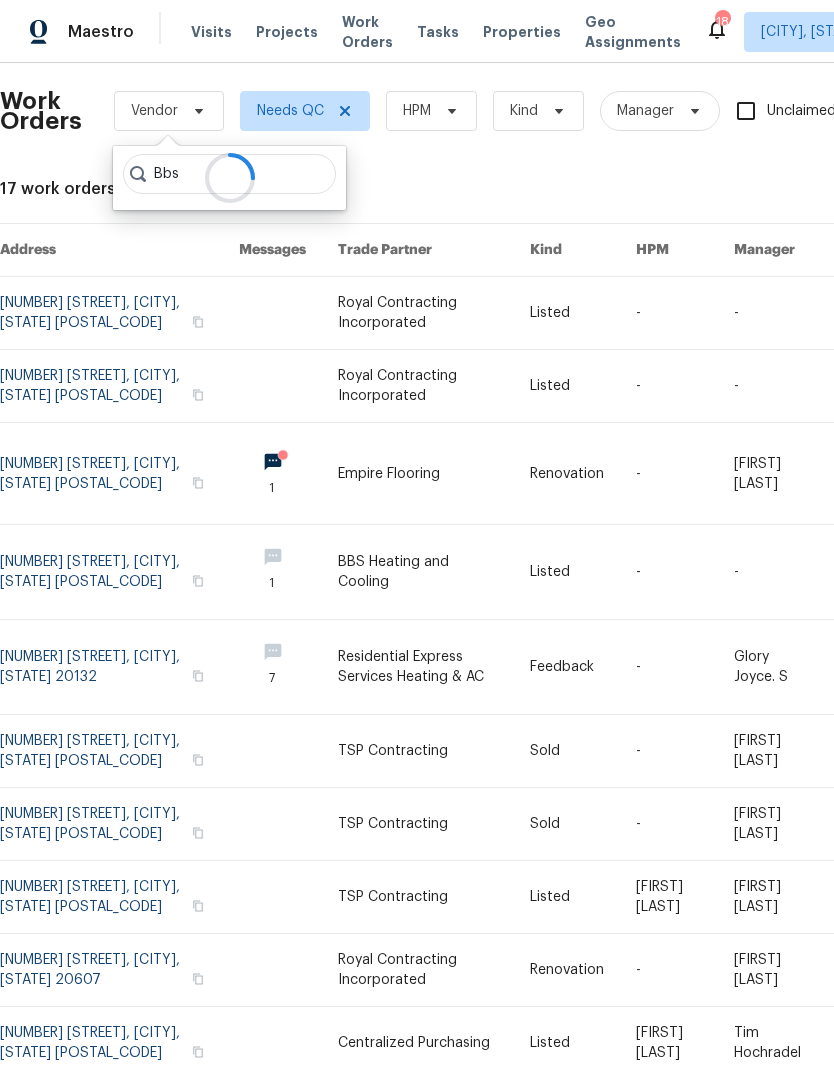 scroll, scrollTop: 12, scrollLeft: 0, axis: vertical 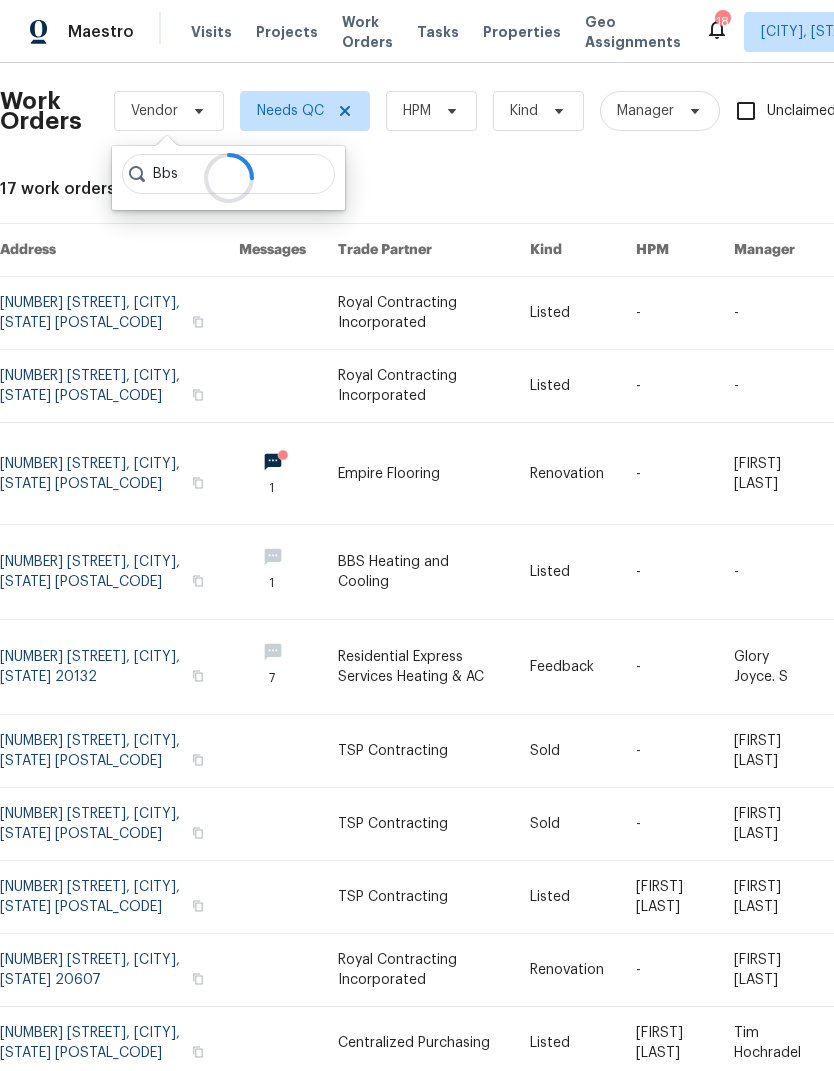 click at bounding box center (119, 572) 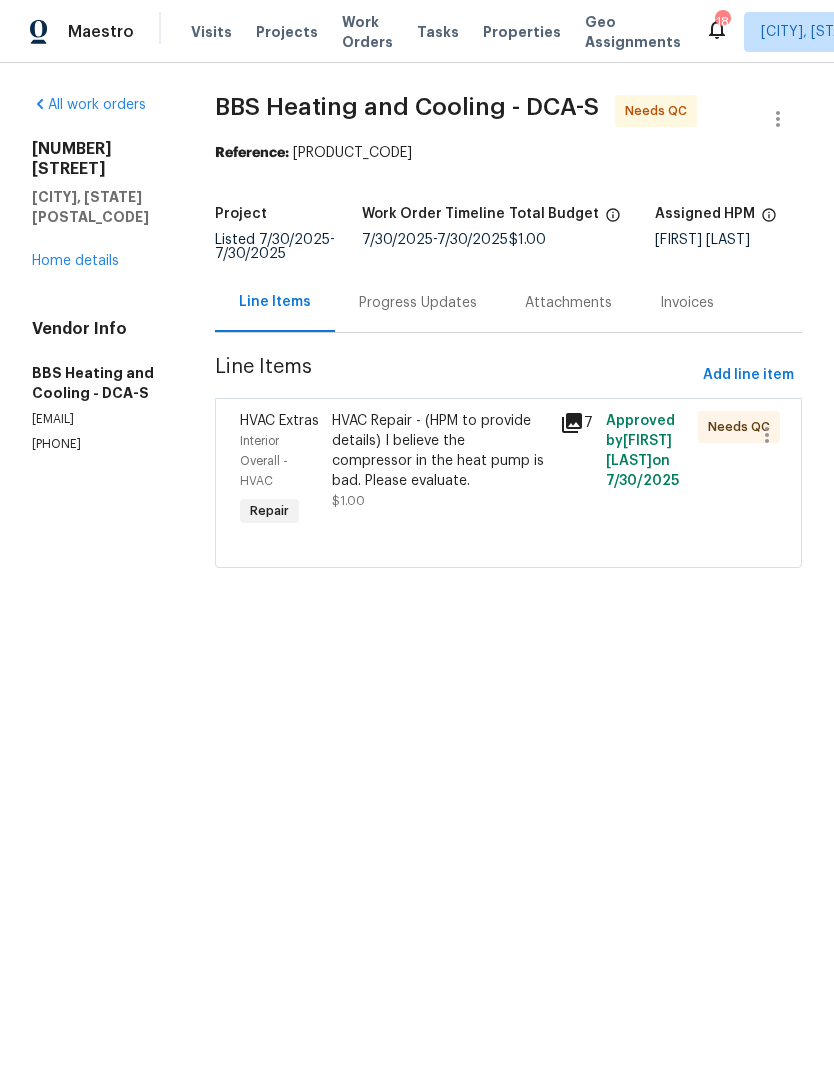 click 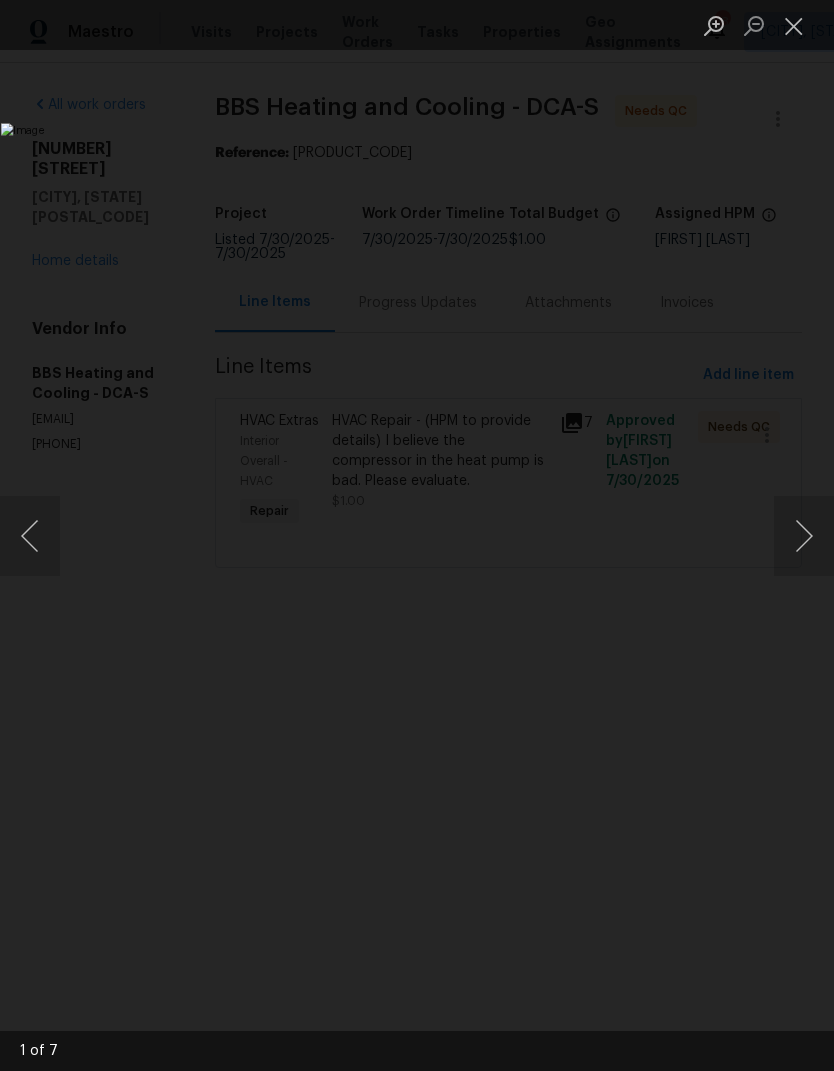 click at bounding box center (804, 536) 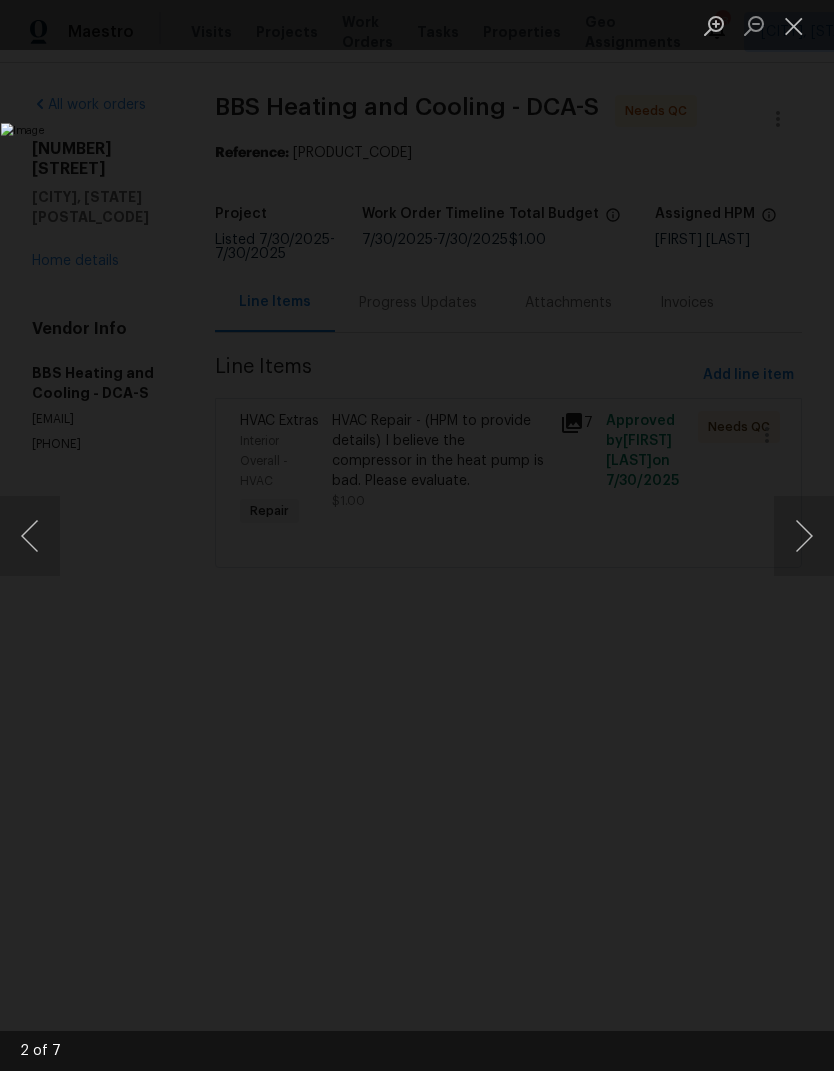click at bounding box center (804, 536) 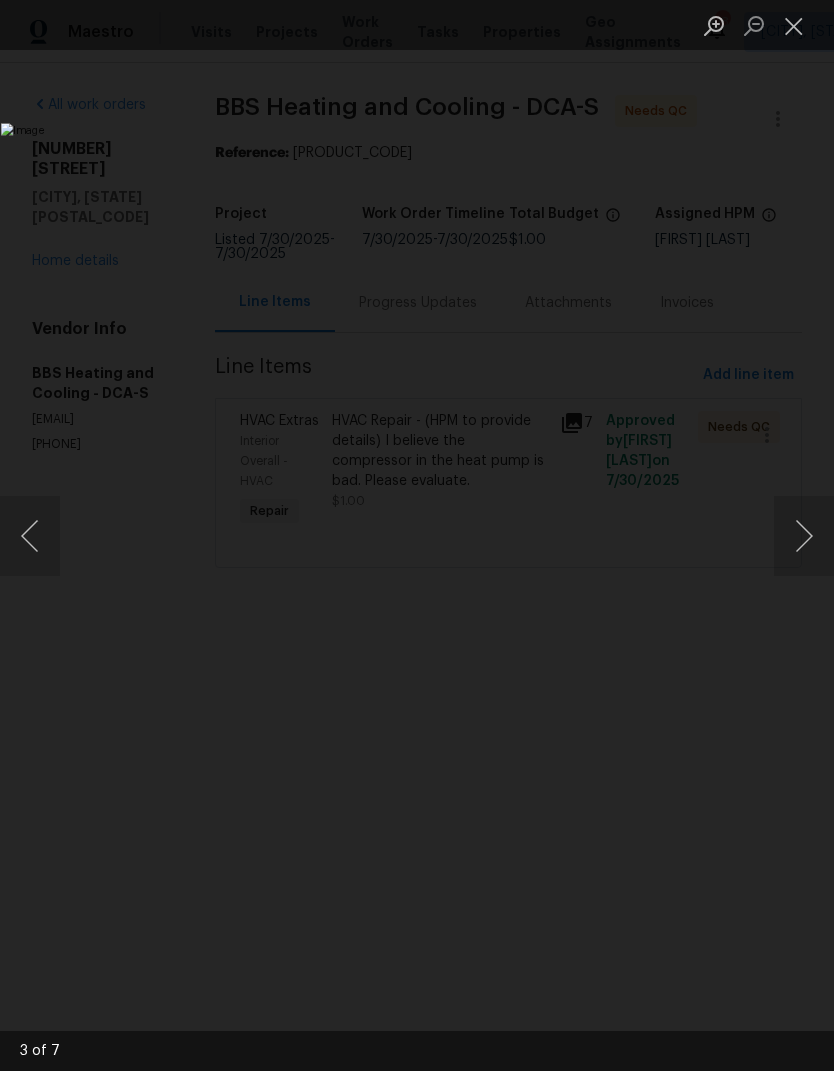 click at bounding box center (794, 25) 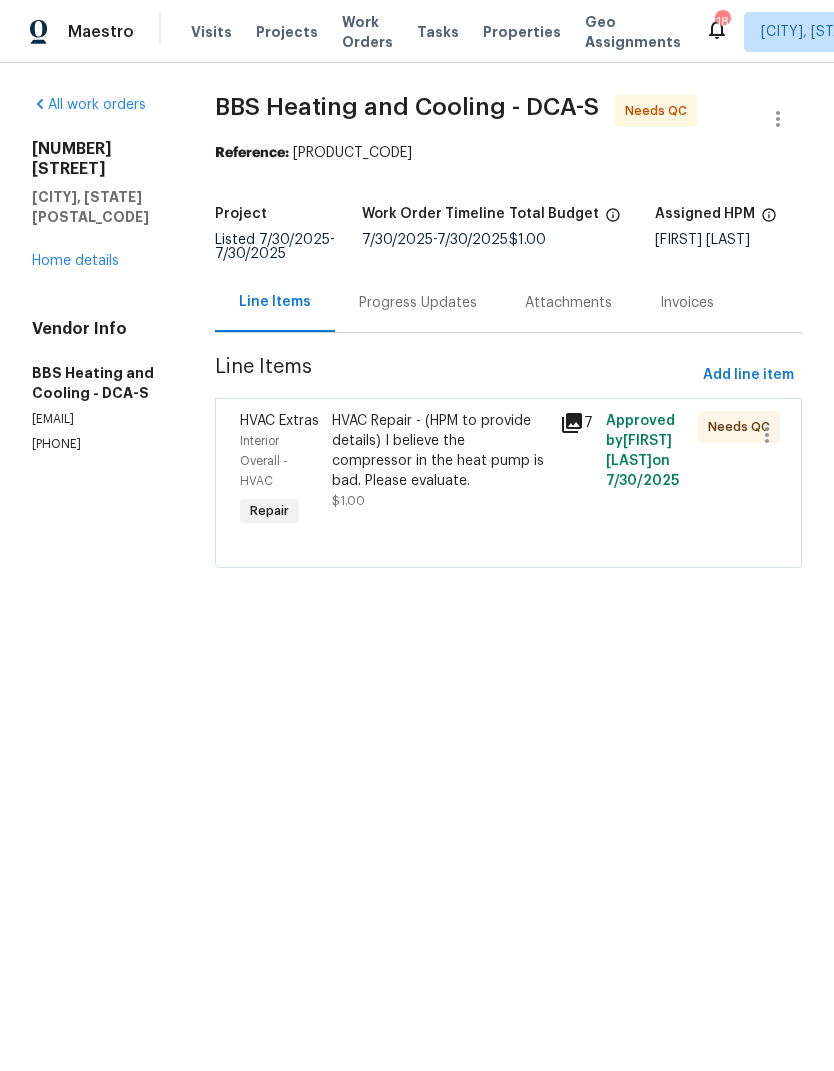 click on "Progress Updates" at bounding box center (418, 303) 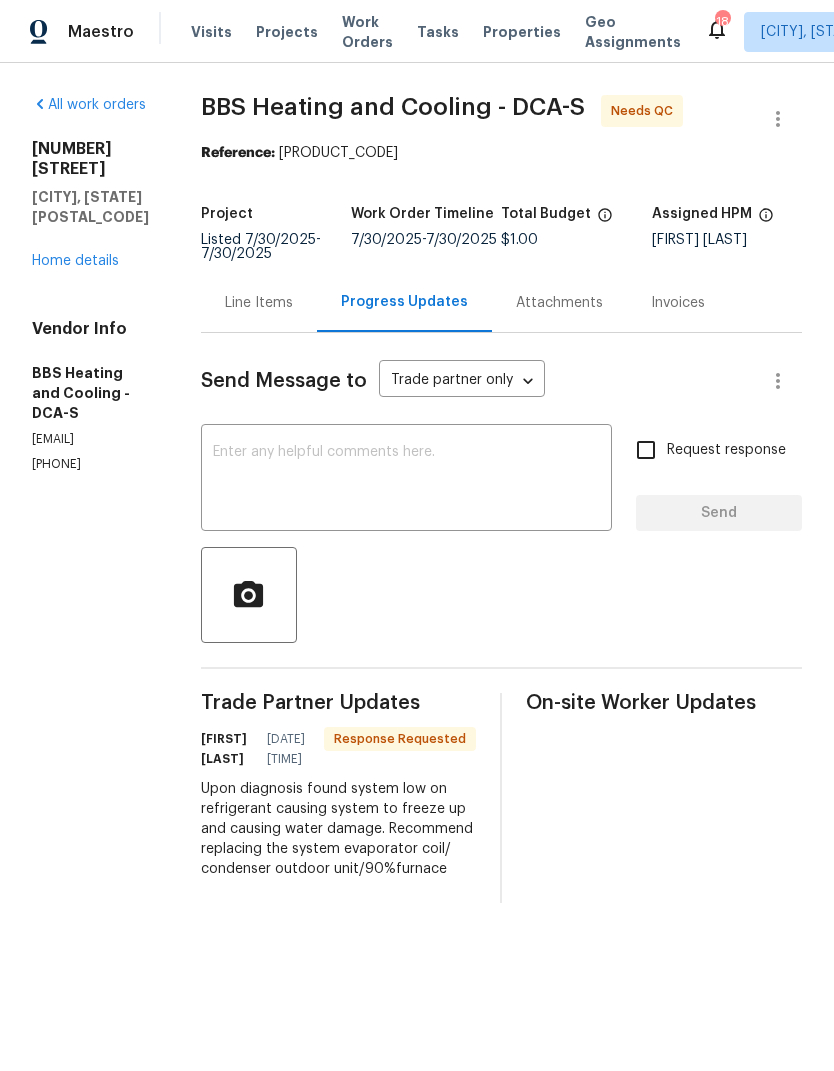 click on "Line Items" at bounding box center (259, 303) 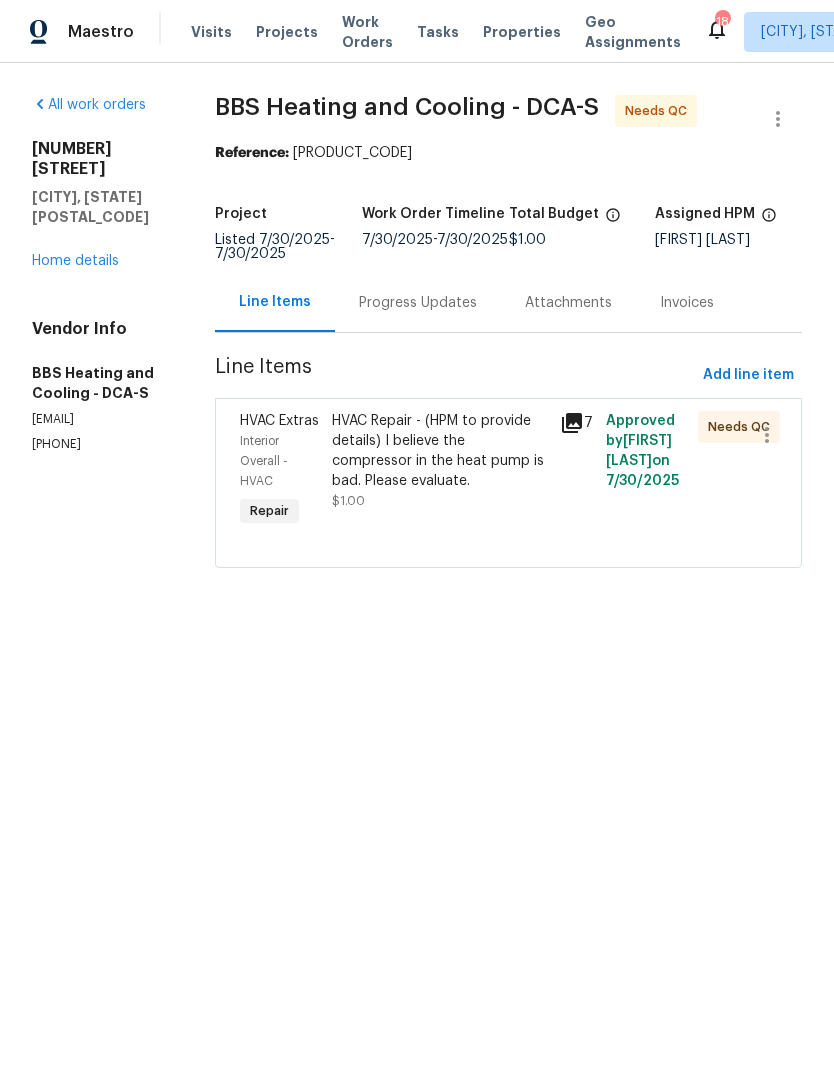 click on "All work orders" at bounding box center [89, 105] 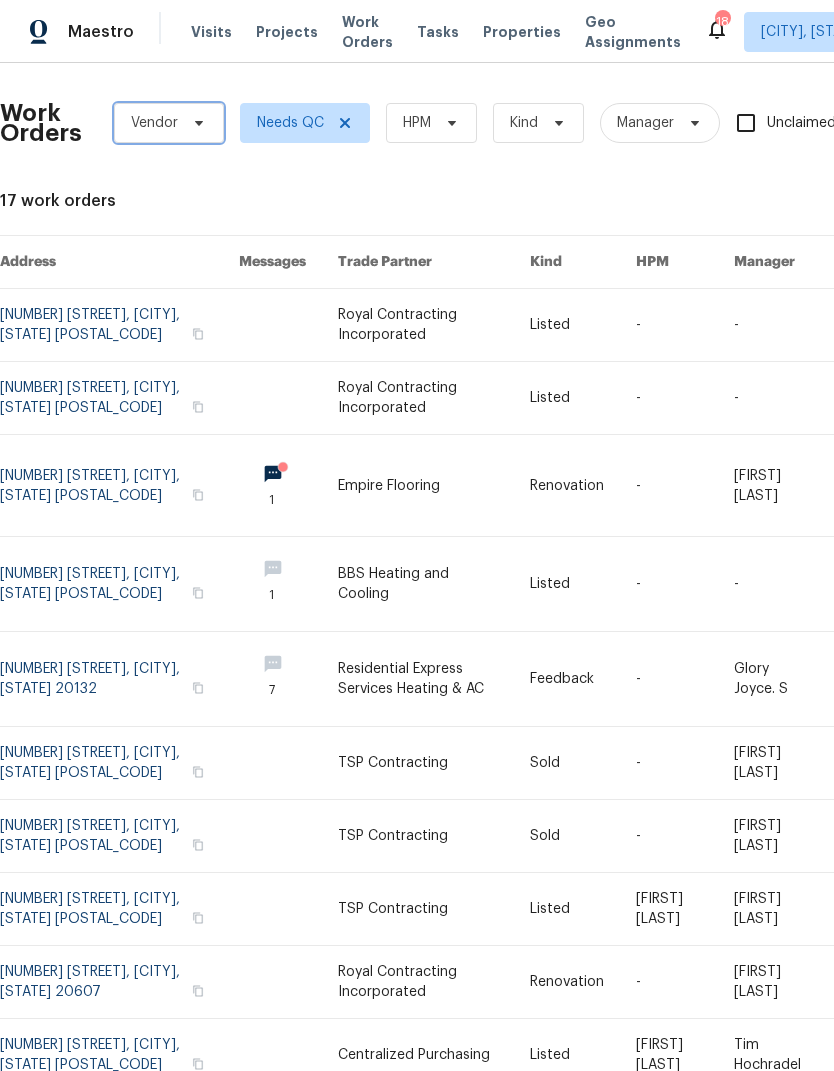 click on "Vendor" at bounding box center [169, 123] 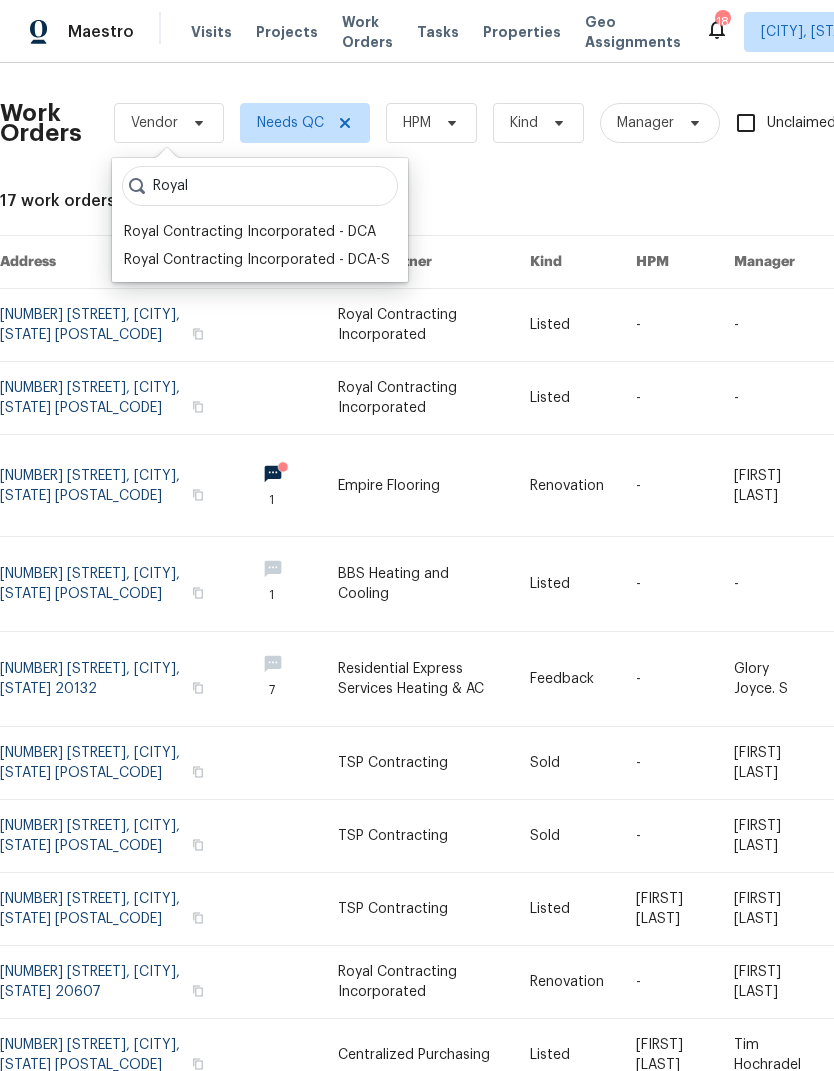 type on "Royal" 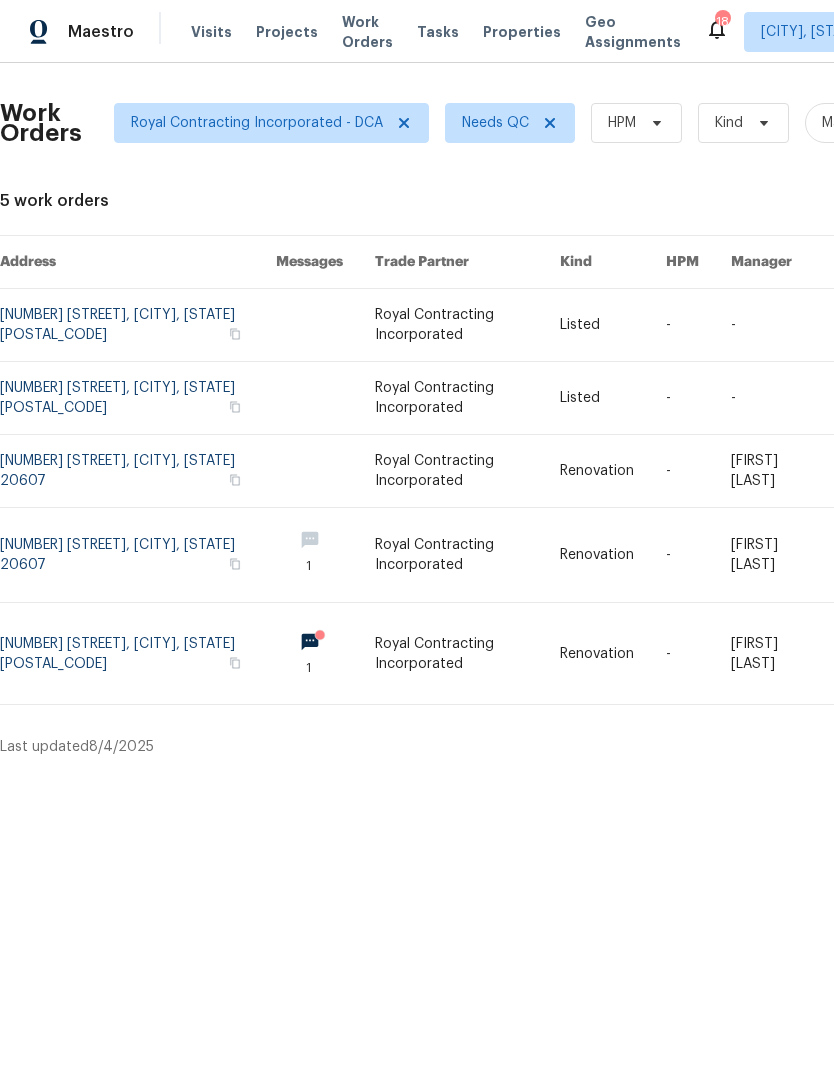 scroll, scrollTop: 0, scrollLeft: 0, axis: both 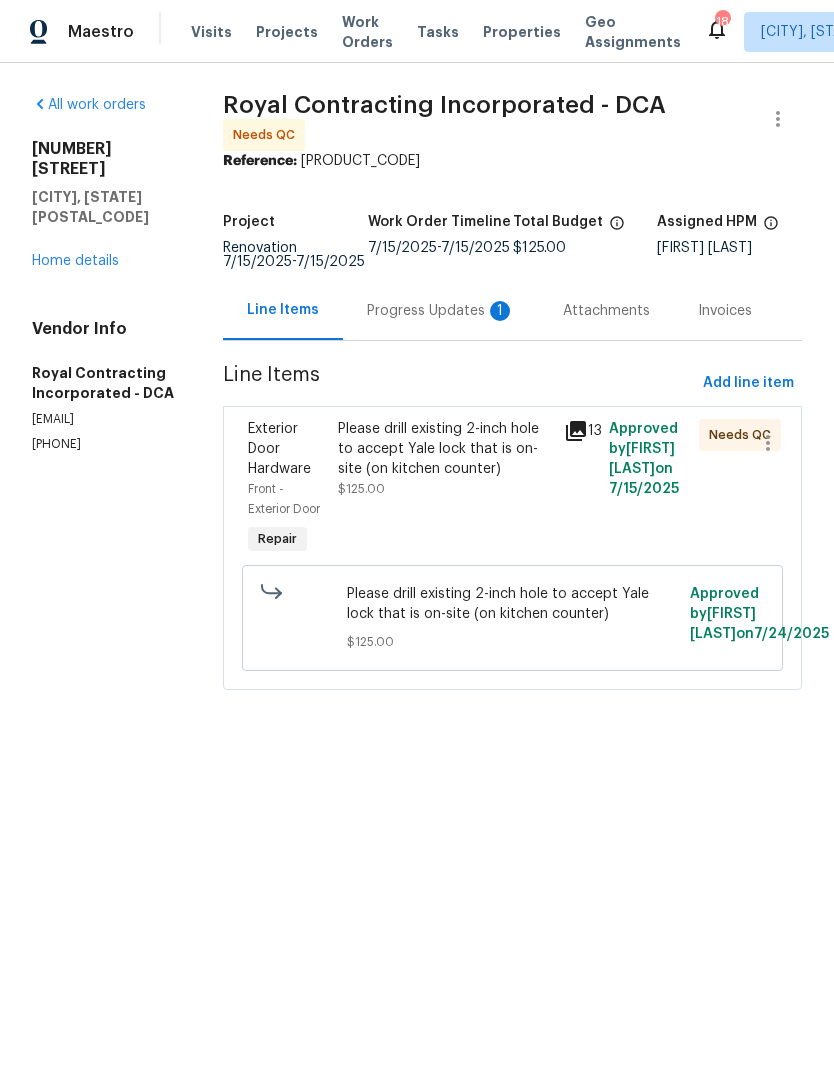 click on "Progress Updates 1" at bounding box center (441, 310) 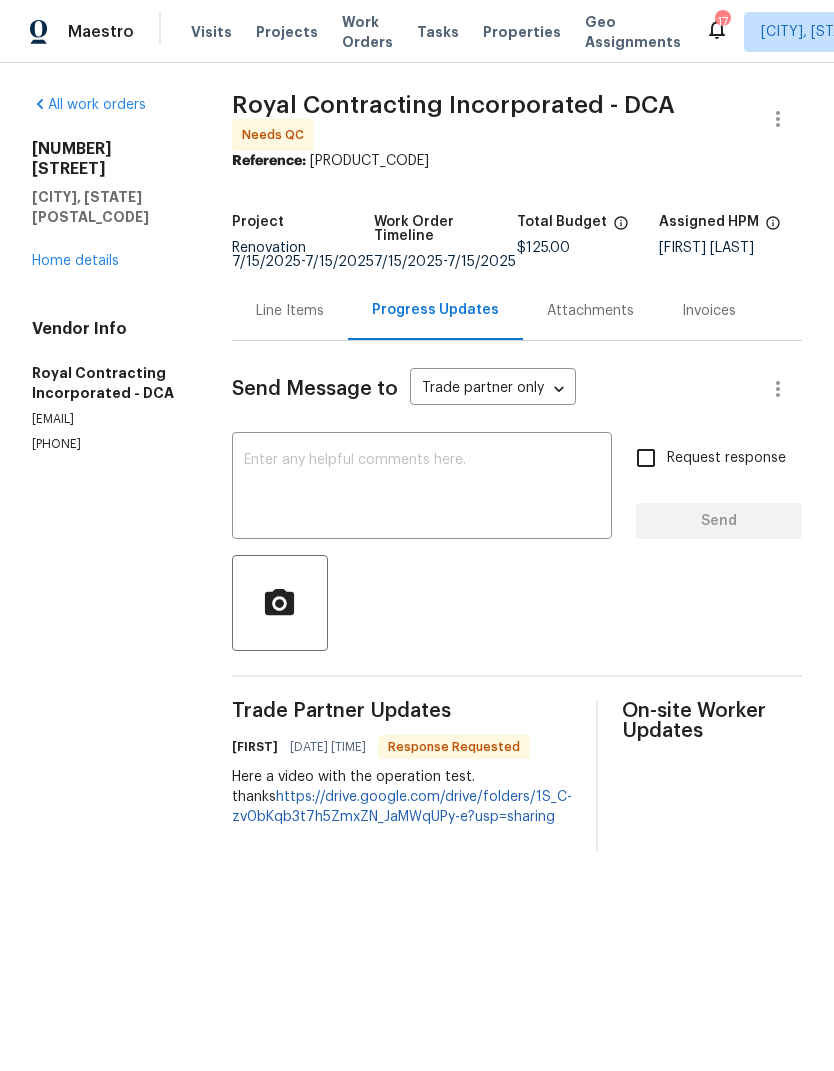 click on "Line Items" at bounding box center (290, 310) 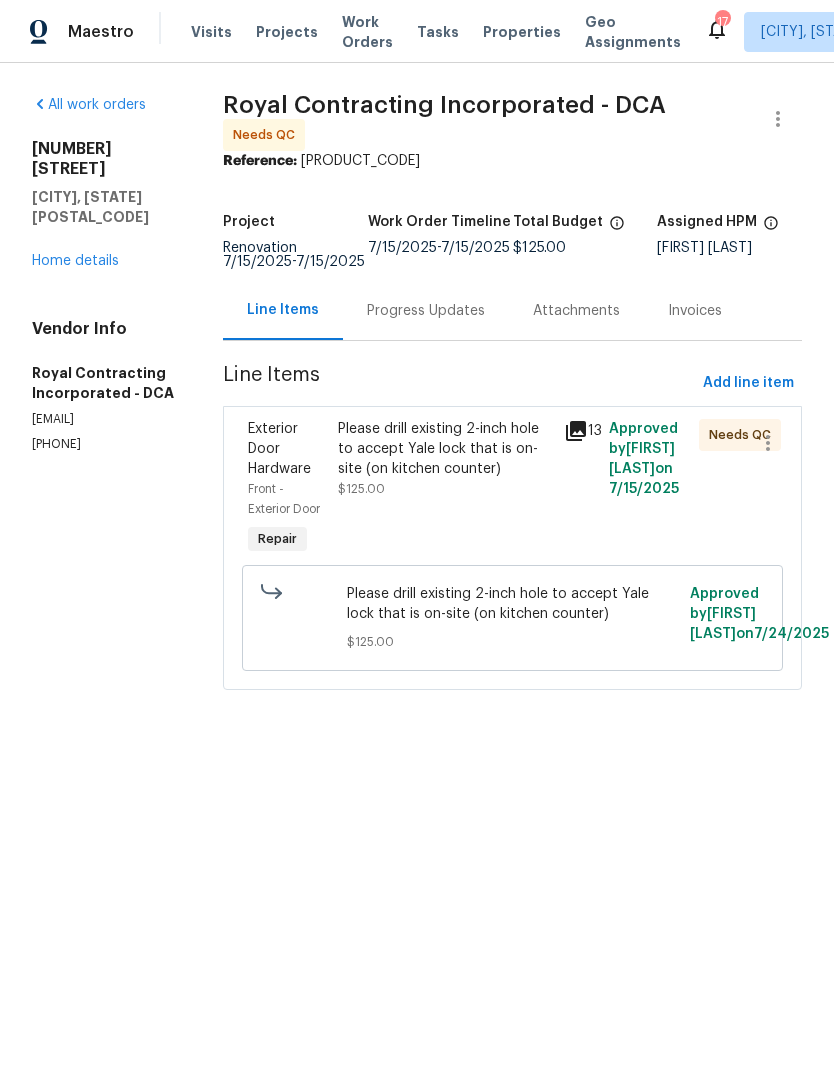 click on "Please drill existing 2-inch hole to accept Yale lock that is on-site (on kitchen counter)" at bounding box center (444, 449) 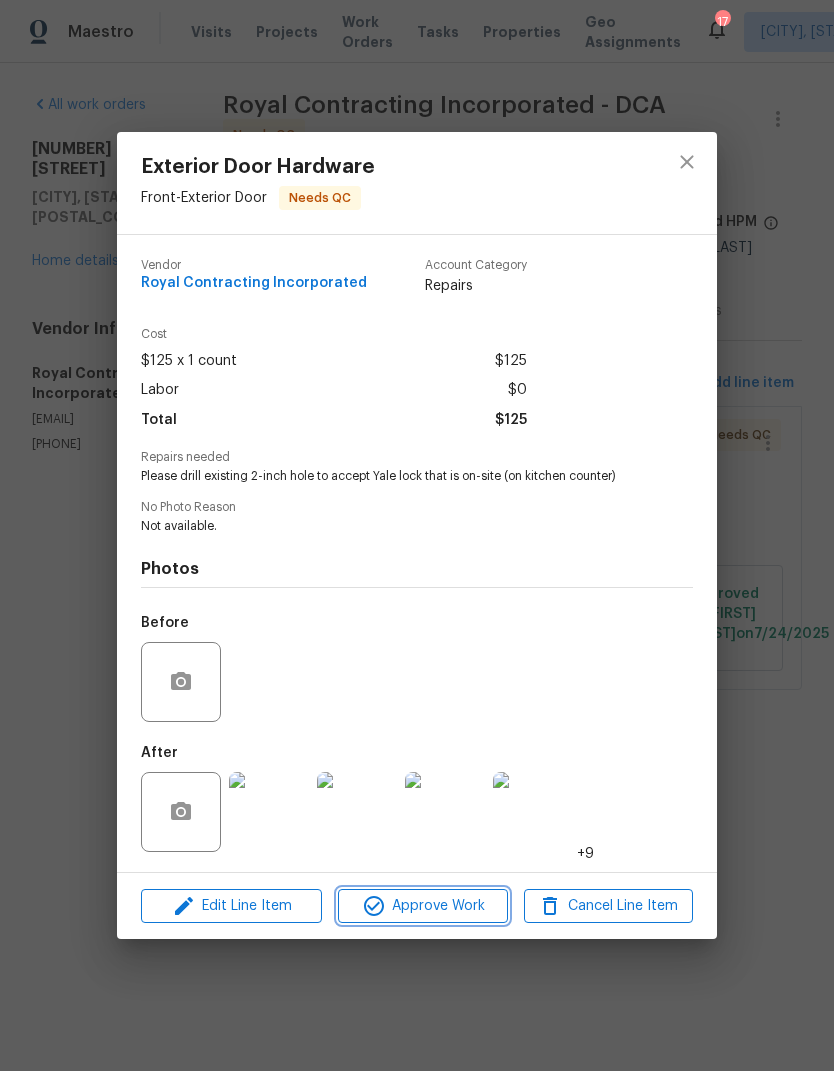click on "Approve Work" at bounding box center [422, 906] 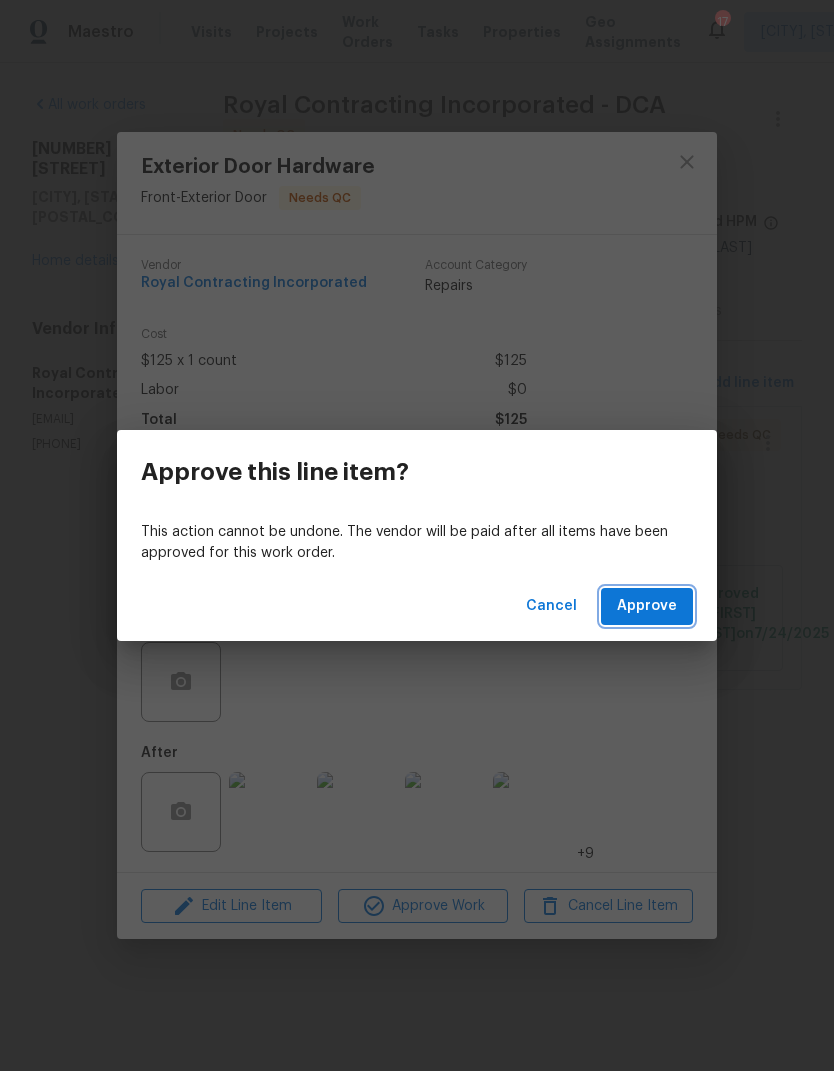 click on "Approve" at bounding box center (647, 606) 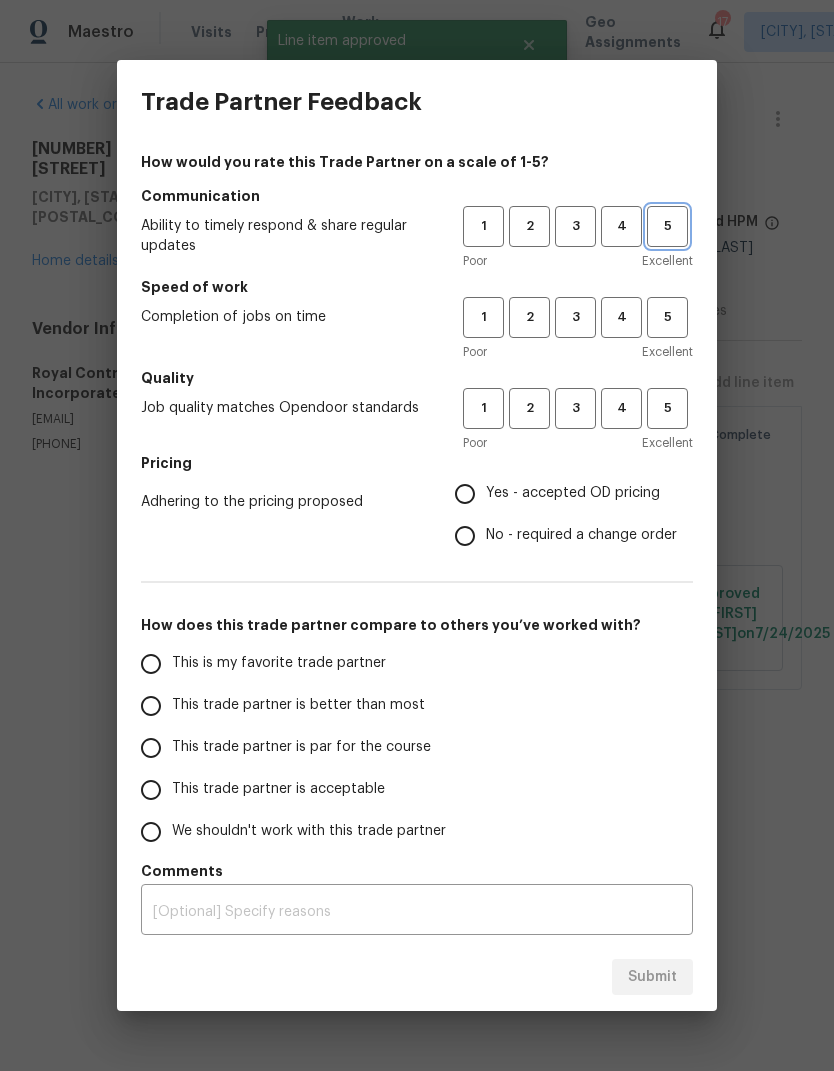click on "5" at bounding box center (667, 226) 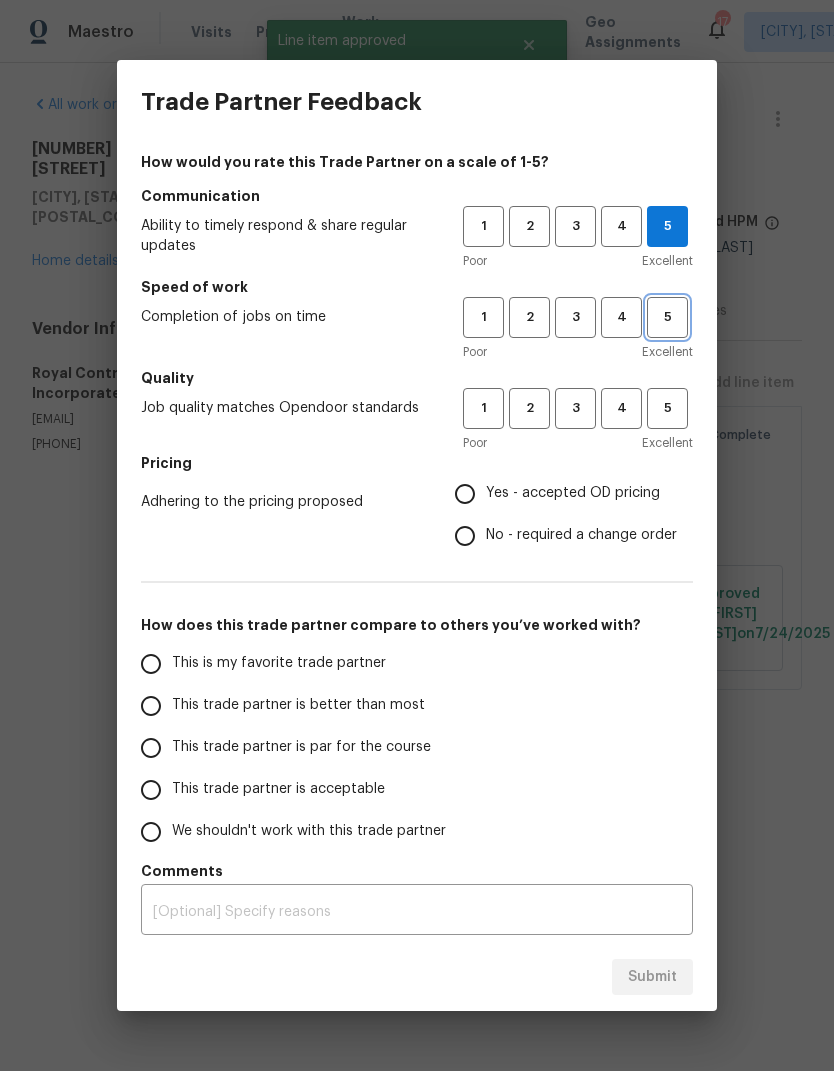 click on "5" at bounding box center (667, 317) 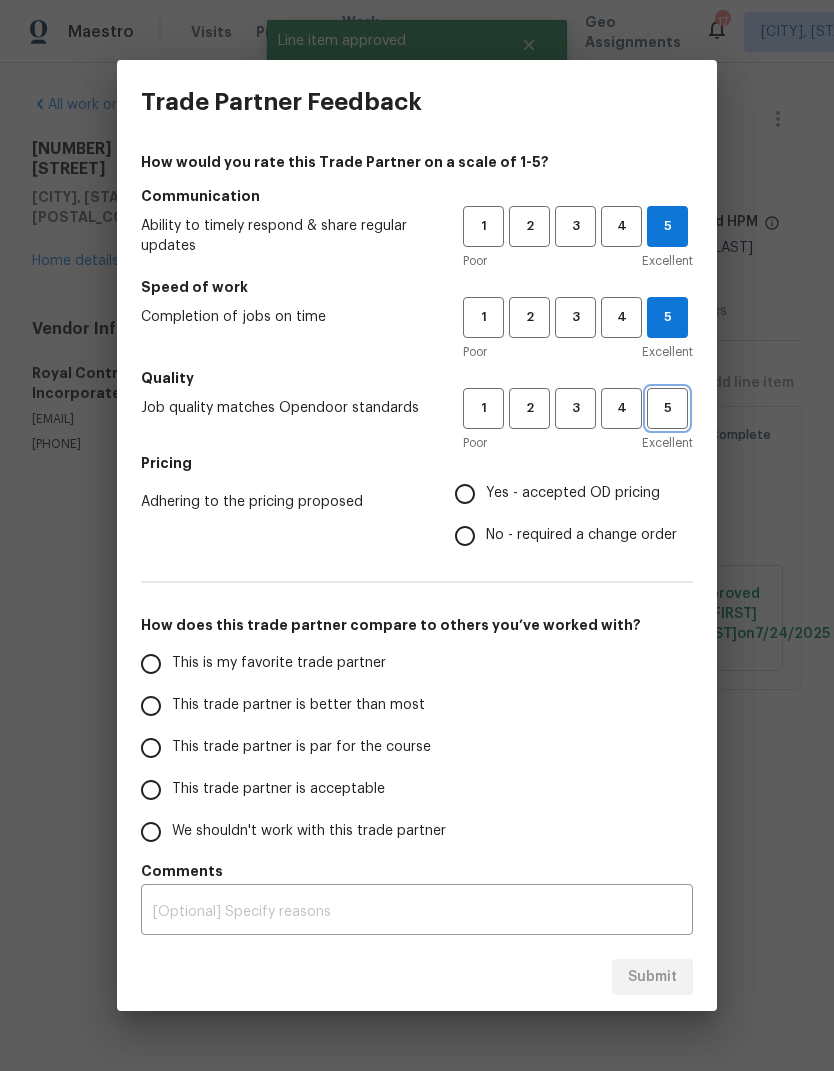 click on "5" at bounding box center [667, 408] 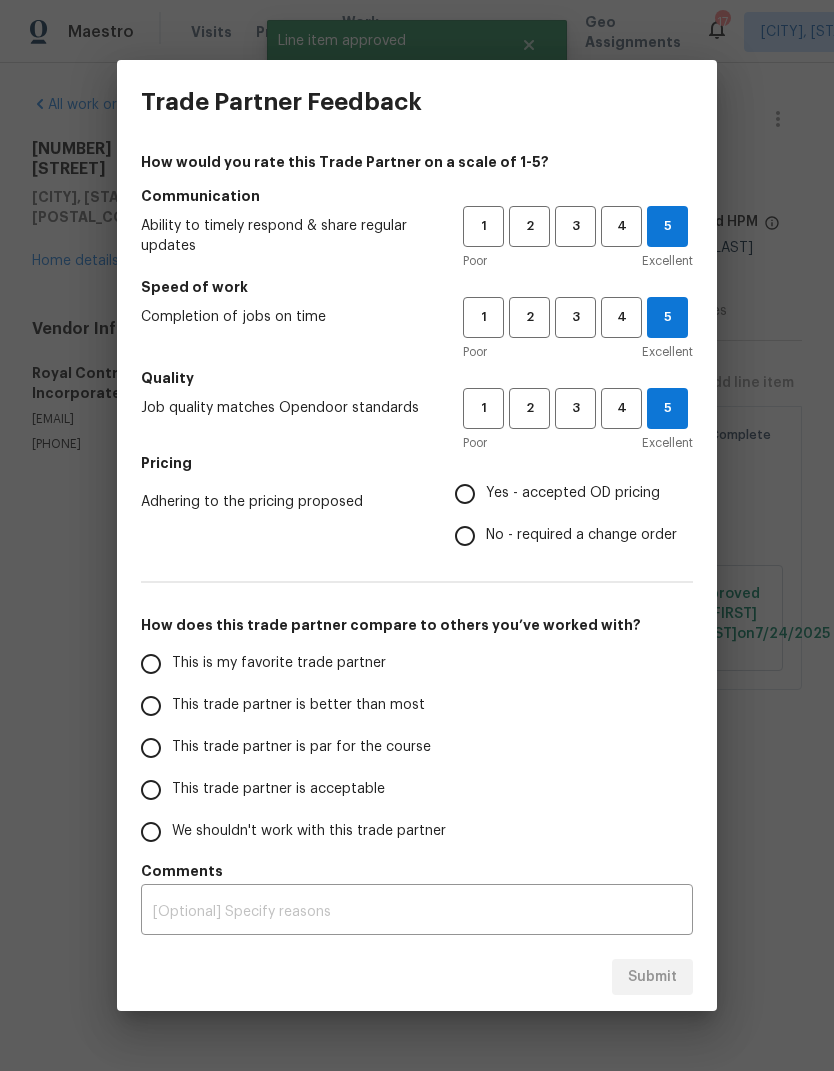 click on "Yes - accepted OD pricing" at bounding box center (465, 494) 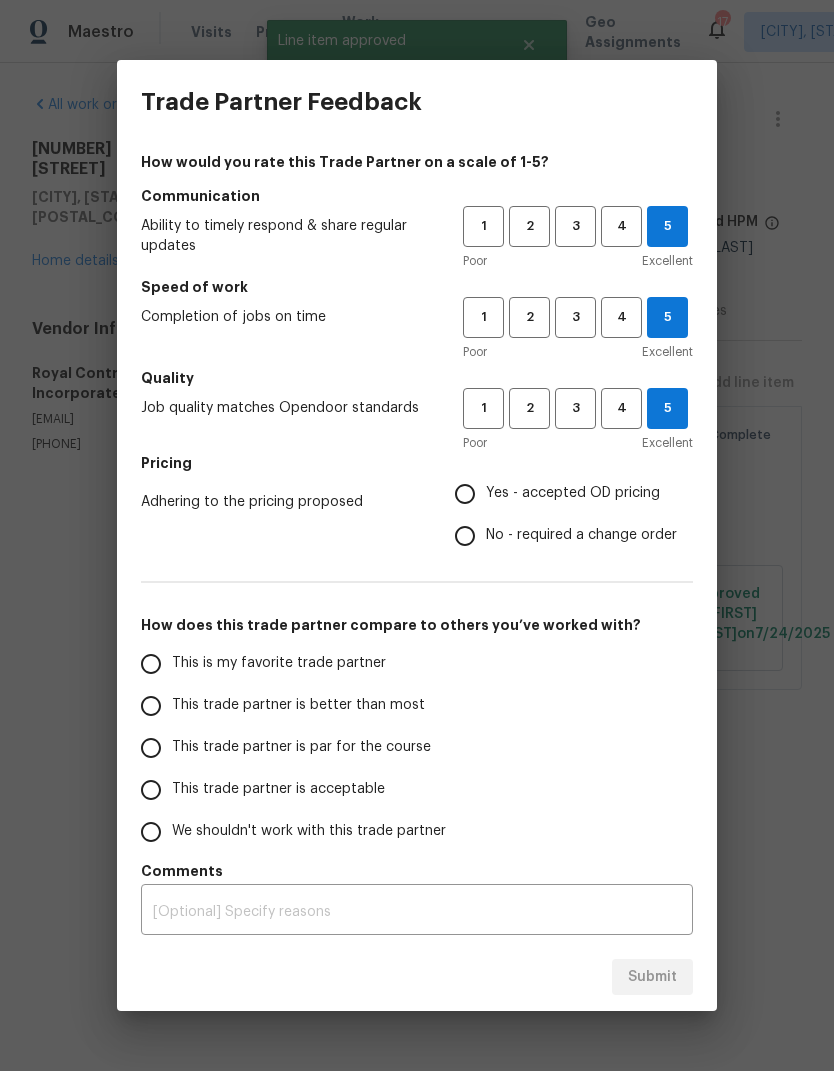 radio on "true" 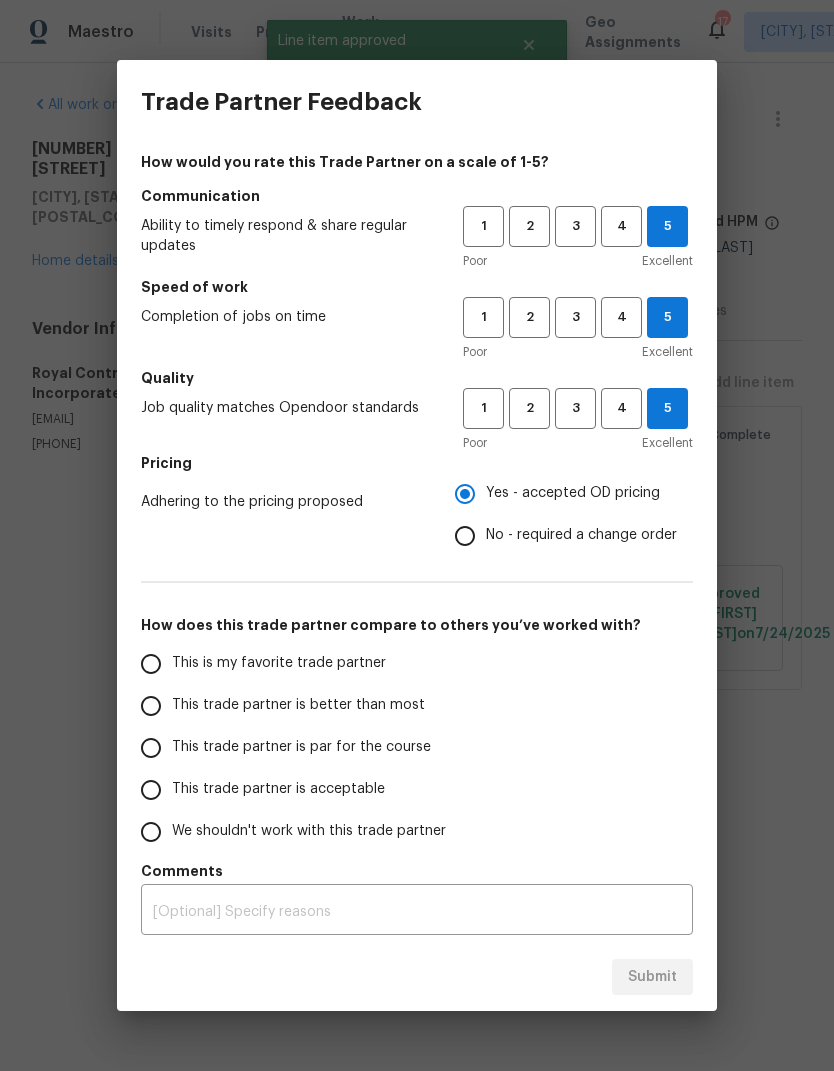 click on "This trade partner is better than most" at bounding box center [151, 706] 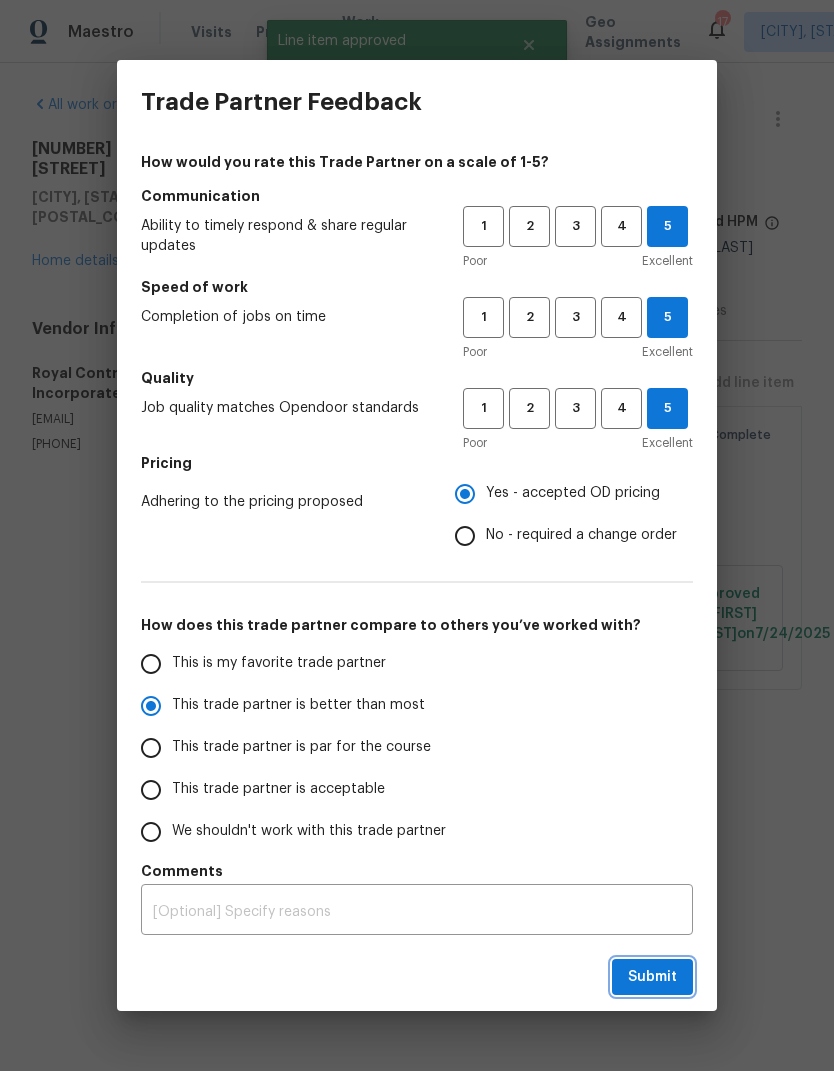 click on "Submit" at bounding box center [652, 977] 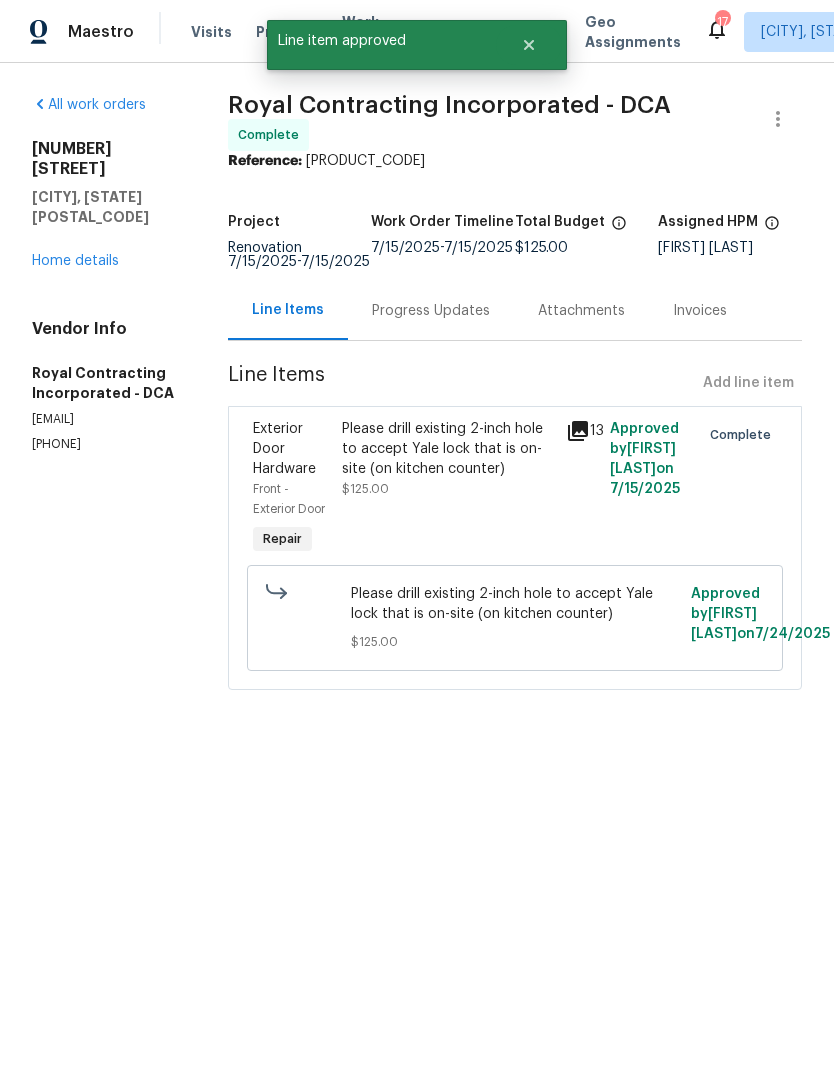 radio on "false" 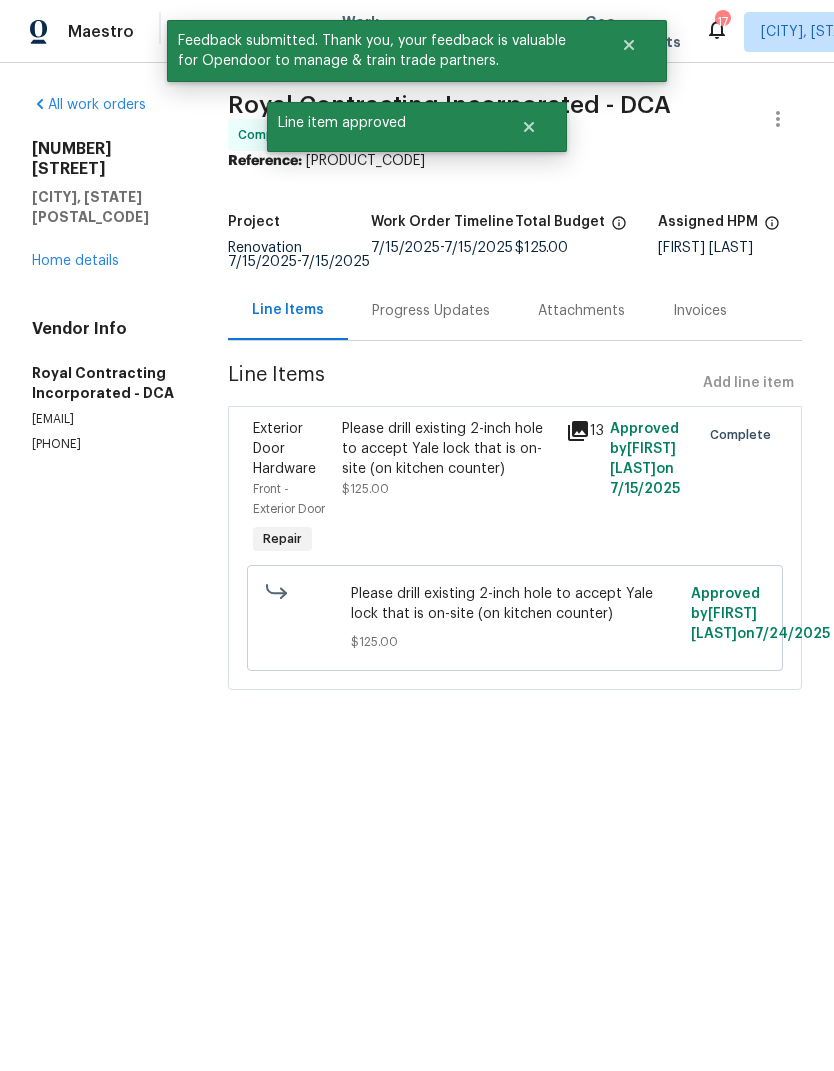 click on "All work orders" at bounding box center (89, 105) 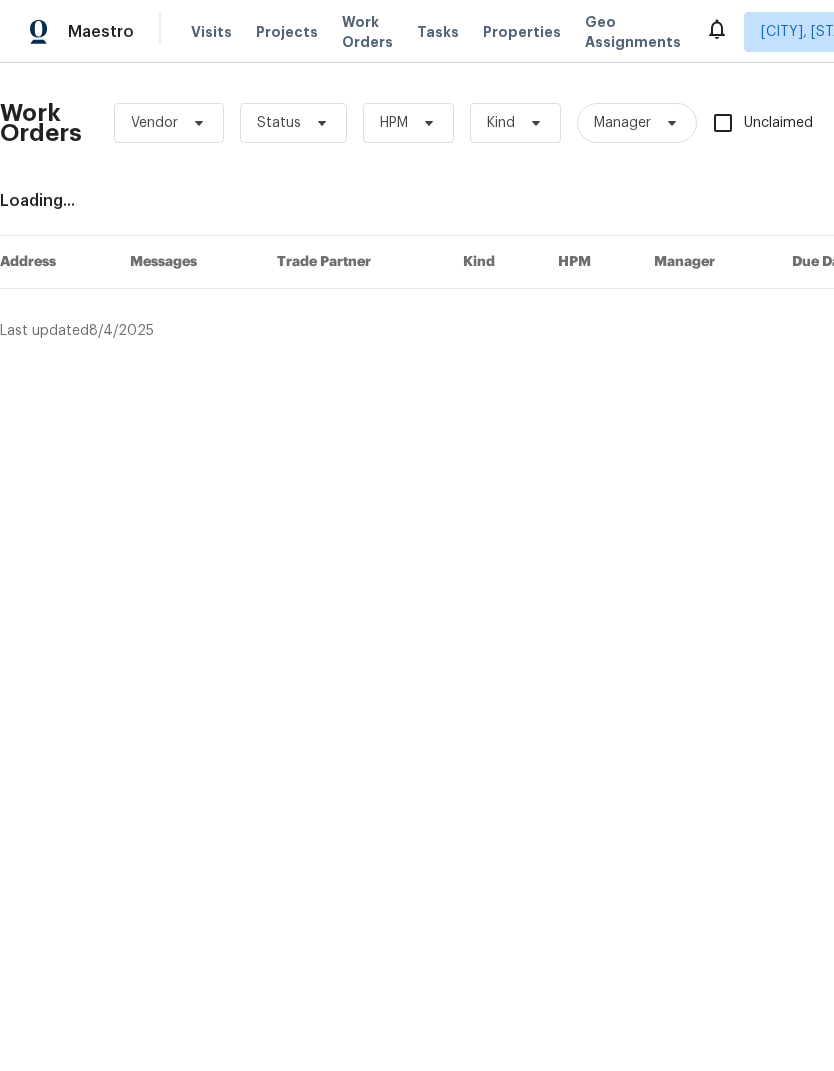 scroll, scrollTop: 0, scrollLeft: 0, axis: both 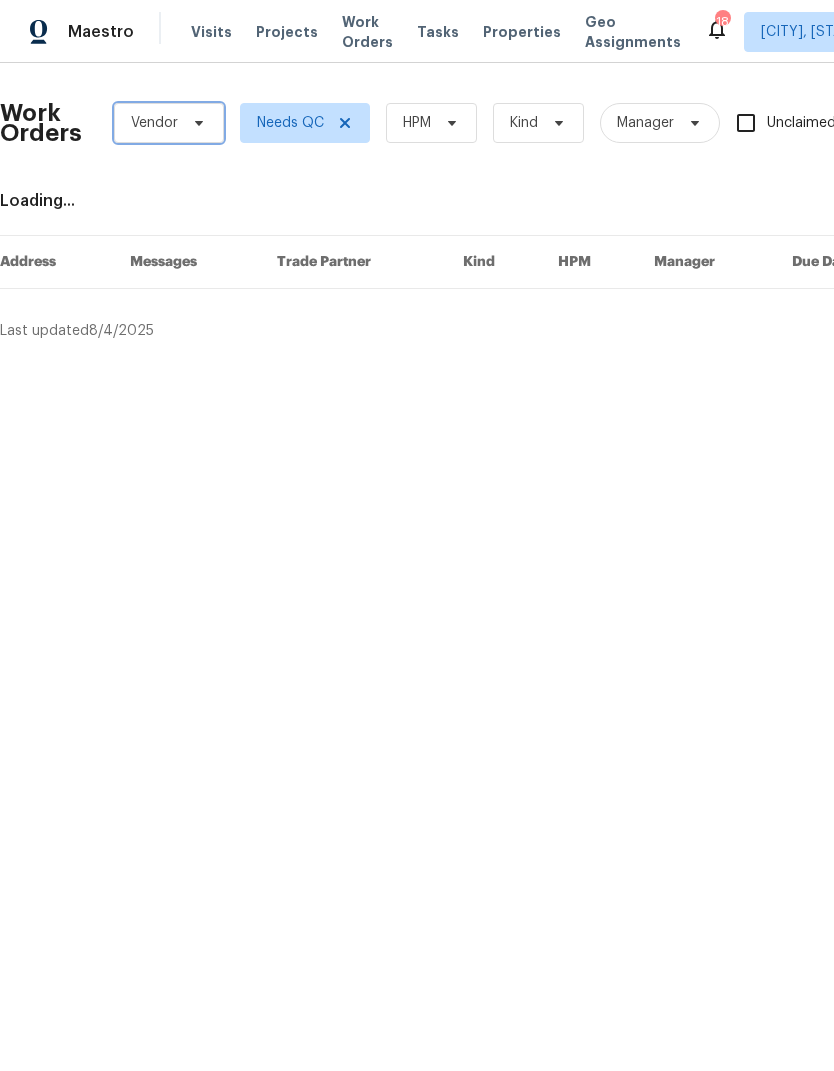 click 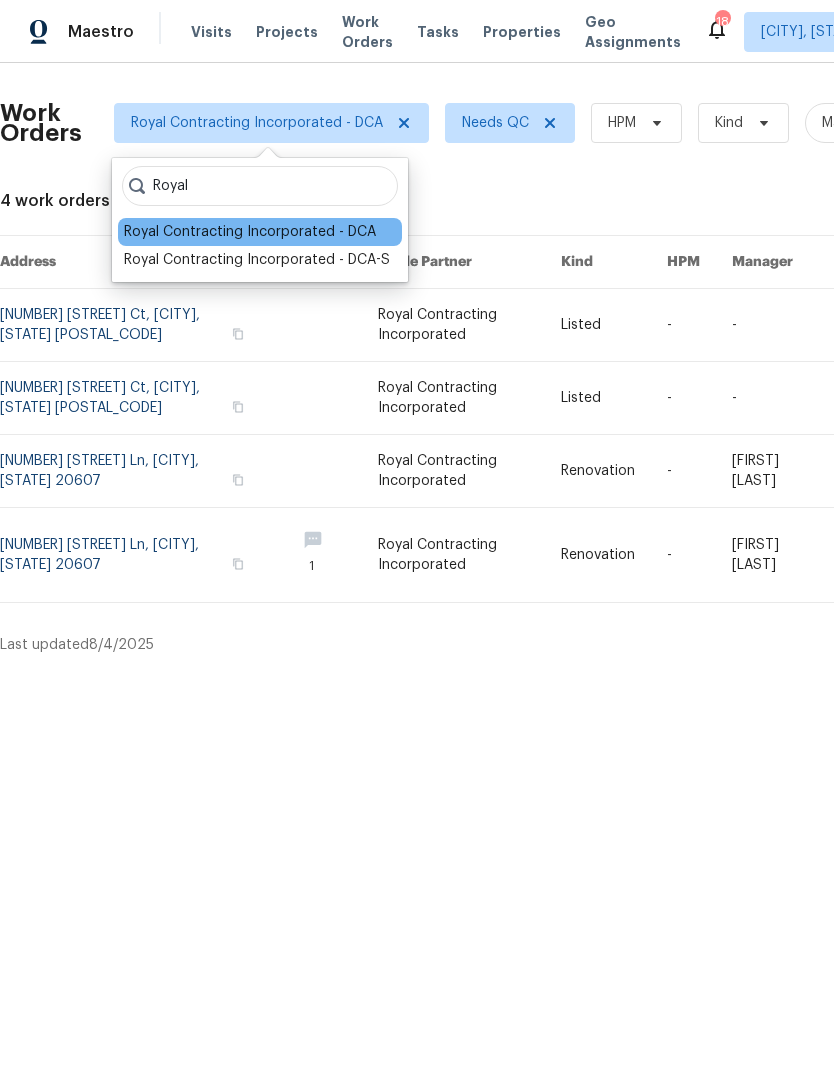 type on "Royal" 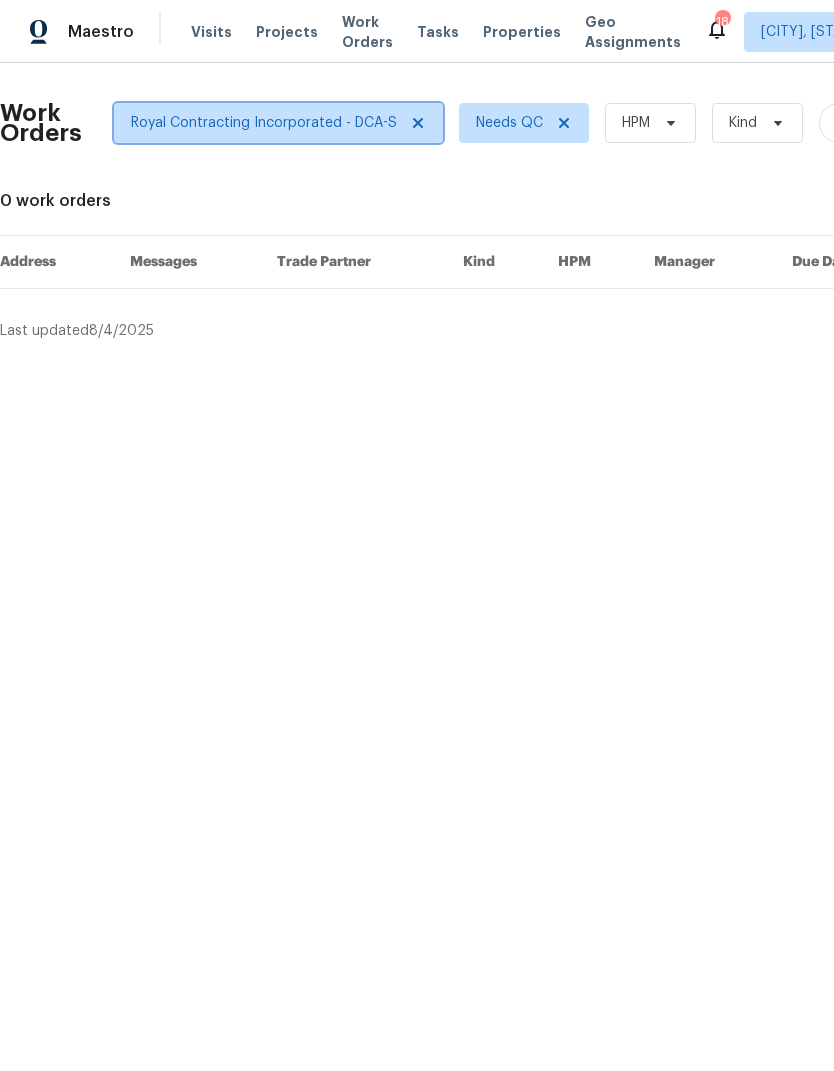 click 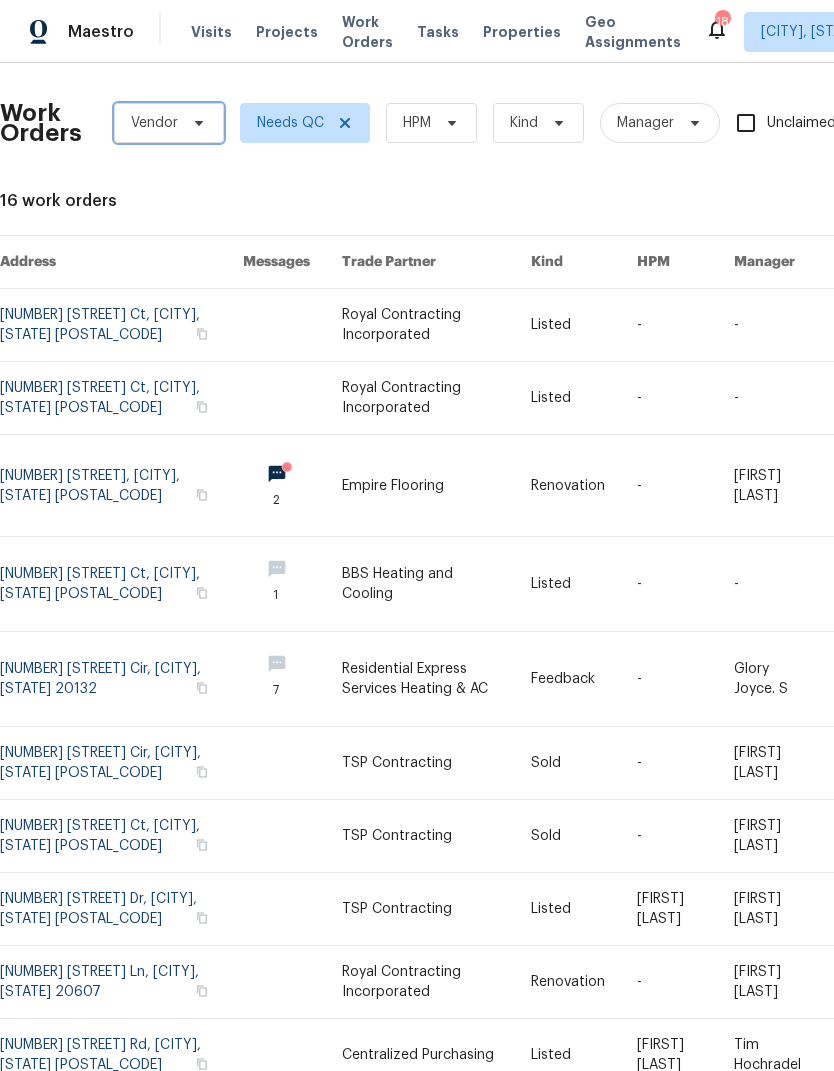 click at bounding box center [196, 123] 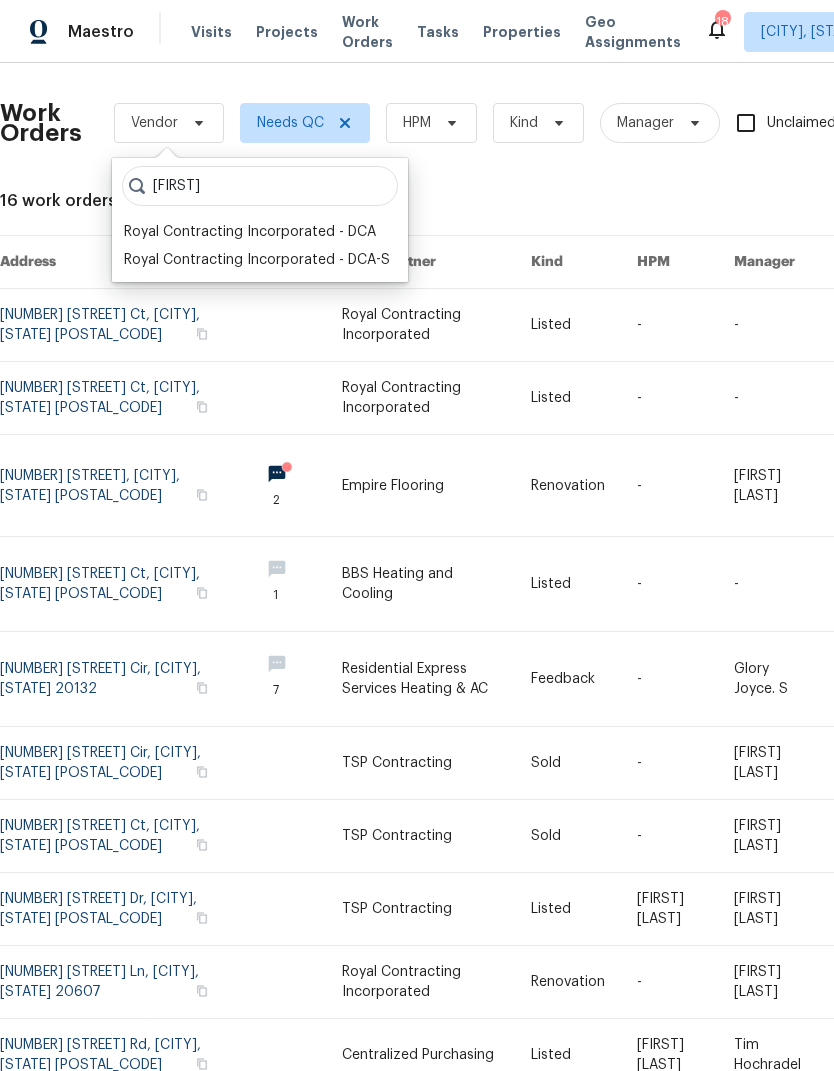type on "[FIRST]" 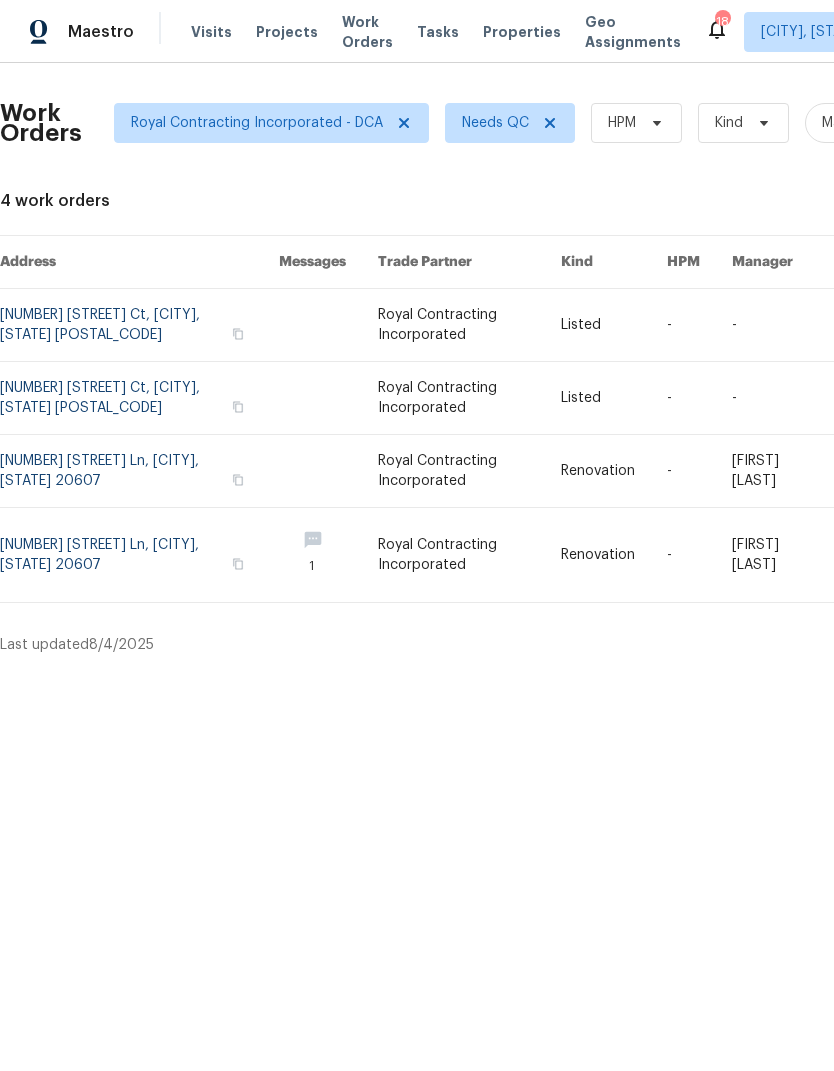 scroll, scrollTop: 0, scrollLeft: 0, axis: both 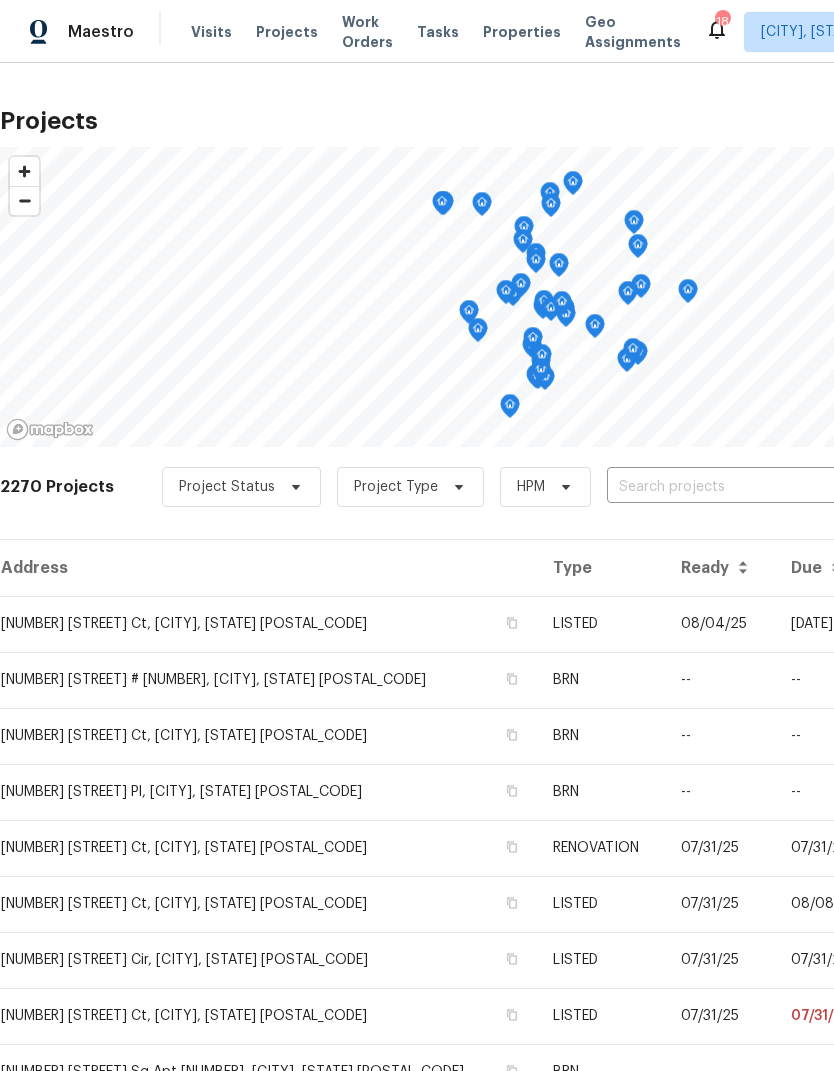 click at bounding box center (721, 487) 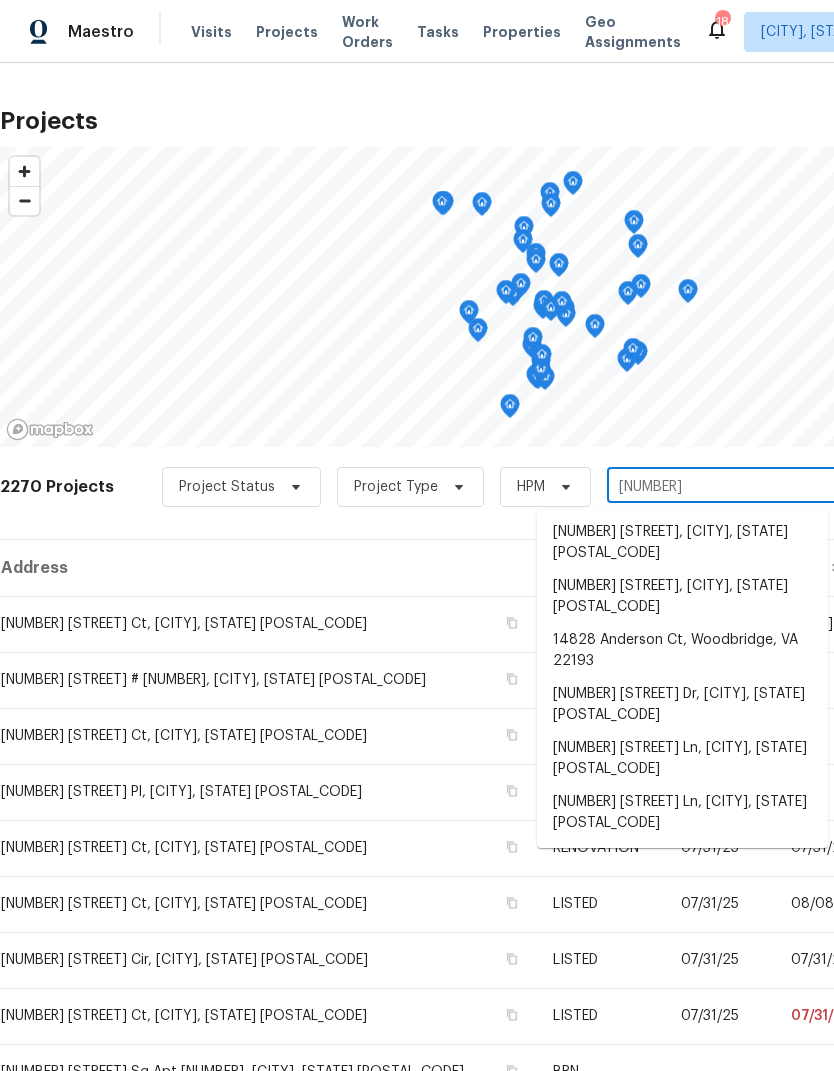 type on "[NUMBER]" 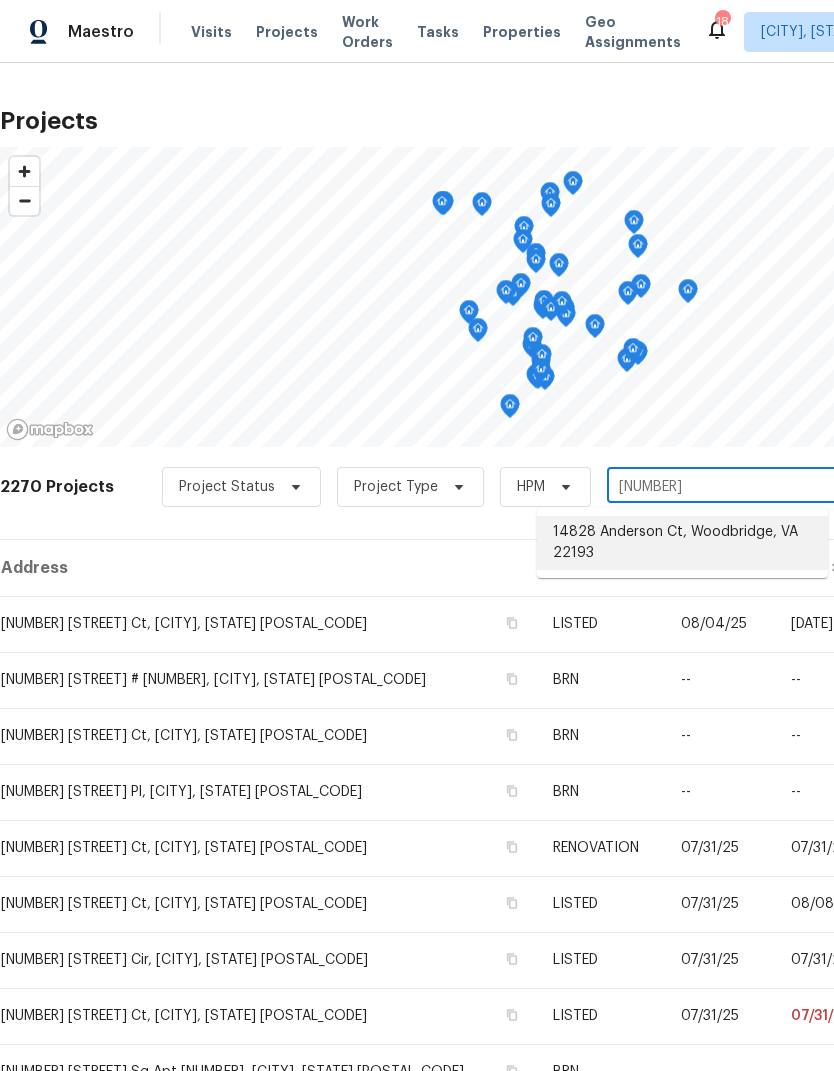 click on "14828 Anderson Ct, Woodbridge, VA 22193" at bounding box center (682, 543) 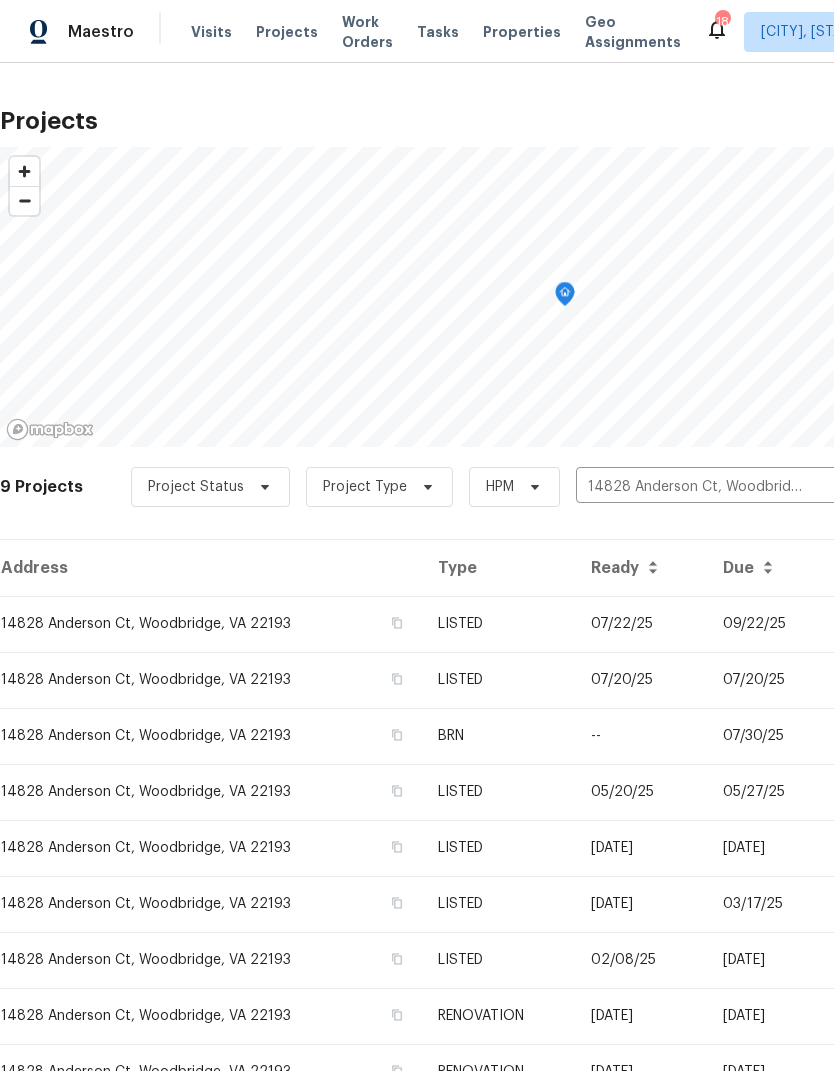 click on "14828 Anderson Ct, Woodbridge, VA 22193" at bounding box center [211, 624] 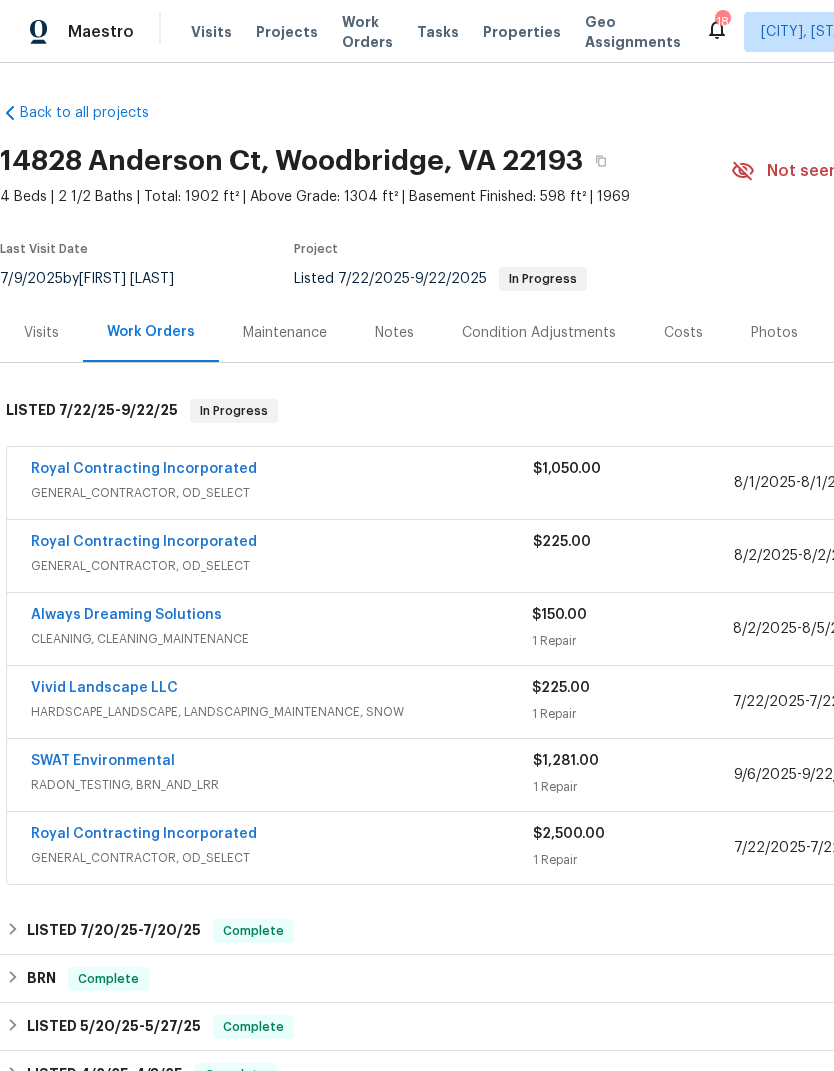 scroll, scrollTop: 0, scrollLeft: 0, axis: both 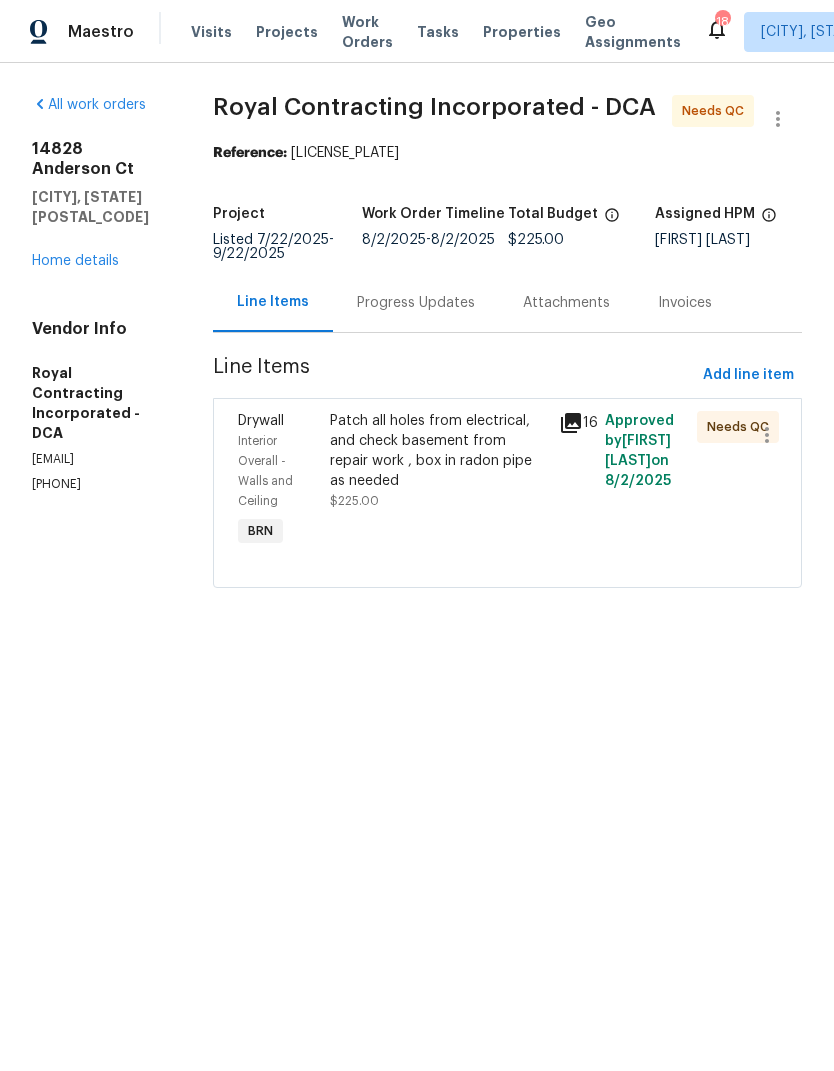 click on "Patch all holes from electrical, and check basement from repair work , box in radon pipe as needed" at bounding box center [439, 451] 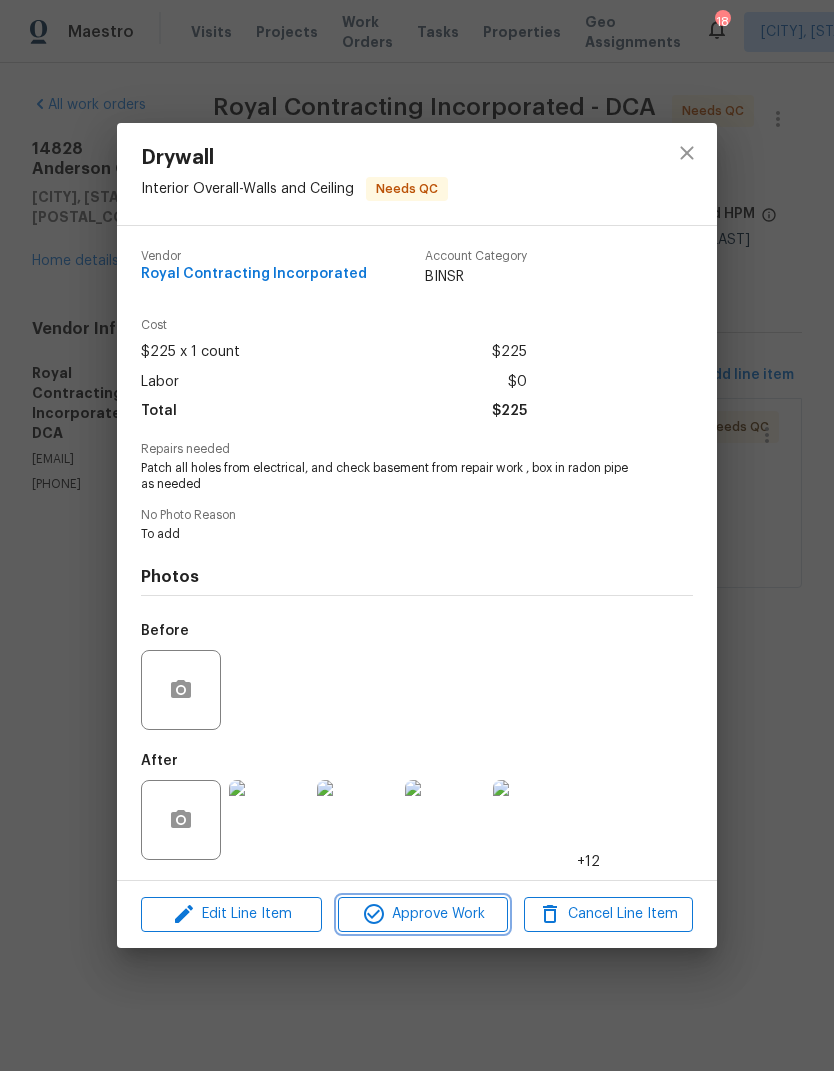 click on "Approve Work" at bounding box center (422, 914) 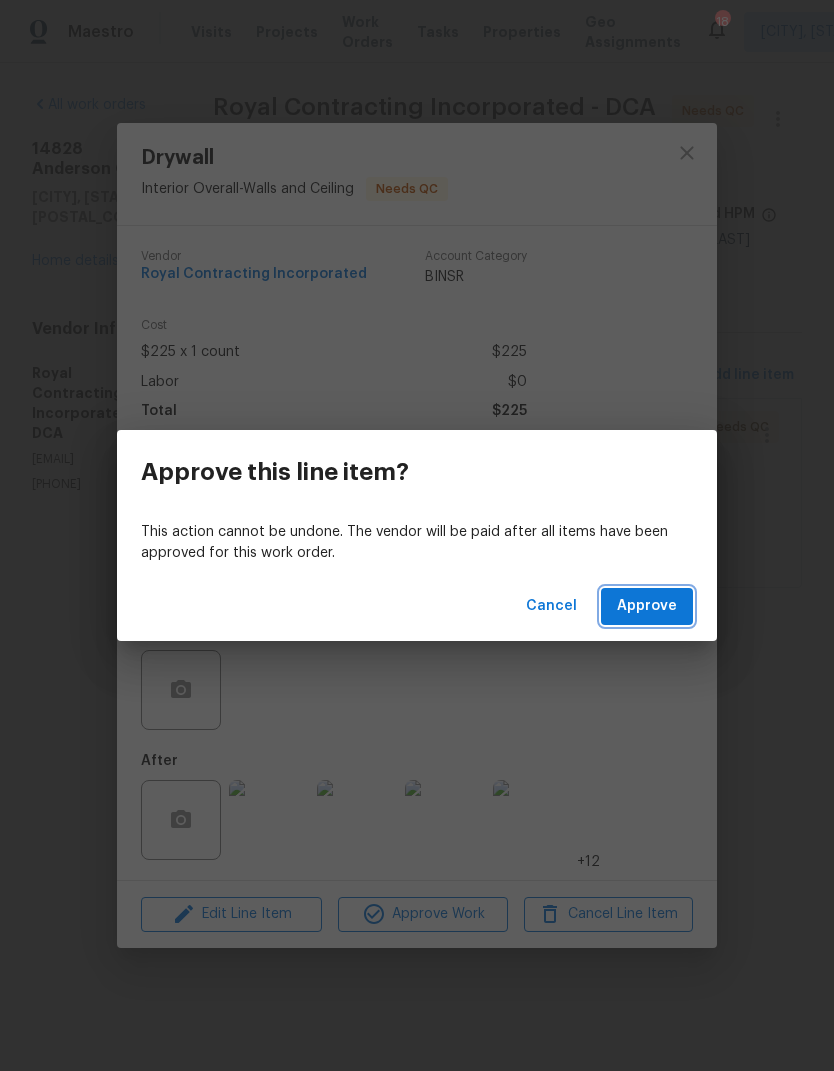 click on "Approve" at bounding box center (647, 606) 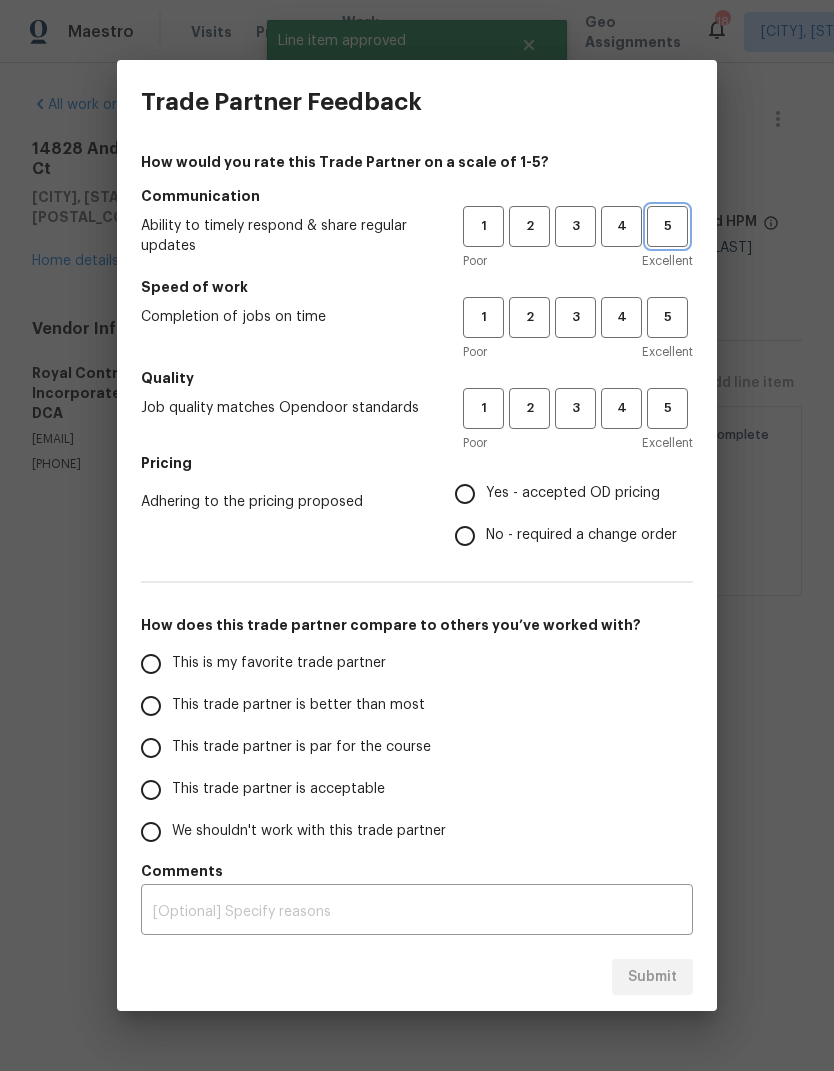 click on "5" at bounding box center [667, 226] 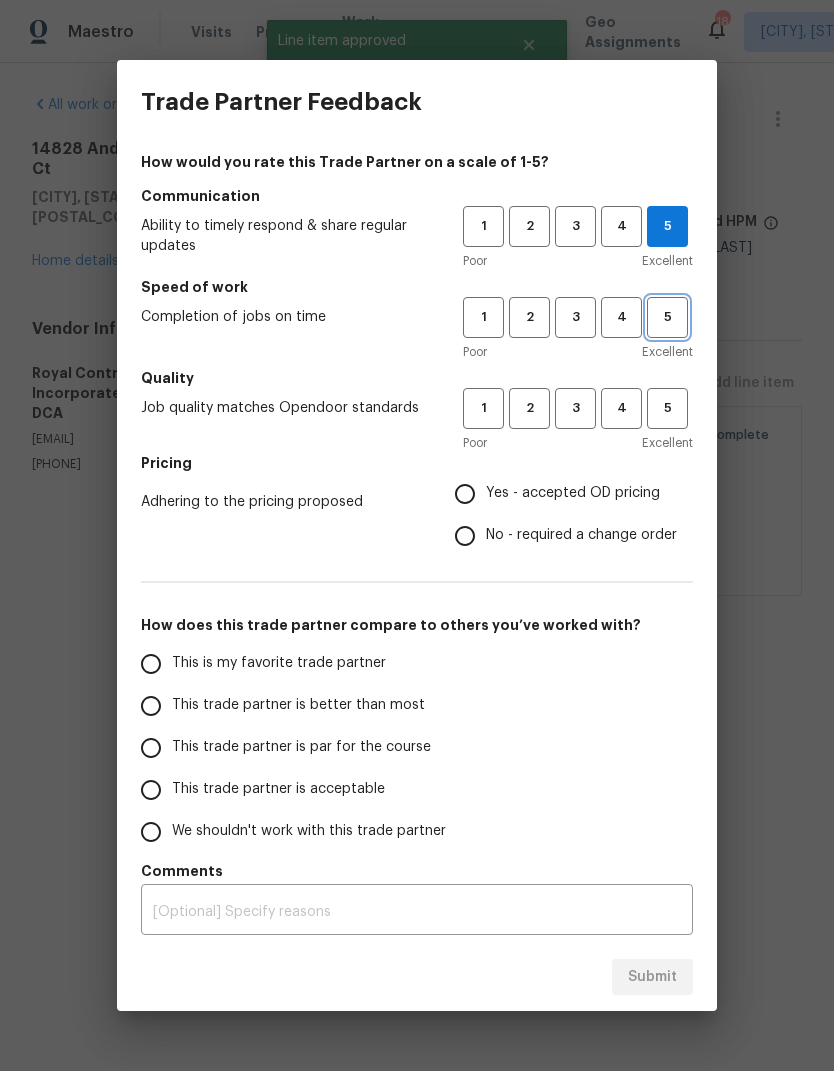 click on "5" at bounding box center (667, 317) 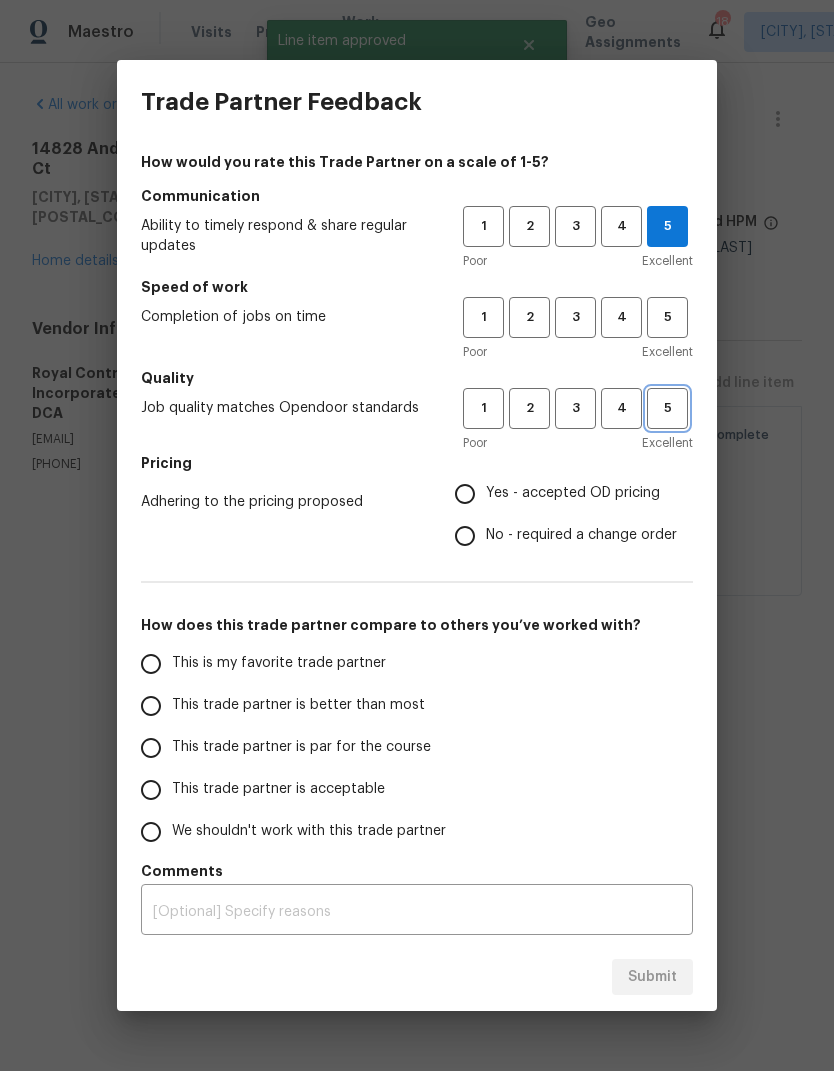 click on "5" at bounding box center [667, 408] 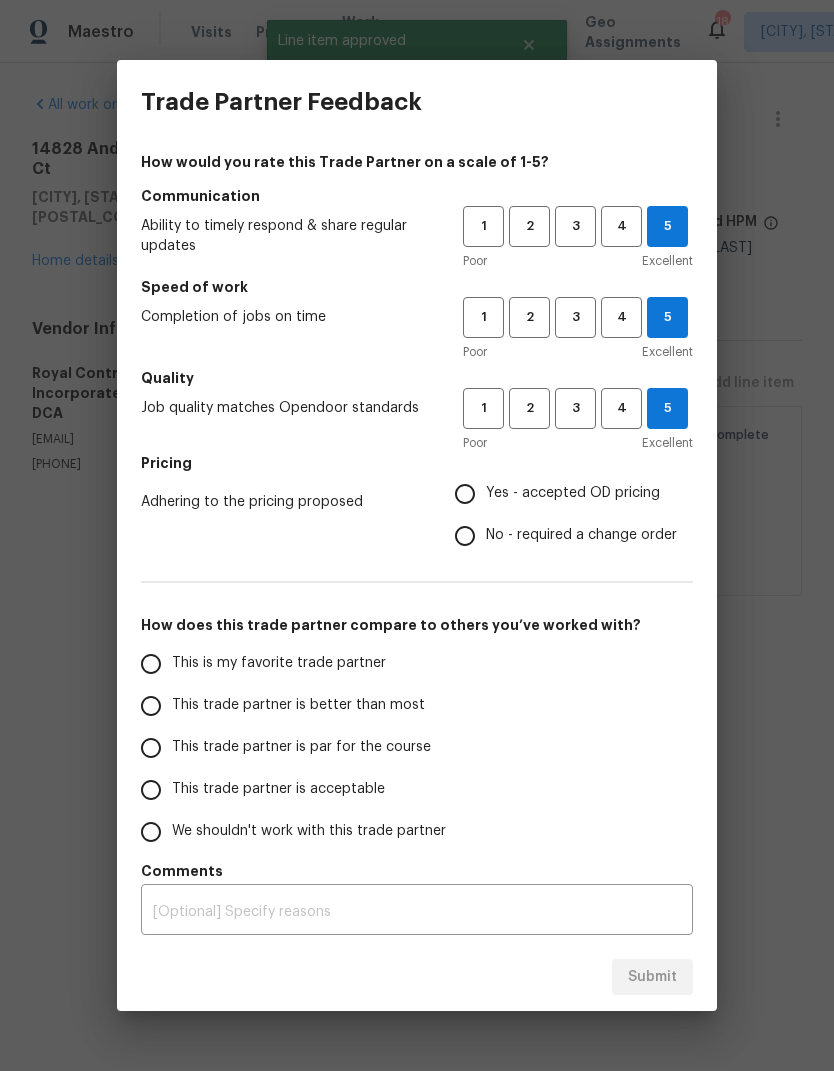 click on "Yes - accepted OD pricing" at bounding box center [465, 494] 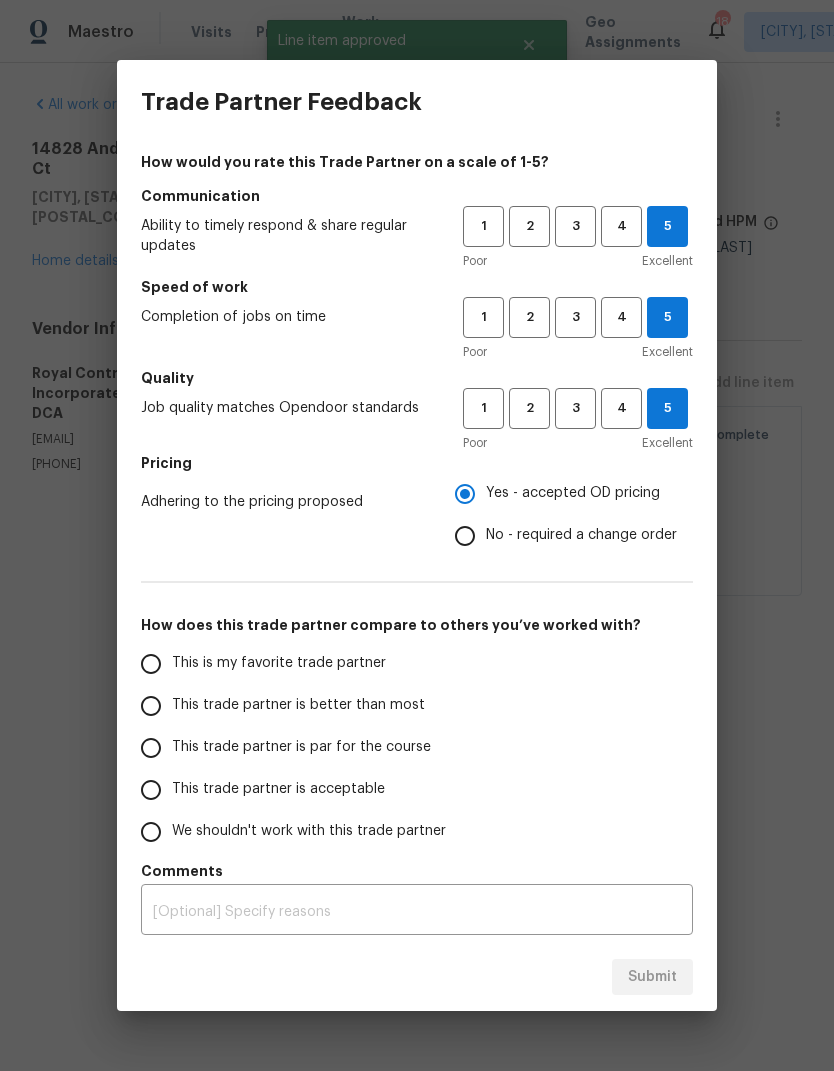 click on "This trade partner is better than most" at bounding box center (151, 706) 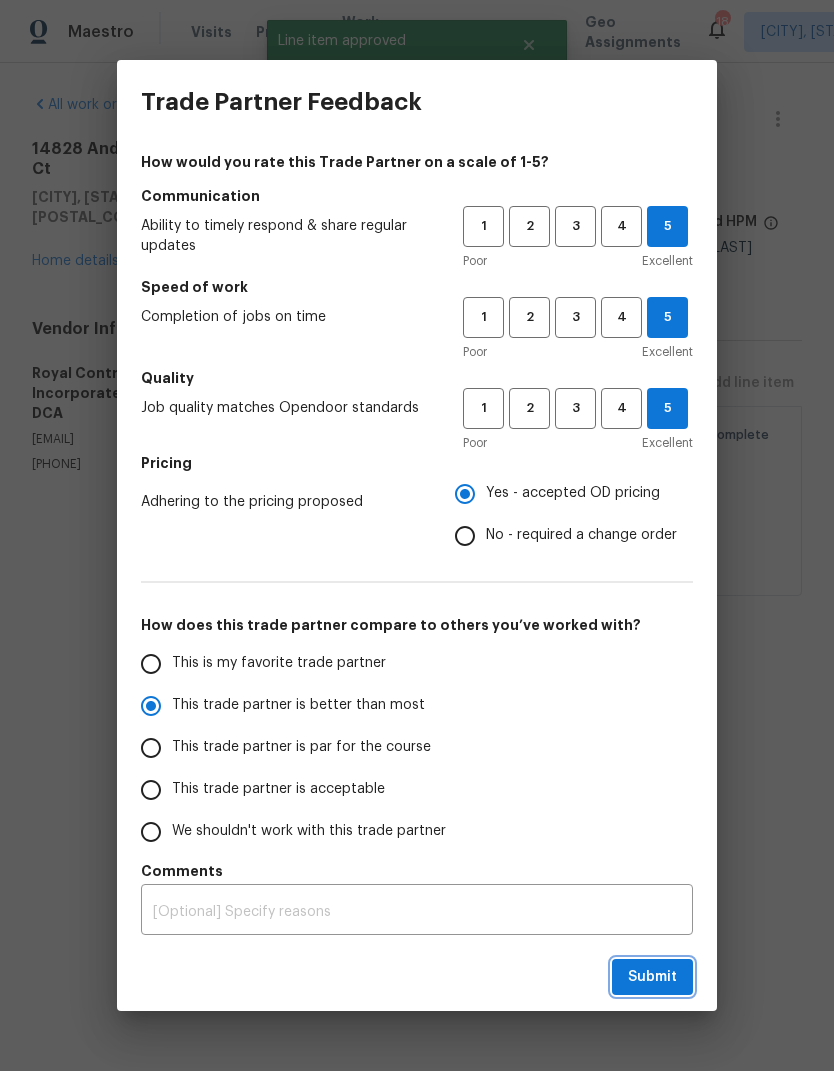click on "Submit" at bounding box center [652, 977] 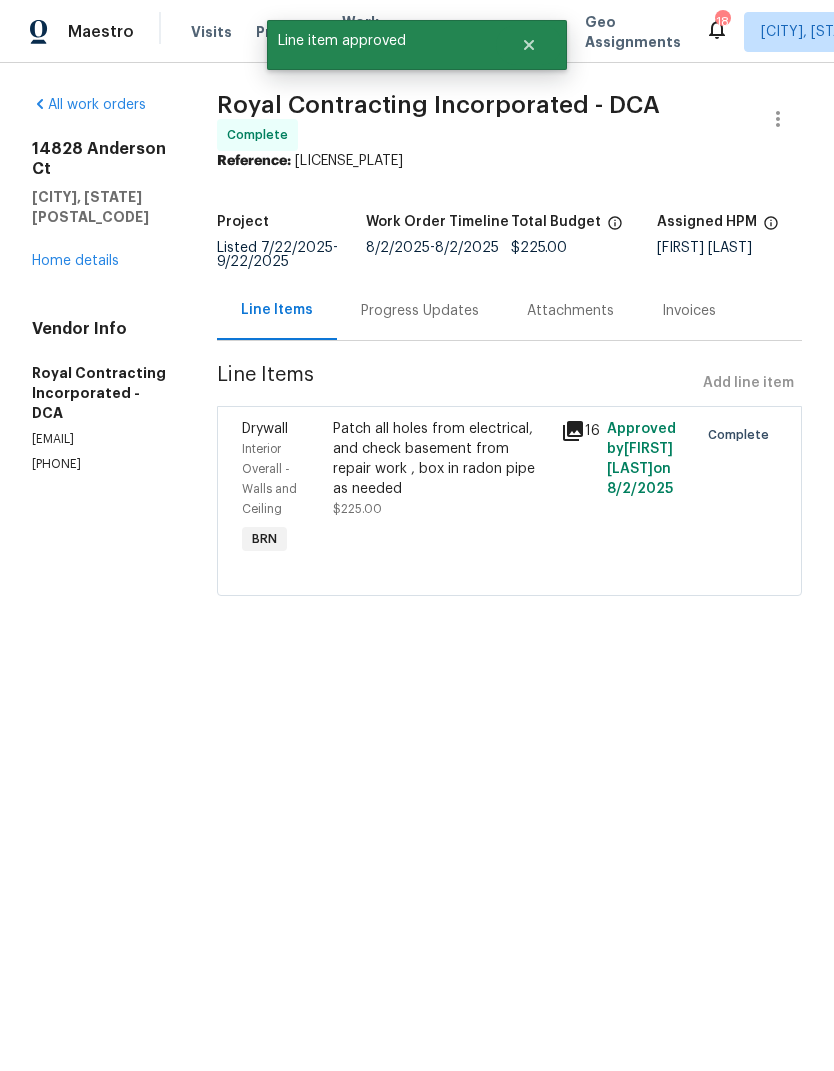 radio on "false" 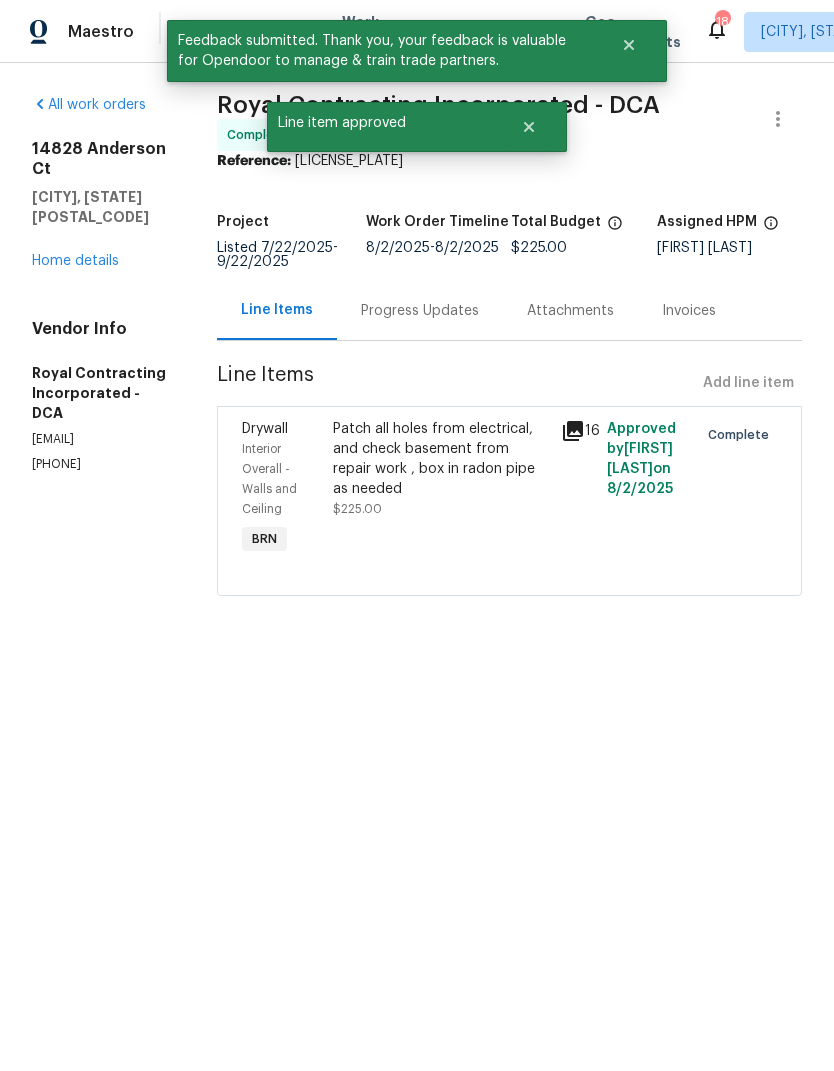 click on "Home details" at bounding box center [75, 261] 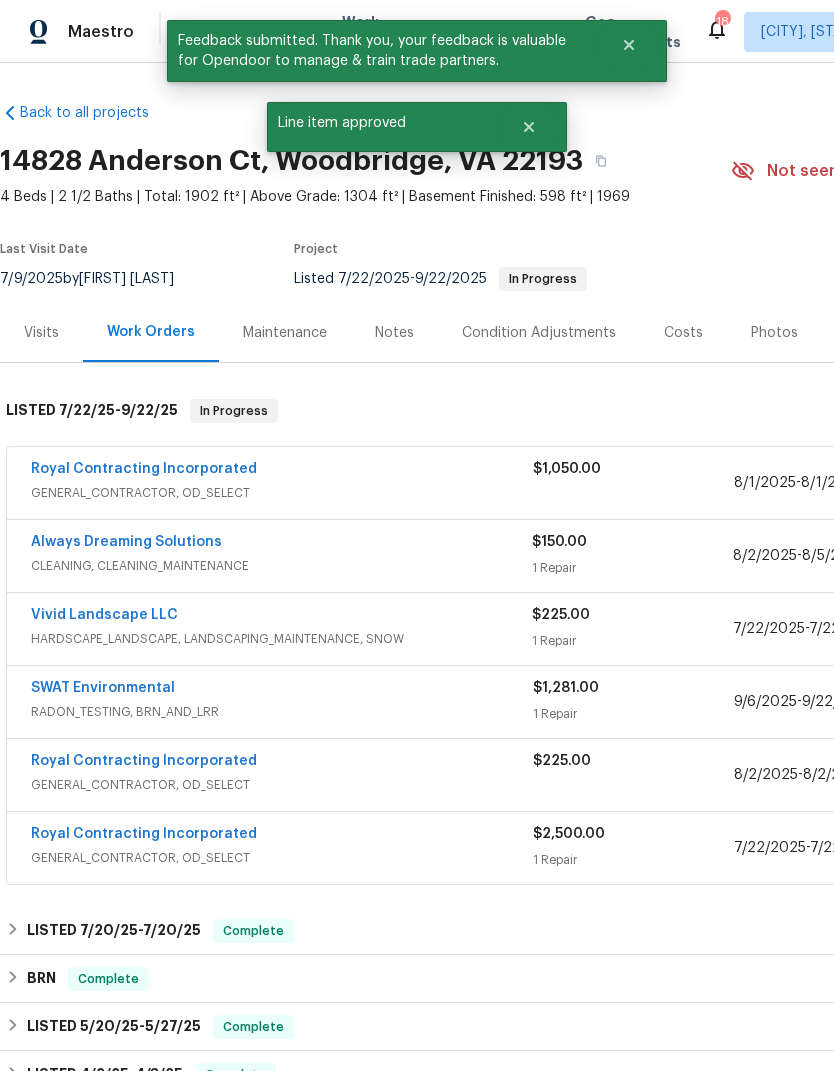 click on "Royal Contracting Incorporated" at bounding box center [144, 469] 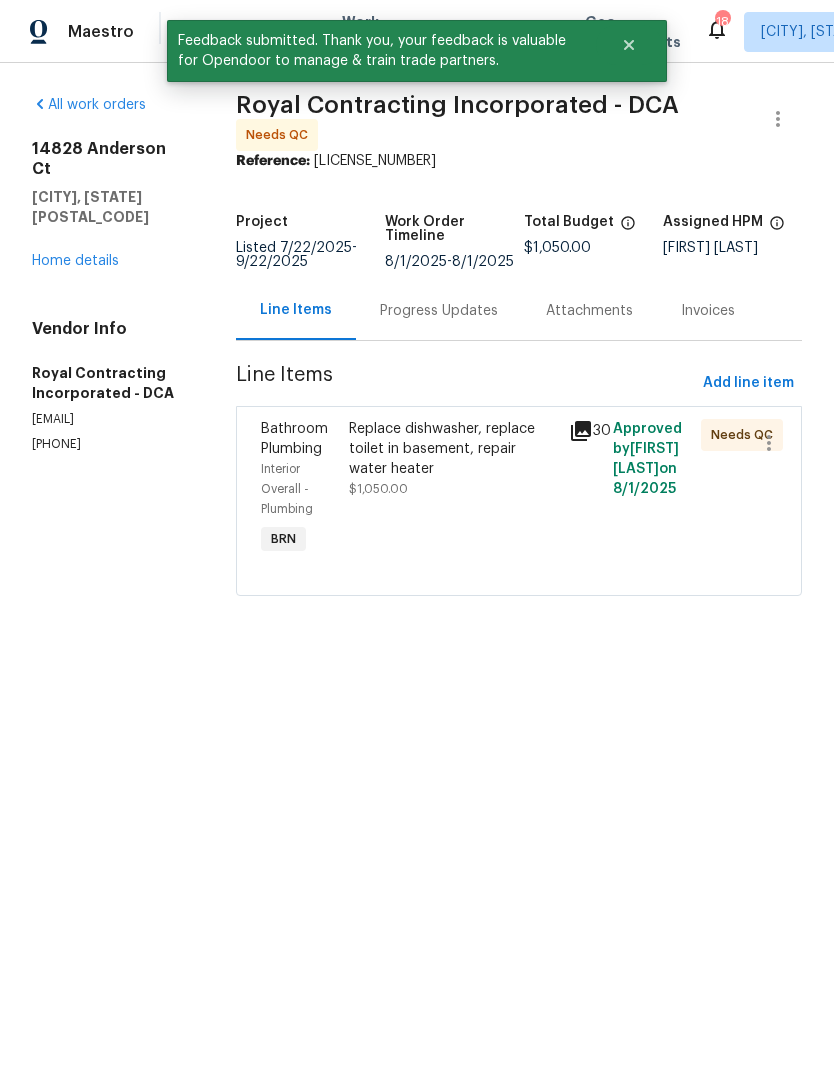 click on "Replace dishwasher, replace toilet in basement, repair water heater" at bounding box center (453, 449) 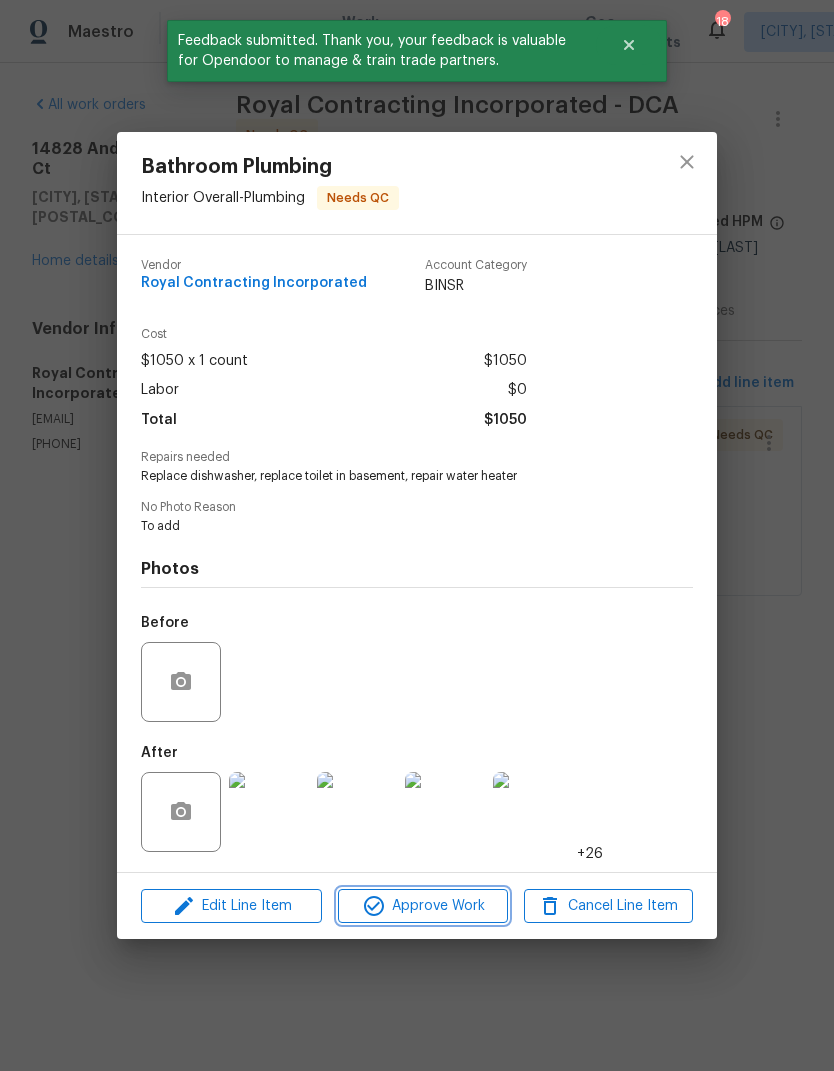 click on "Approve Work" at bounding box center [422, 906] 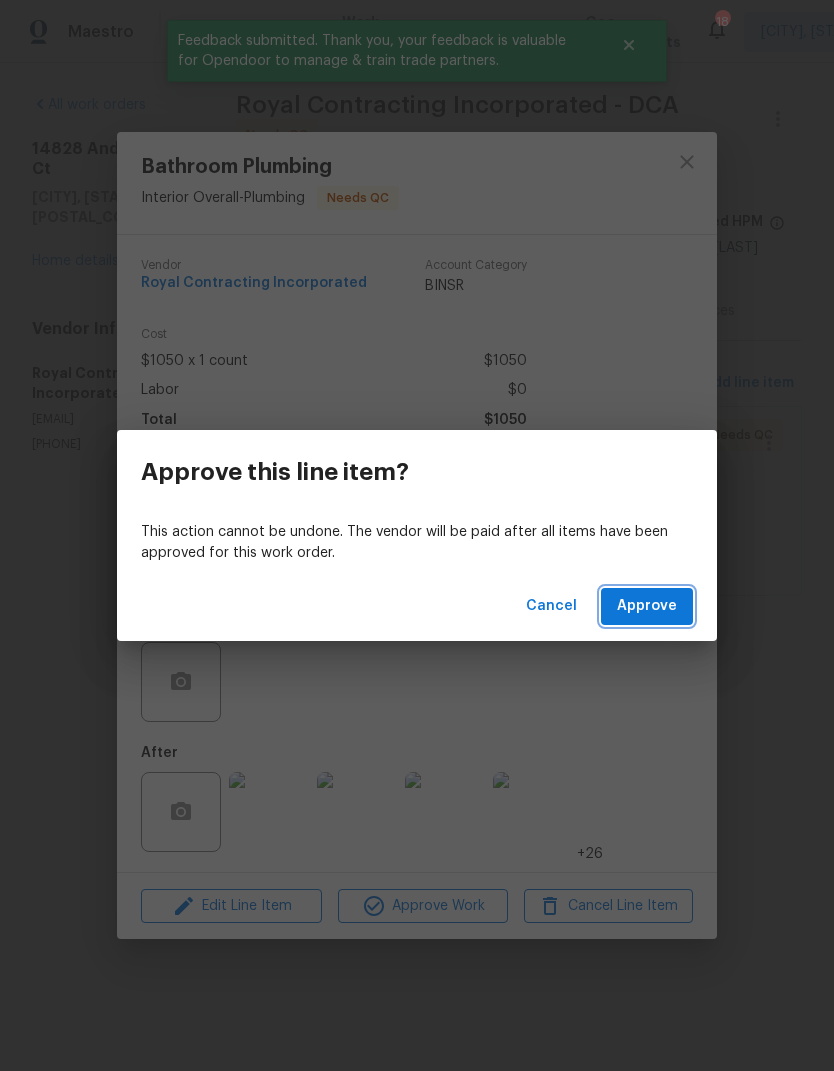 click on "Approve" at bounding box center [647, 606] 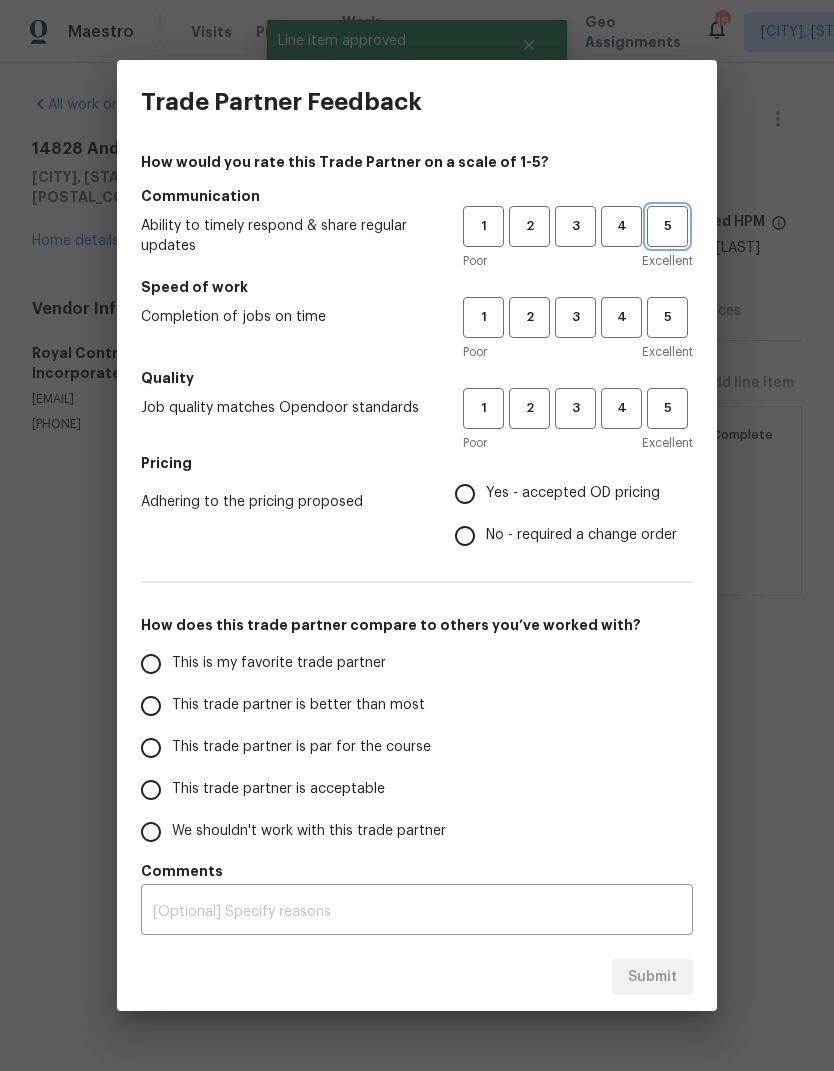 click on "5" at bounding box center [667, 226] 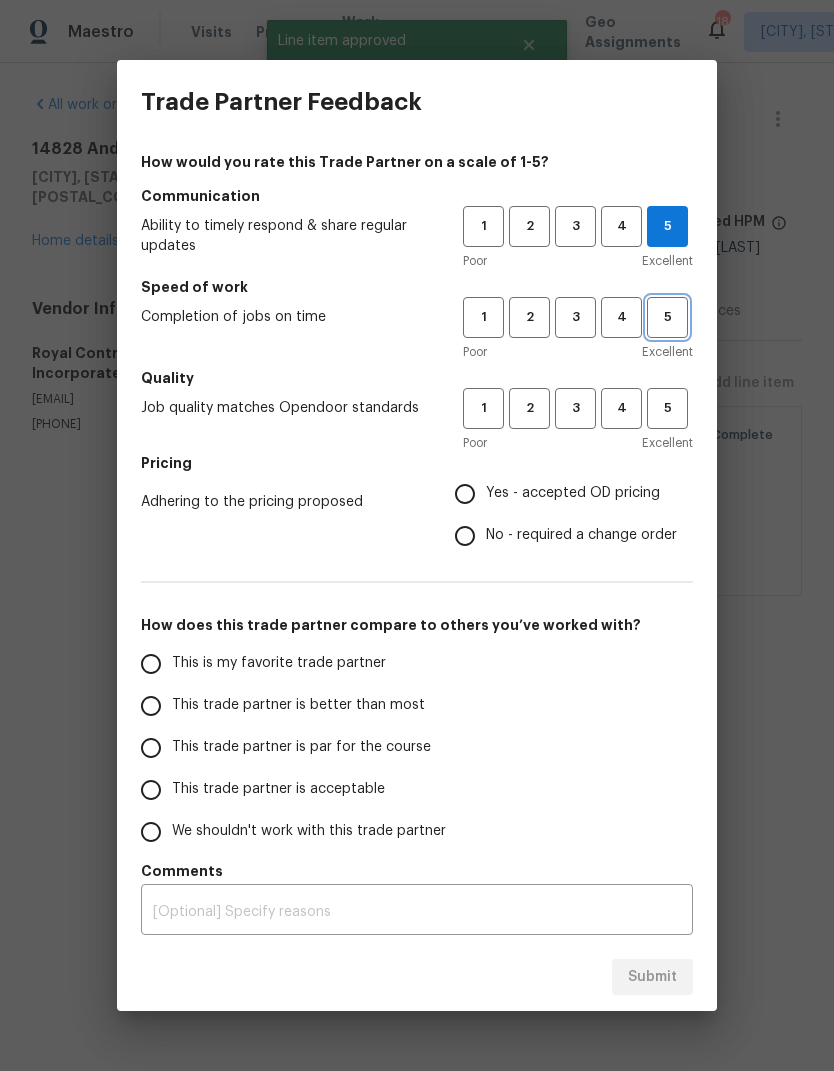 click on "5" at bounding box center (667, 317) 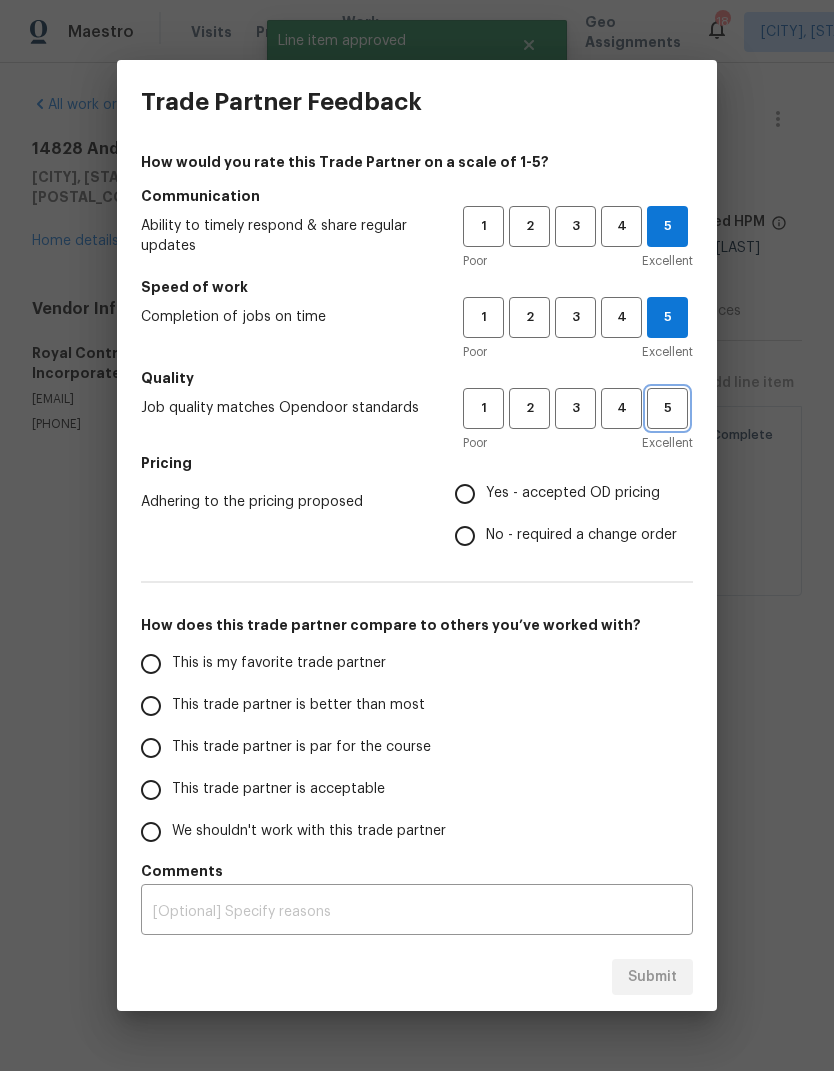 click on "5" at bounding box center (667, 408) 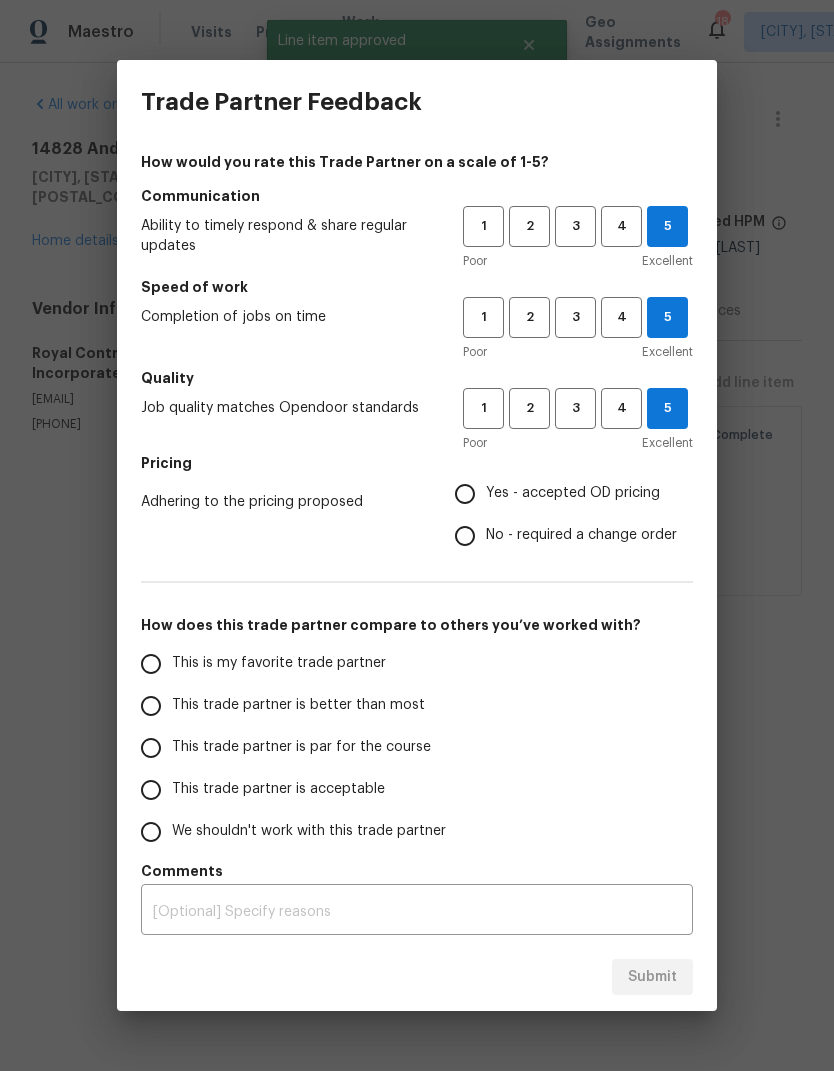 click on "Yes - accepted OD pricing" at bounding box center [465, 494] 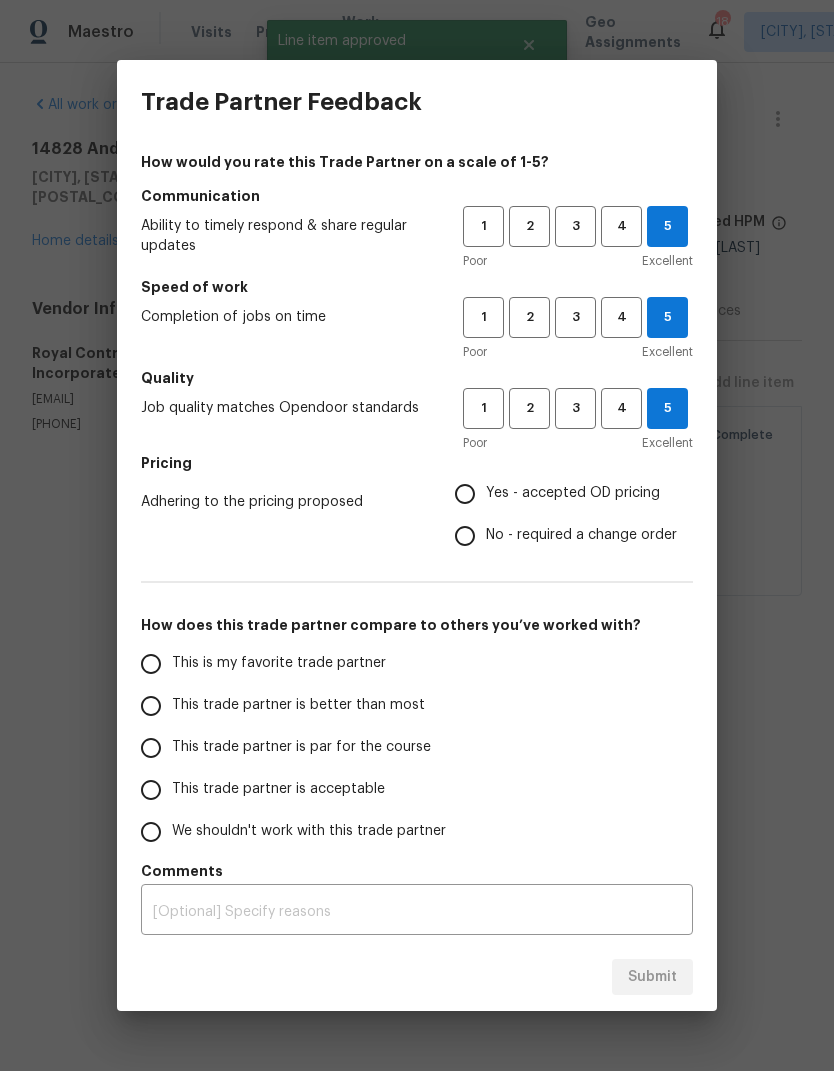 radio on "true" 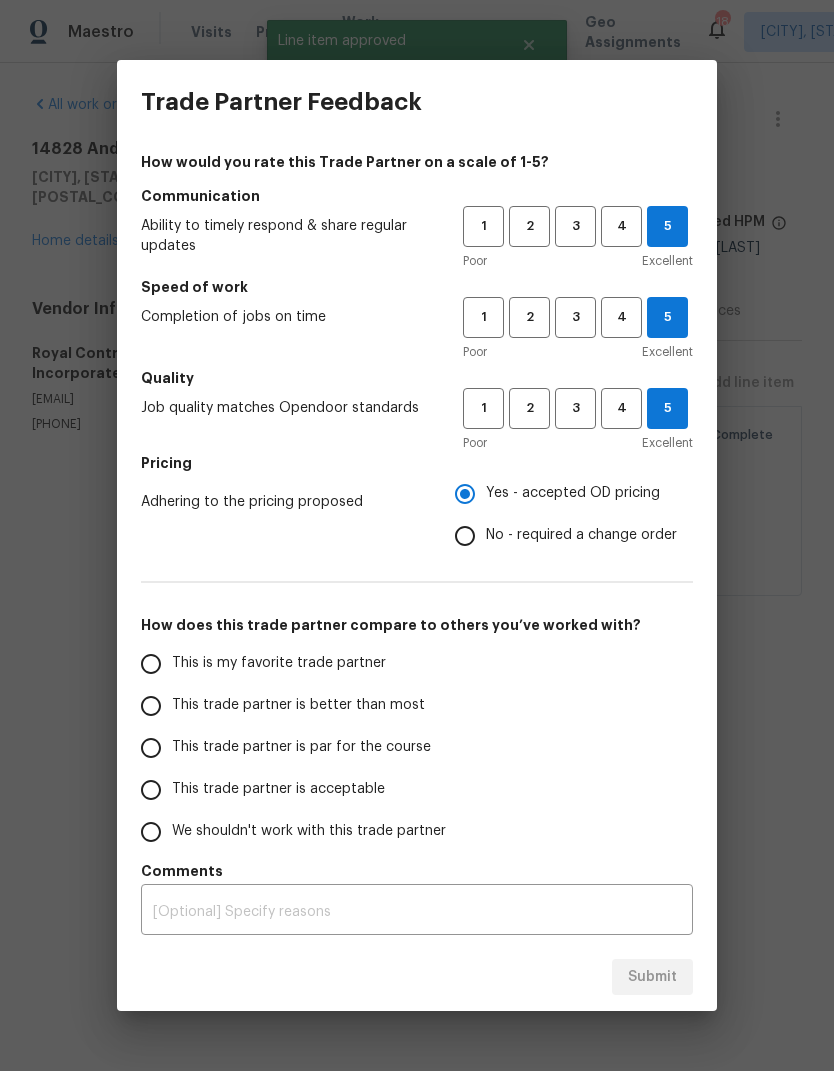 click on "This trade partner is better than most" at bounding box center [151, 706] 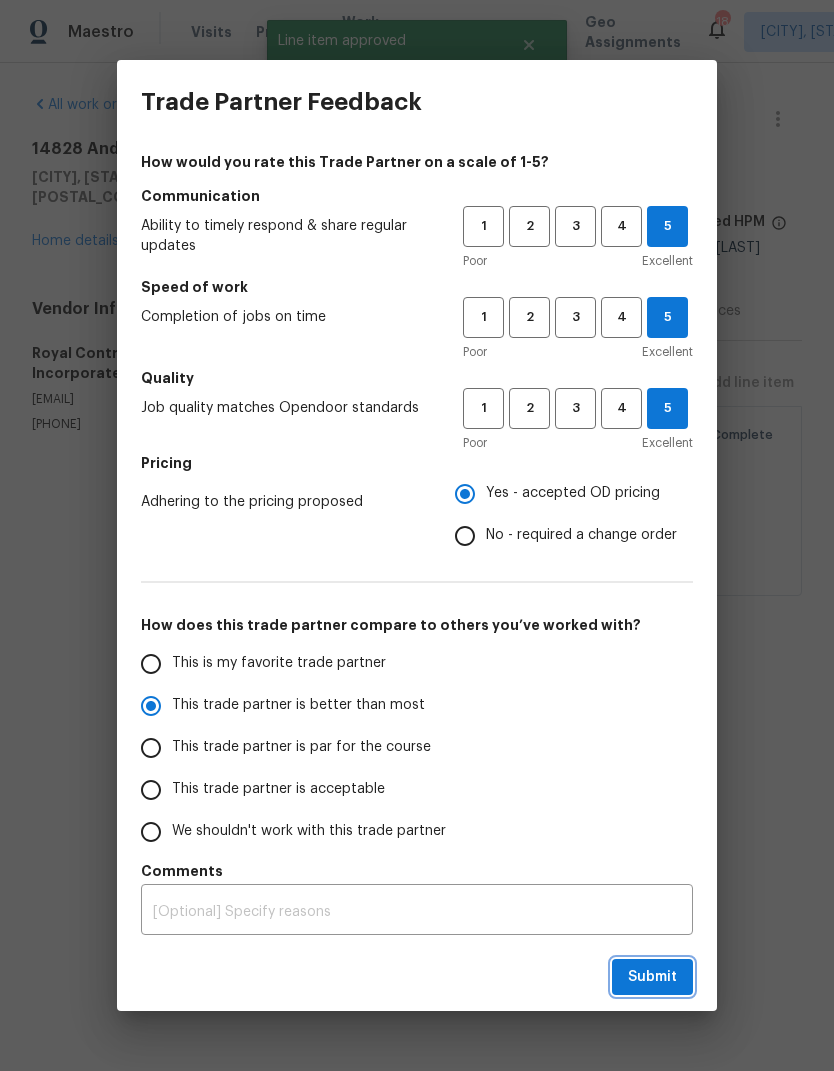 click on "Submit" at bounding box center [652, 977] 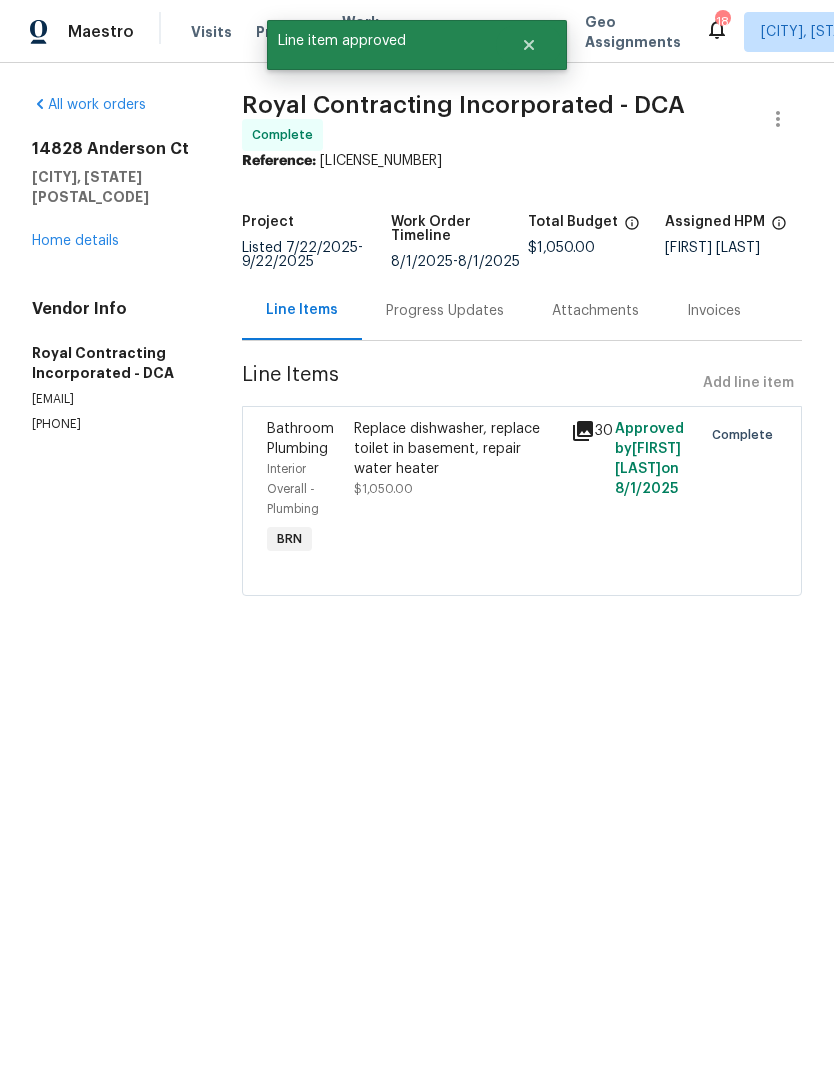 radio on "false" 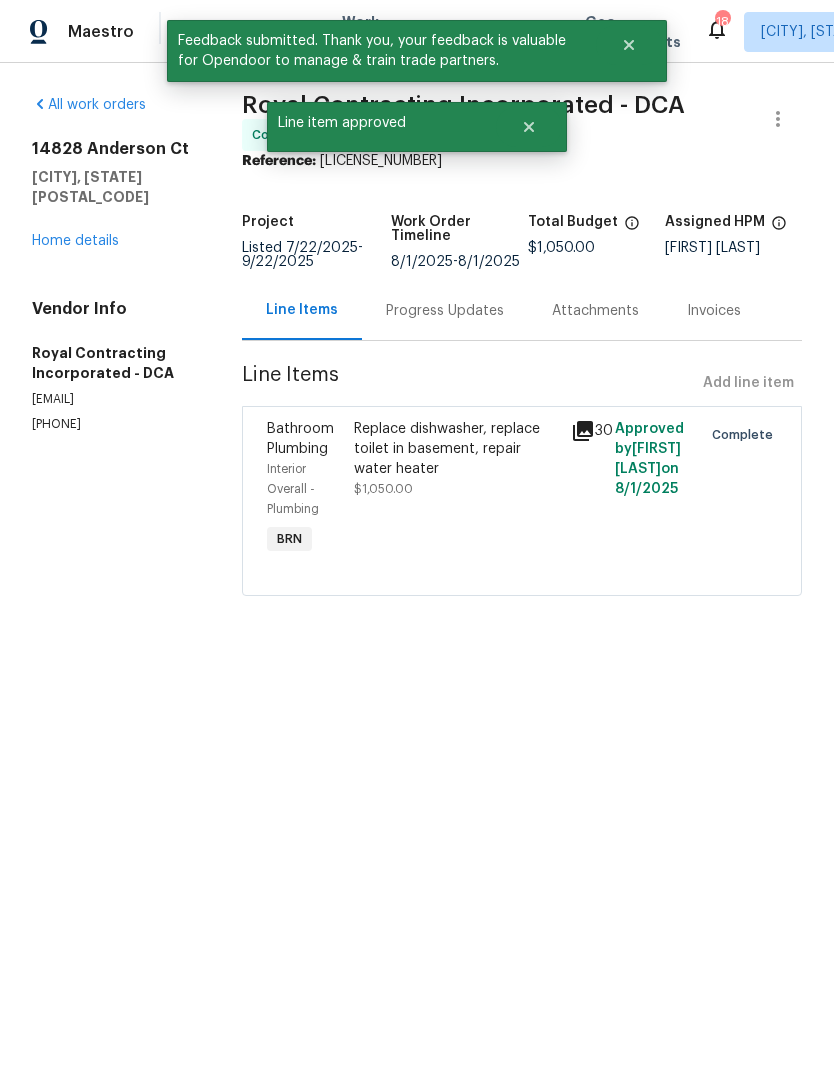click on "Home details" at bounding box center [75, 241] 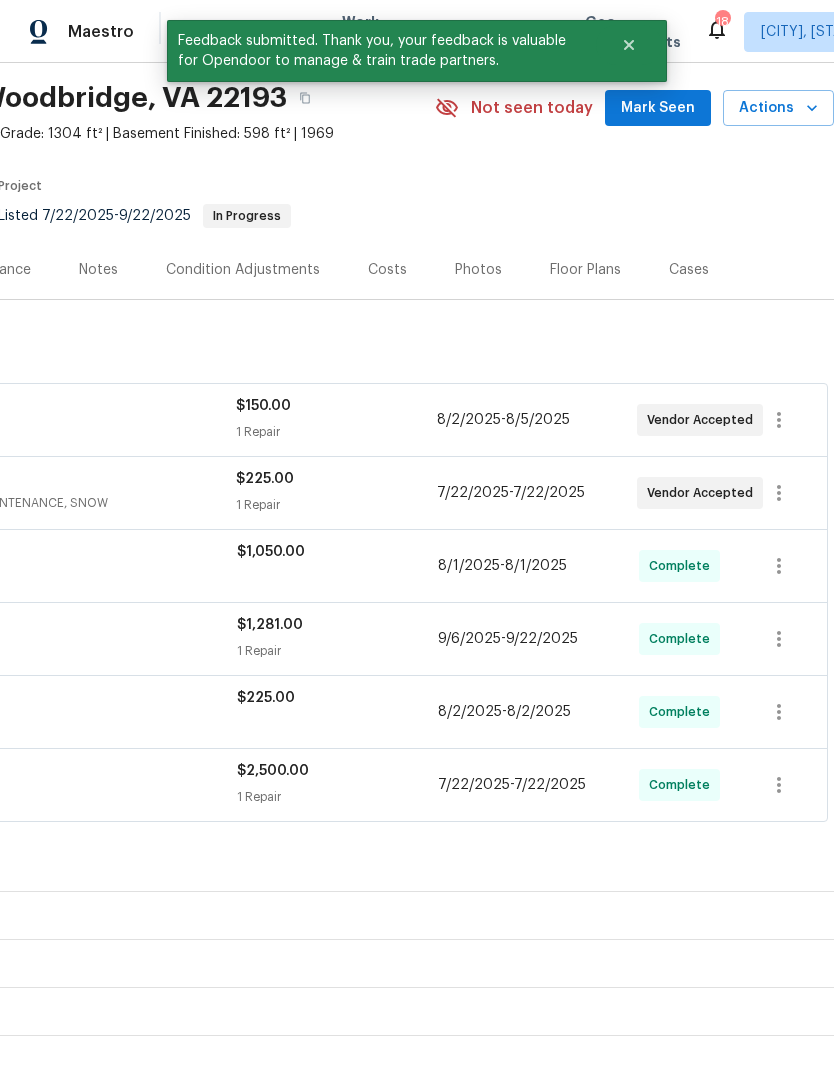 scroll, scrollTop: 63, scrollLeft: 297, axis: both 